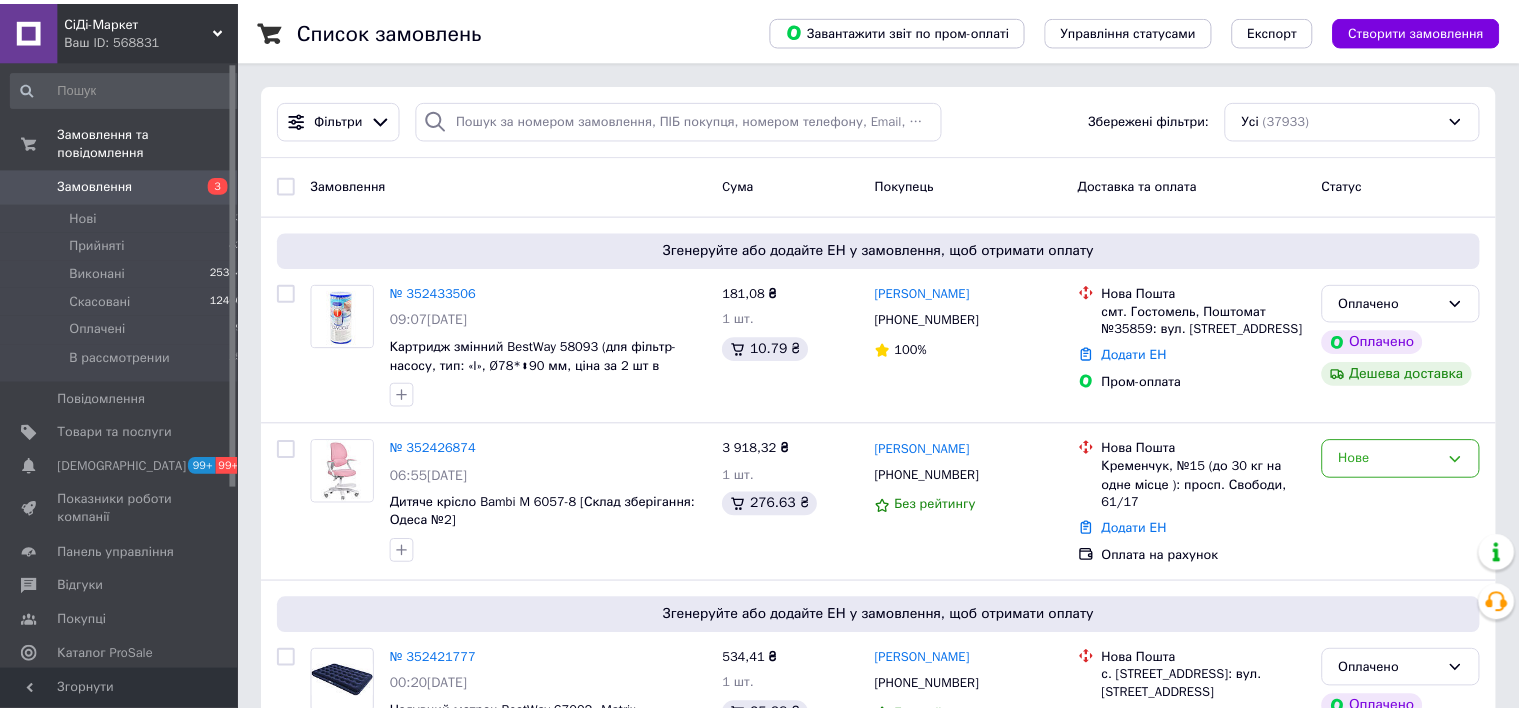 scroll, scrollTop: 0, scrollLeft: 0, axis: both 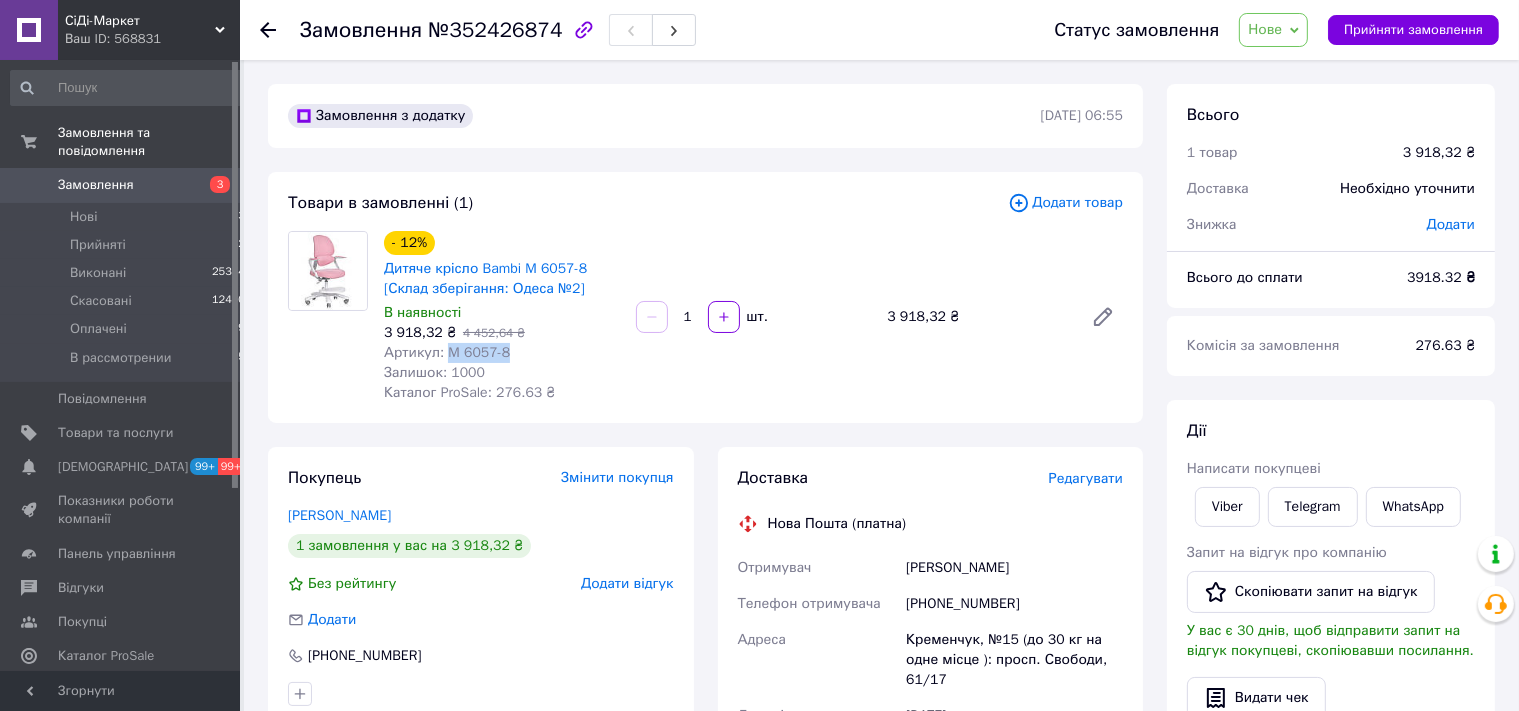 drag, startPoint x: 511, startPoint y: 354, endPoint x: 446, endPoint y: 344, distance: 65.76473 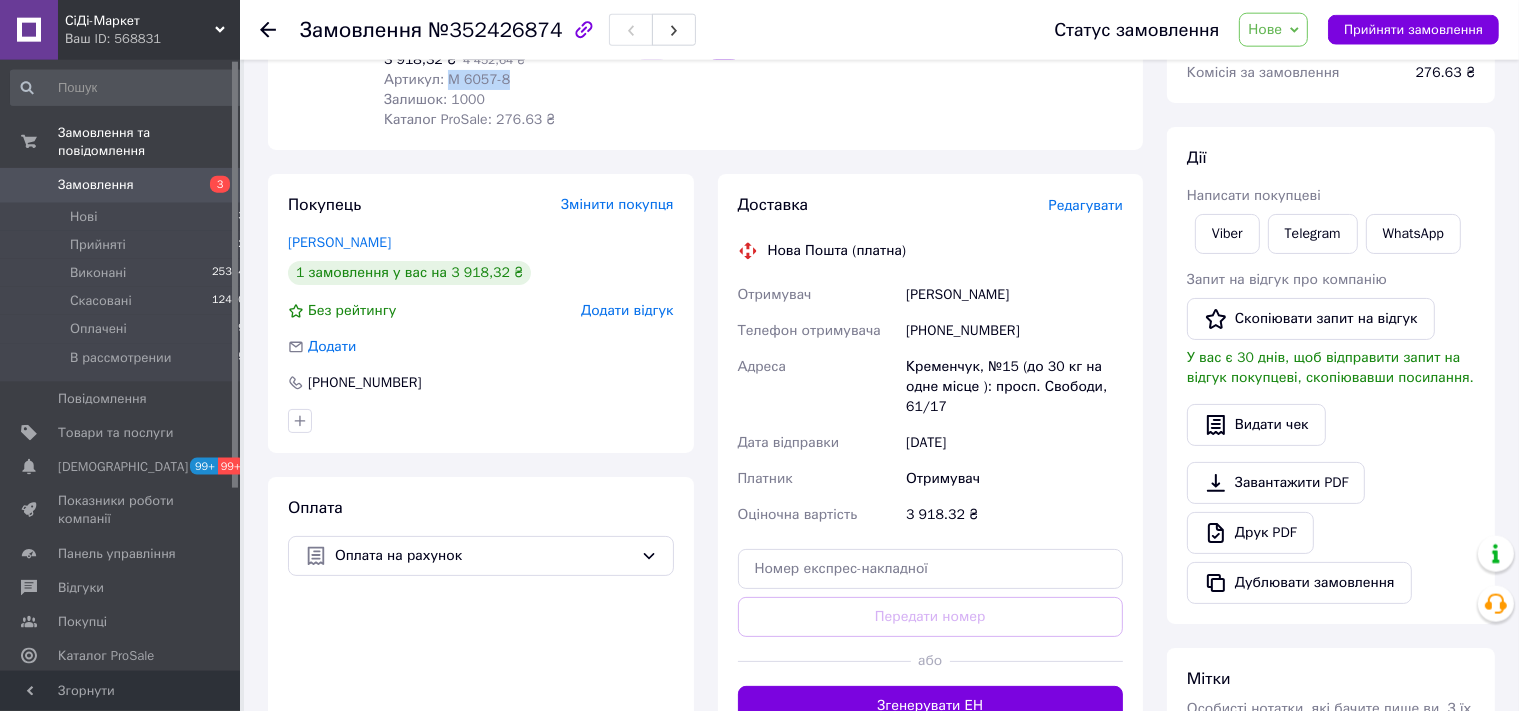 scroll, scrollTop: 316, scrollLeft: 0, axis: vertical 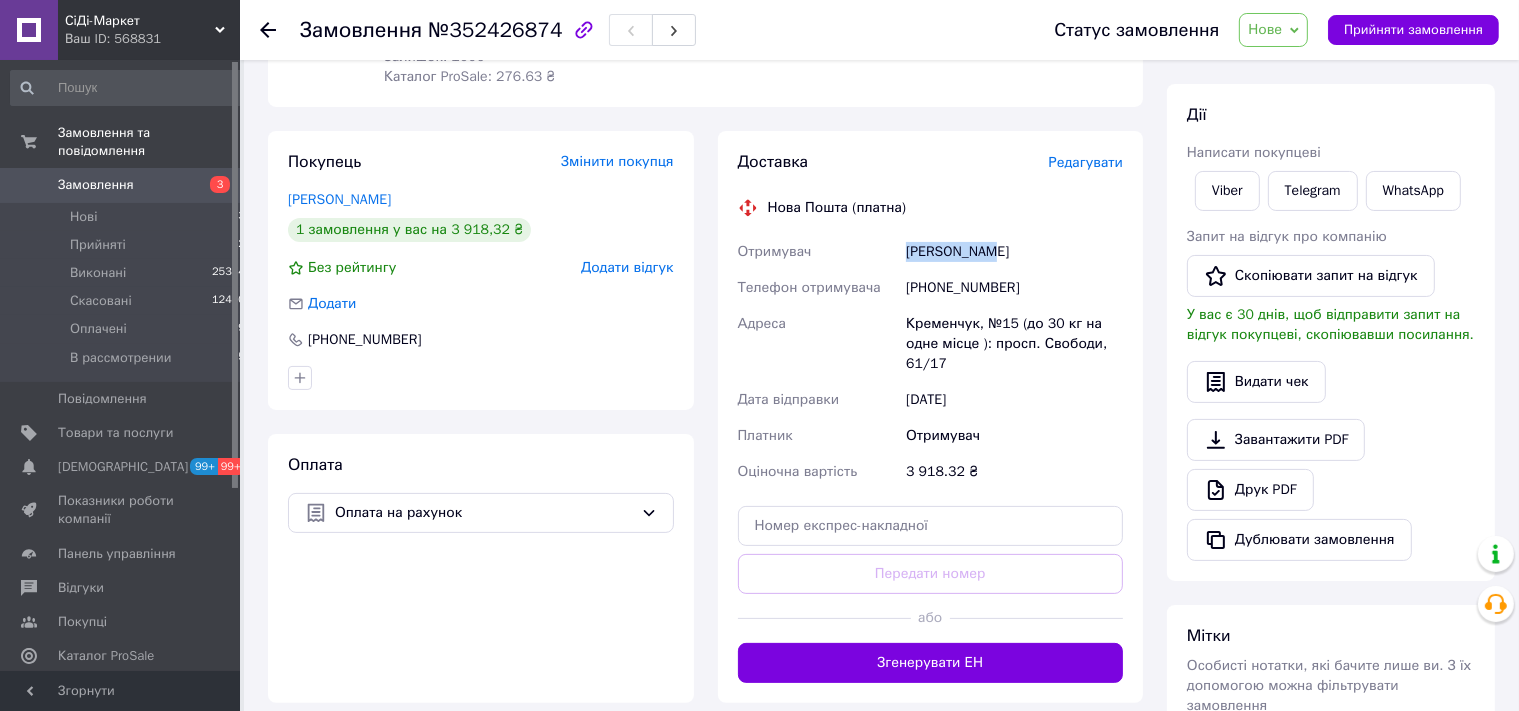 drag, startPoint x: 998, startPoint y: 253, endPoint x: 894, endPoint y: 254, distance: 104.00481 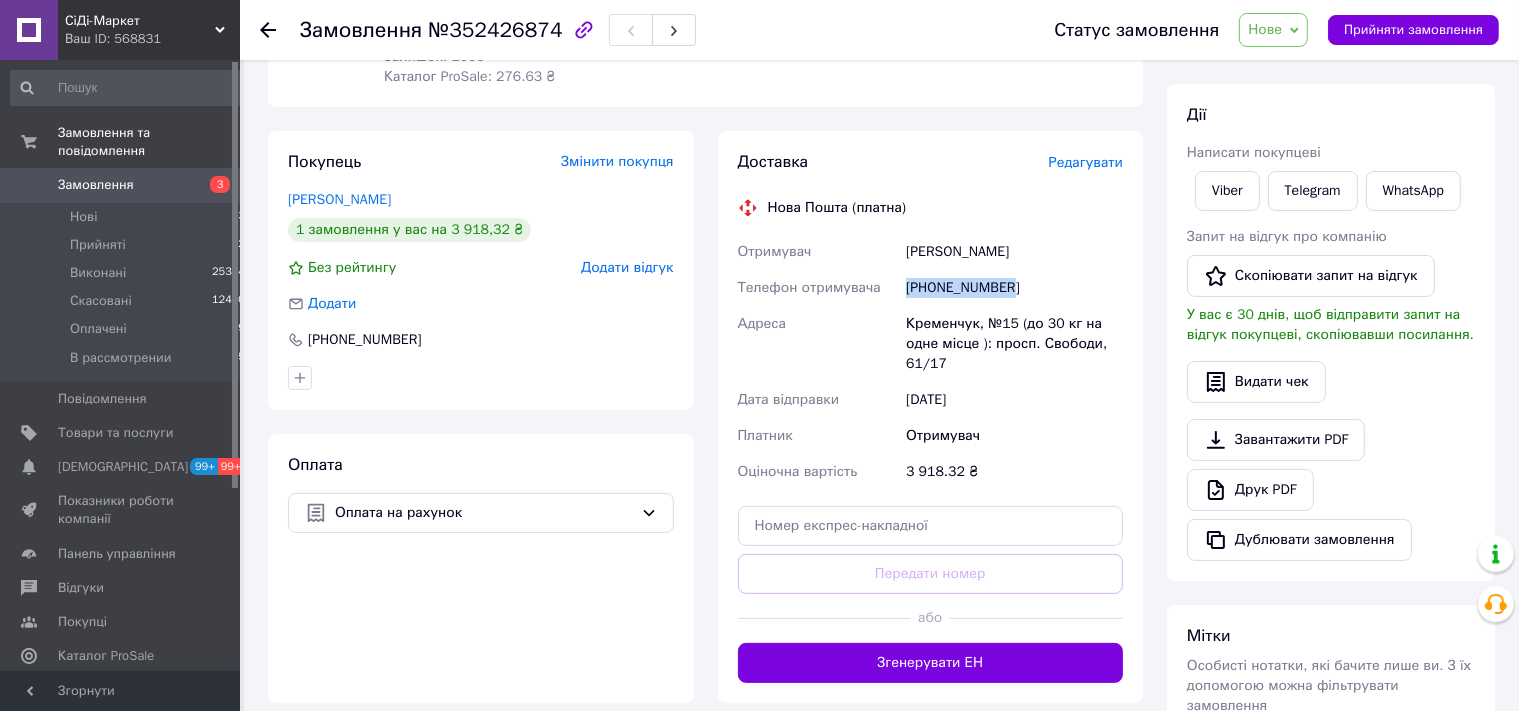 drag, startPoint x: 1018, startPoint y: 286, endPoint x: 902, endPoint y: 286, distance: 116 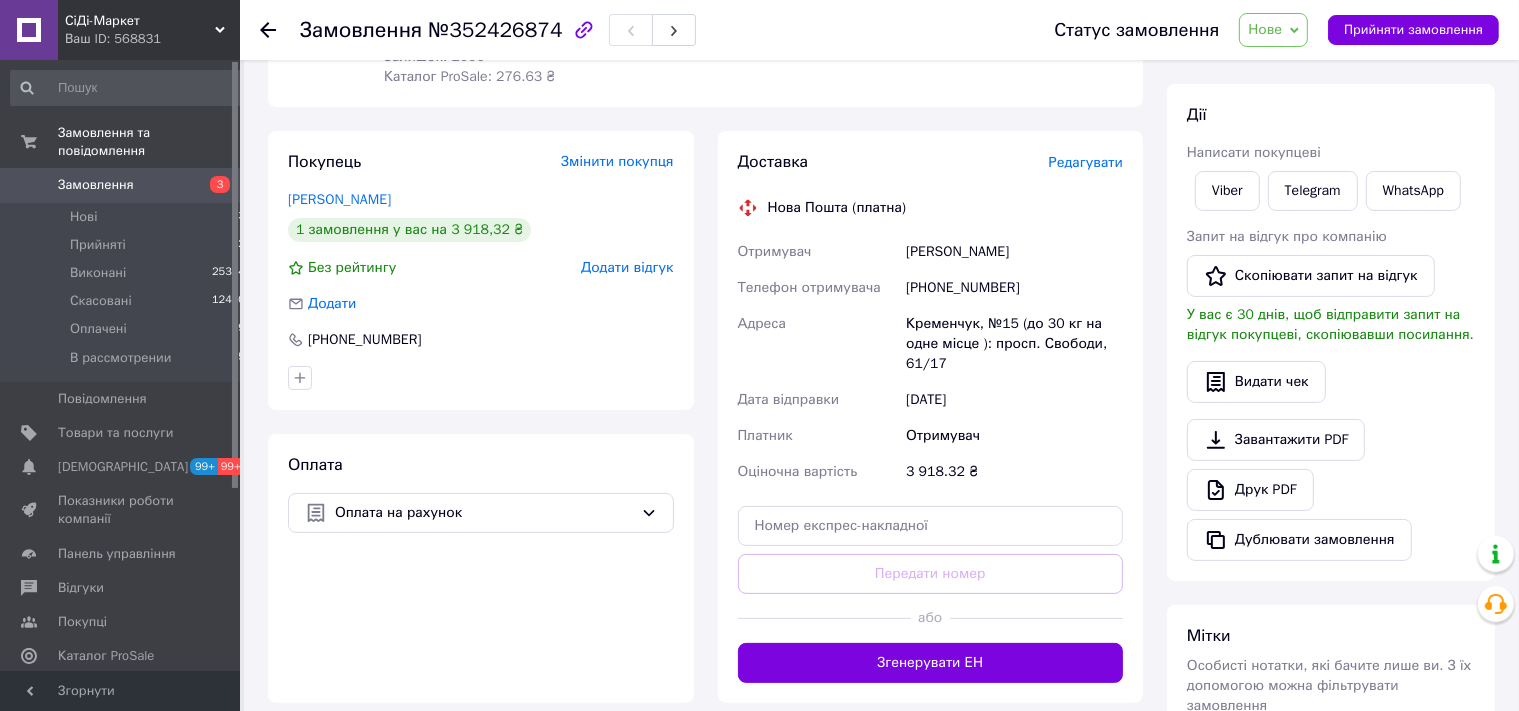 click on "Кременчук, №15 (до 30 кг на одне місце ): просп. Свободи, 61/17" at bounding box center (1014, 344) 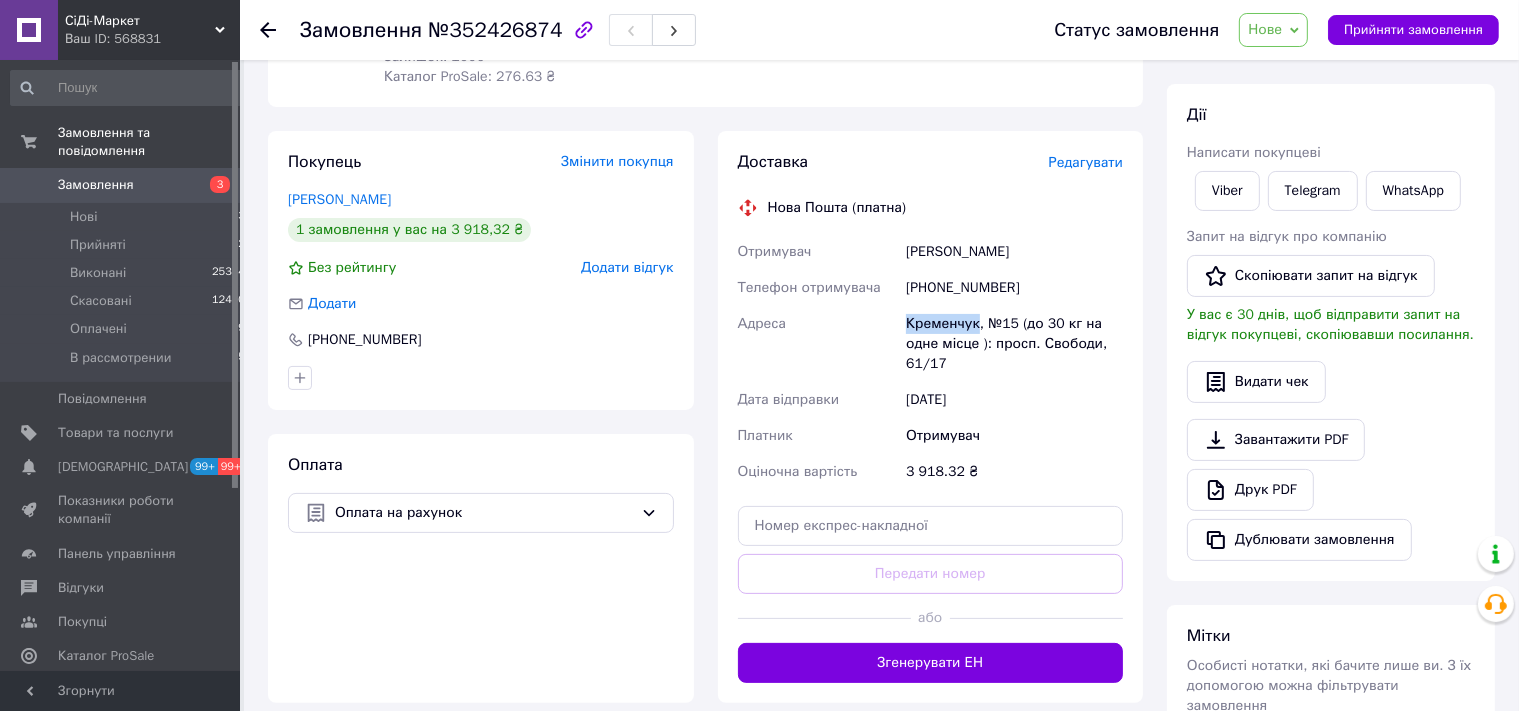 click on "Кременчук, №15 (до 30 кг на одне місце ): просп. Свободи, 61/17" at bounding box center [1014, 344] 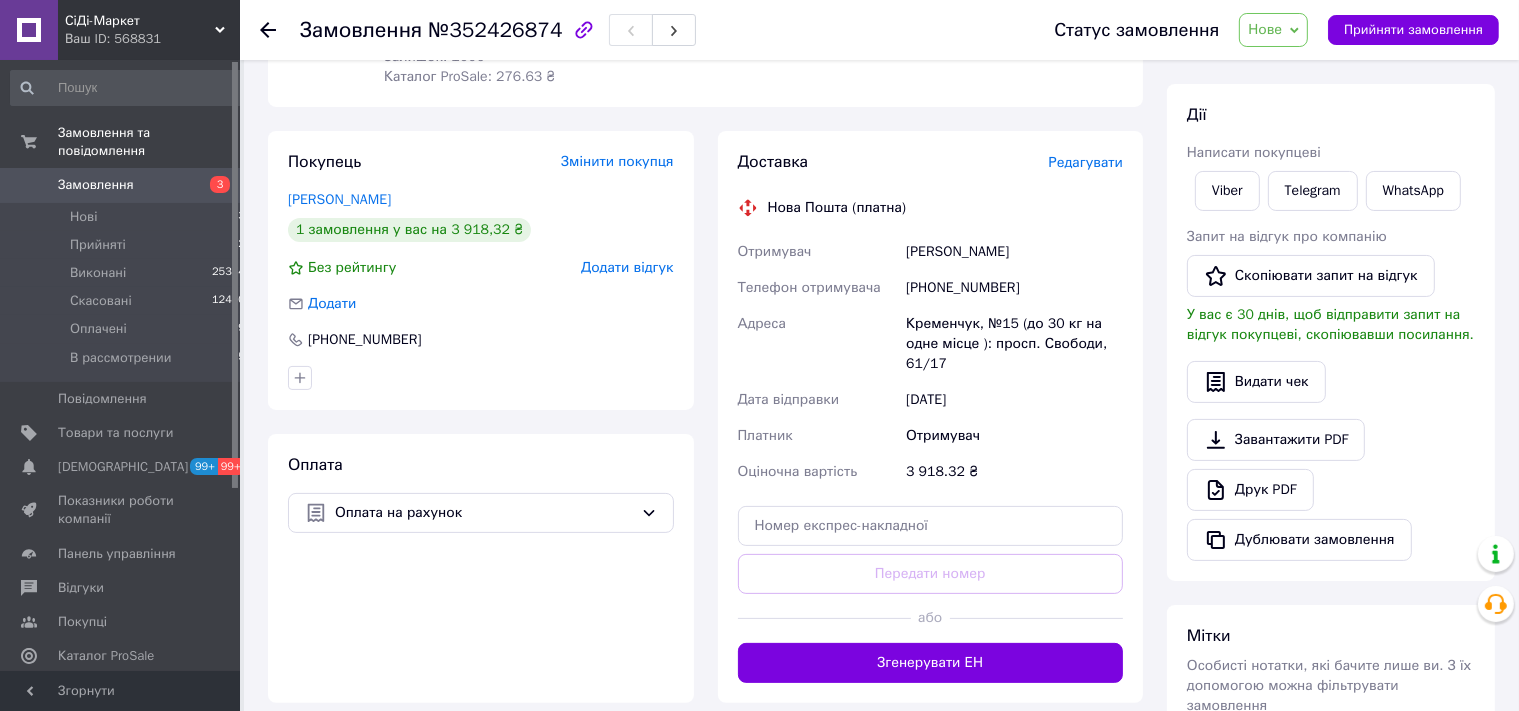 click on "№352426874" at bounding box center [495, 30] 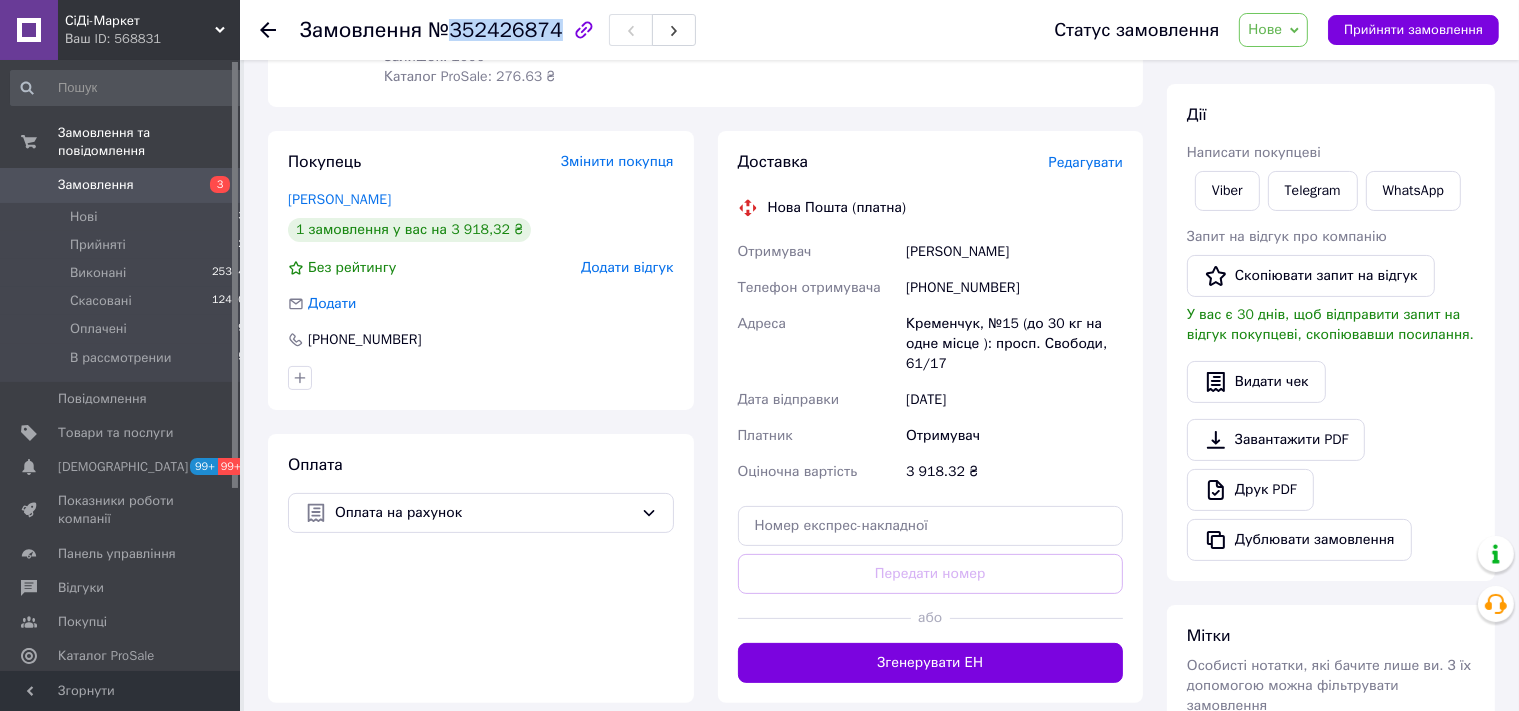 click on "№352426874" at bounding box center [495, 30] 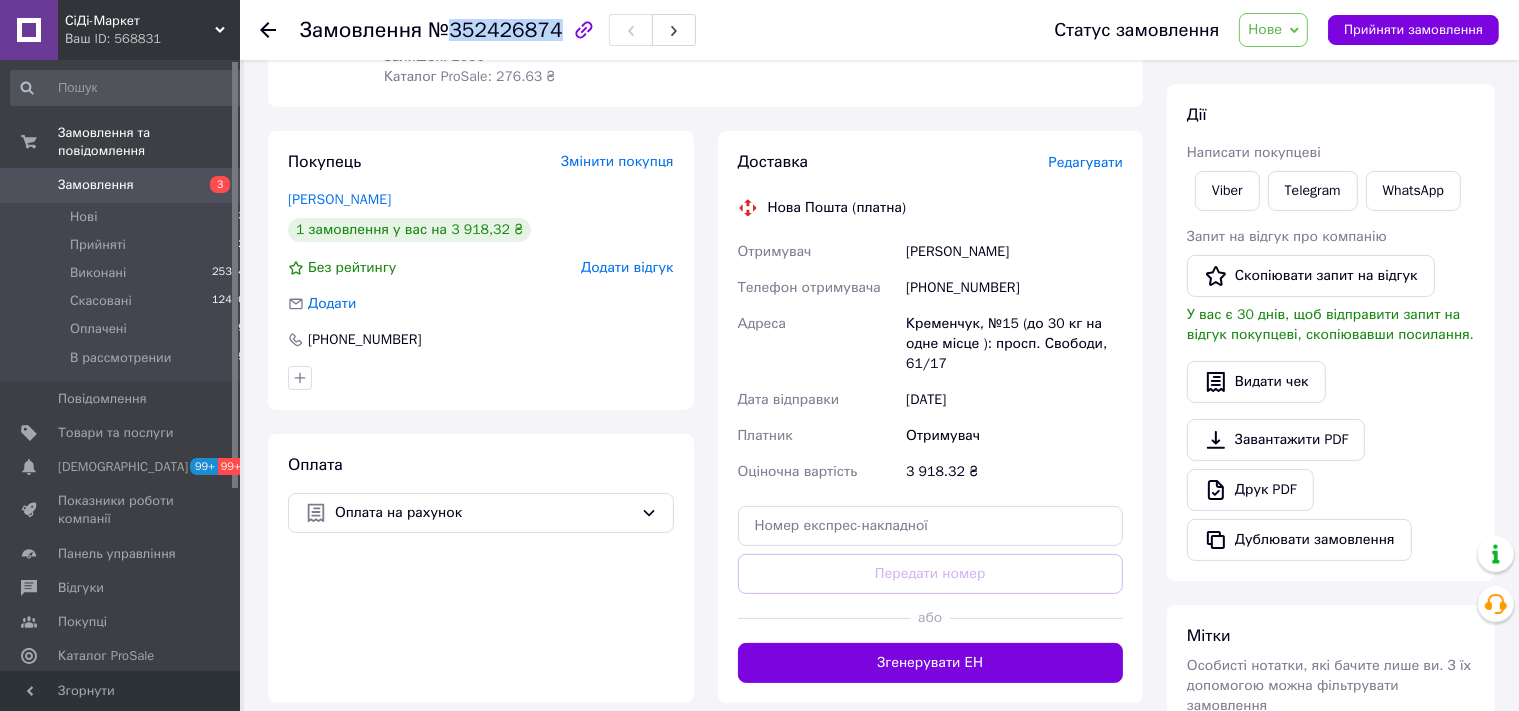 click on "Нове" at bounding box center (1273, 30) 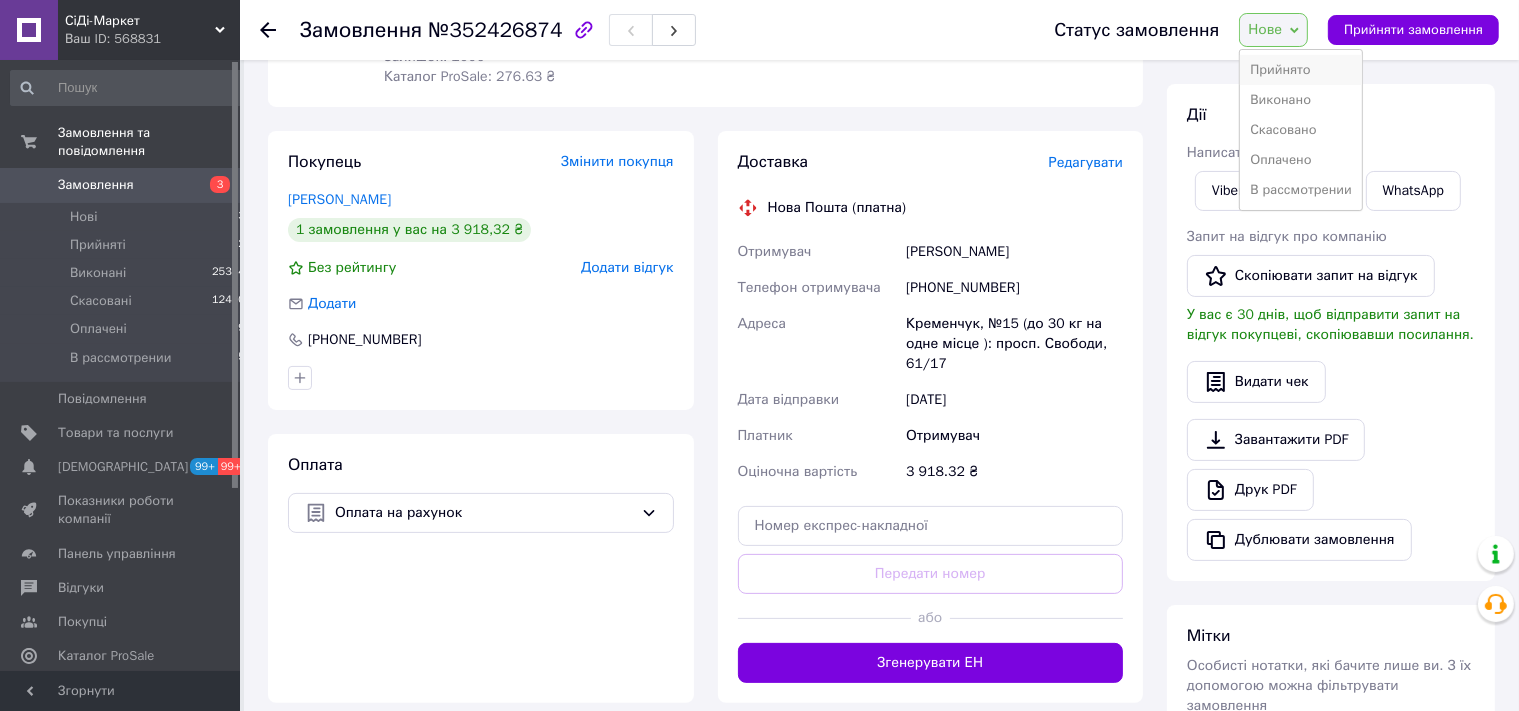 click on "Прийнято" at bounding box center (1301, 70) 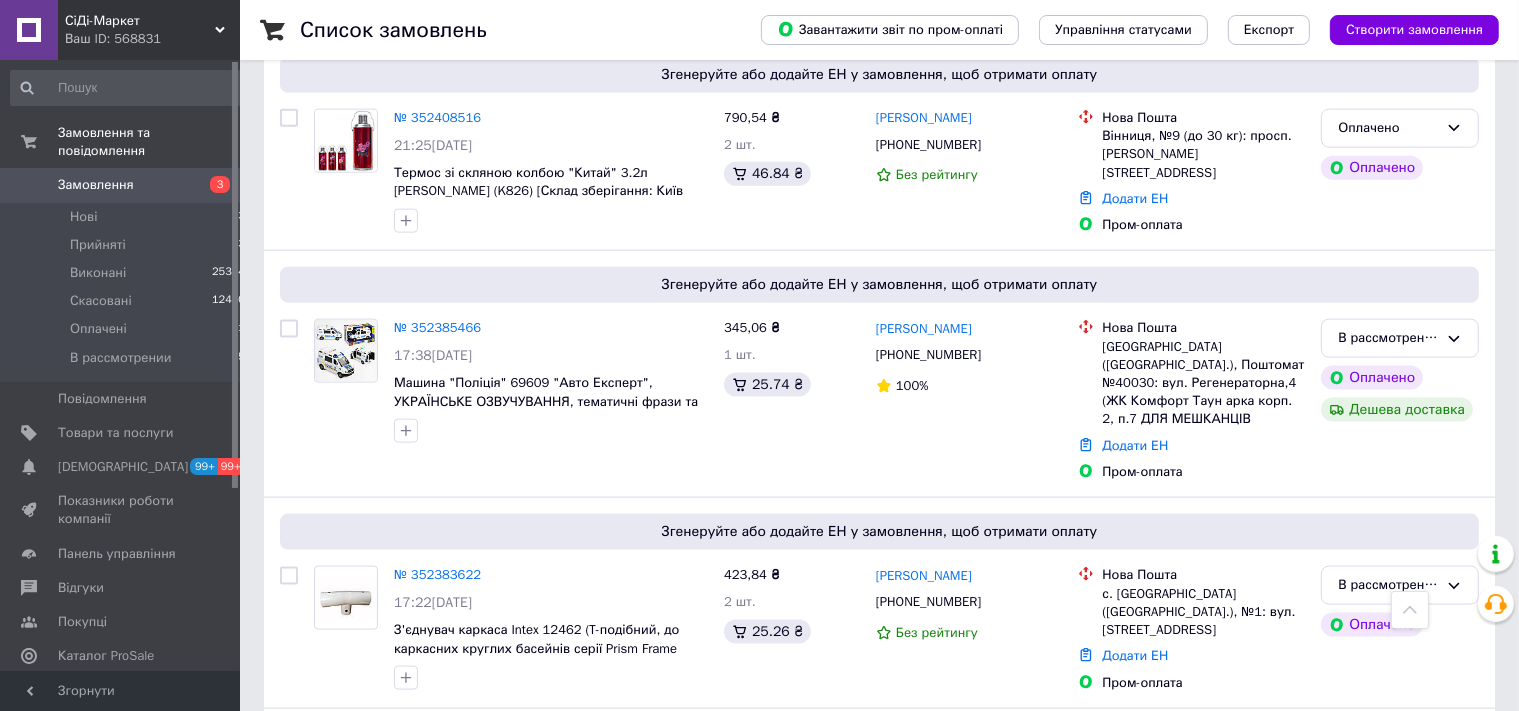 scroll, scrollTop: 2428, scrollLeft: 0, axis: vertical 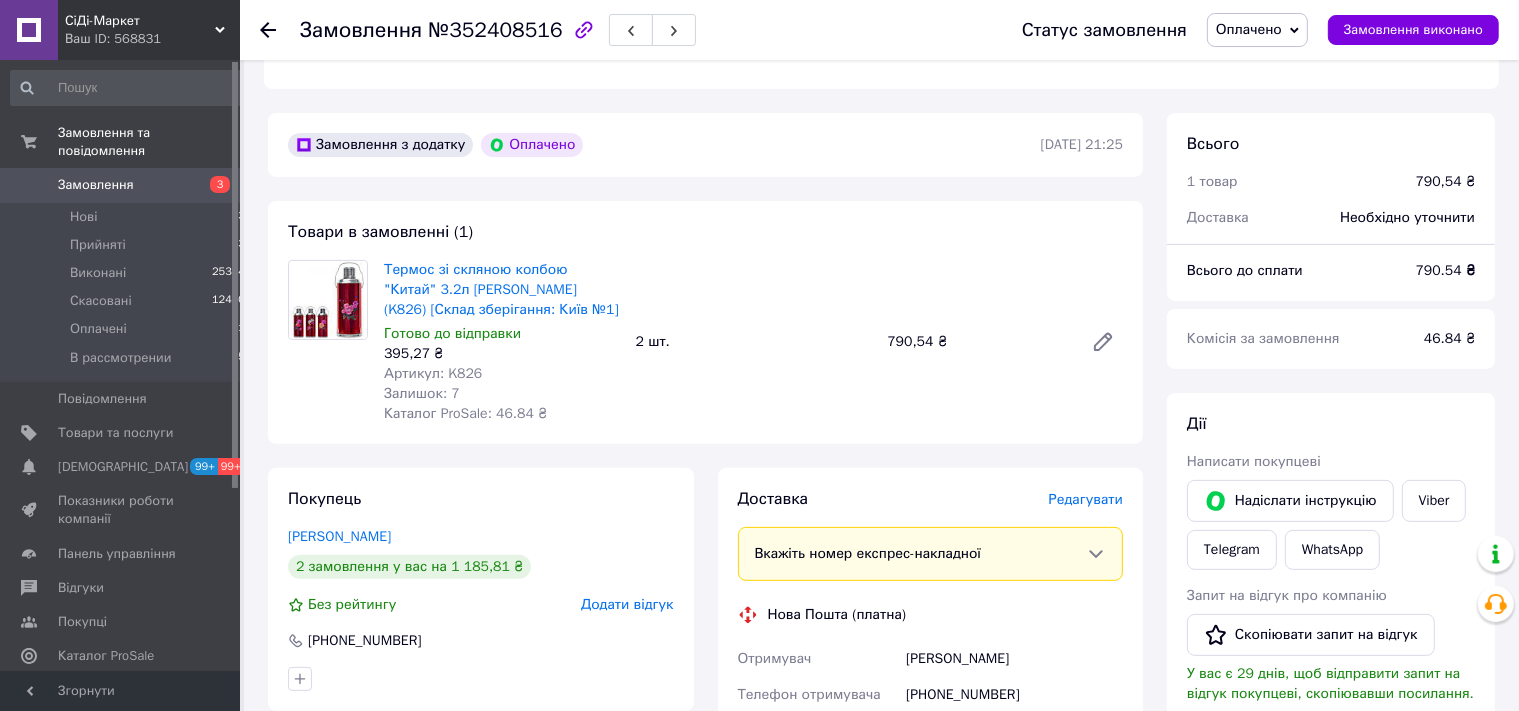 click on "Артикул: K826" at bounding box center [433, 373] 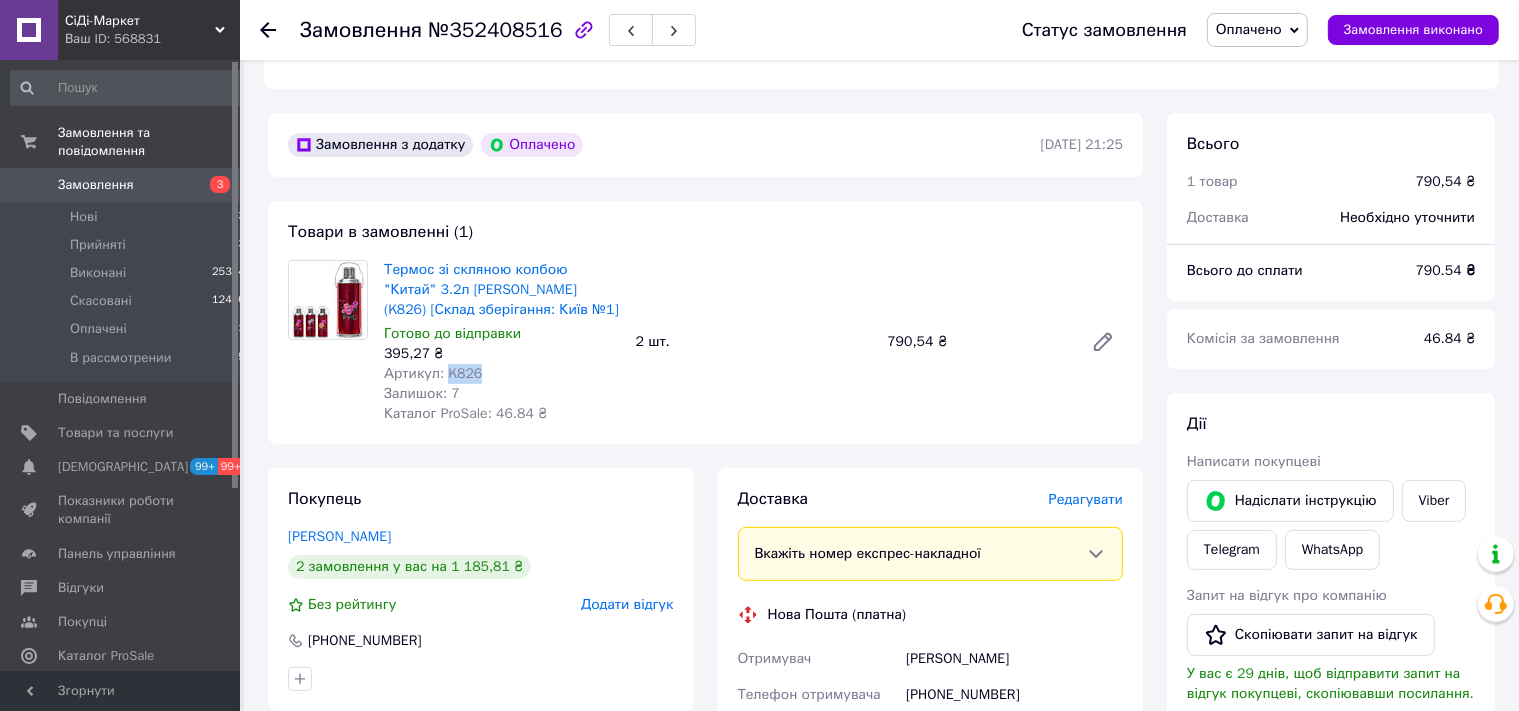 click on "Артикул: K826" at bounding box center [433, 373] 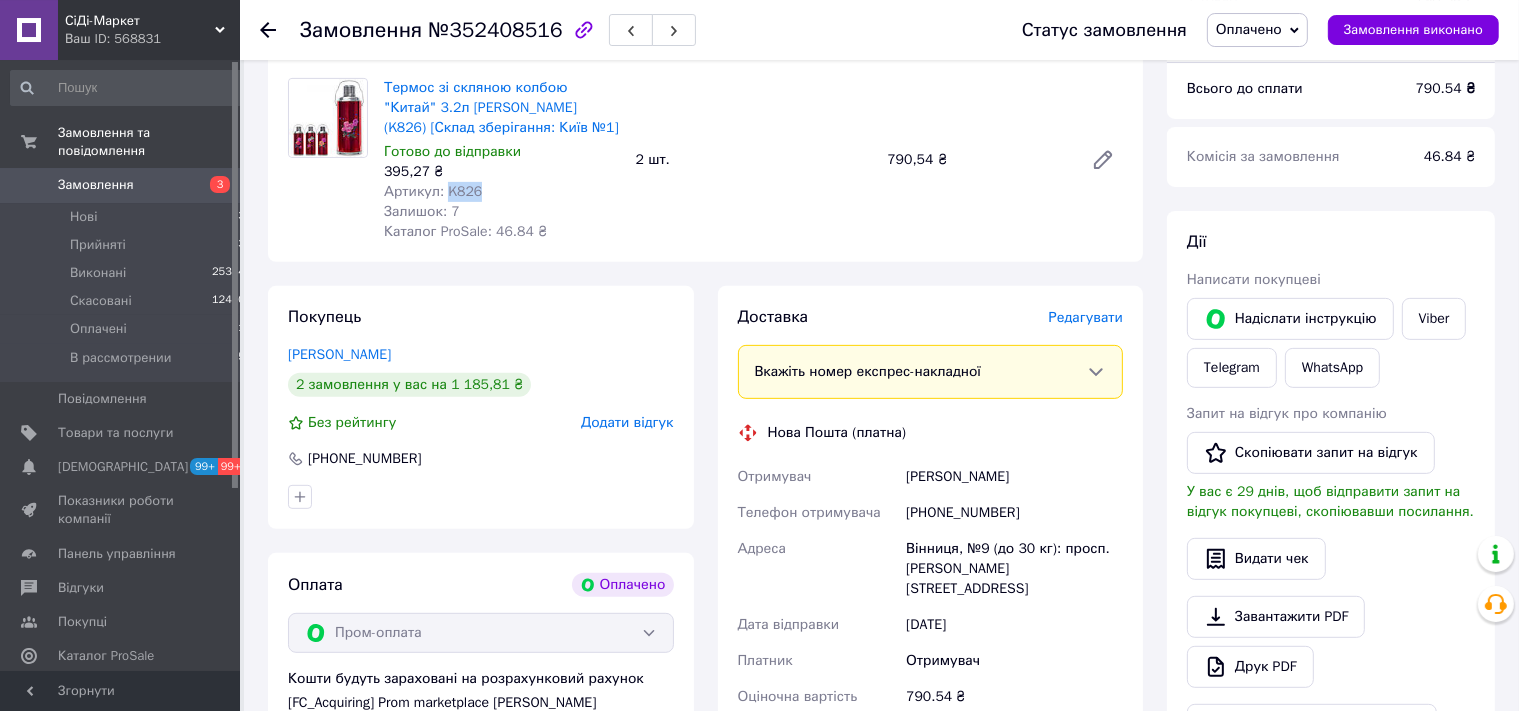 scroll, scrollTop: 739, scrollLeft: 0, axis: vertical 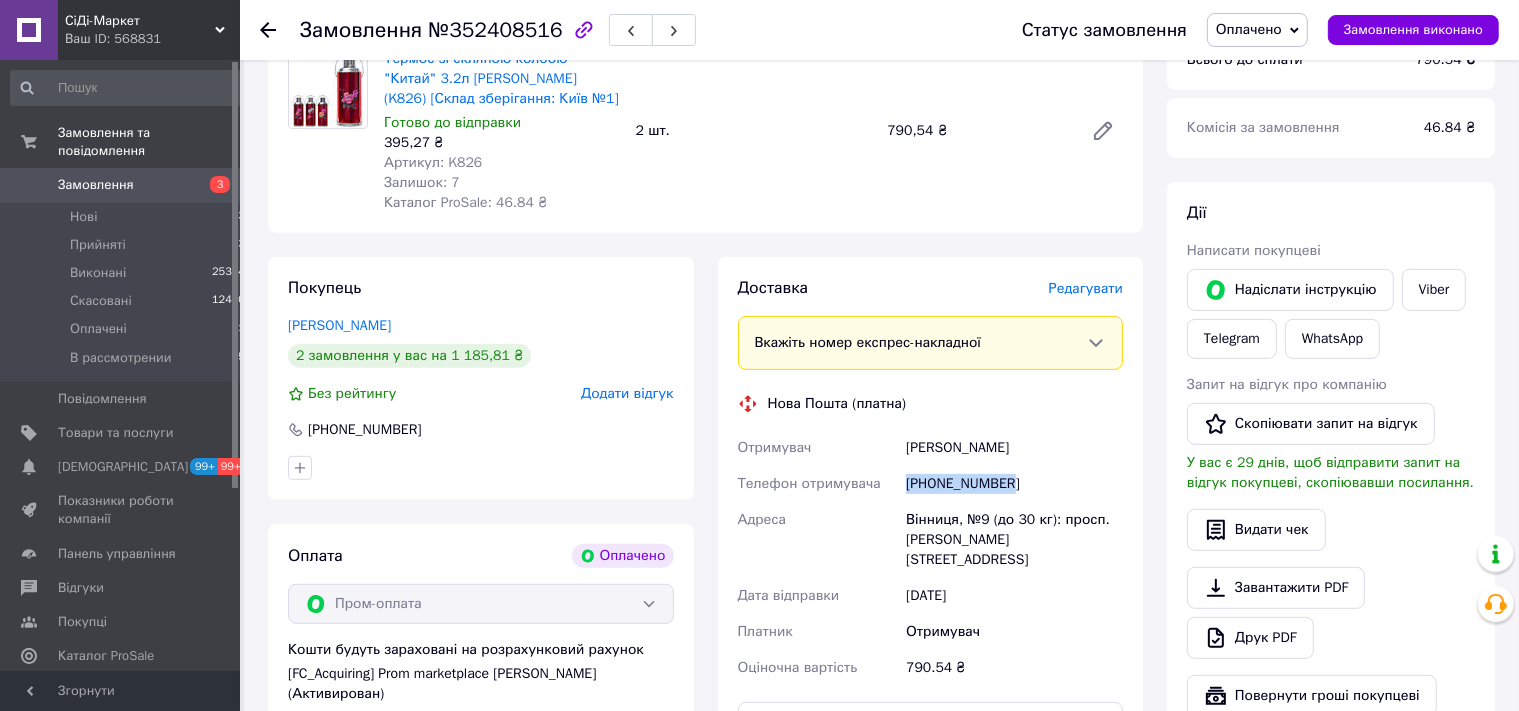 drag, startPoint x: 976, startPoint y: 486, endPoint x: 899, endPoint y: 484, distance: 77.02597 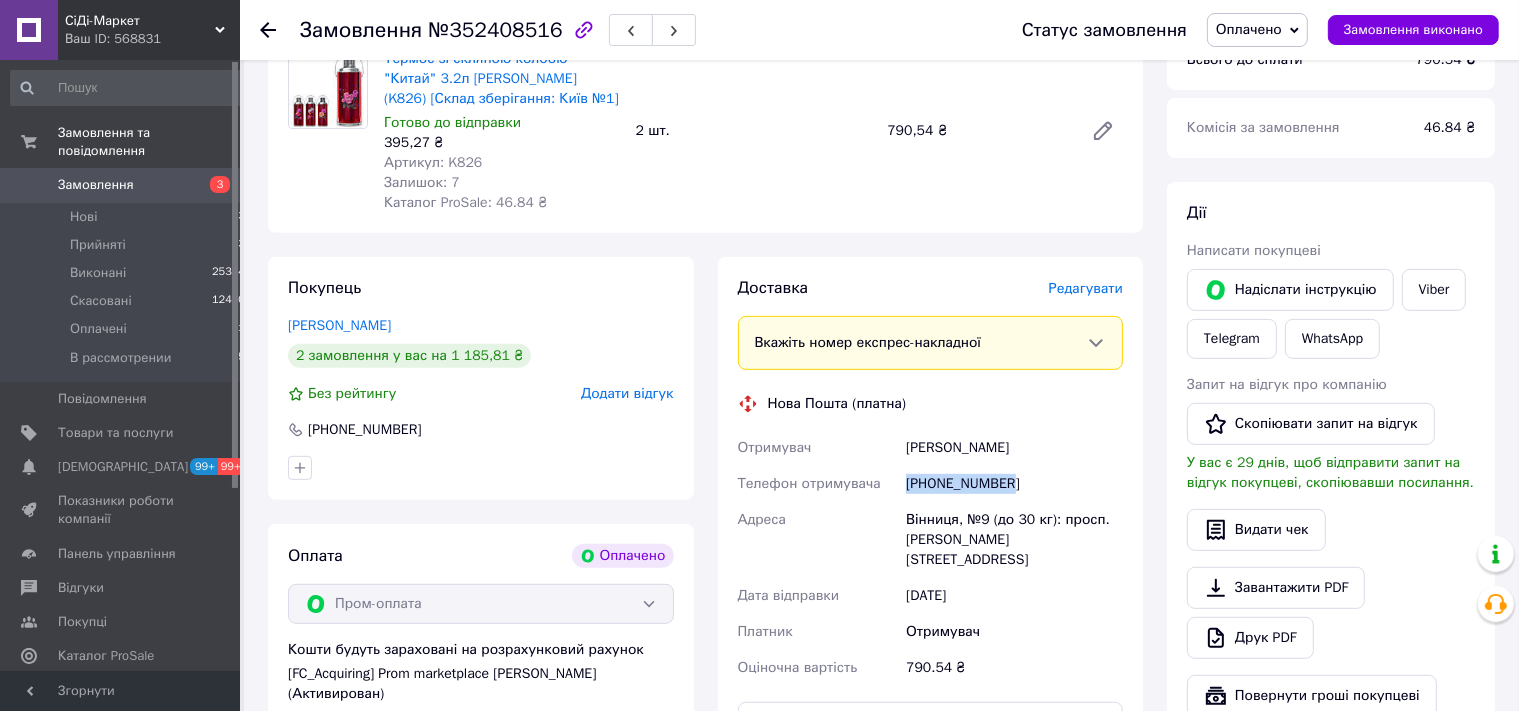drag, startPoint x: 938, startPoint y: 446, endPoint x: 900, endPoint y: 440, distance: 38.470768 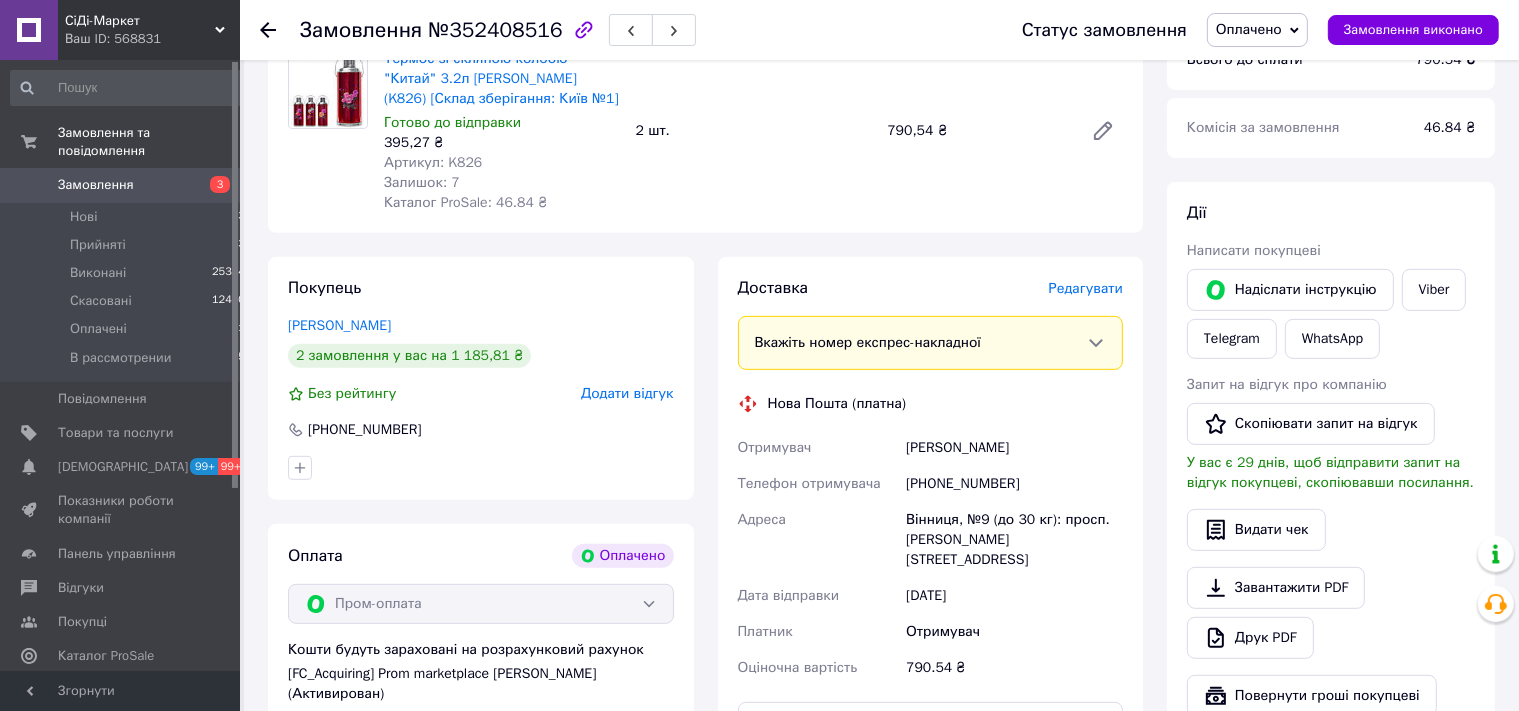 click on "Вінниця, №9 (до 30 кг): просп. Коцюбинського, 32" at bounding box center (1014, 540) 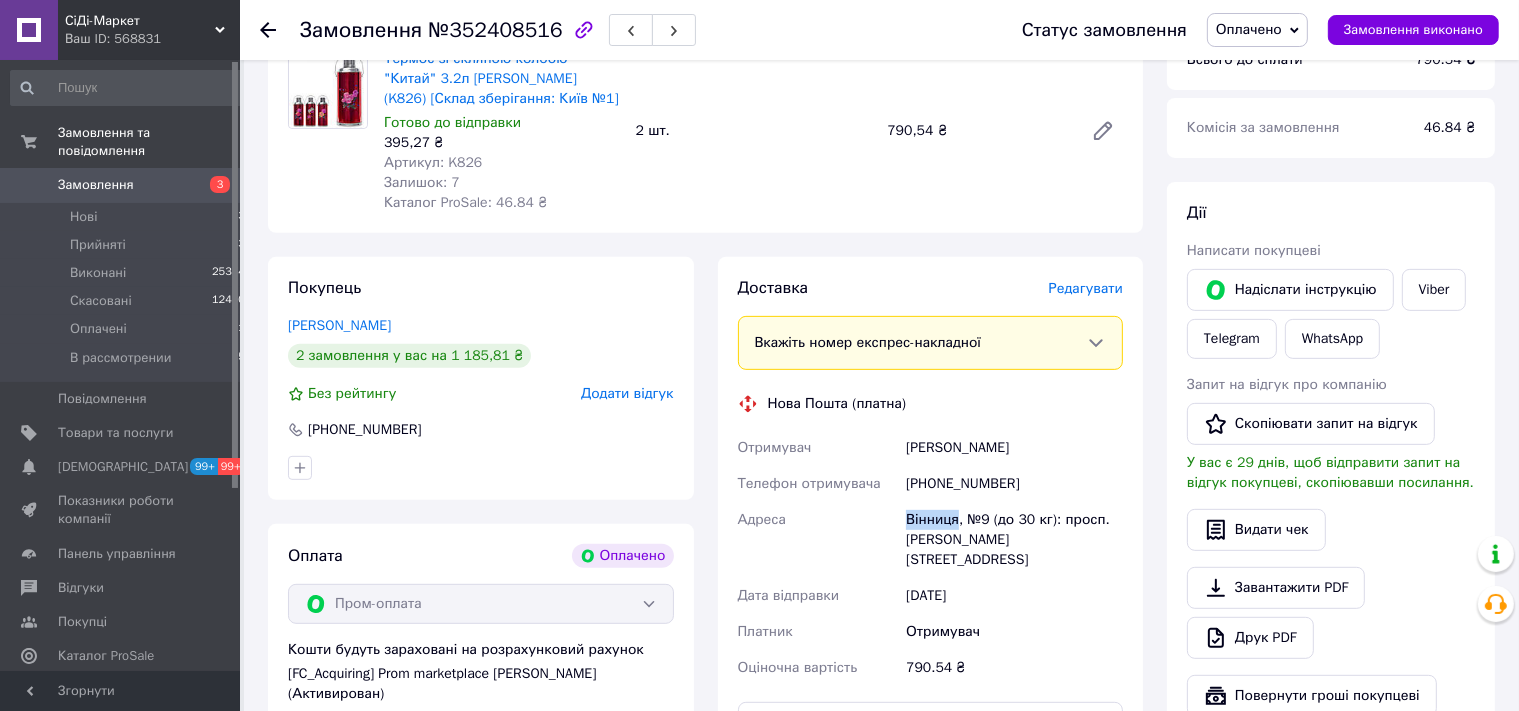 click on "Вінниця, №9 (до 30 кг): просп. Коцюбинського, 32" at bounding box center [1014, 540] 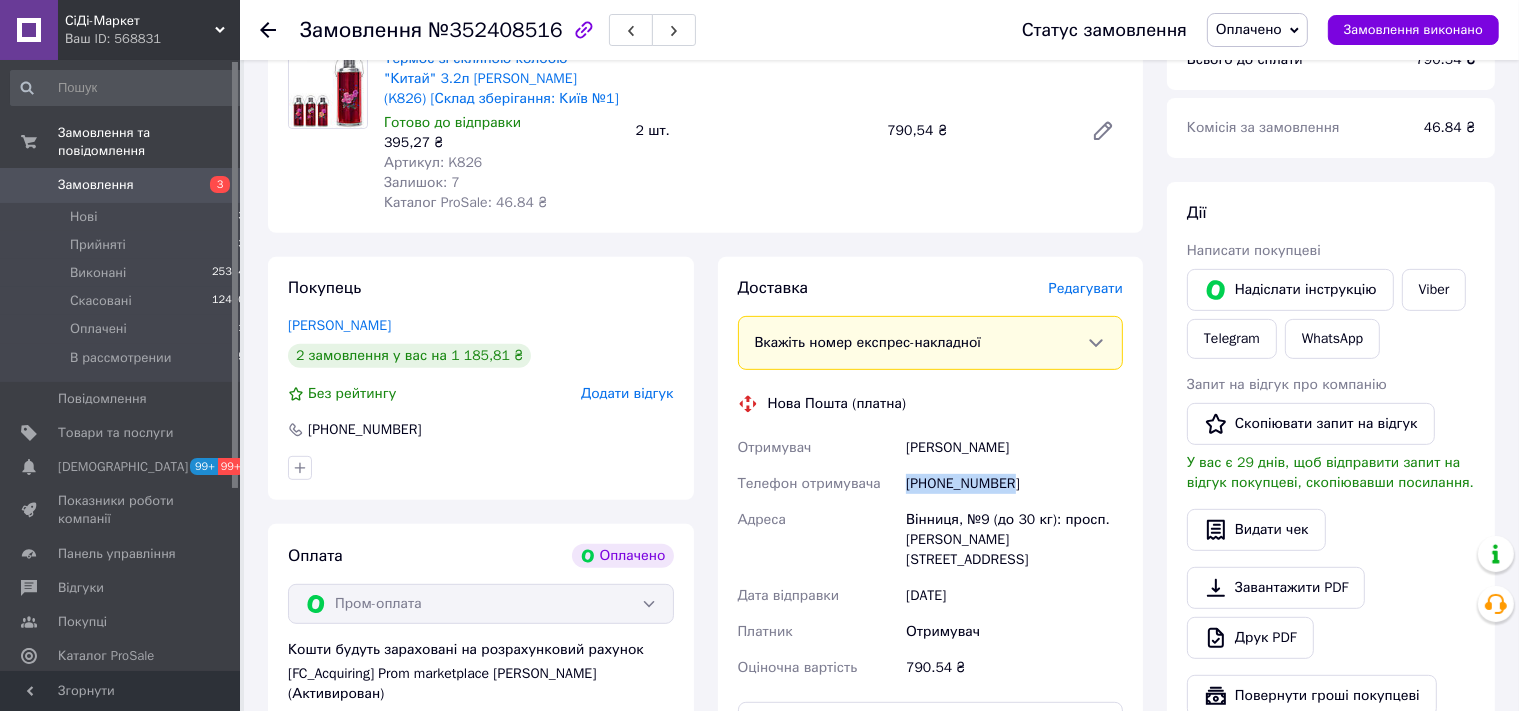 drag, startPoint x: 1019, startPoint y: 489, endPoint x: 890, endPoint y: 487, distance: 129.0155 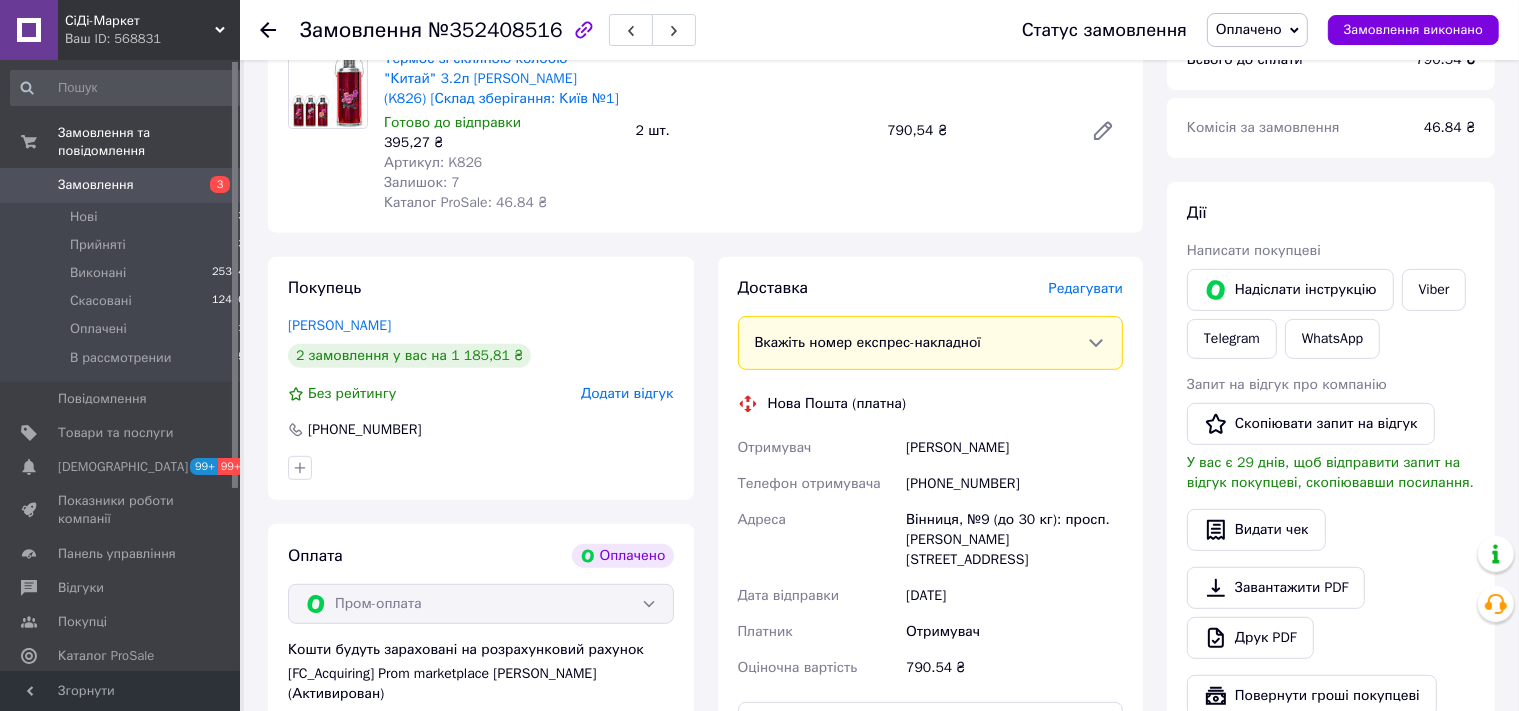 click on "№352408516" at bounding box center [495, 30] 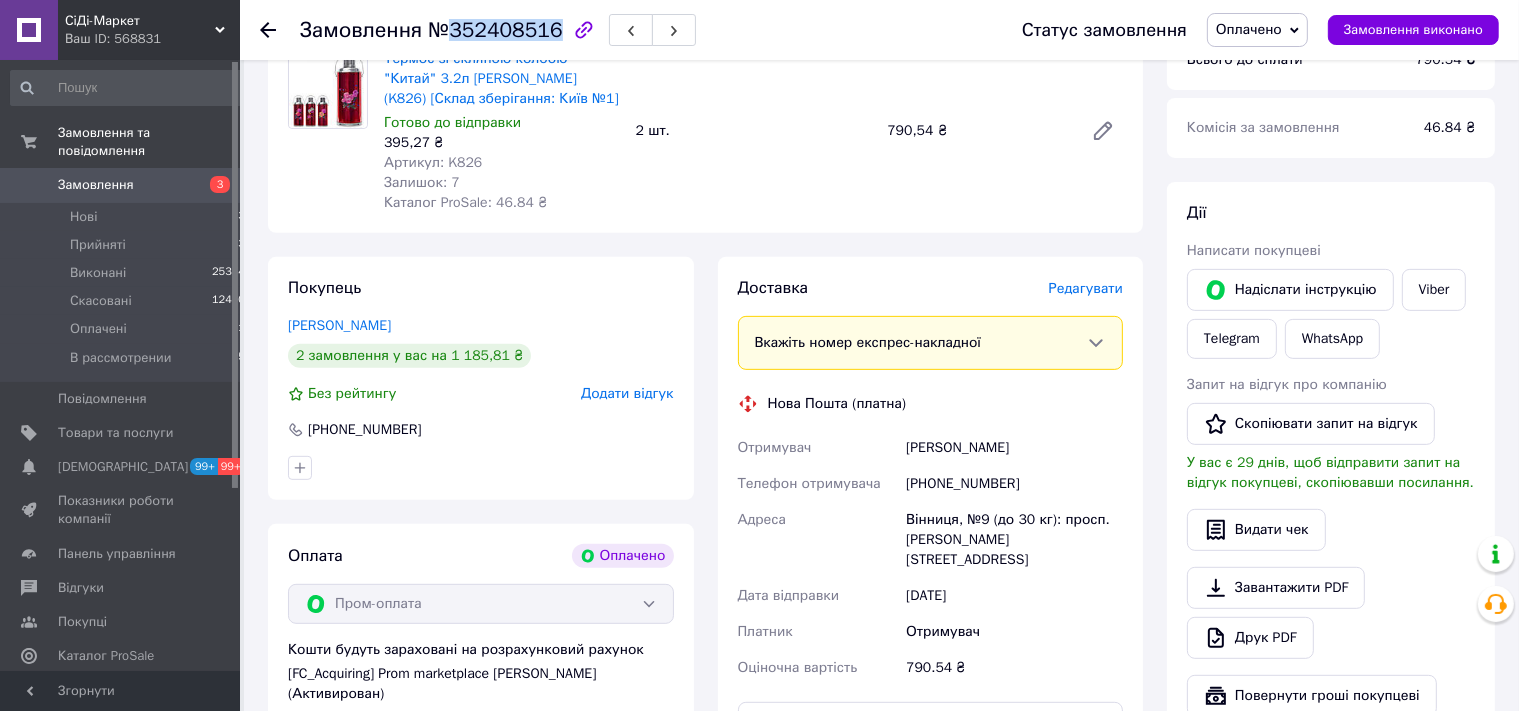 click on "№352408516" at bounding box center (495, 30) 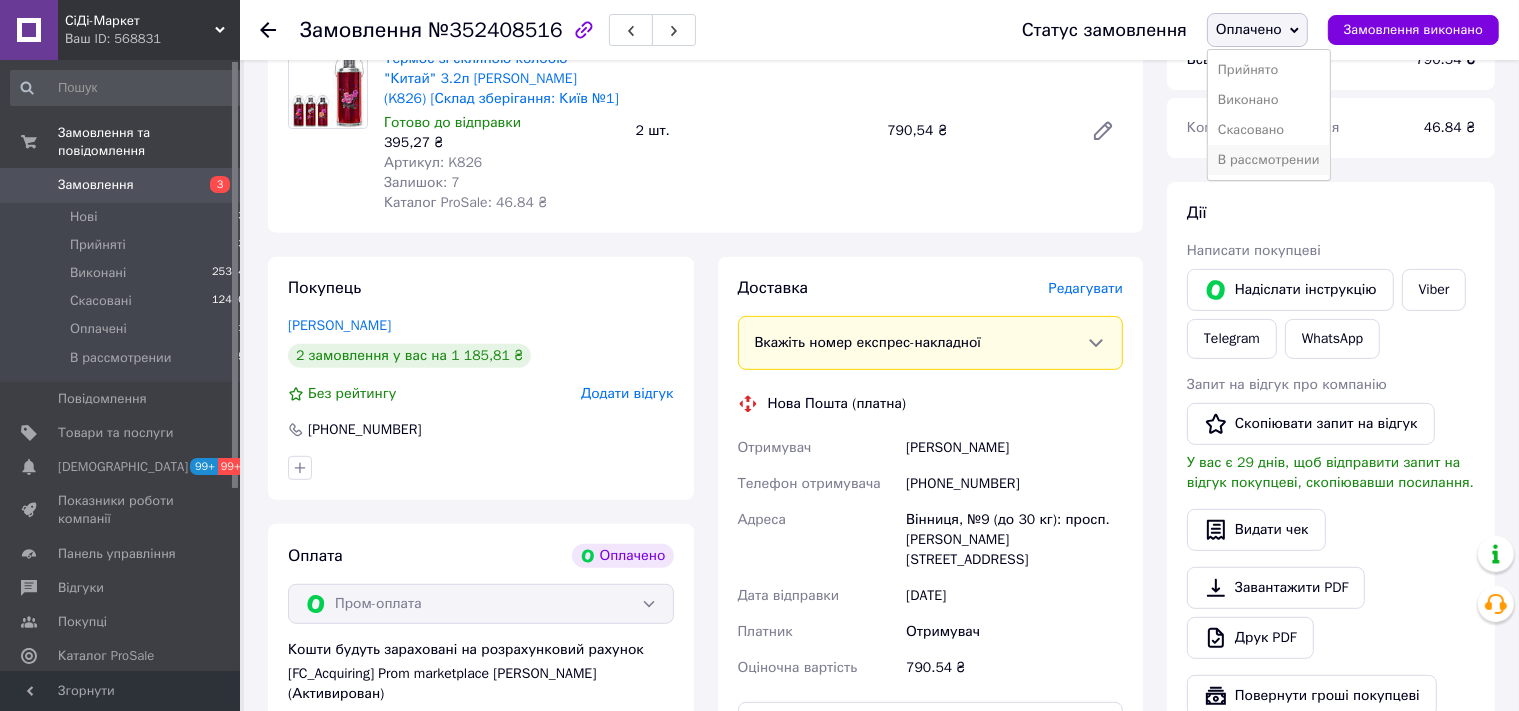 click on "В рассмотрении" at bounding box center [1269, 160] 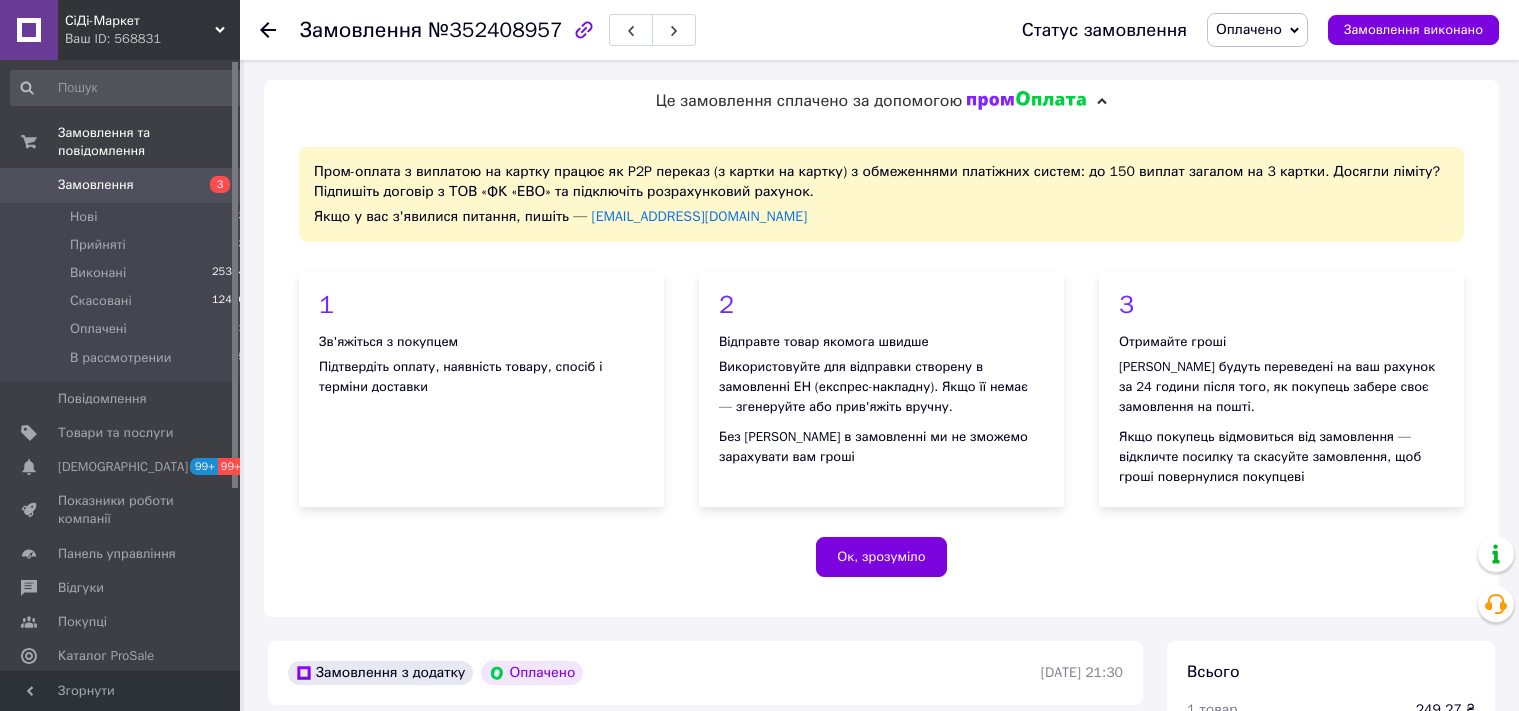 scroll, scrollTop: 0, scrollLeft: 0, axis: both 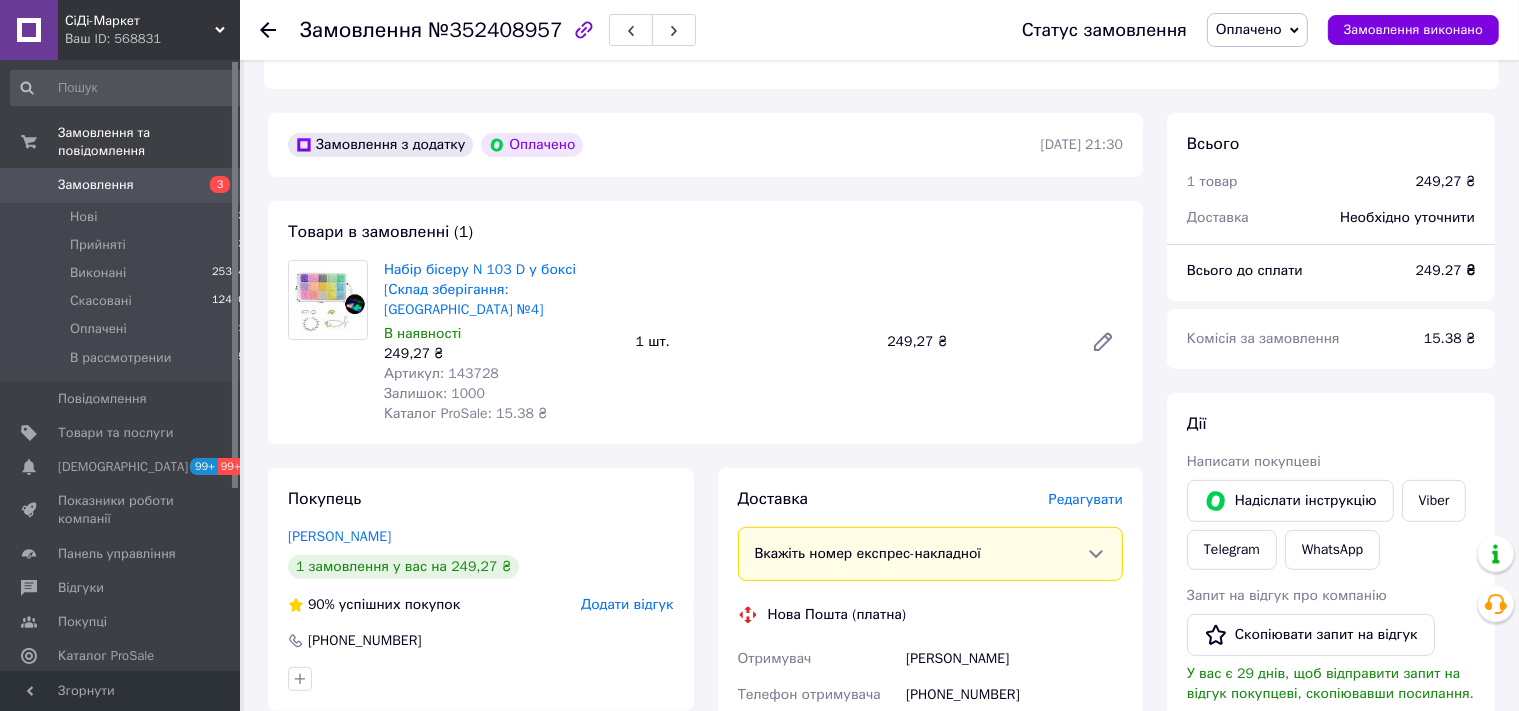 click on "Артикул: 143728" at bounding box center [441, 373] 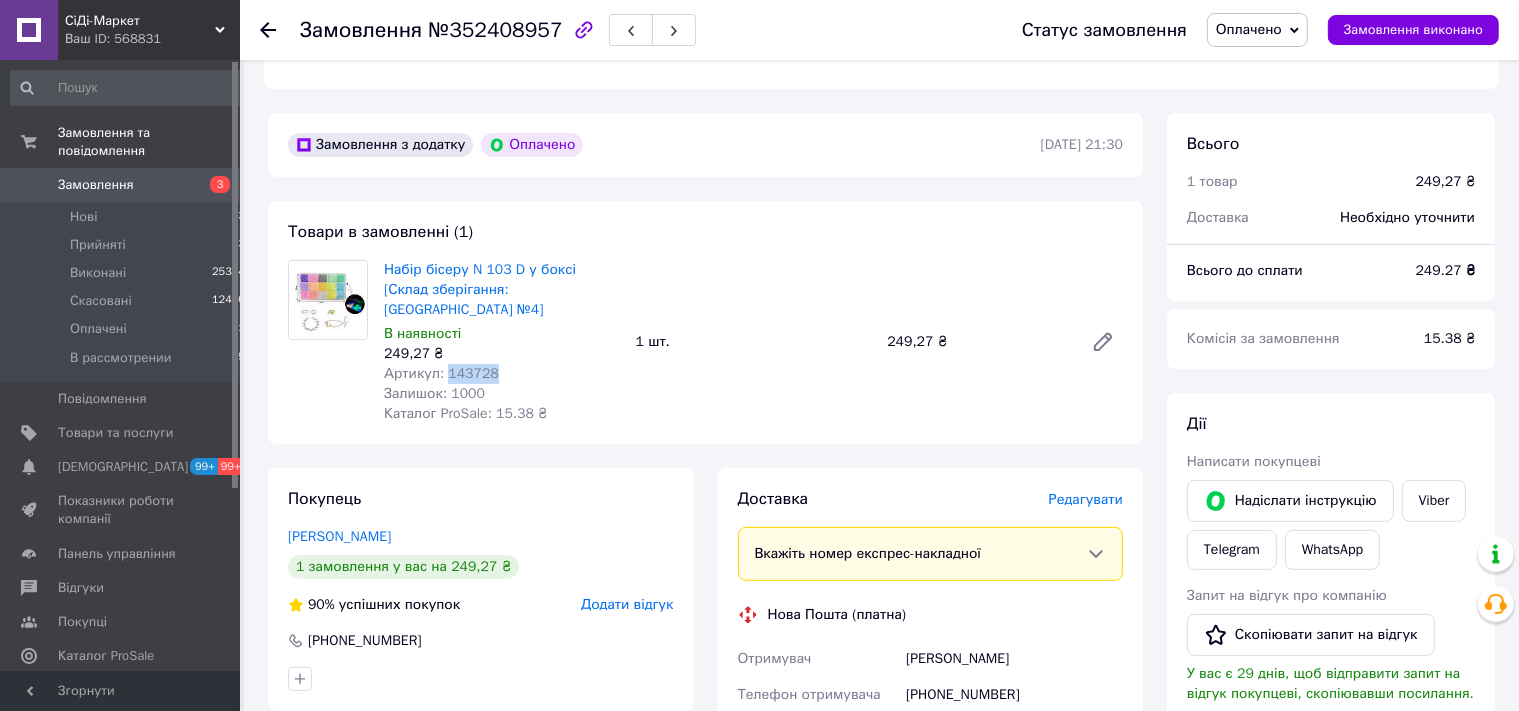 click on "Артикул: 143728" at bounding box center [441, 373] 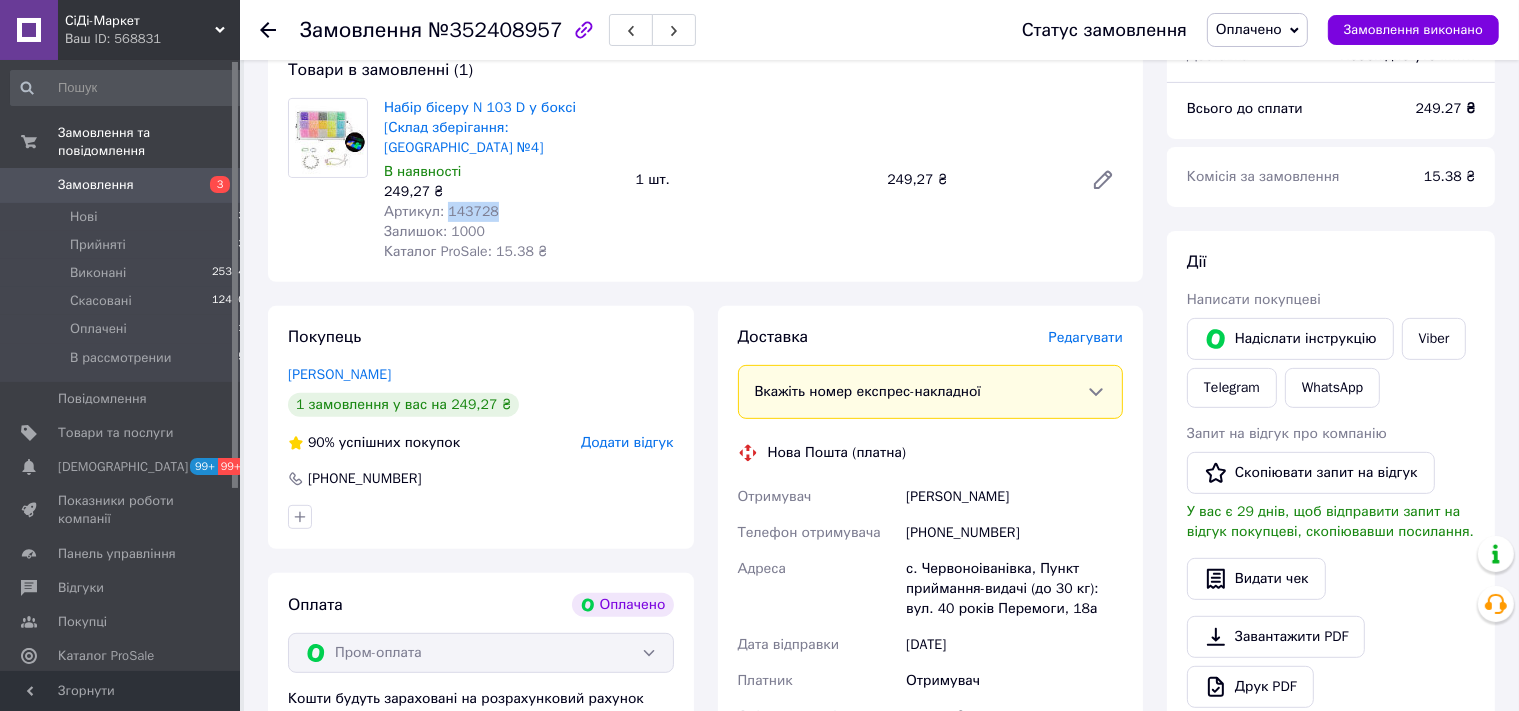 scroll, scrollTop: 739, scrollLeft: 0, axis: vertical 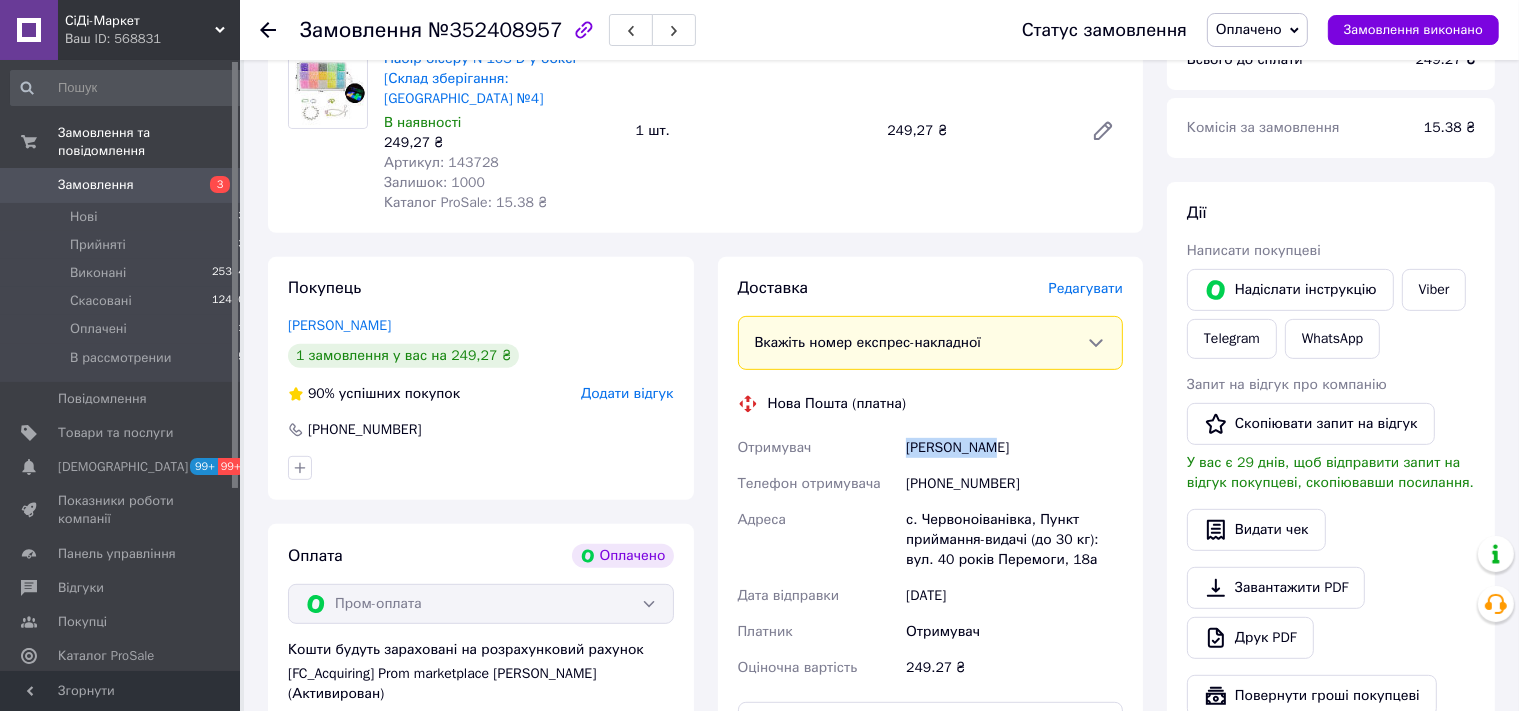 drag, startPoint x: 1000, startPoint y: 426, endPoint x: 886, endPoint y: 426, distance: 114 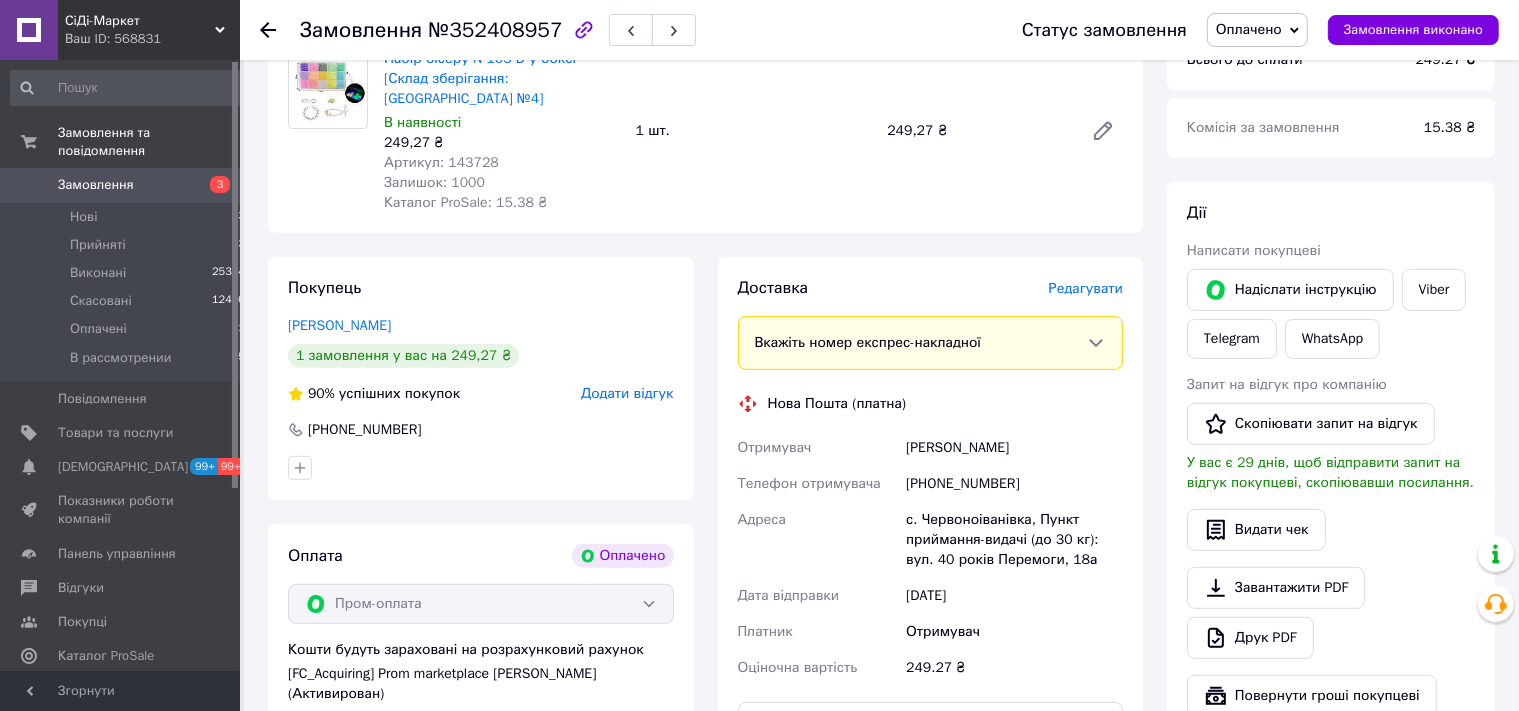 click on "+380689249278" at bounding box center [1014, 484] 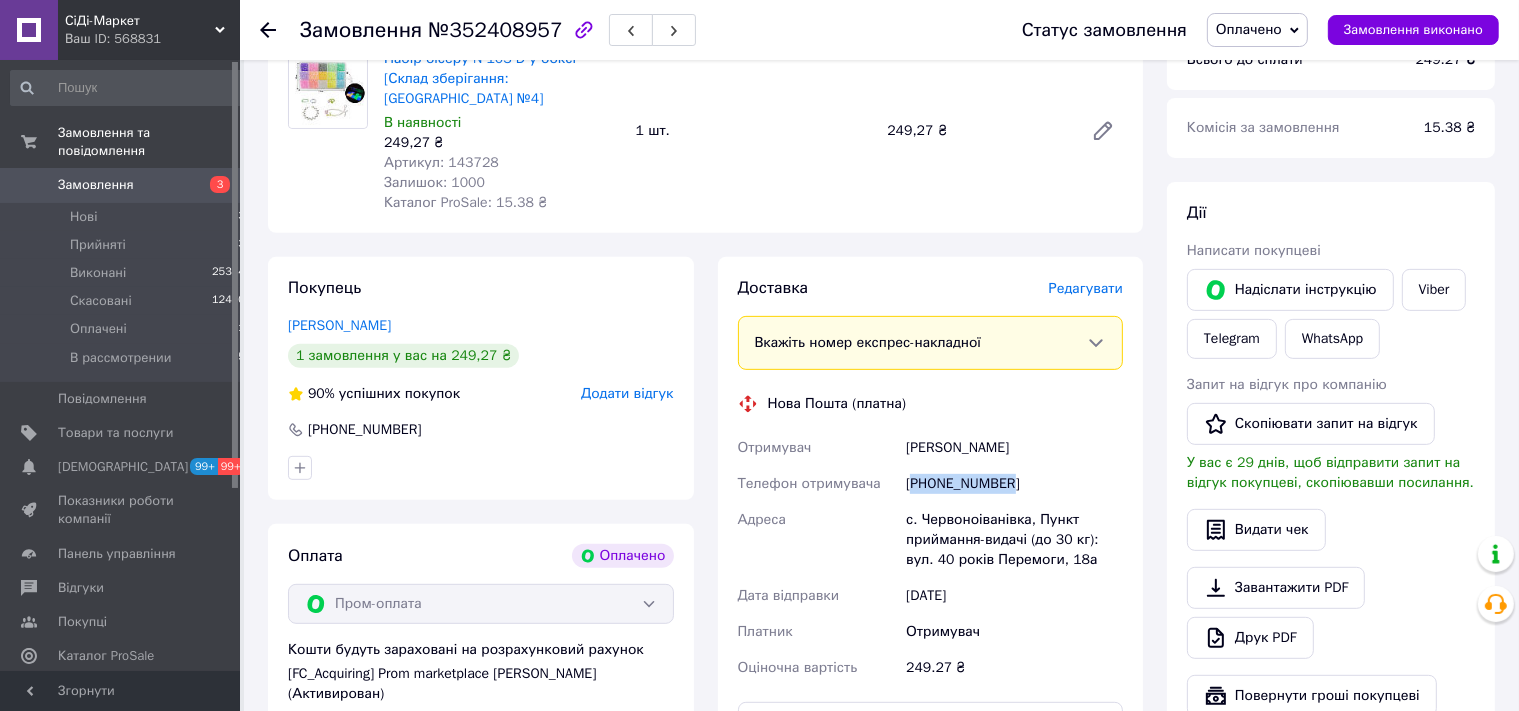 click on "+380689249278" at bounding box center [1014, 484] 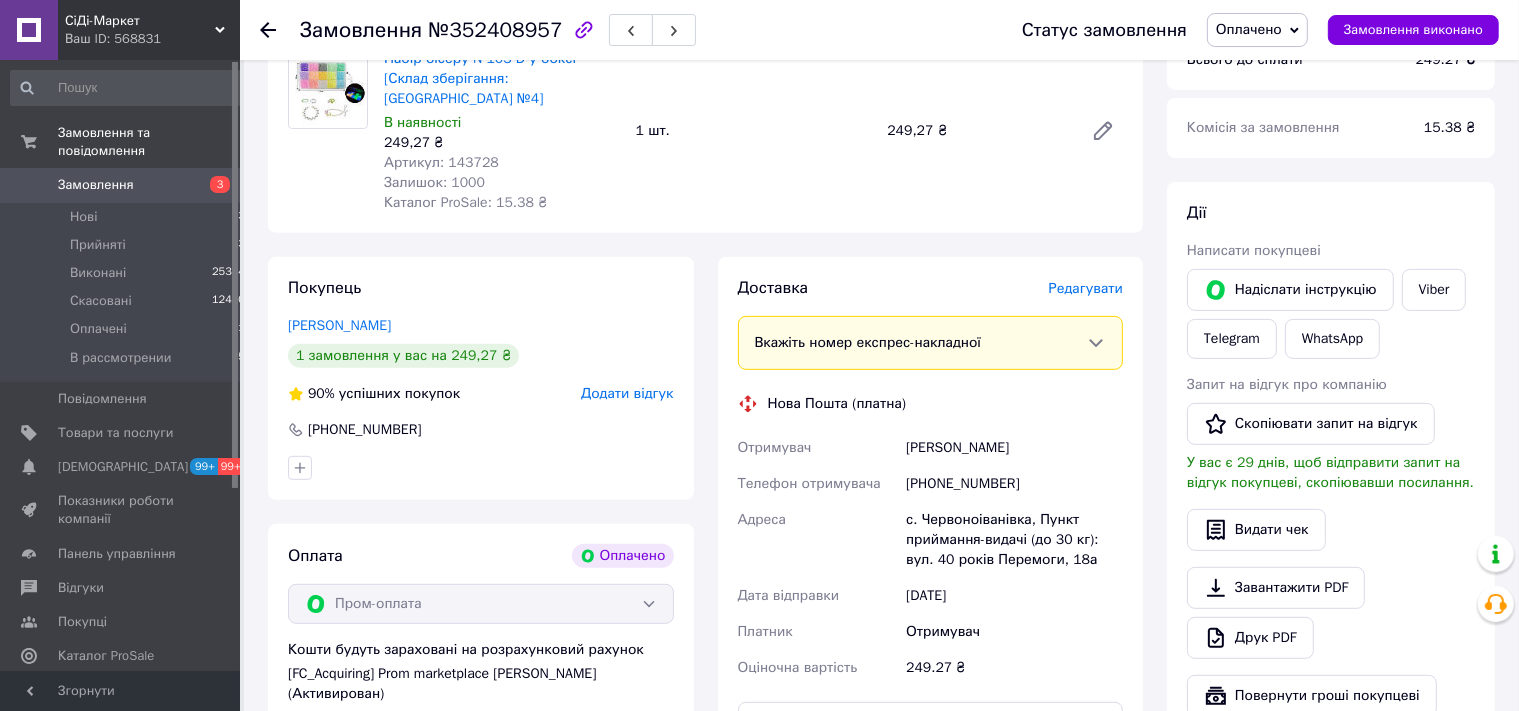 click on "+380689249278" at bounding box center [1014, 484] 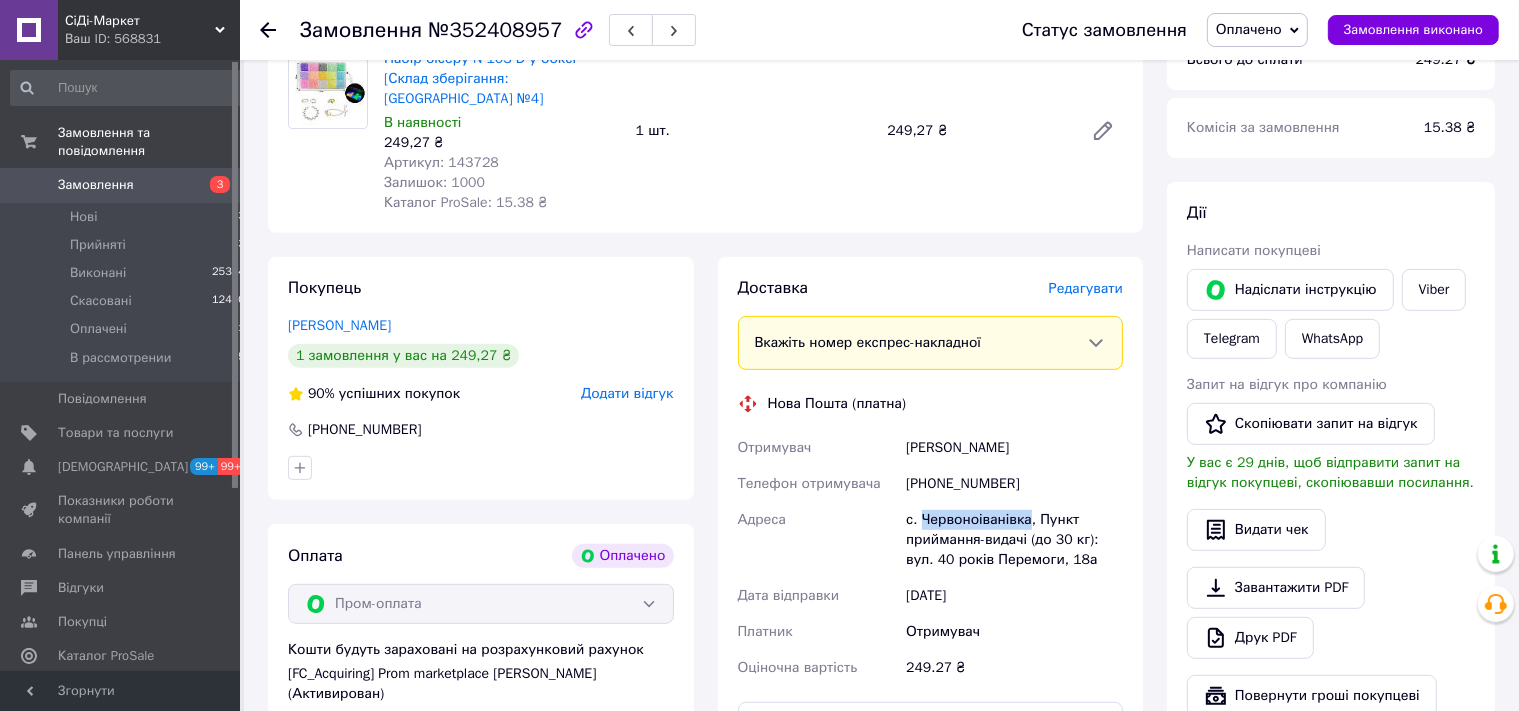 click on "с. Червоноіванівка, Пункт приймання-видачі (до 30 кг): вул. 40 років Перемоги, 18а" at bounding box center [1014, 540] 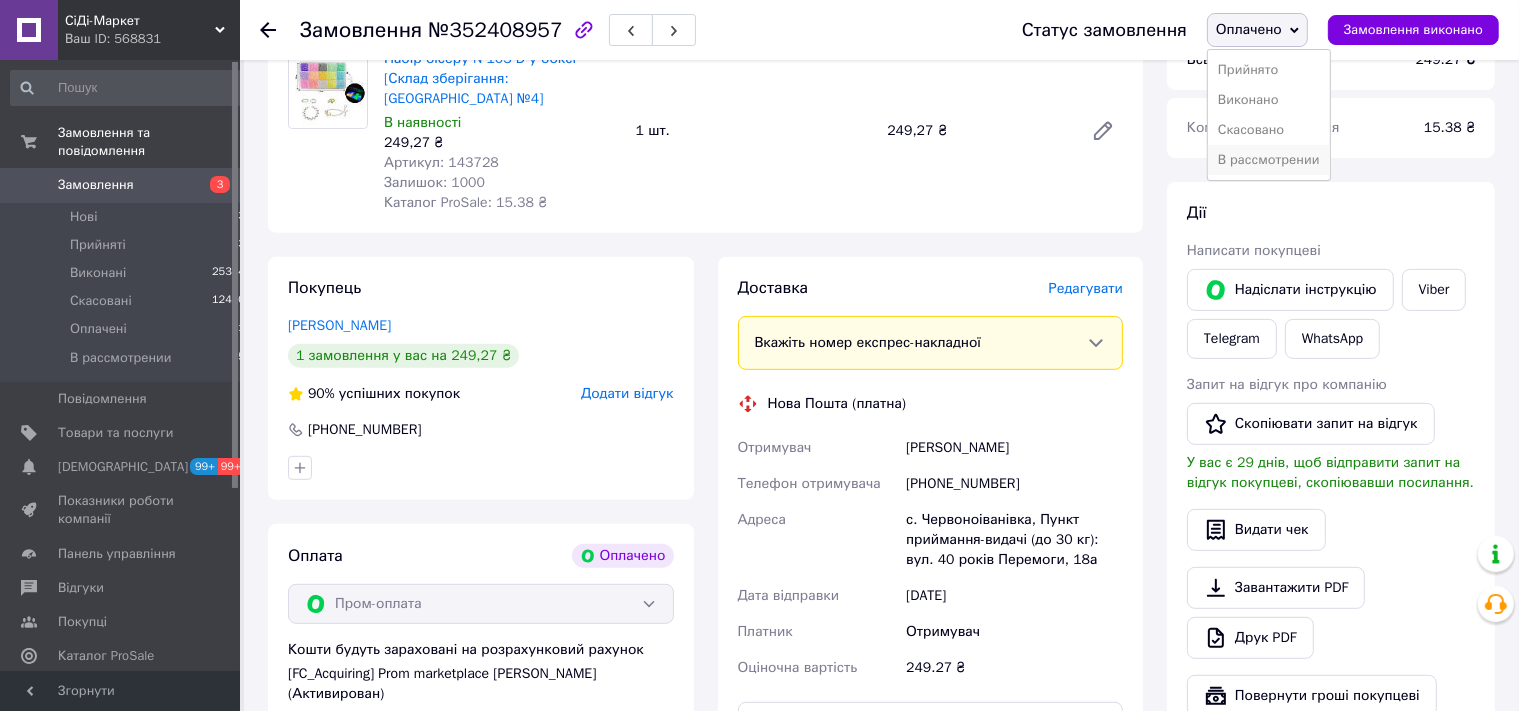 click on "В рассмотрении" at bounding box center (1269, 160) 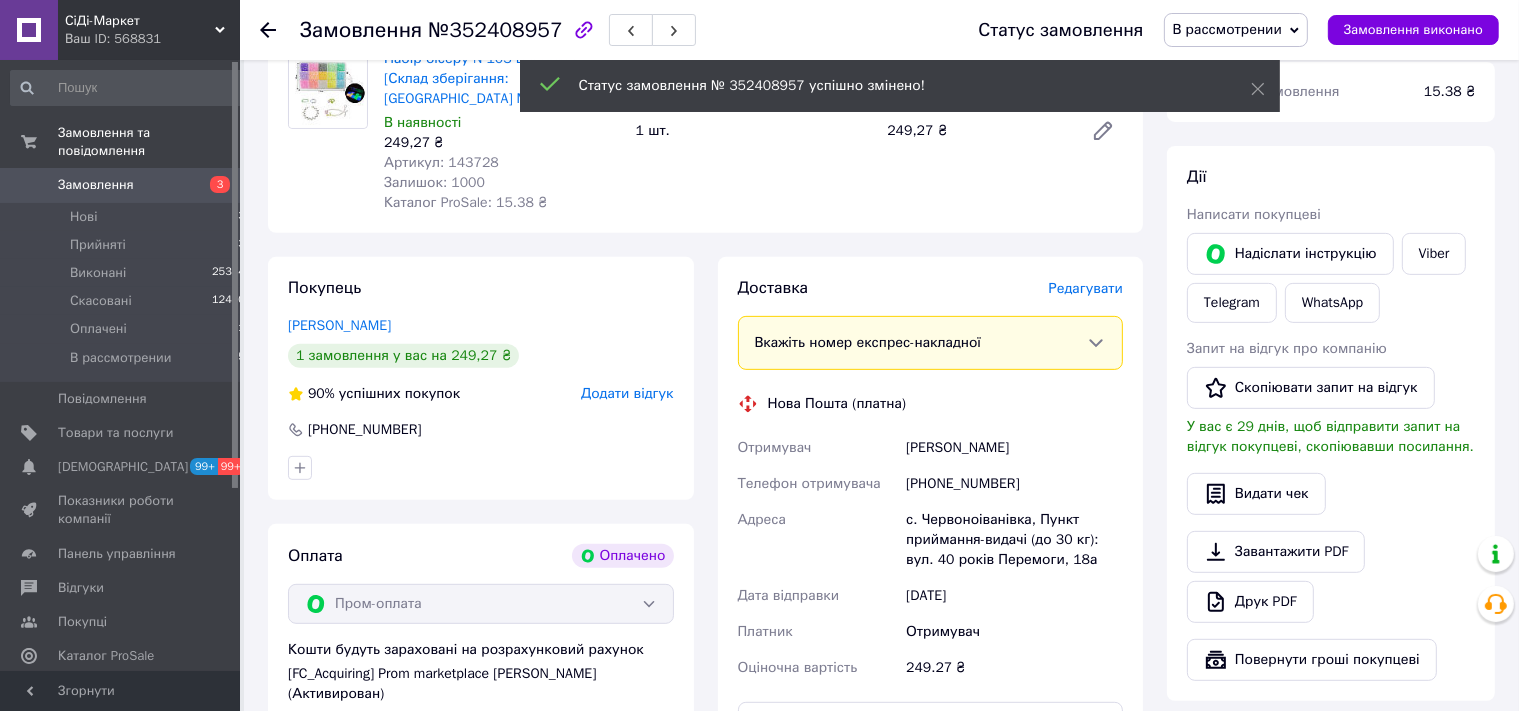 click on "№352408957" at bounding box center (495, 30) 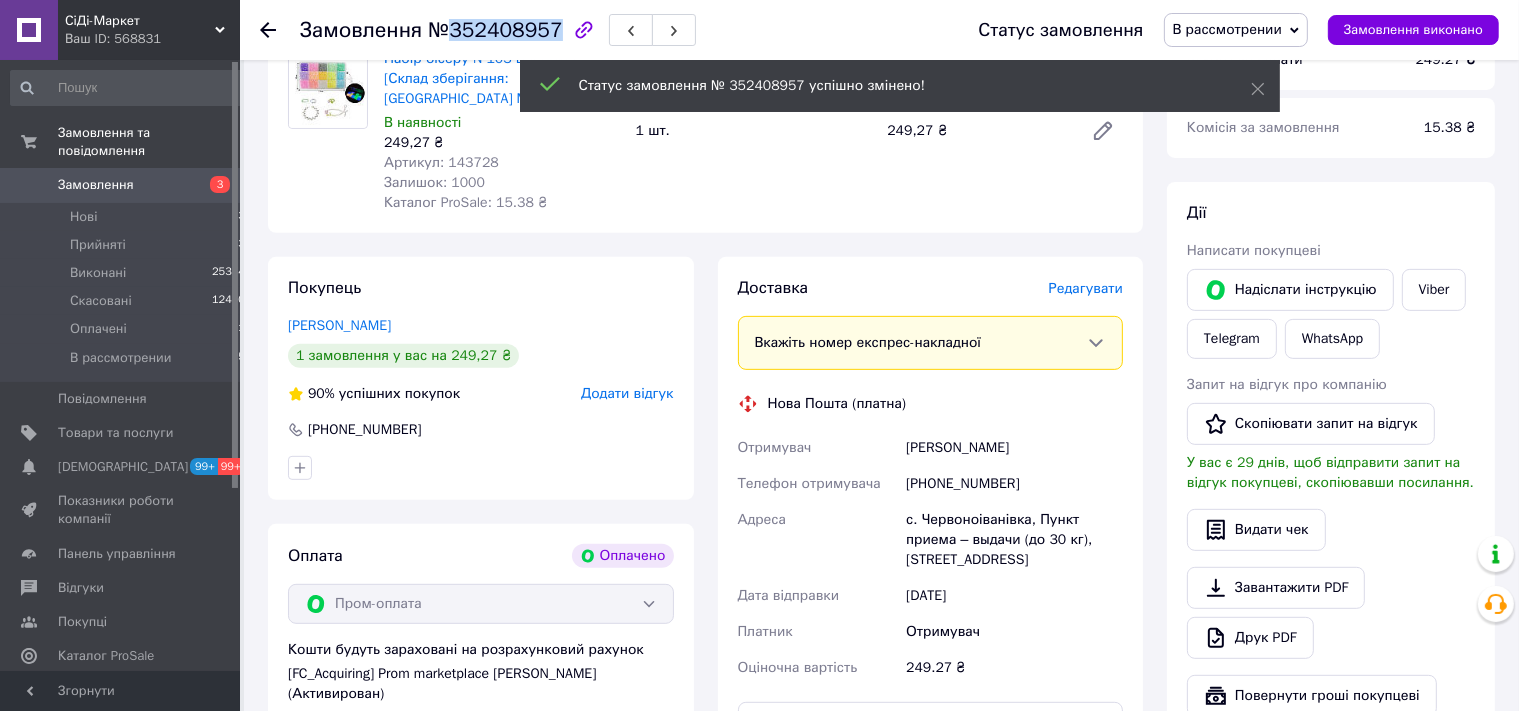 click on "№352408957" at bounding box center [495, 30] 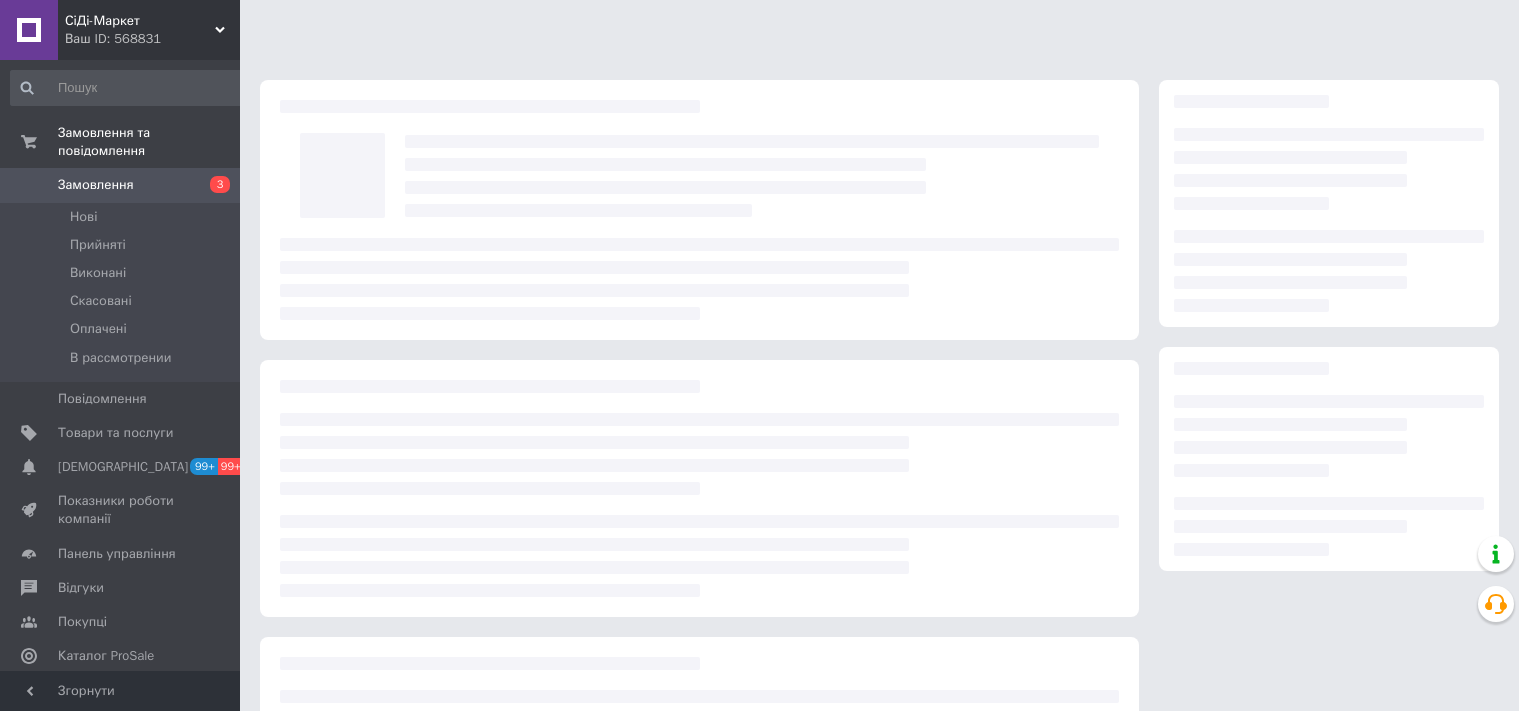 scroll, scrollTop: 0, scrollLeft: 0, axis: both 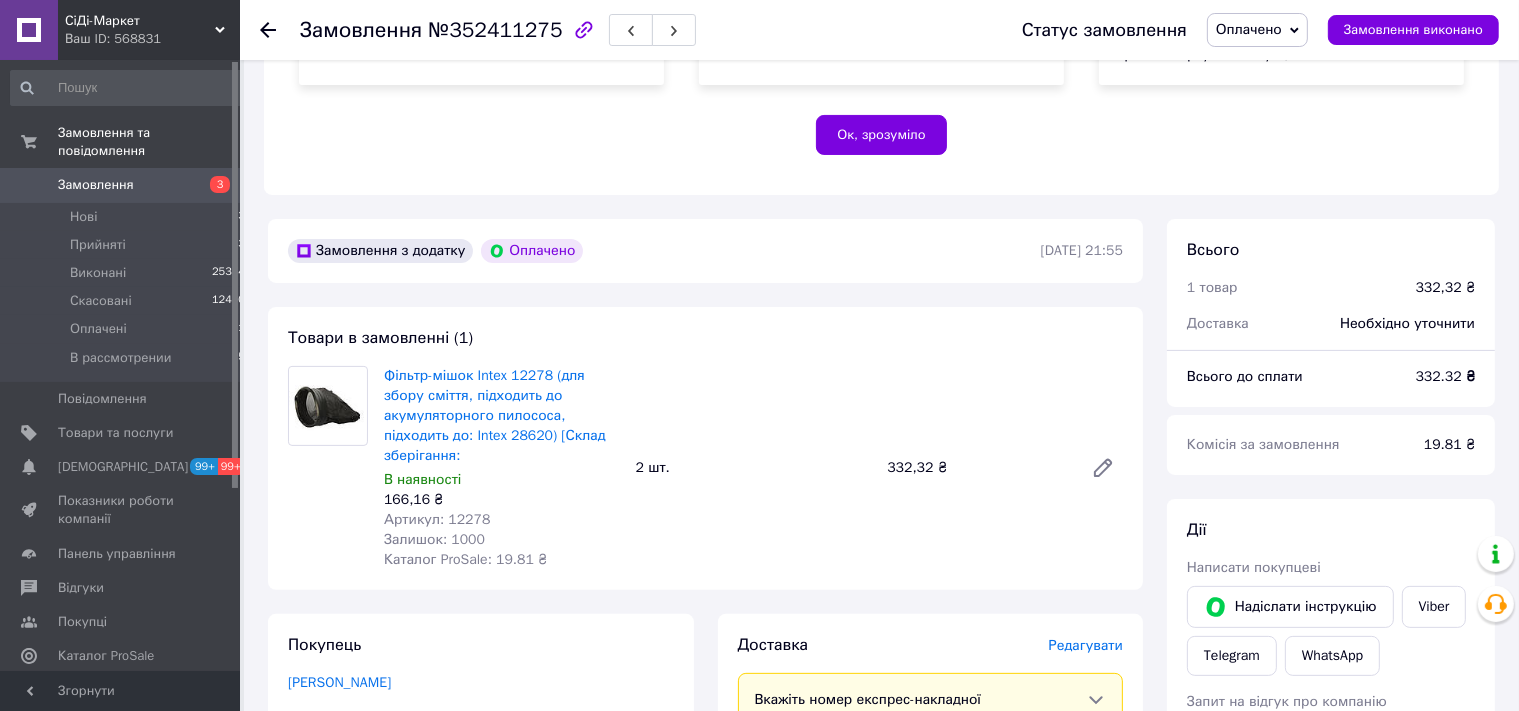 click on "Артикул: 12278" at bounding box center [437, 519] 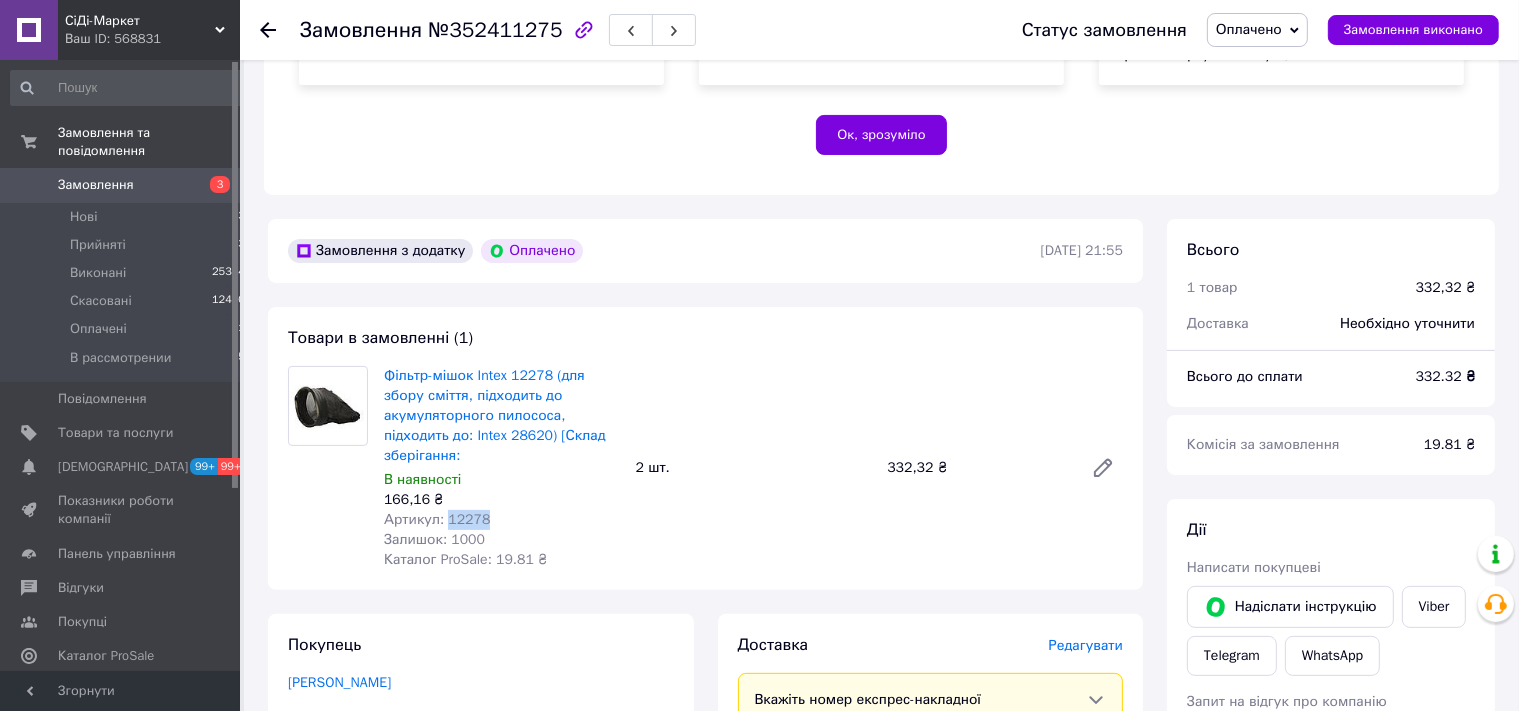click on "Артикул: 12278" at bounding box center (437, 519) 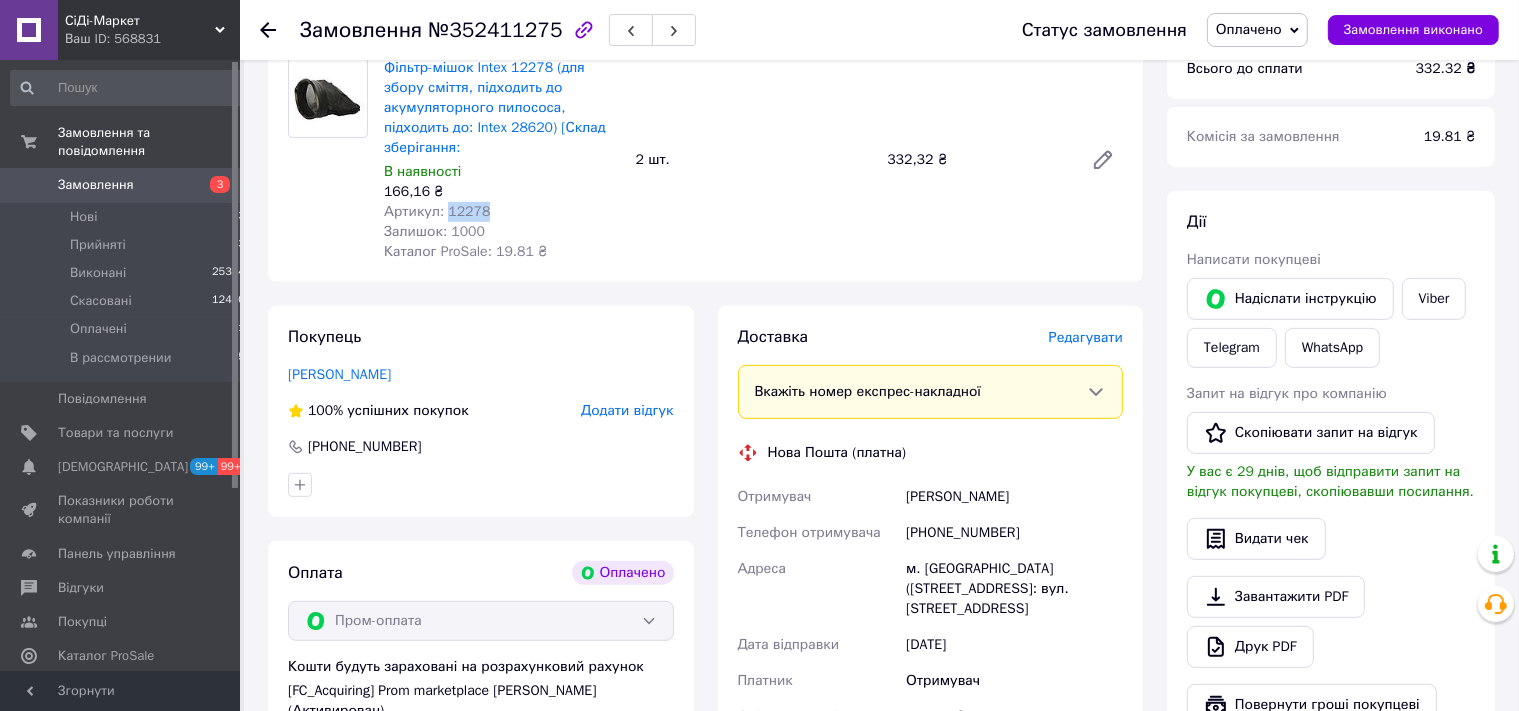 scroll, scrollTop: 844, scrollLeft: 0, axis: vertical 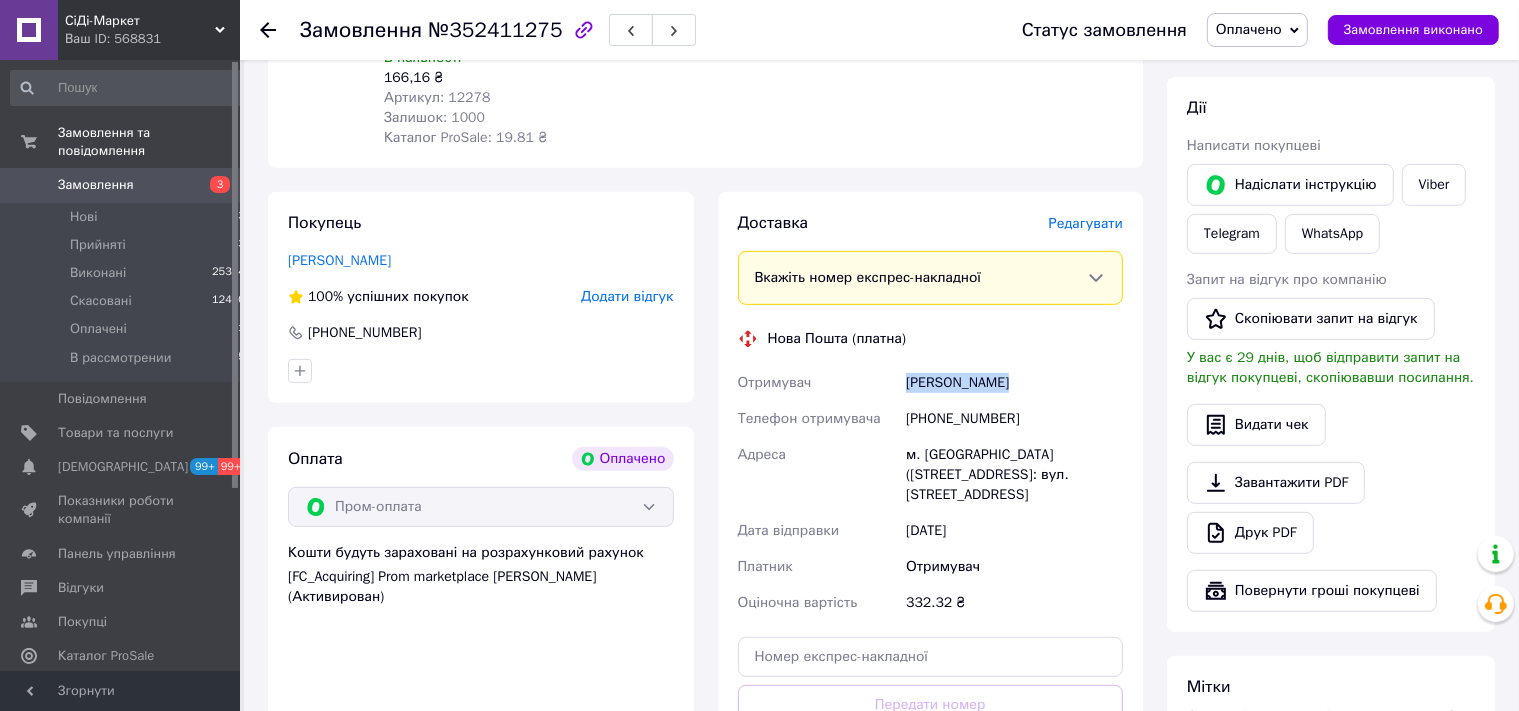 drag, startPoint x: 1026, startPoint y: 362, endPoint x: 884, endPoint y: 367, distance: 142.088 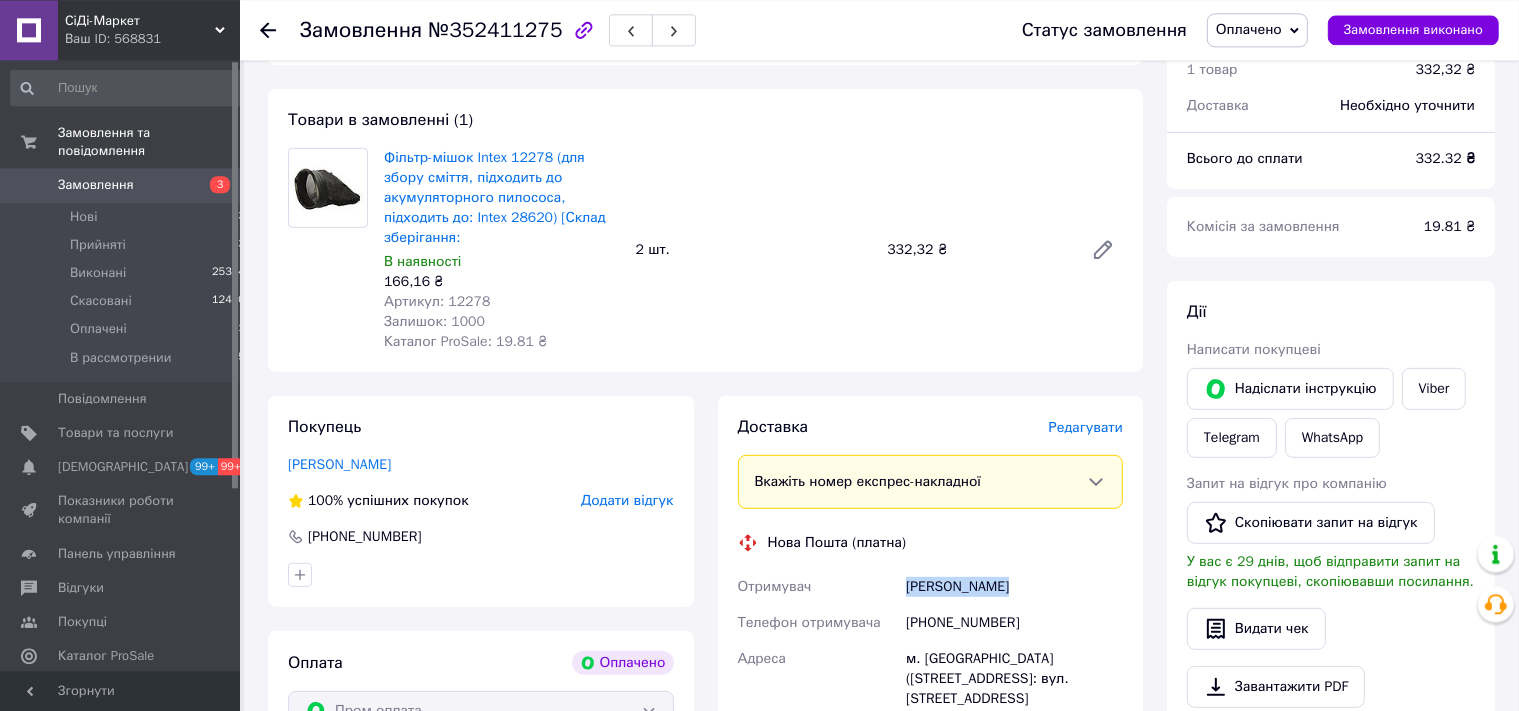 scroll, scrollTop: 633, scrollLeft: 0, axis: vertical 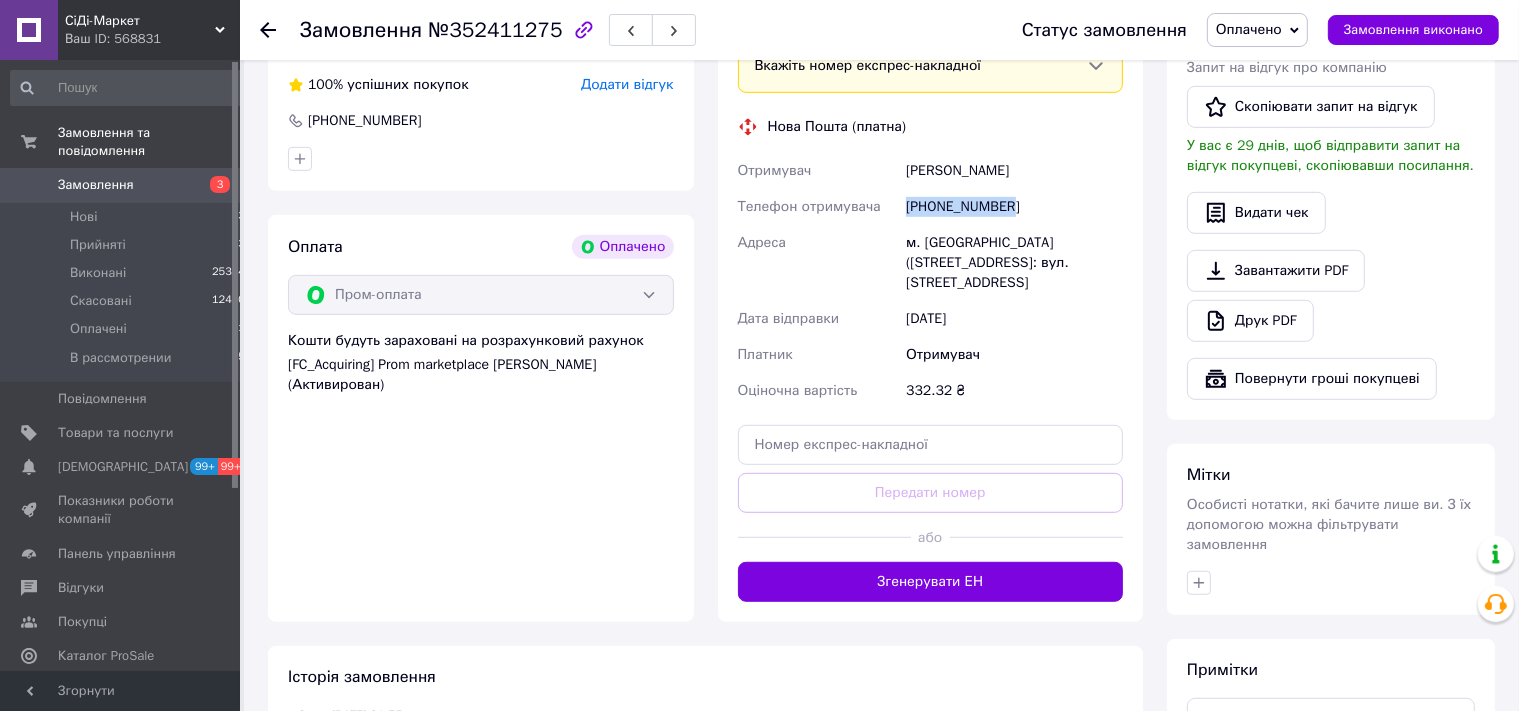 drag, startPoint x: 1014, startPoint y: 185, endPoint x: 898, endPoint y: 188, distance: 116.03879 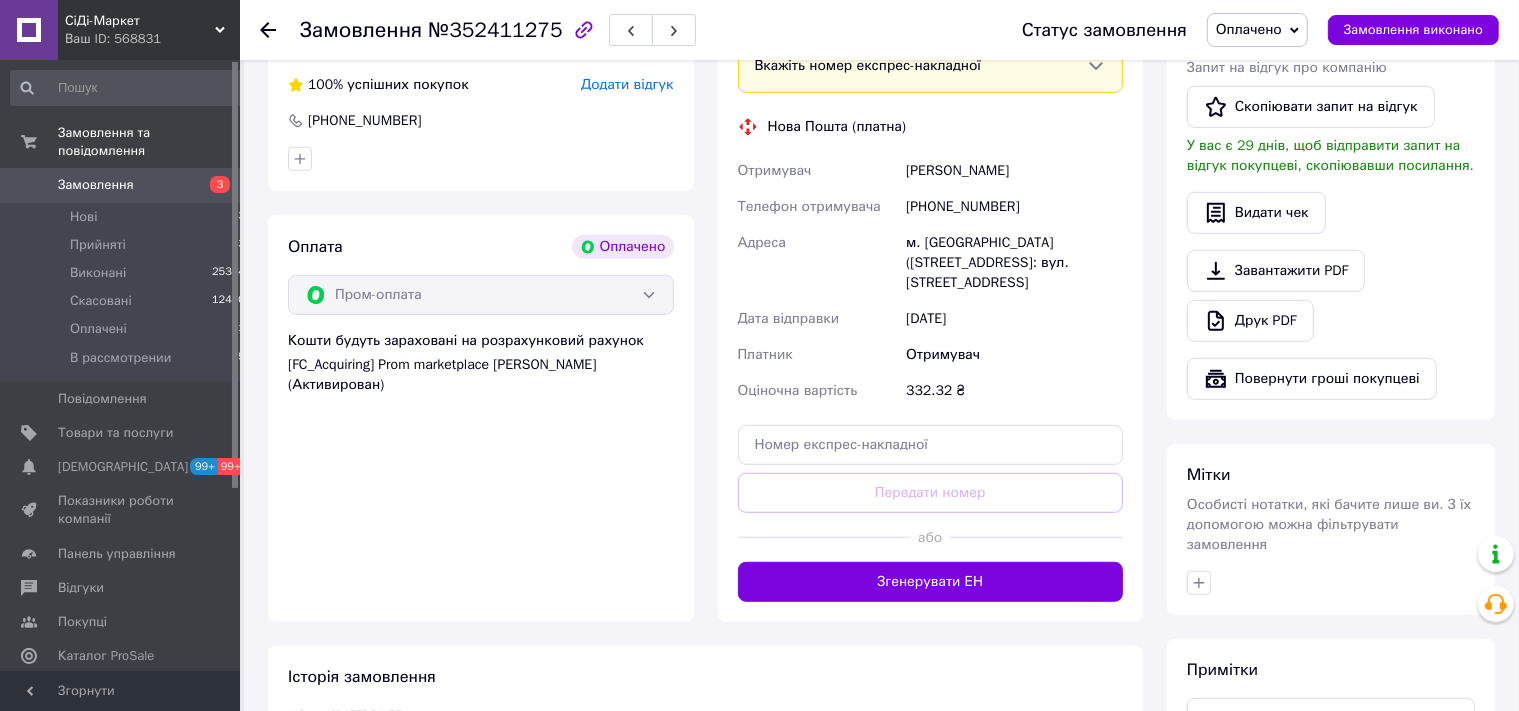 click on "м. Полтава (Полтавська обл.), №32: вул. Героїв ОУН, 21" at bounding box center [1014, 263] 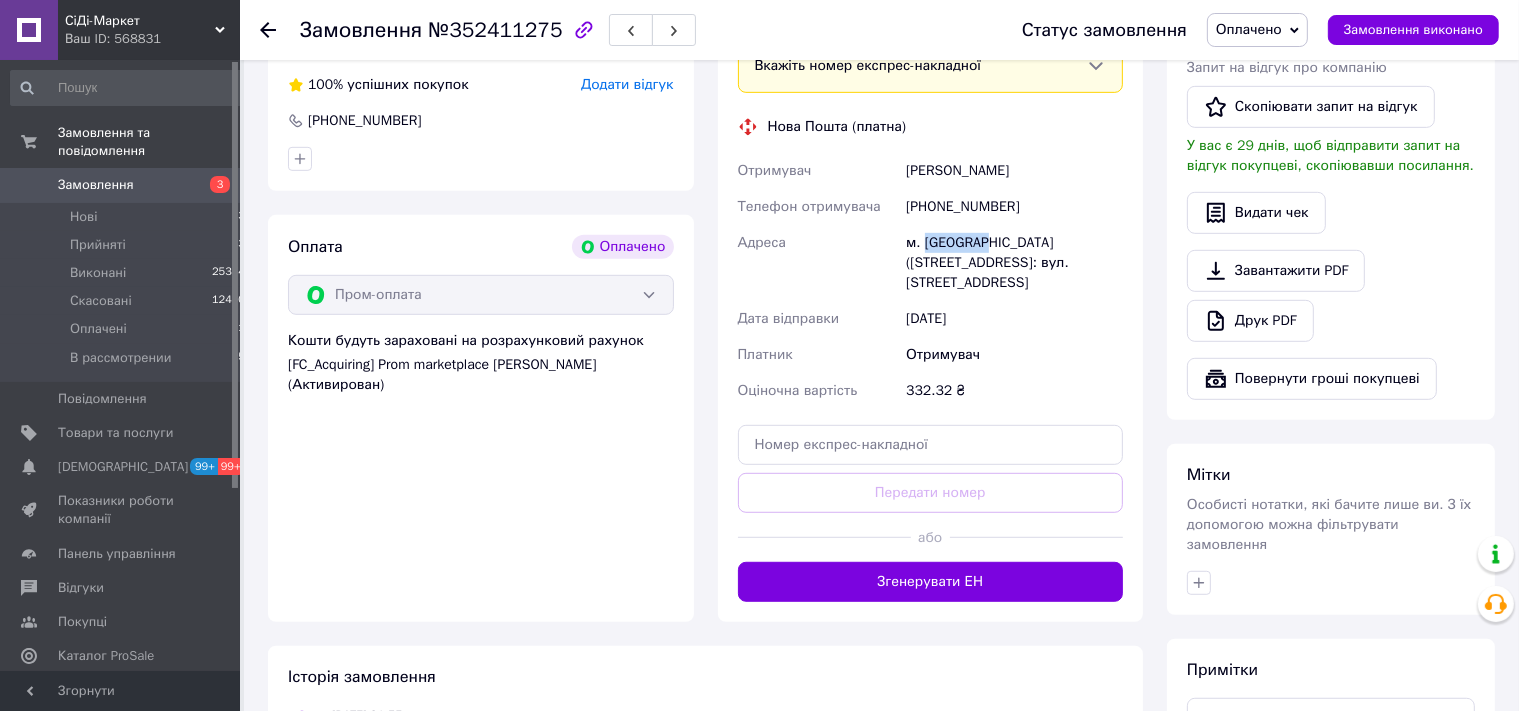 click on "м. Полтава (Полтавська обл.), №32: вул. Героїв ОУН, 21" at bounding box center [1014, 263] 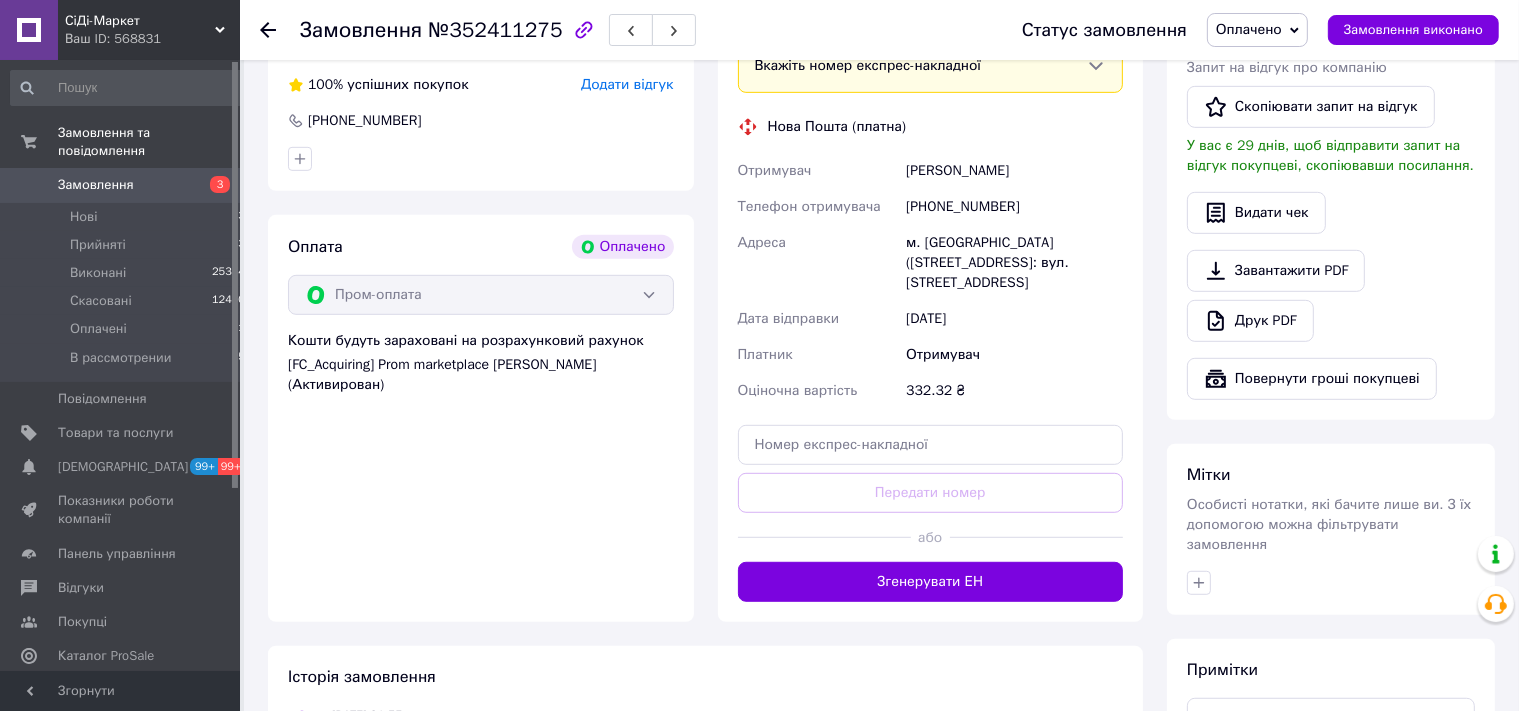 click on "№352411275" at bounding box center [495, 30] 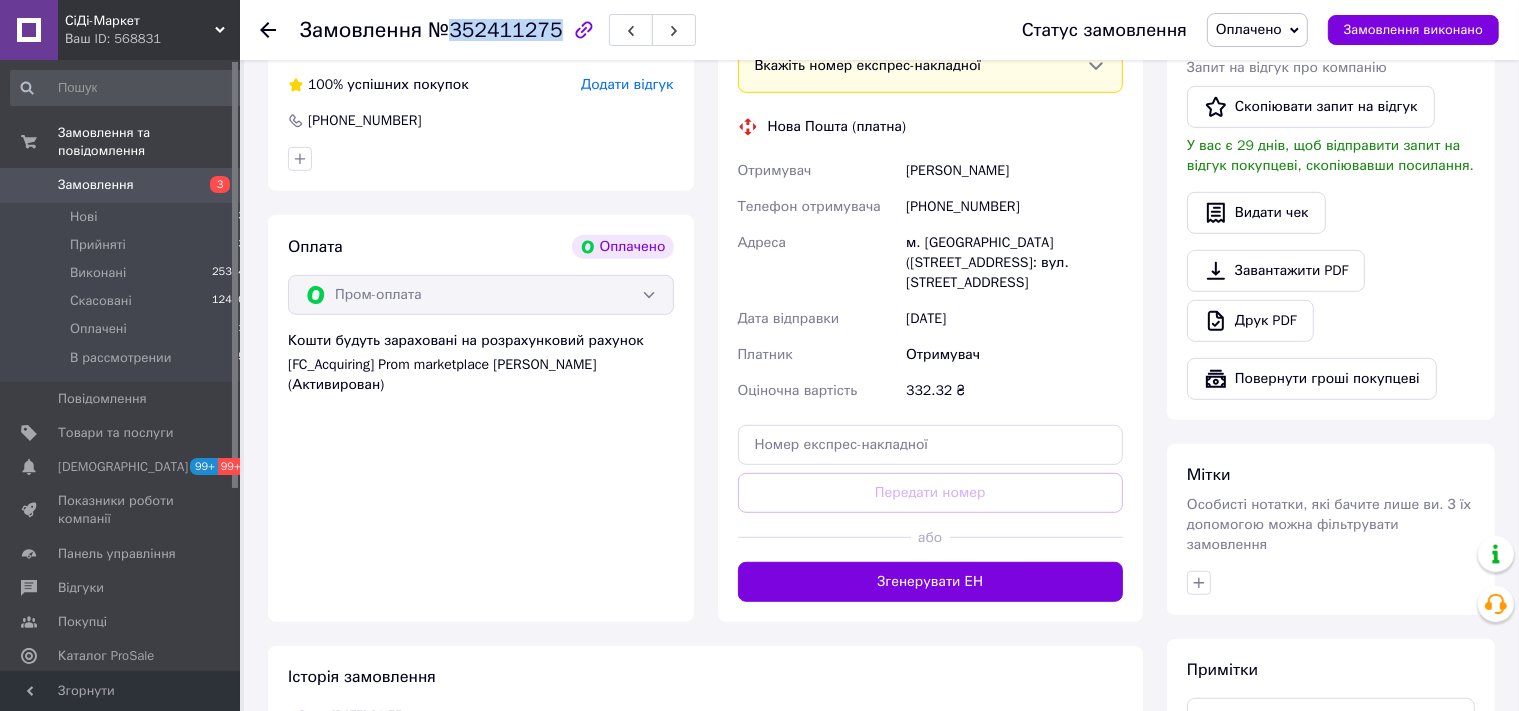 click on "№352411275" at bounding box center [495, 30] 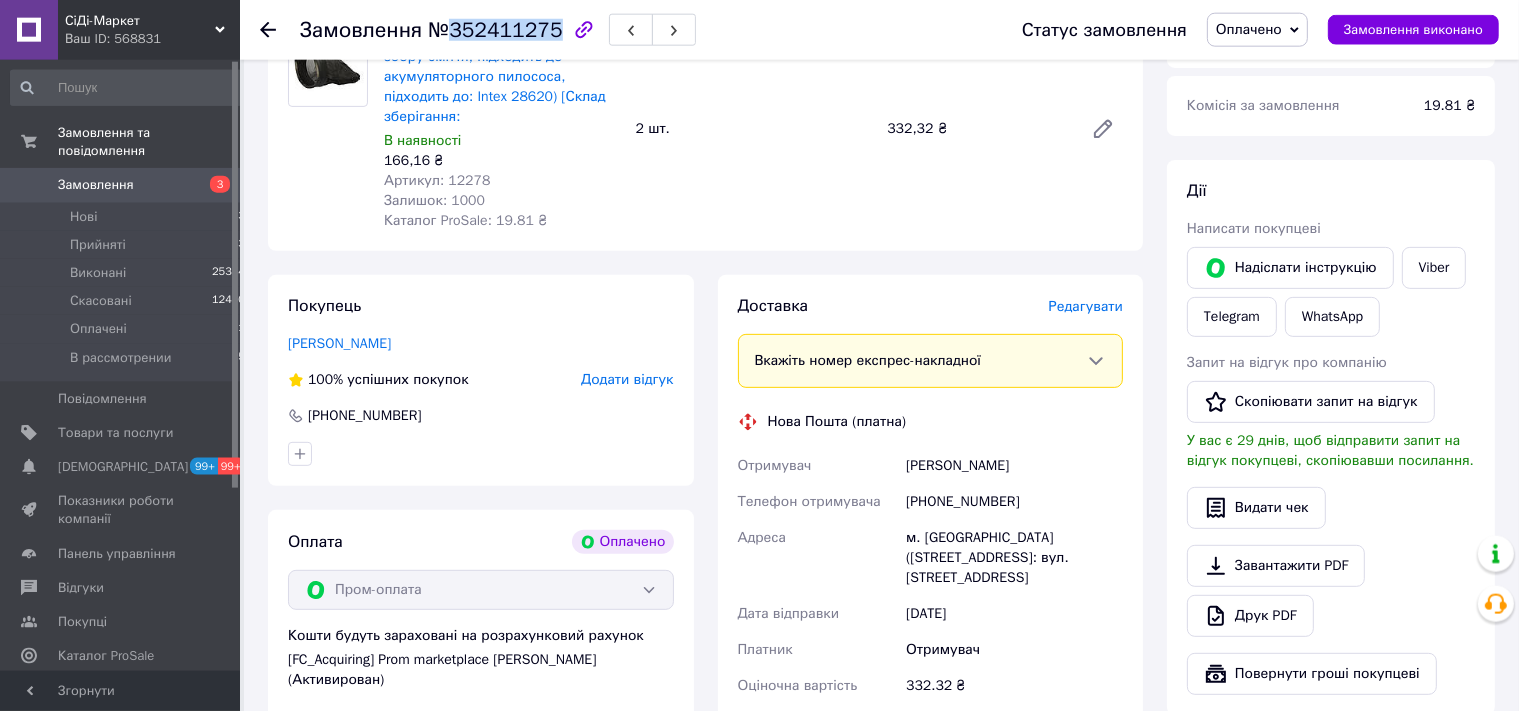 scroll, scrollTop: 844, scrollLeft: 0, axis: vertical 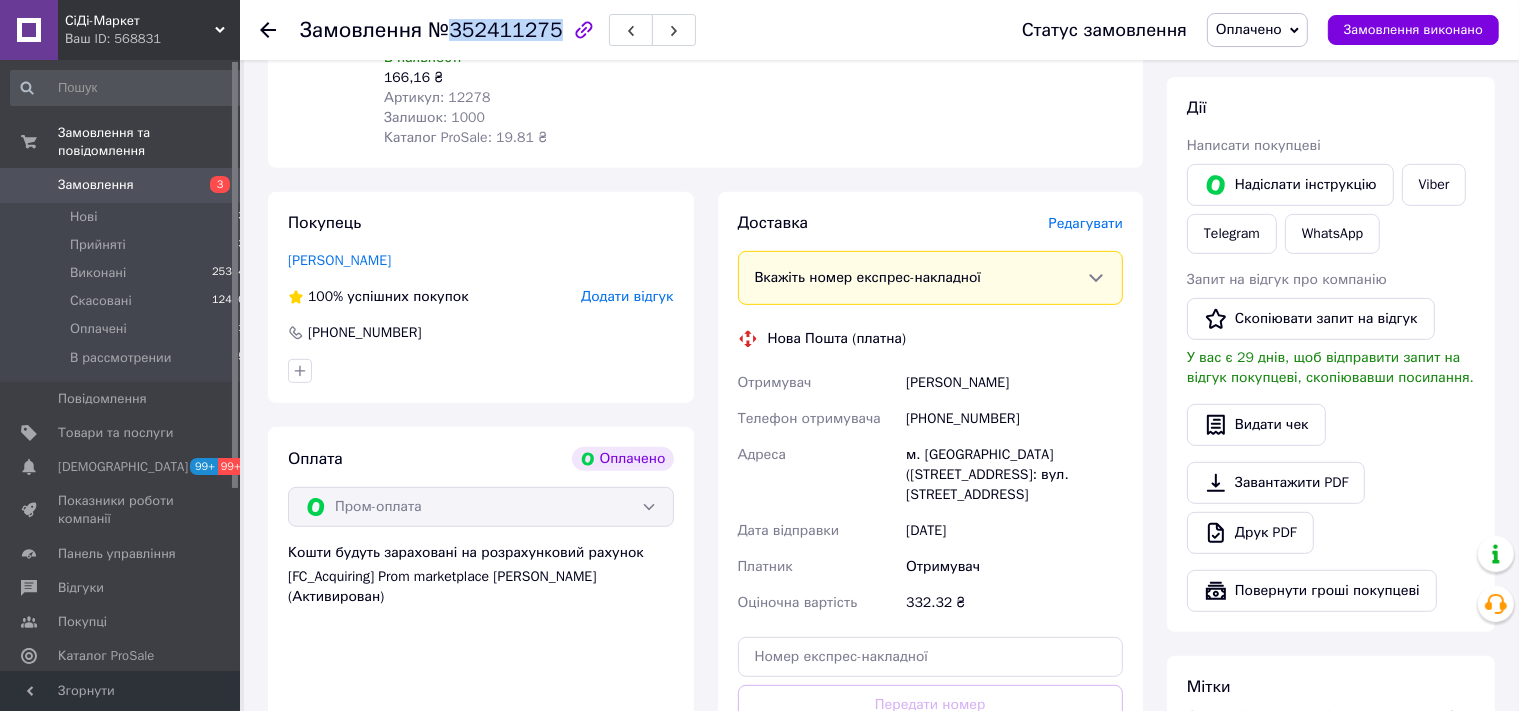 click on "Оплачено" at bounding box center (1249, 29) 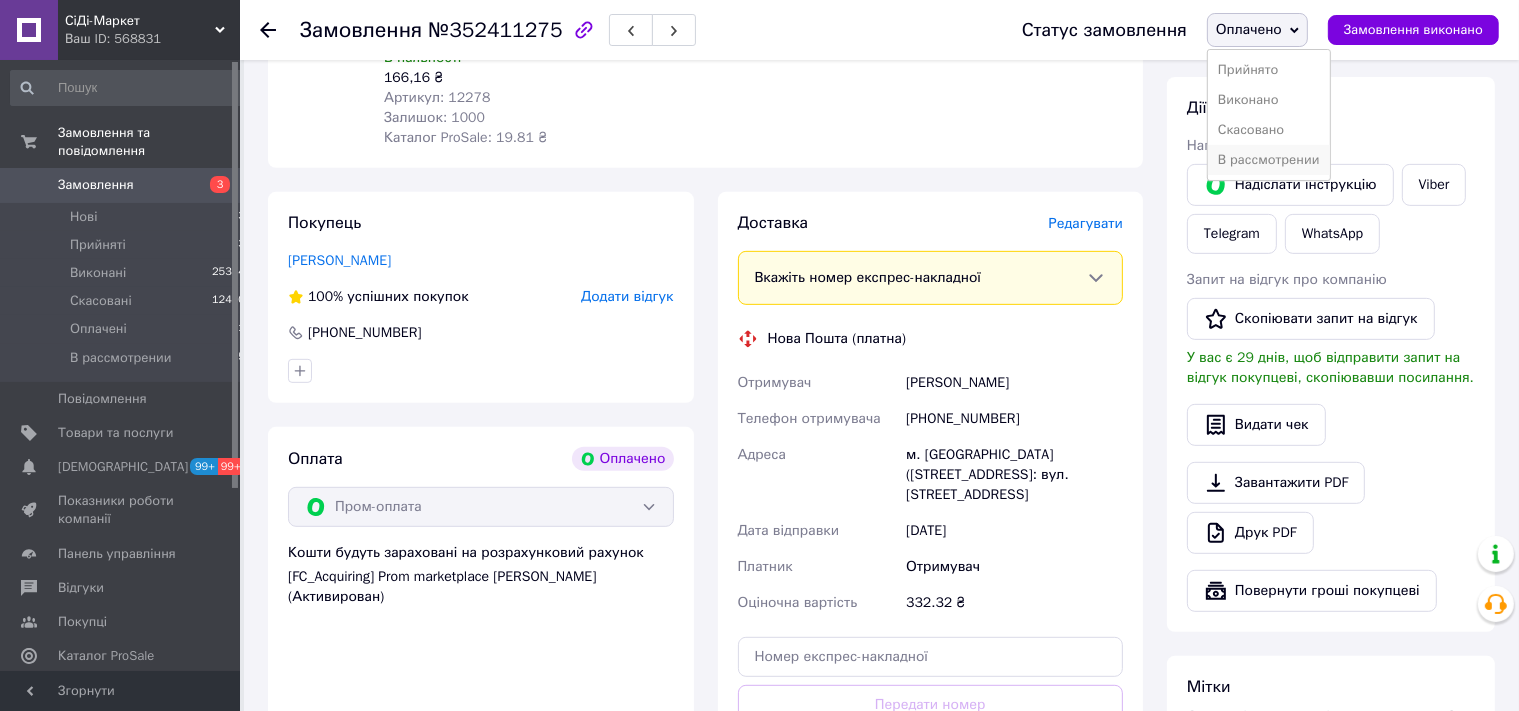click on "В рассмотрении" at bounding box center (1269, 160) 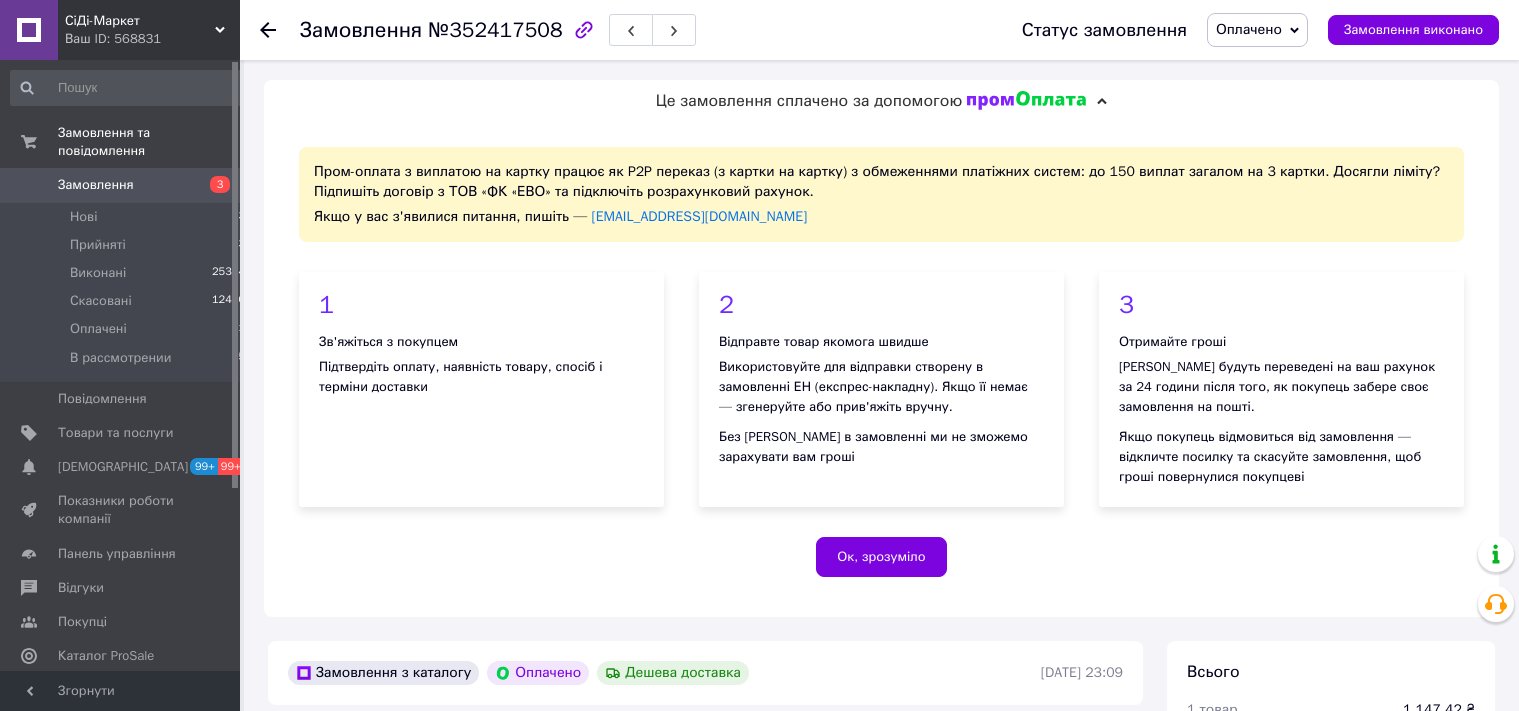 scroll, scrollTop: 0, scrollLeft: 0, axis: both 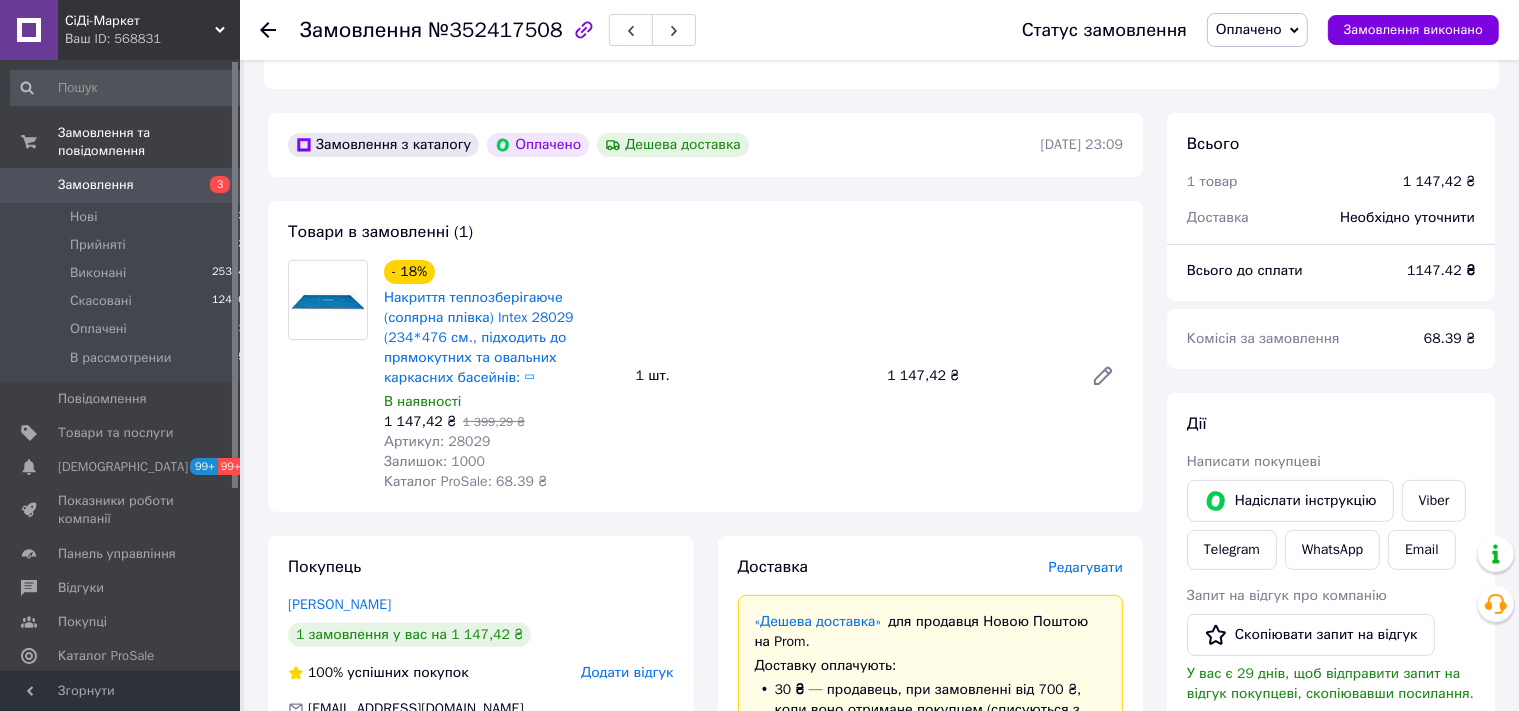 click on "Артикул: 28029" at bounding box center [437, 441] 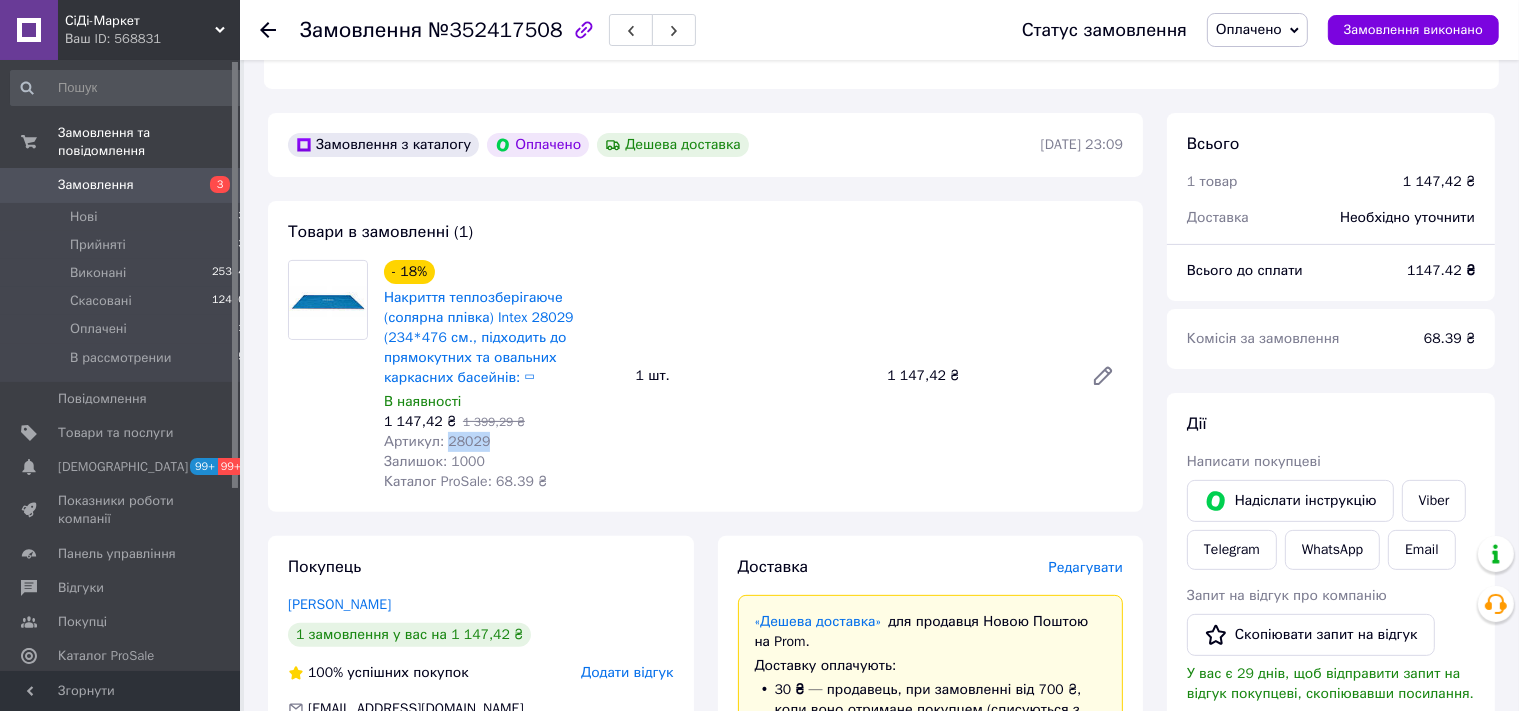 click on "Артикул: 28029" at bounding box center [437, 441] 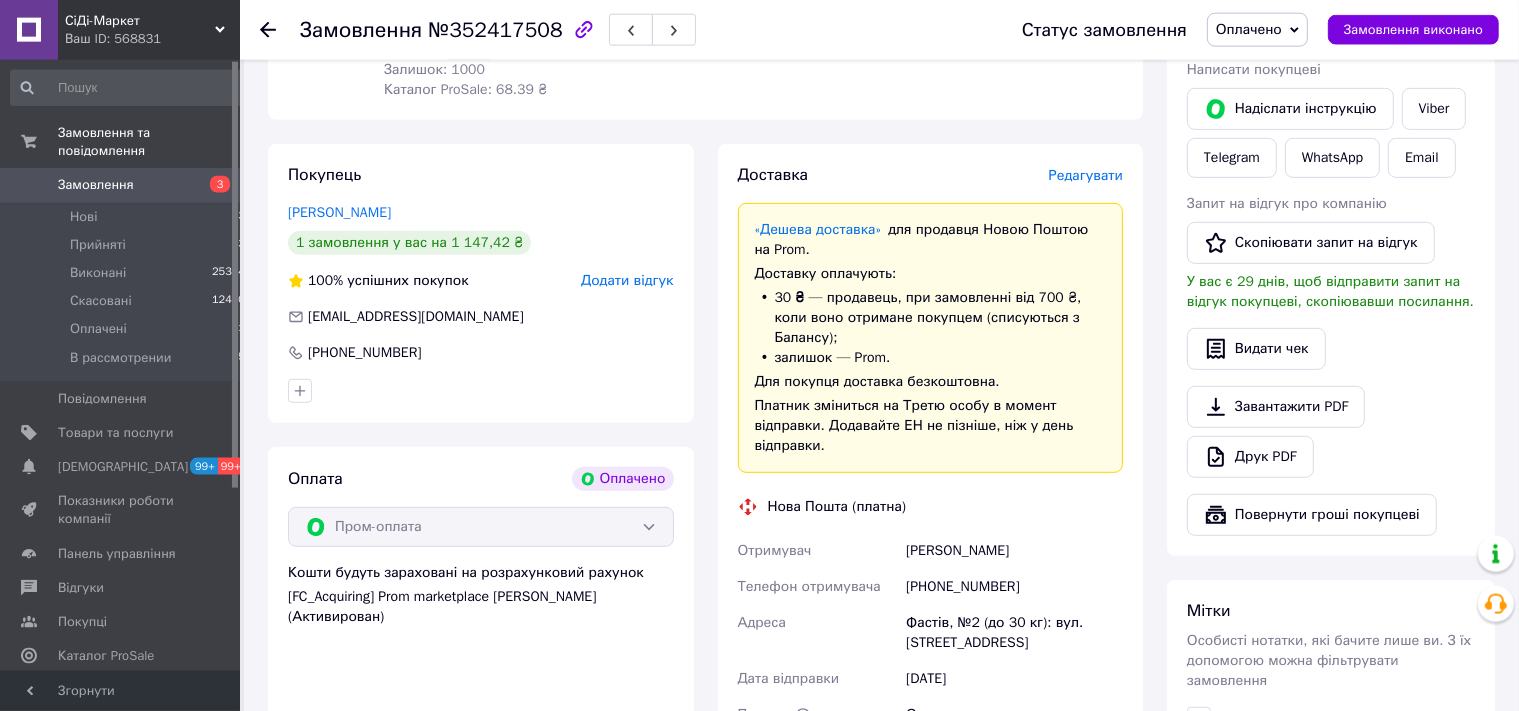 scroll, scrollTop: 950, scrollLeft: 0, axis: vertical 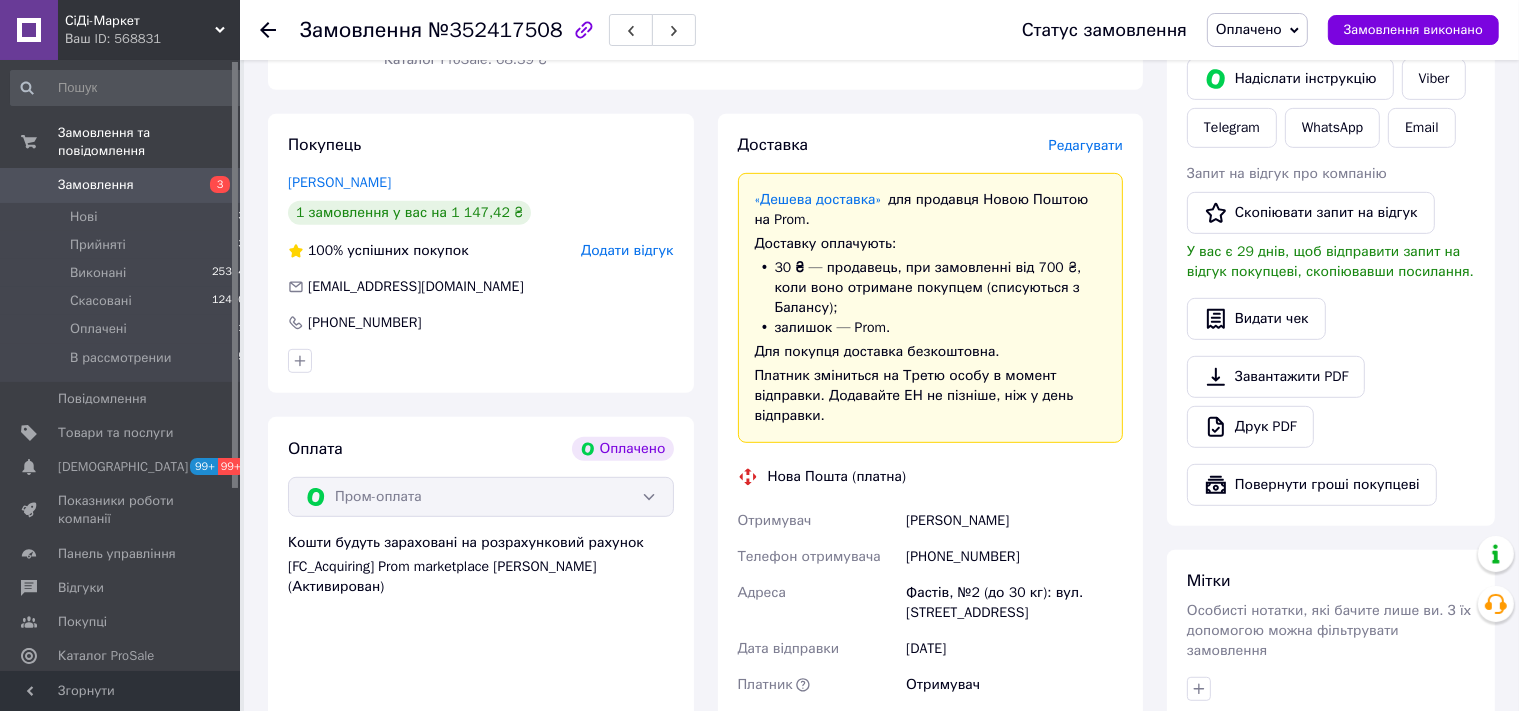 drag, startPoint x: 1032, startPoint y: 487, endPoint x: 904, endPoint y: 486, distance: 128.0039 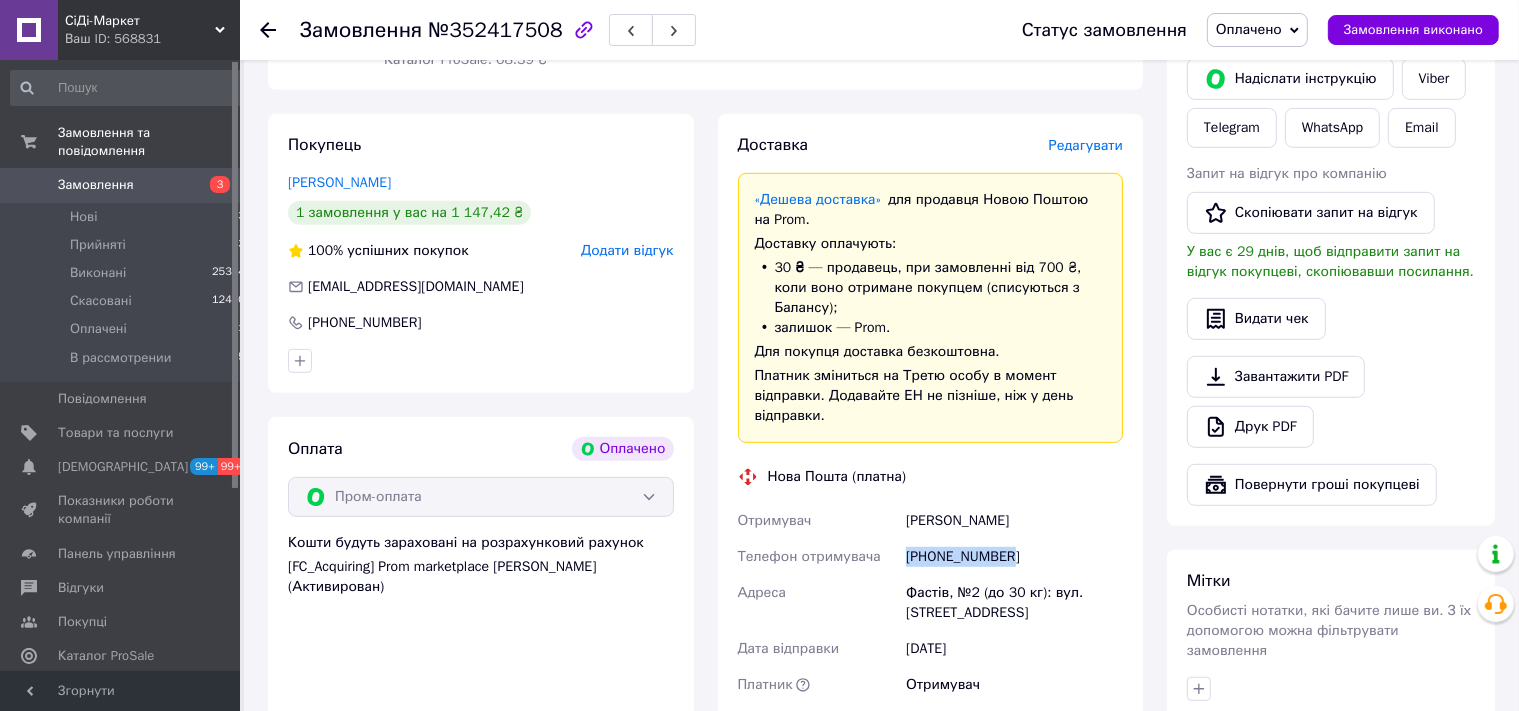 drag, startPoint x: 1014, startPoint y: 518, endPoint x: 904, endPoint y: 522, distance: 110.0727 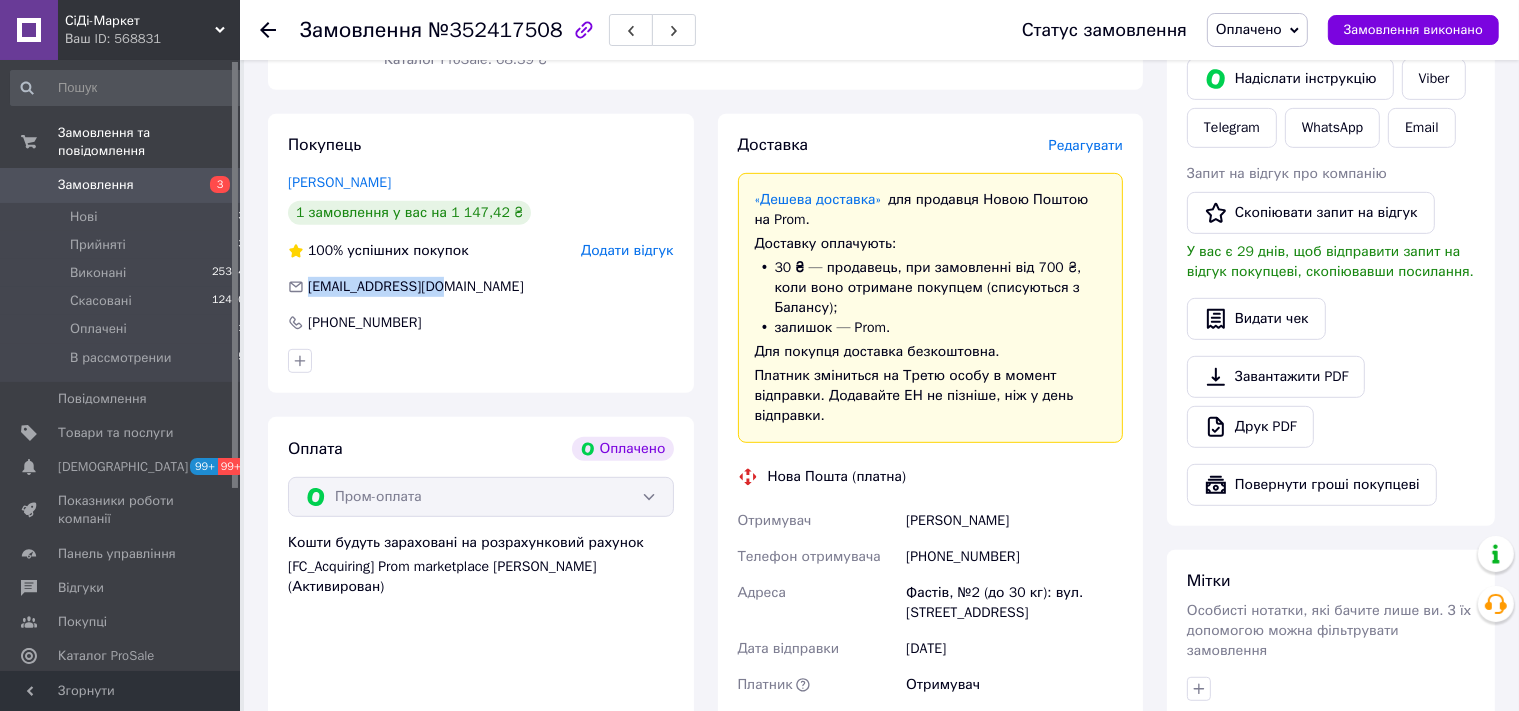 drag, startPoint x: 446, startPoint y: 272, endPoint x: 308, endPoint y: 274, distance: 138.0145 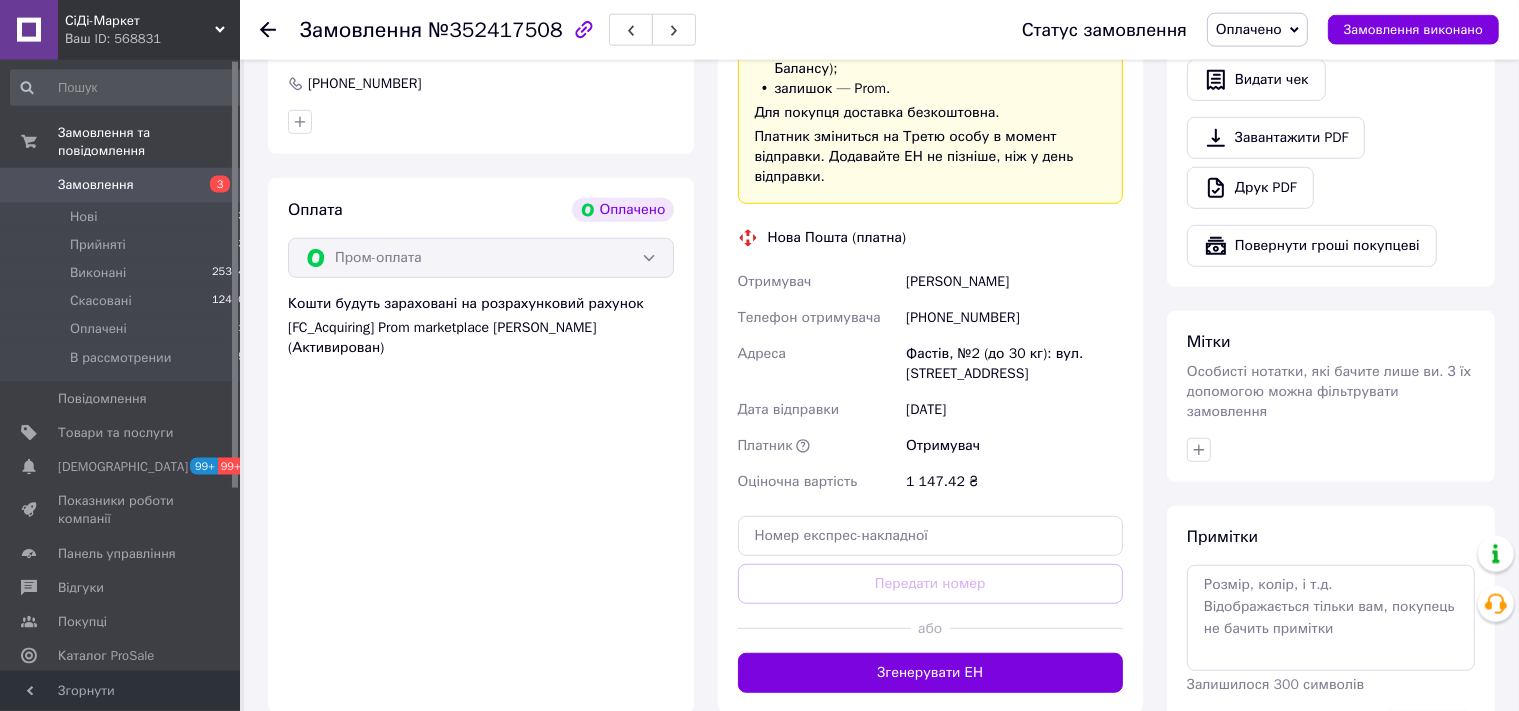 scroll, scrollTop: 1267, scrollLeft: 0, axis: vertical 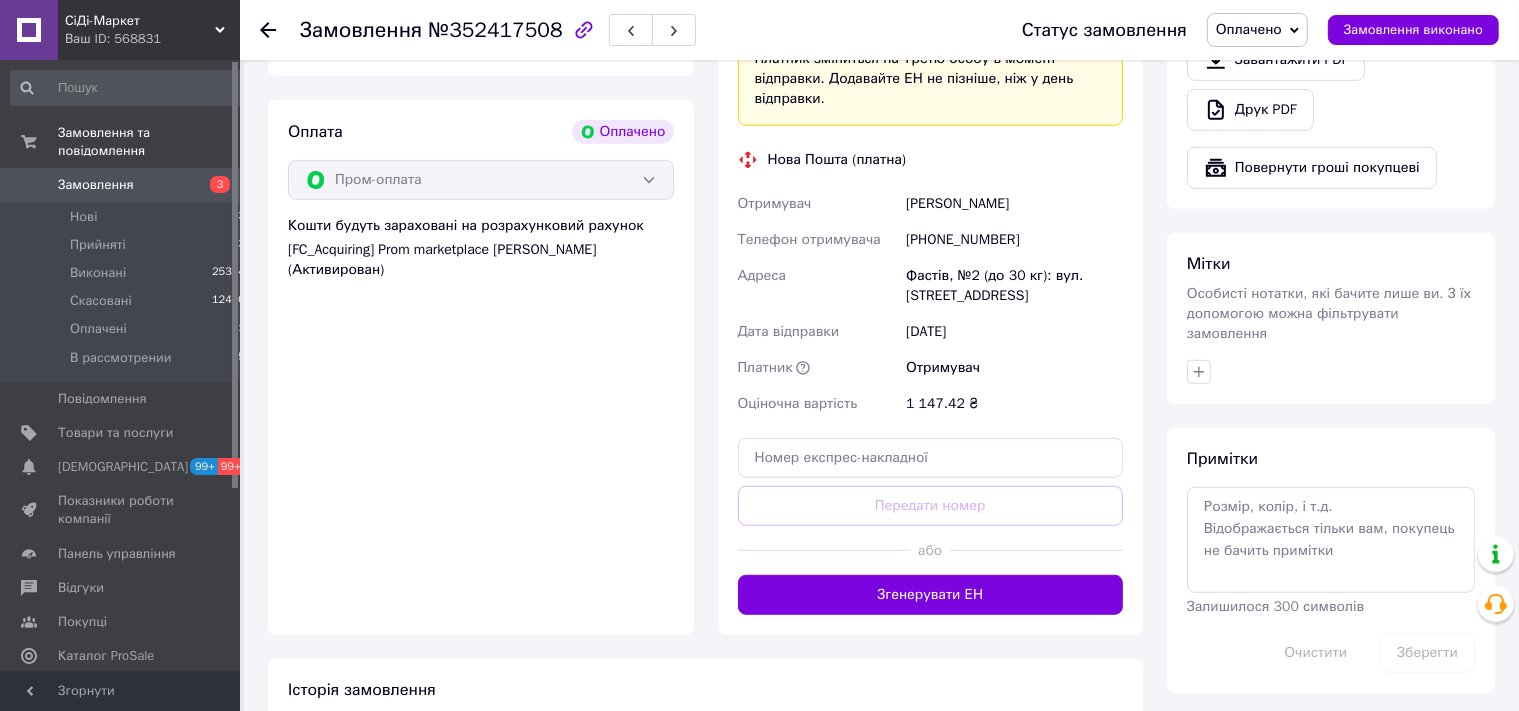 click on "Фастів, №2 (до 30 кг): вул. [STREET_ADDRESS]" at bounding box center [1014, 286] 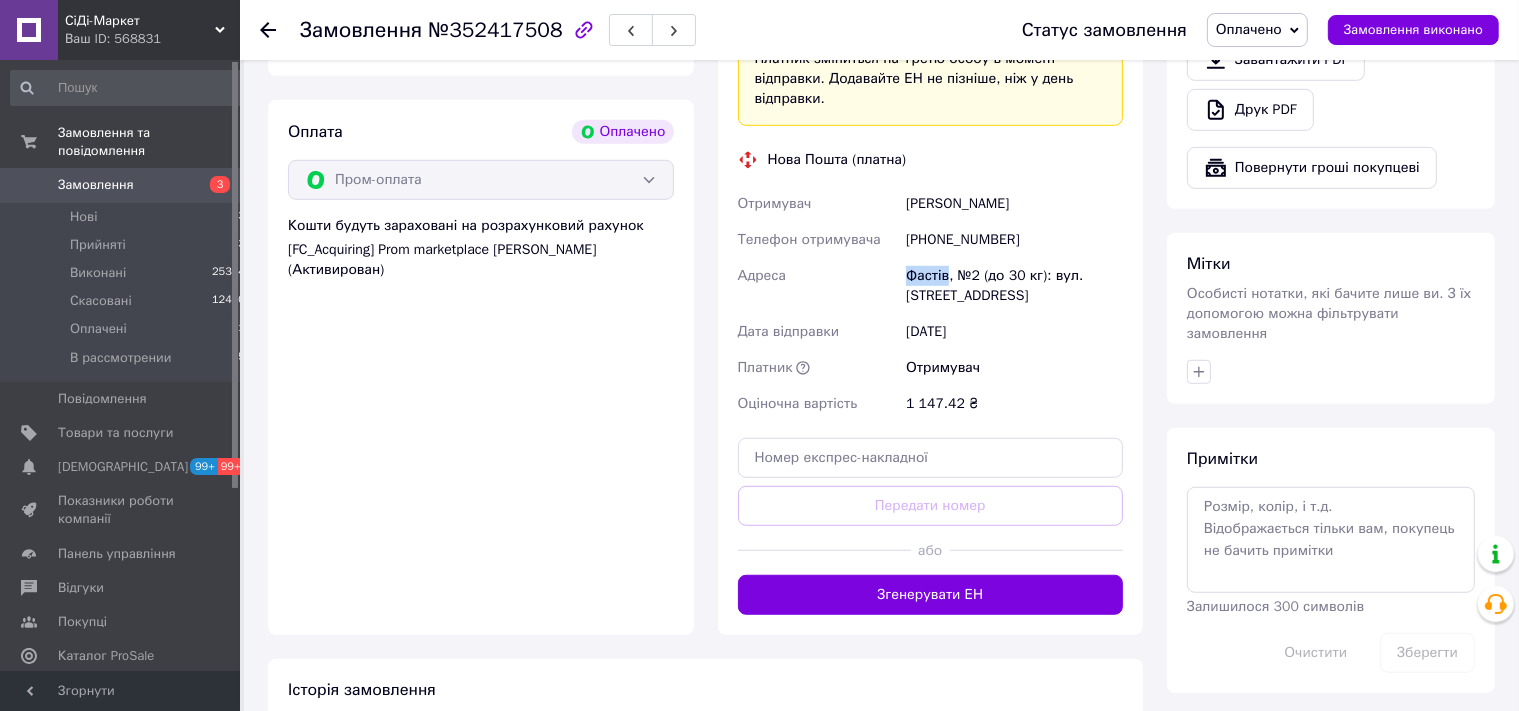 click on "Фастів, №2 (до 30 кг): вул. Героїв Чорнобиля, 6" at bounding box center [1014, 286] 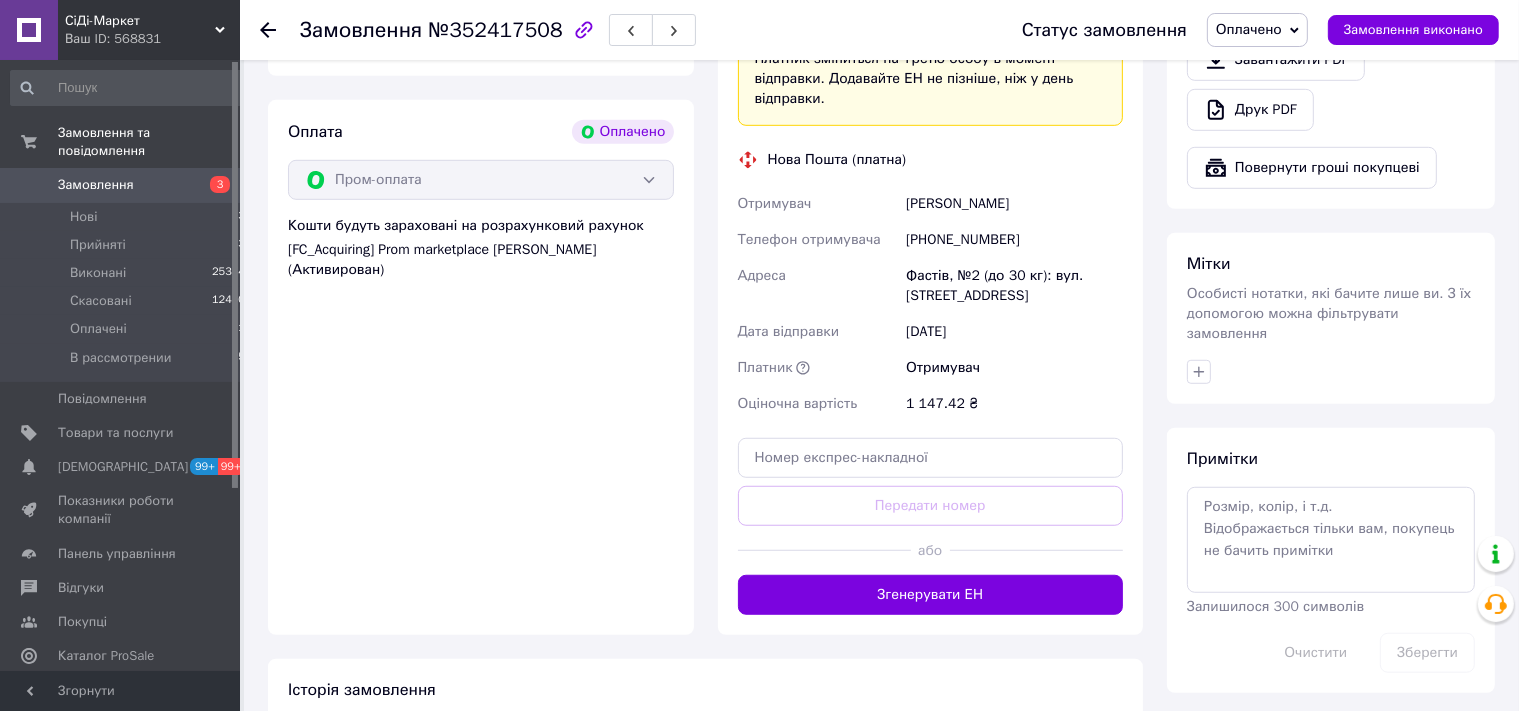 click on "№352417508" at bounding box center (495, 30) 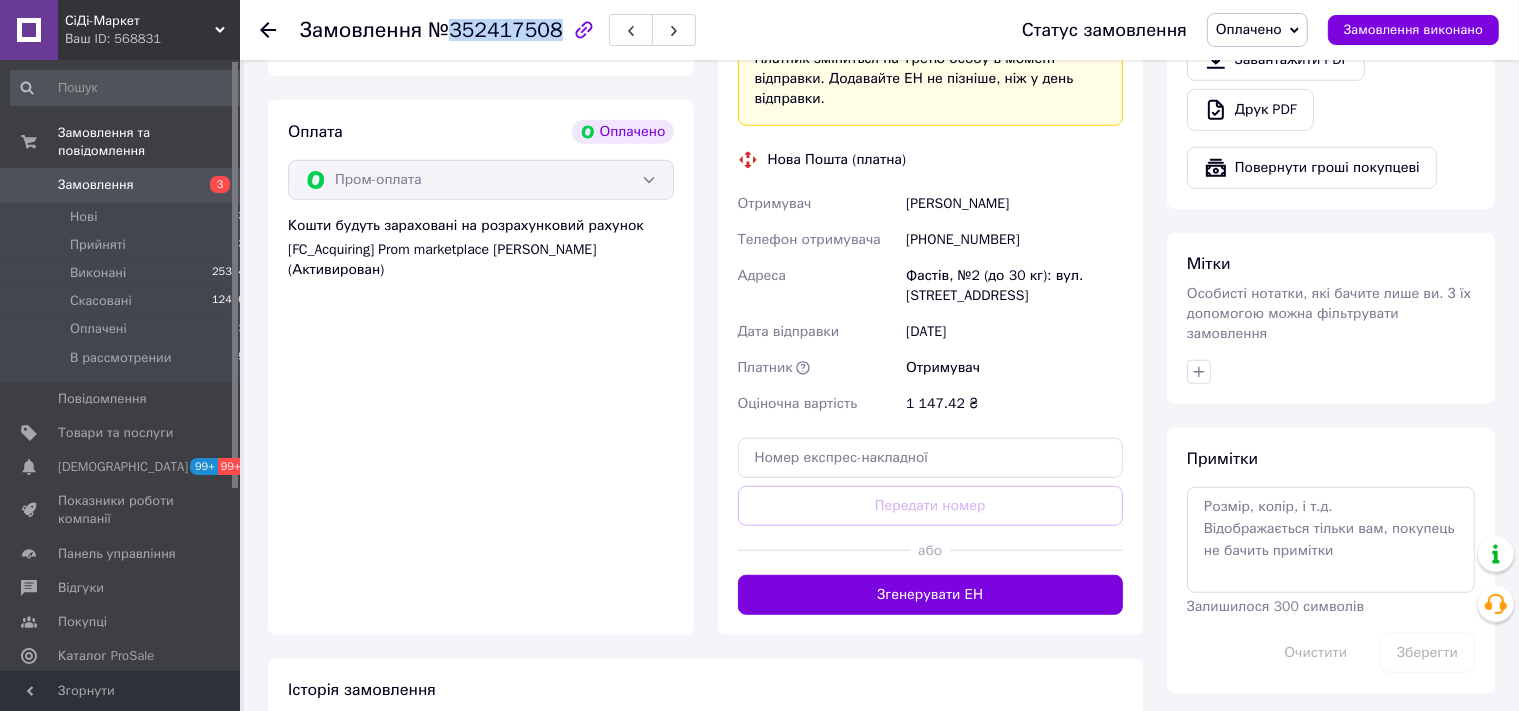 click on "№352417508" at bounding box center (495, 30) 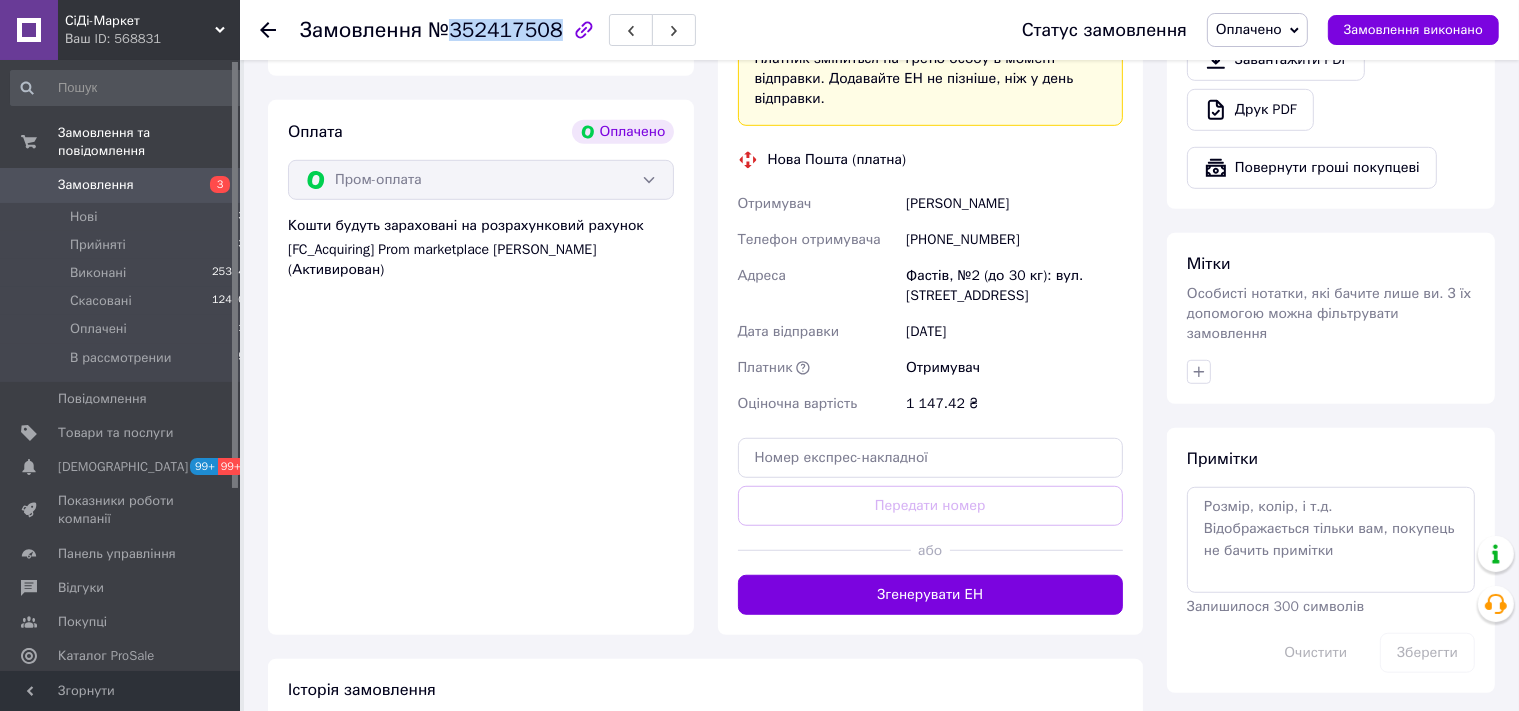 click on "Оплачено" at bounding box center (1249, 29) 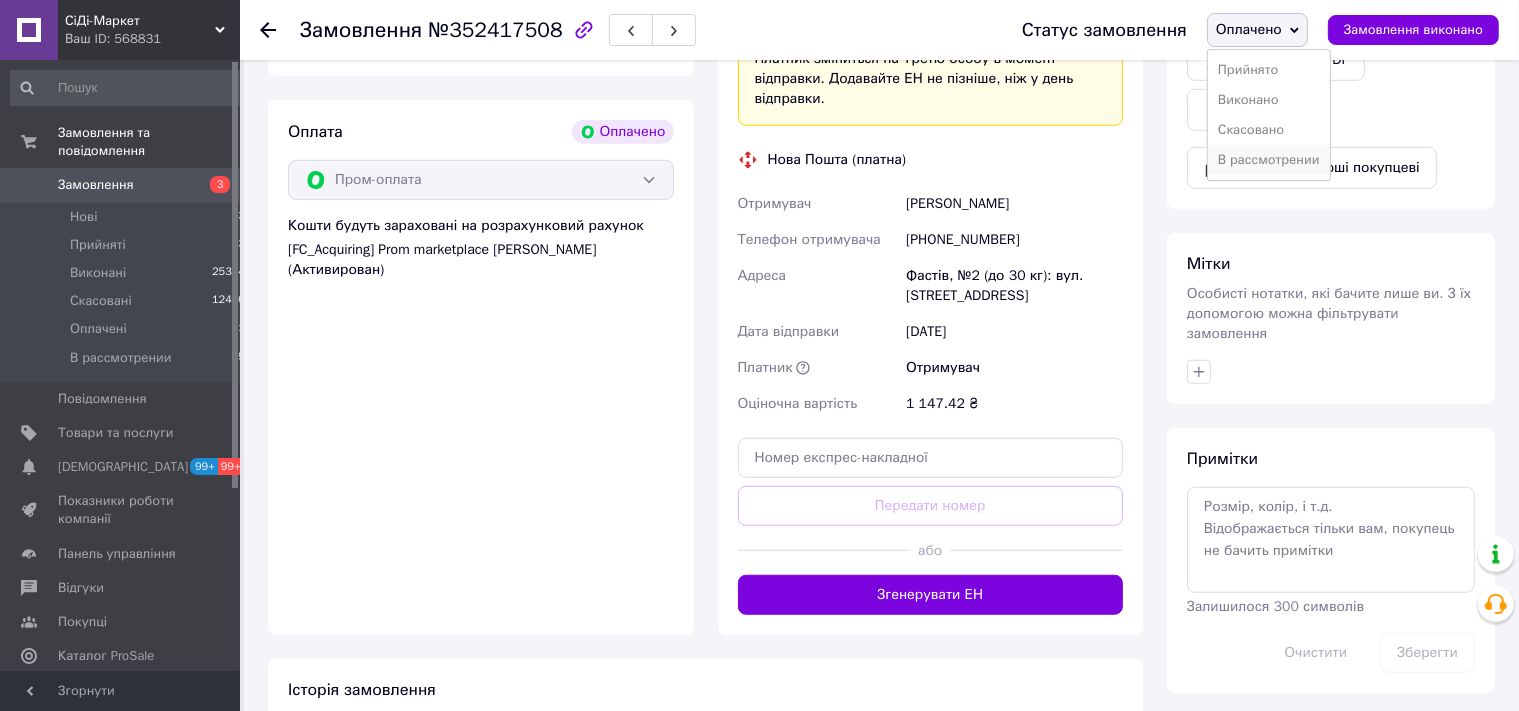 click on "В рассмотрении" at bounding box center [1269, 160] 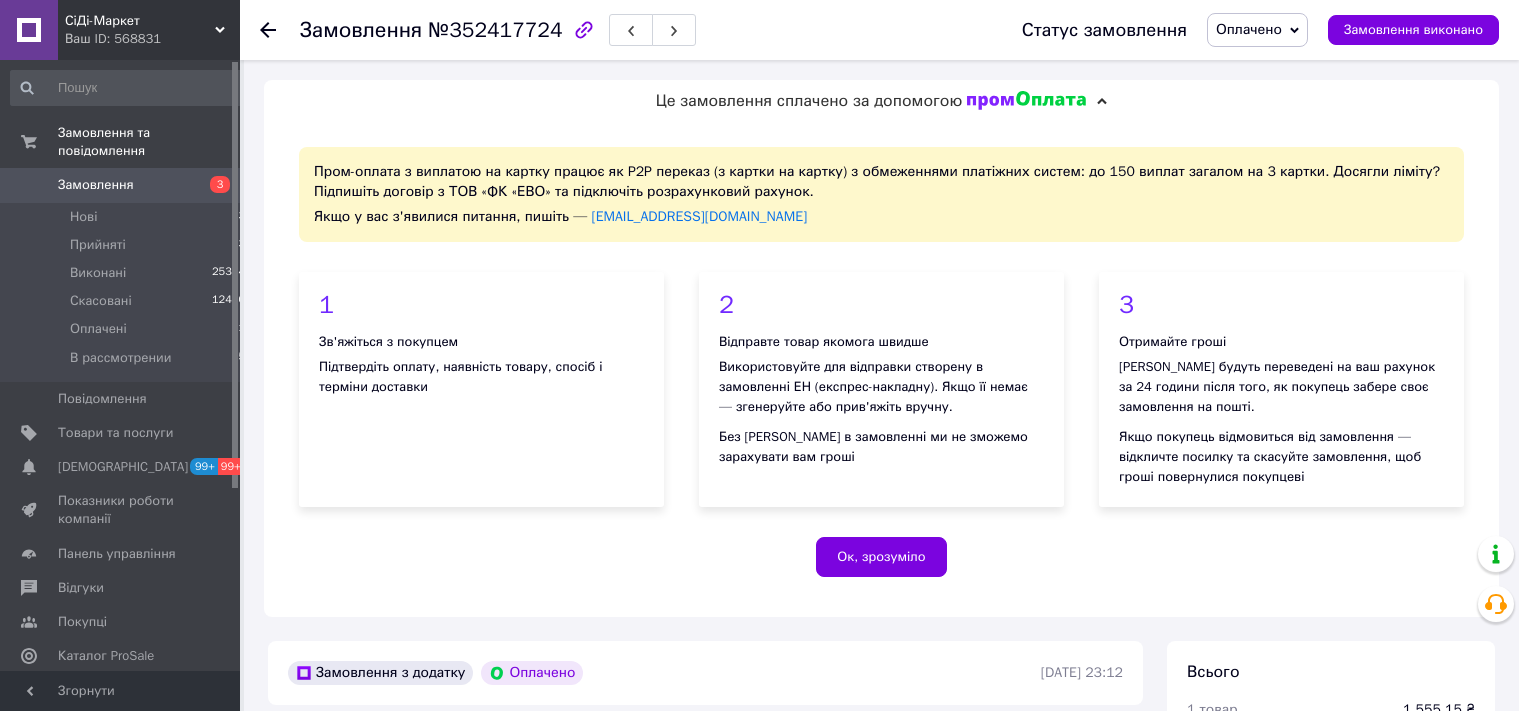 scroll, scrollTop: 0, scrollLeft: 0, axis: both 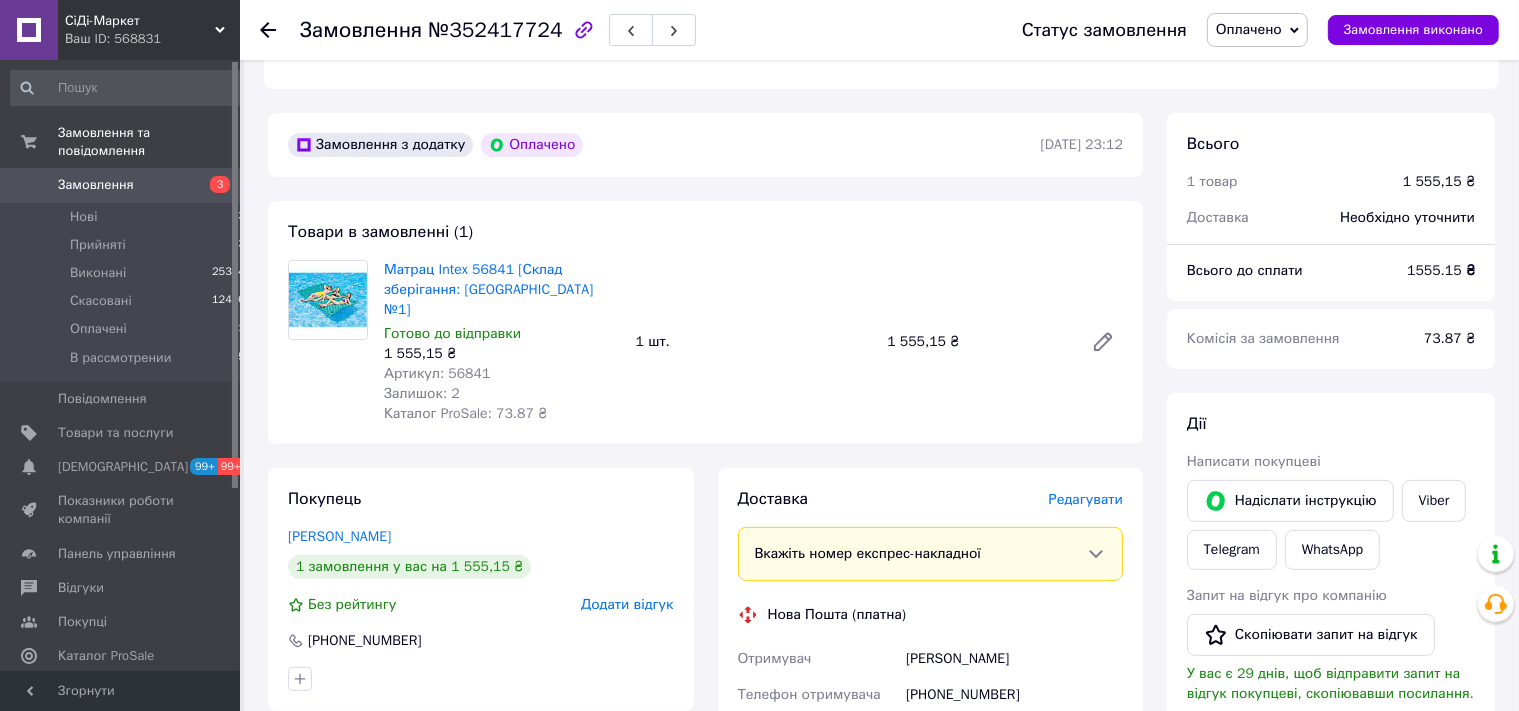 click on "Артикул: 56841" at bounding box center [437, 373] 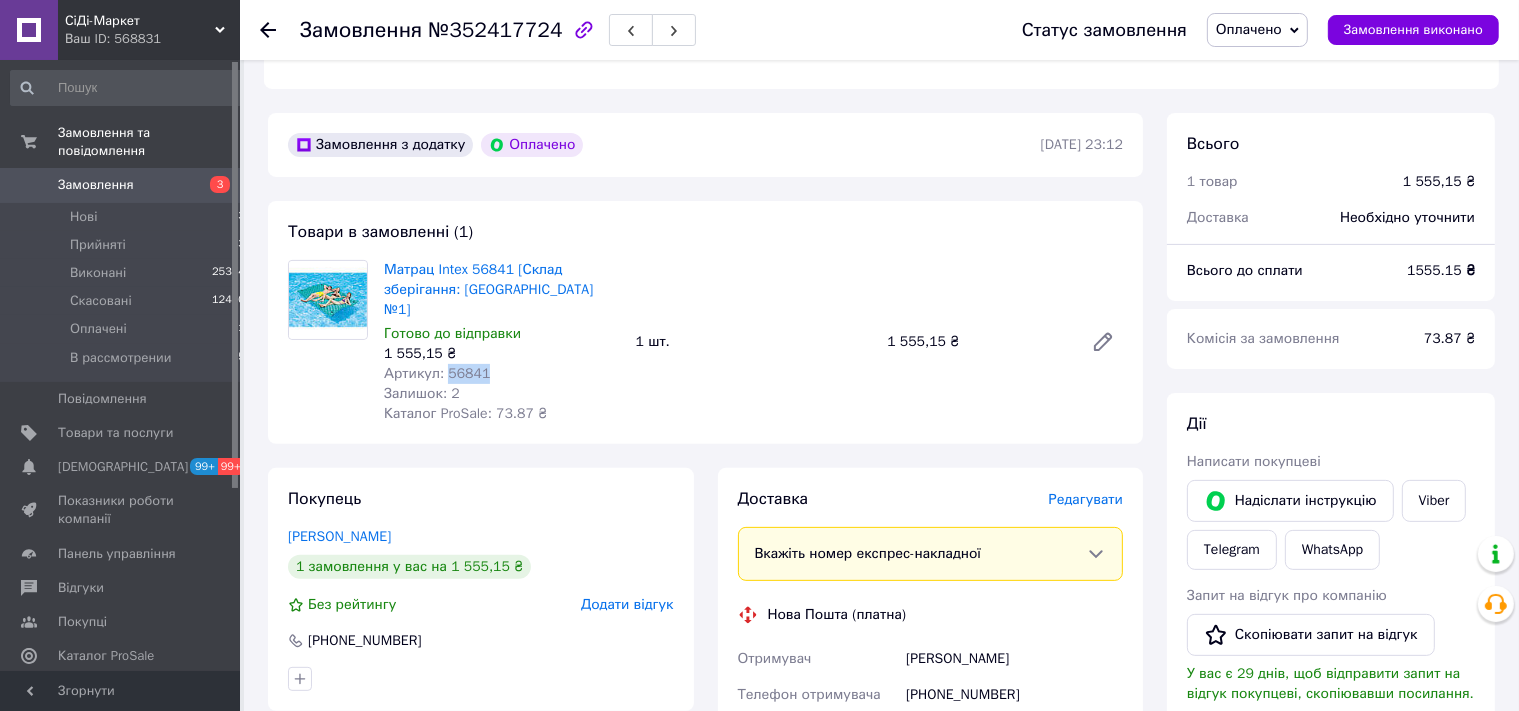 click on "Артикул: 56841" at bounding box center (437, 373) 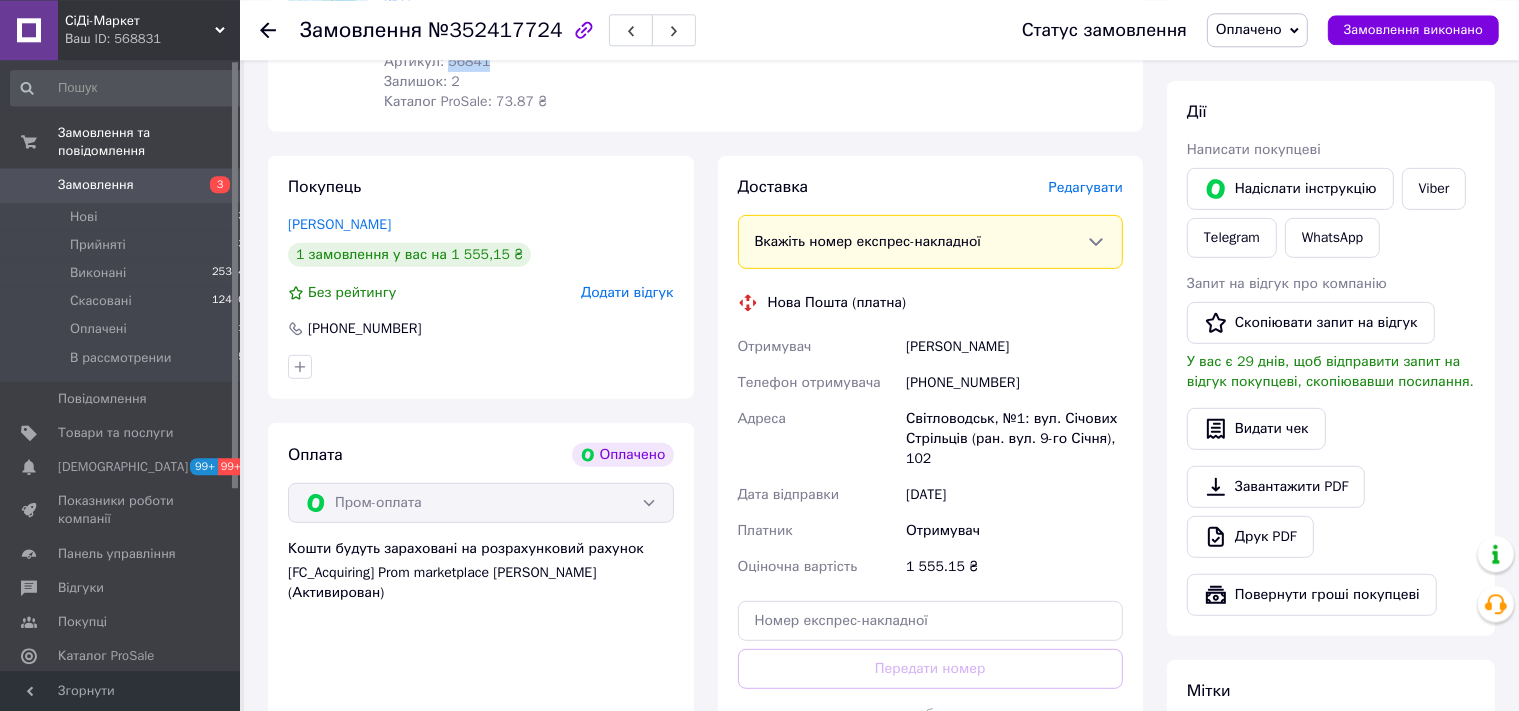 scroll, scrollTop: 950, scrollLeft: 0, axis: vertical 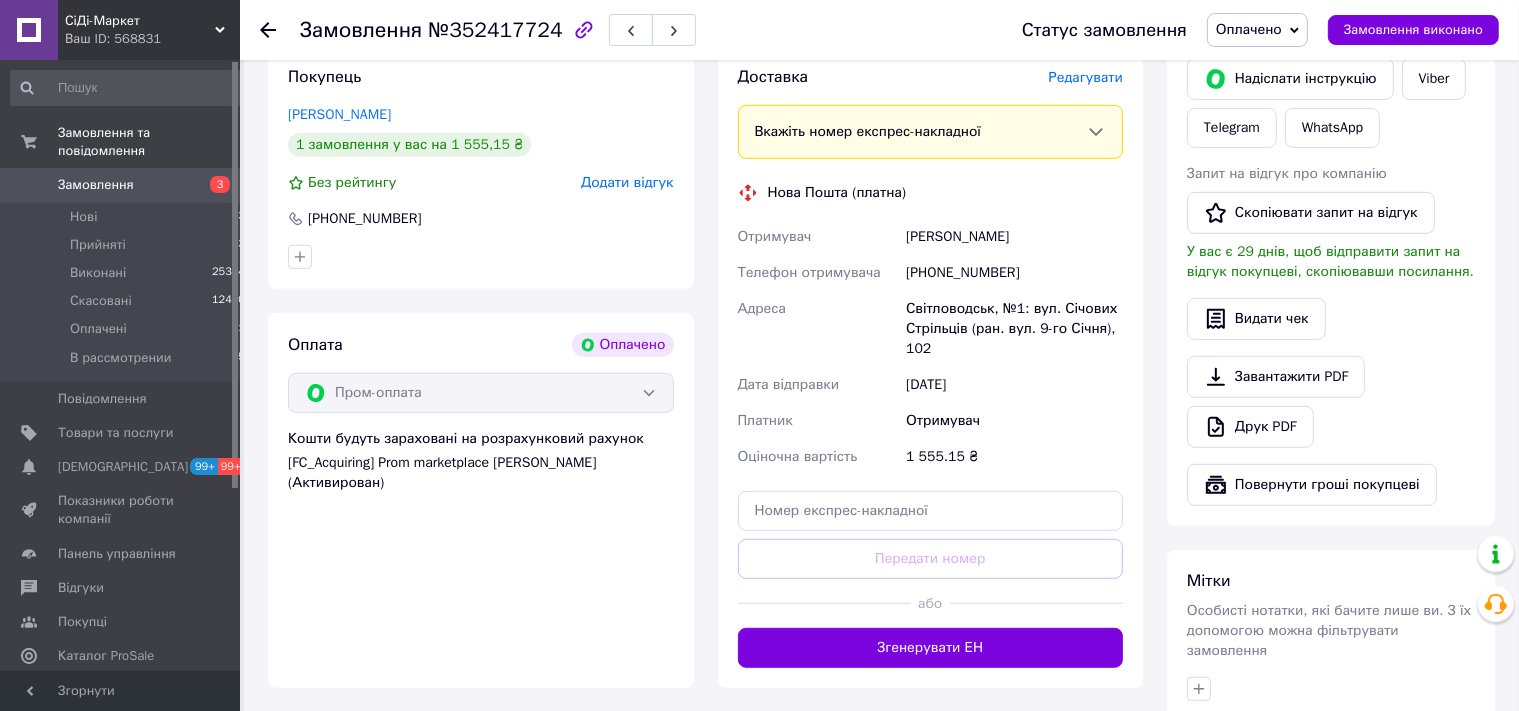 drag, startPoint x: 1025, startPoint y: 226, endPoint x: 902, endPoint y: 226, distance: 123 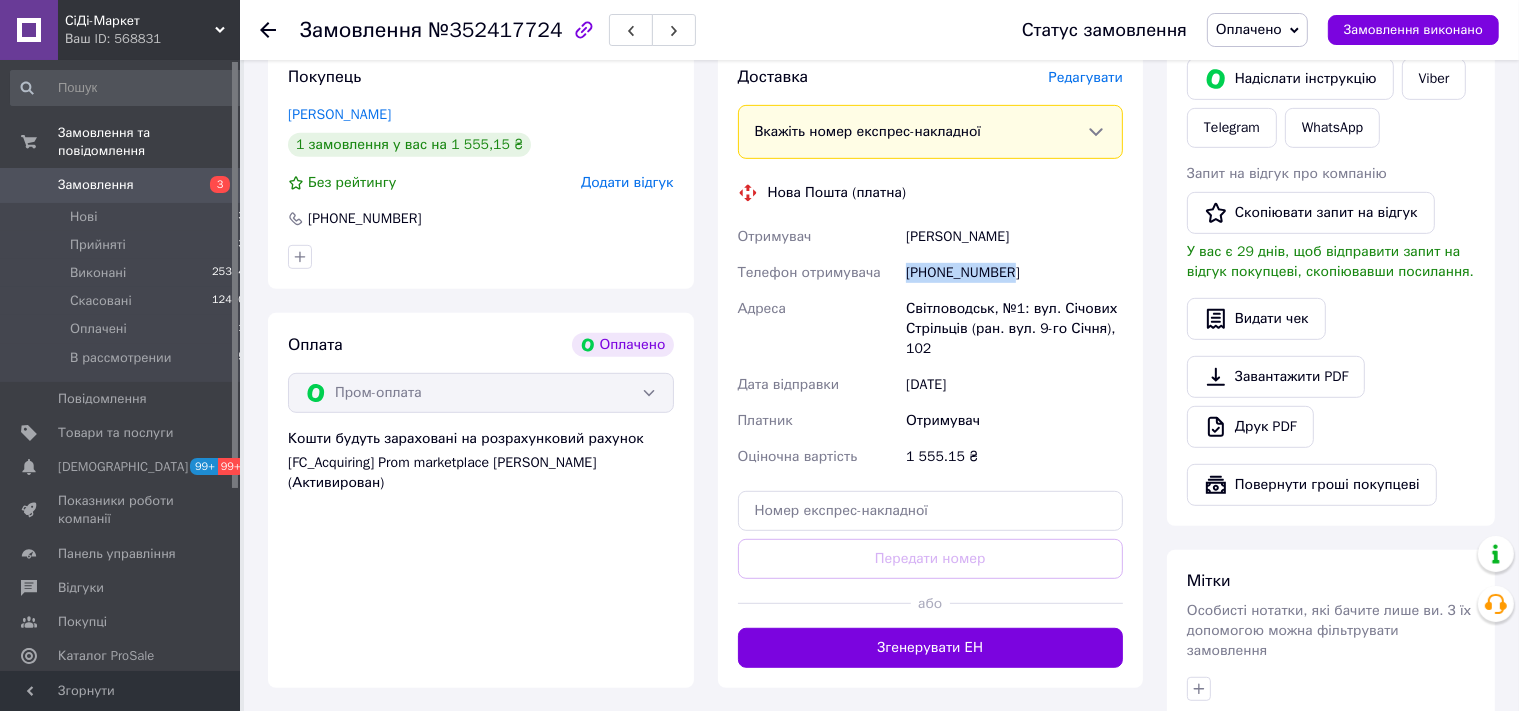 drag, startPoint x: 1016, startPoint y: 258, endPoint x: 892, endPoint y: 256, distance: 124.01613 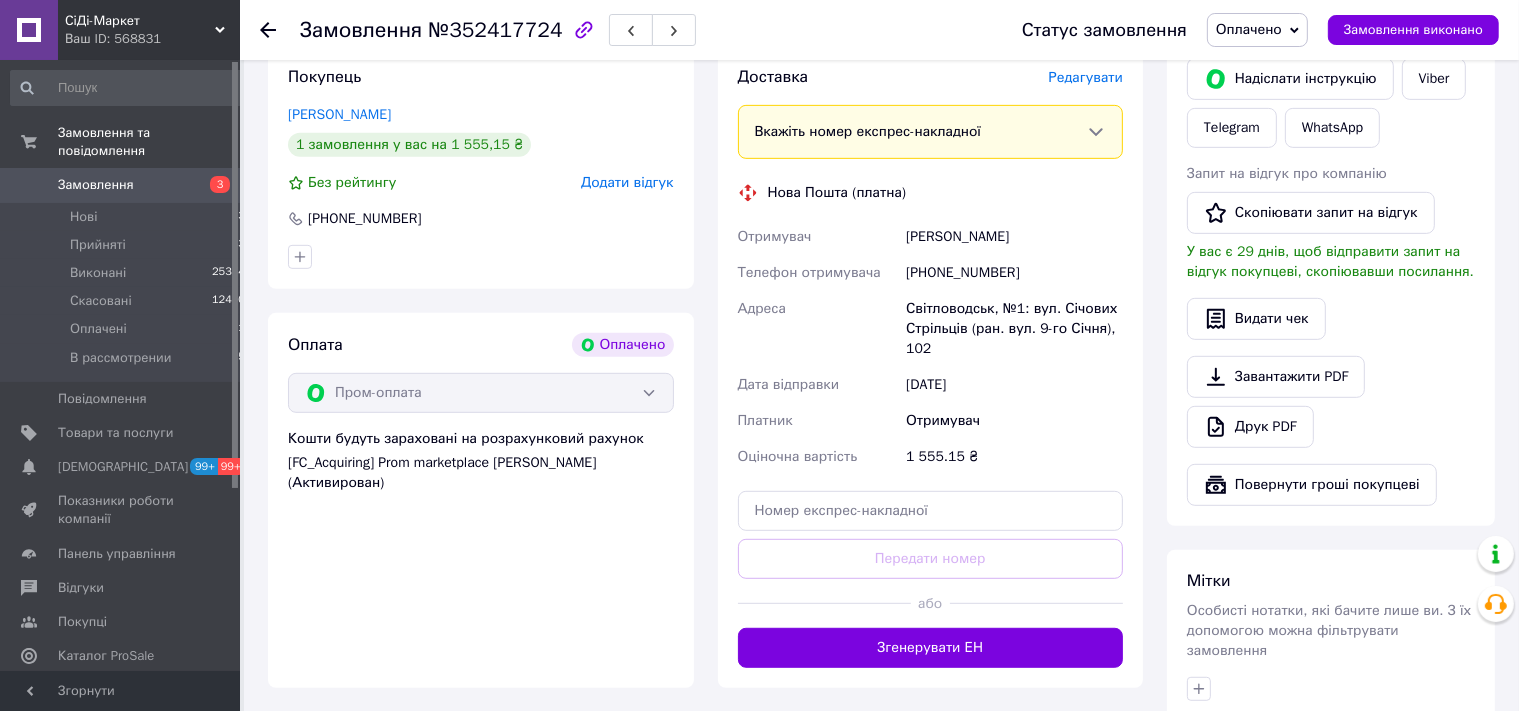 click on "Світловодськ, №1: вул. Січових Стрільців (ран. вул. 9-го Січня), 102" at bounding box center (1014, 329) 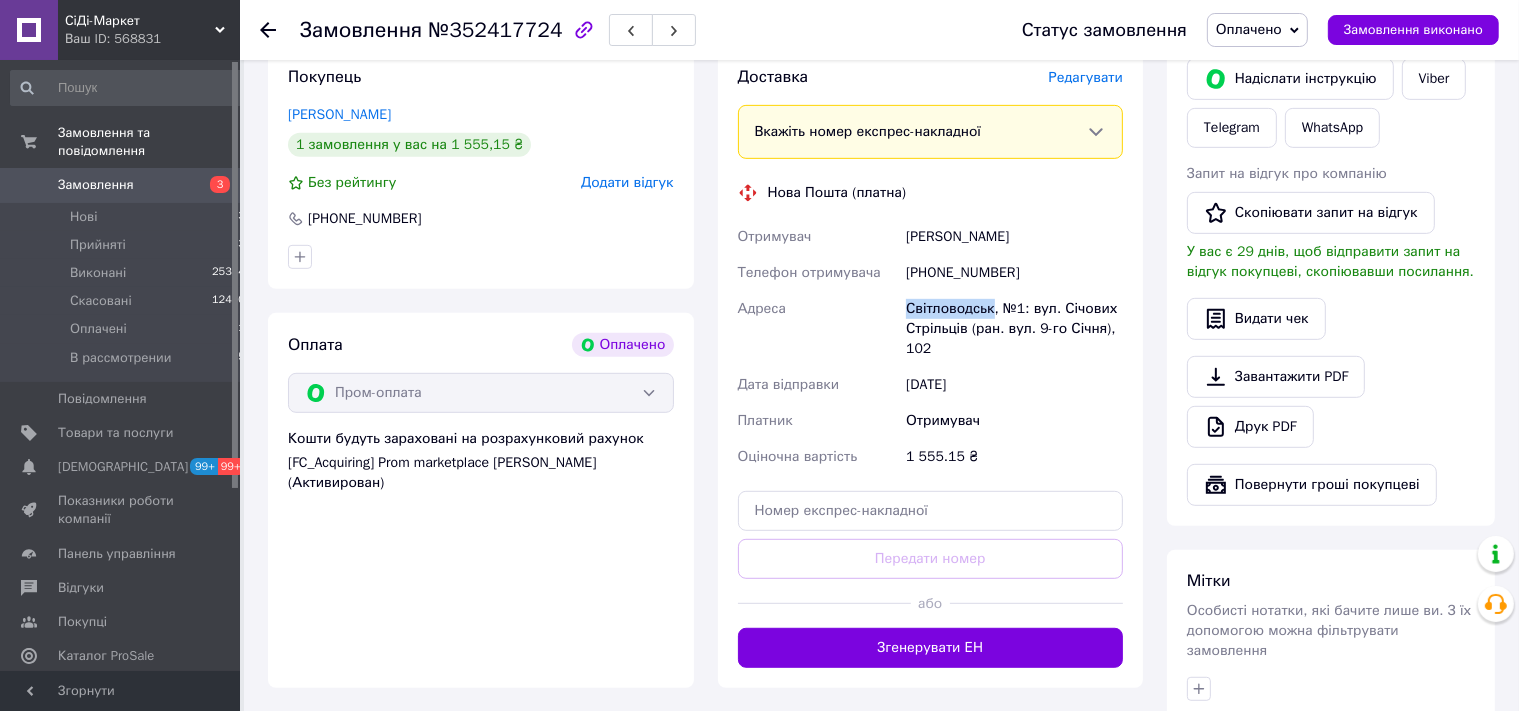 click on "Світловодськ, №1: вул. Січових Стрільців (ран. вул. 9-го Січня), 102" at bounding box center (1014, 329) 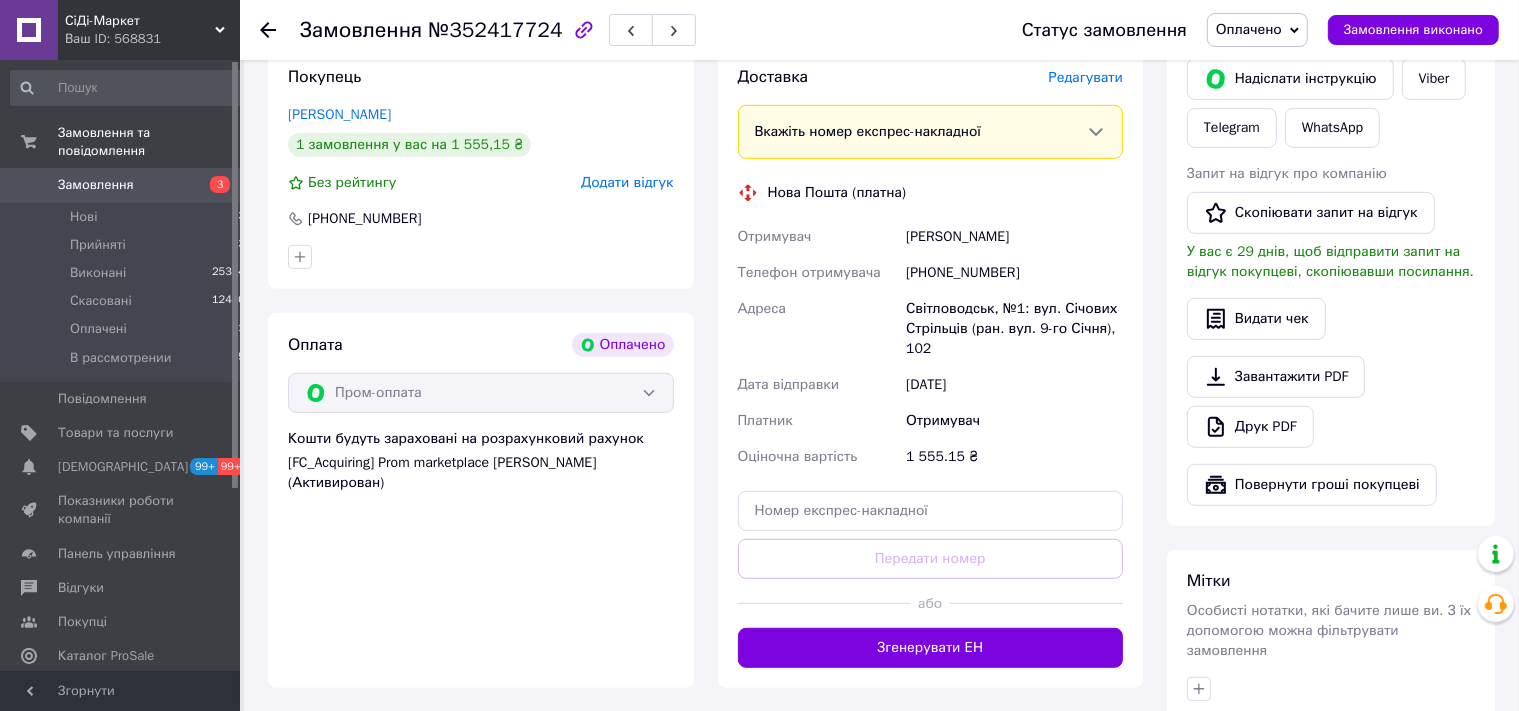 click on "№352417724" at bounding box center (495, 30) 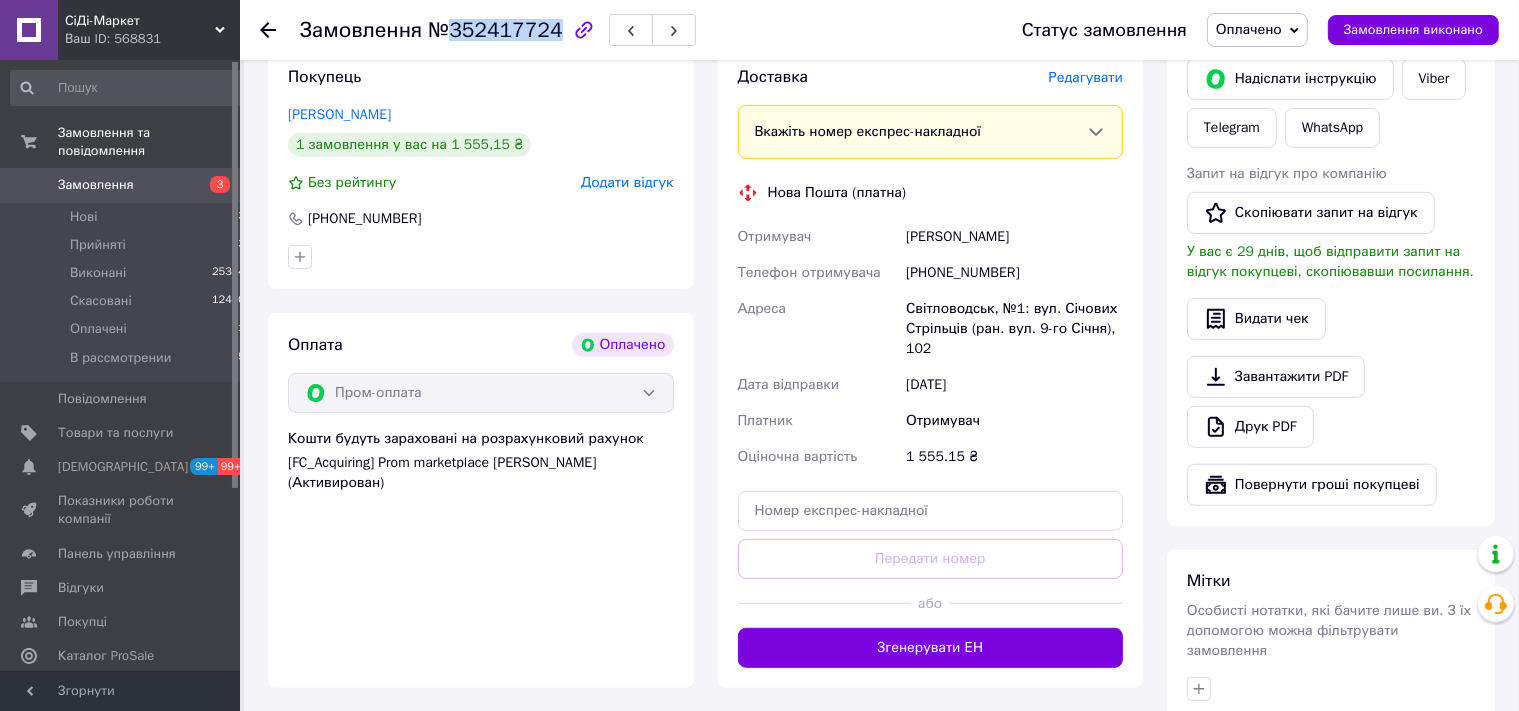 click on "№352417724" at bounding box center (495, 30) 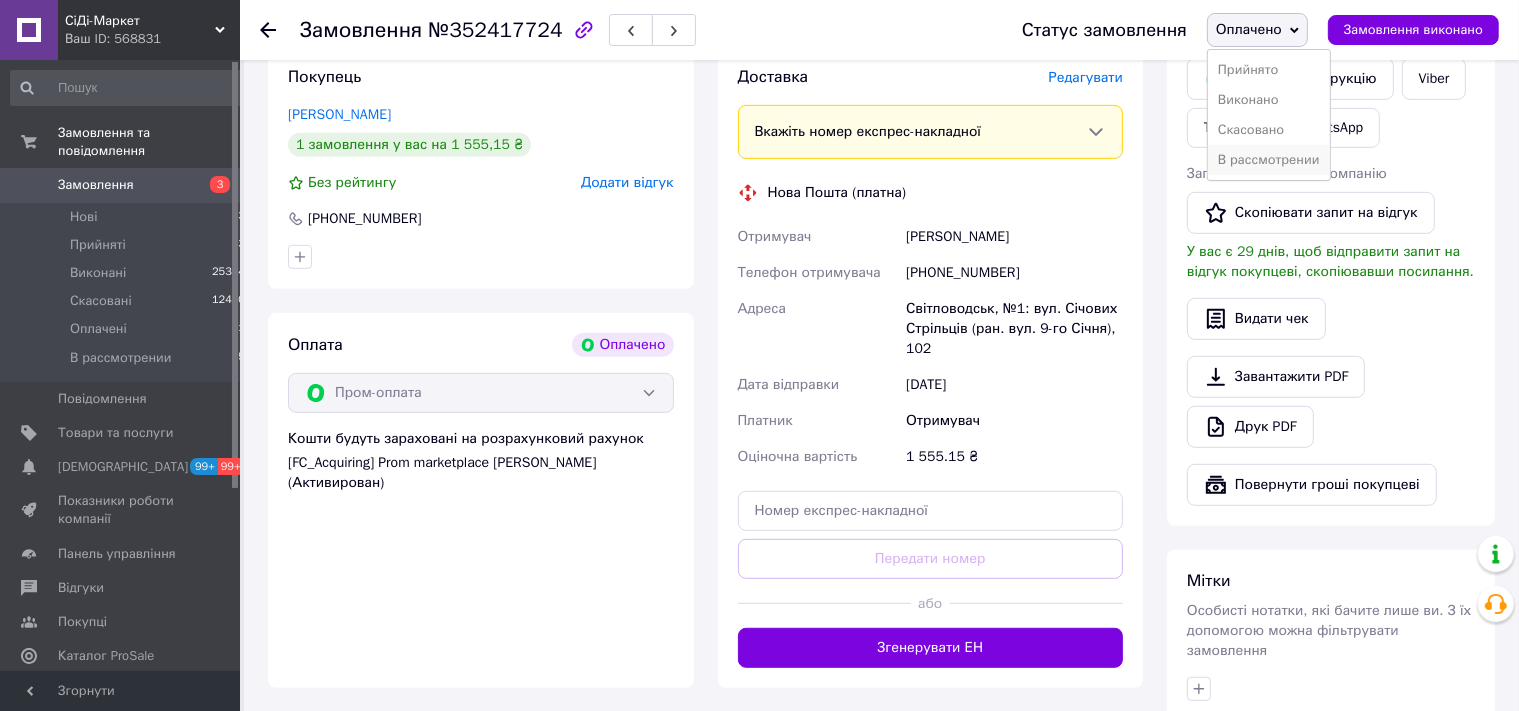 click on "В рассмотрении" at bounding box center (1269, 160) 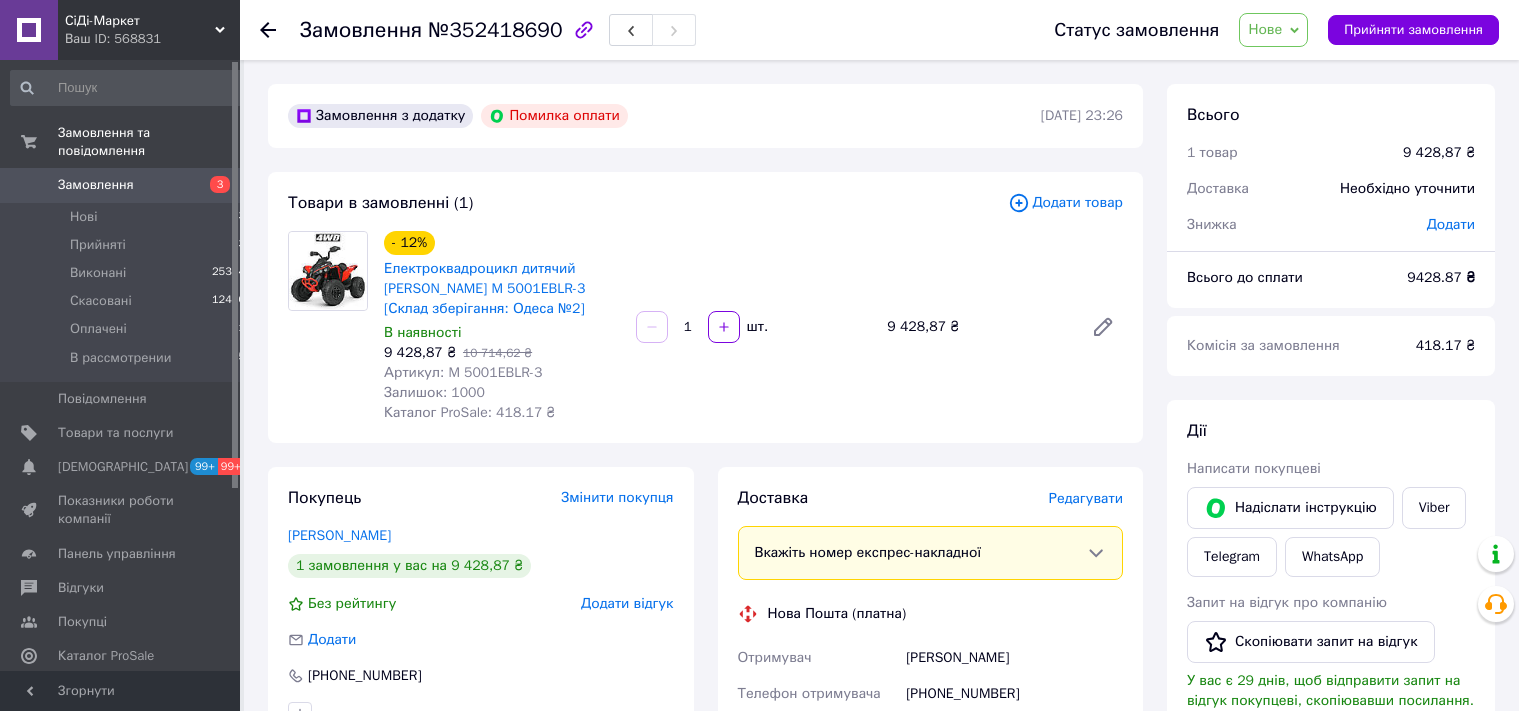 scroll, scrollTop: 0, scrollLeft: 0, axis: both 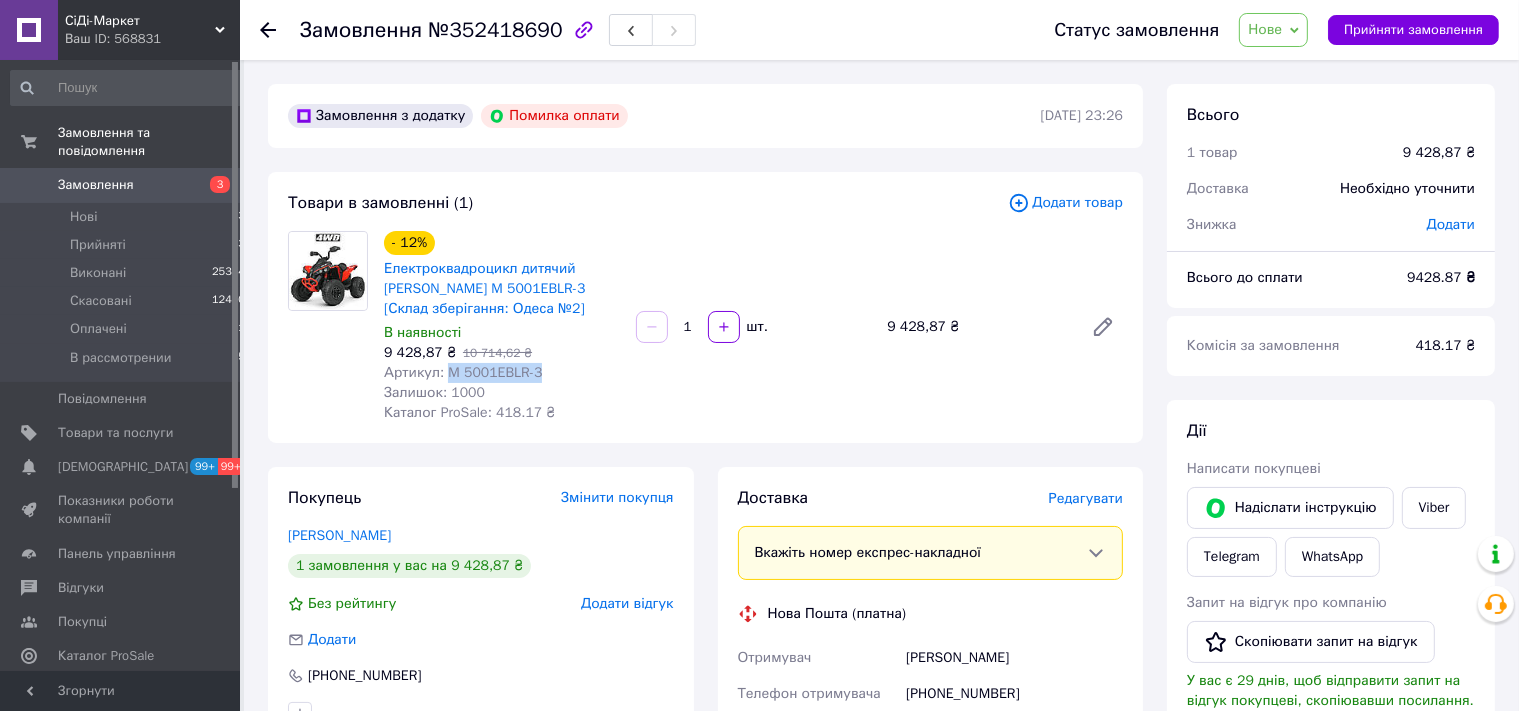 drag, startPoint x: 538, startPoint y: 374, endPoint x: 449, endPoint y: 378, distance: 89.08984 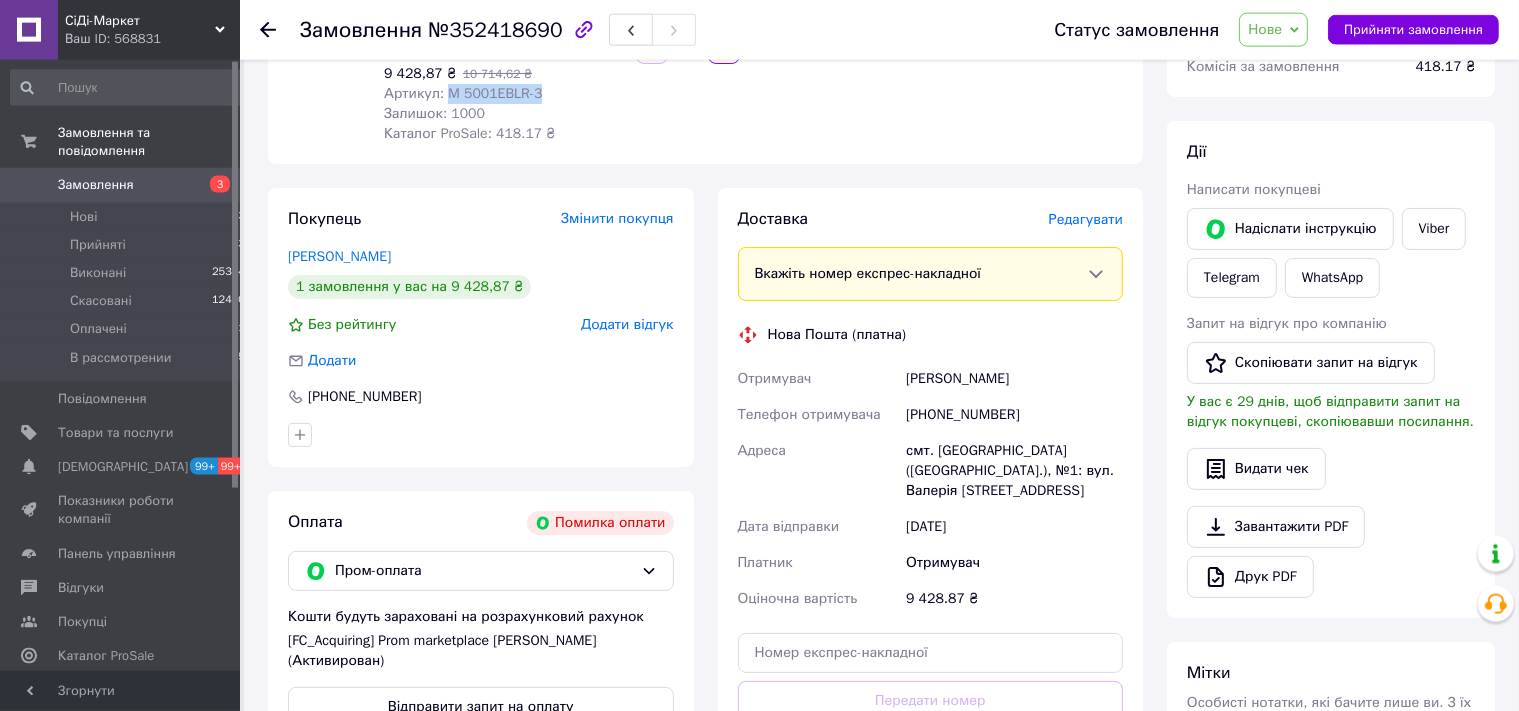 scroll, scrollTop: 316, scrollLeft: 0, axis: vertical 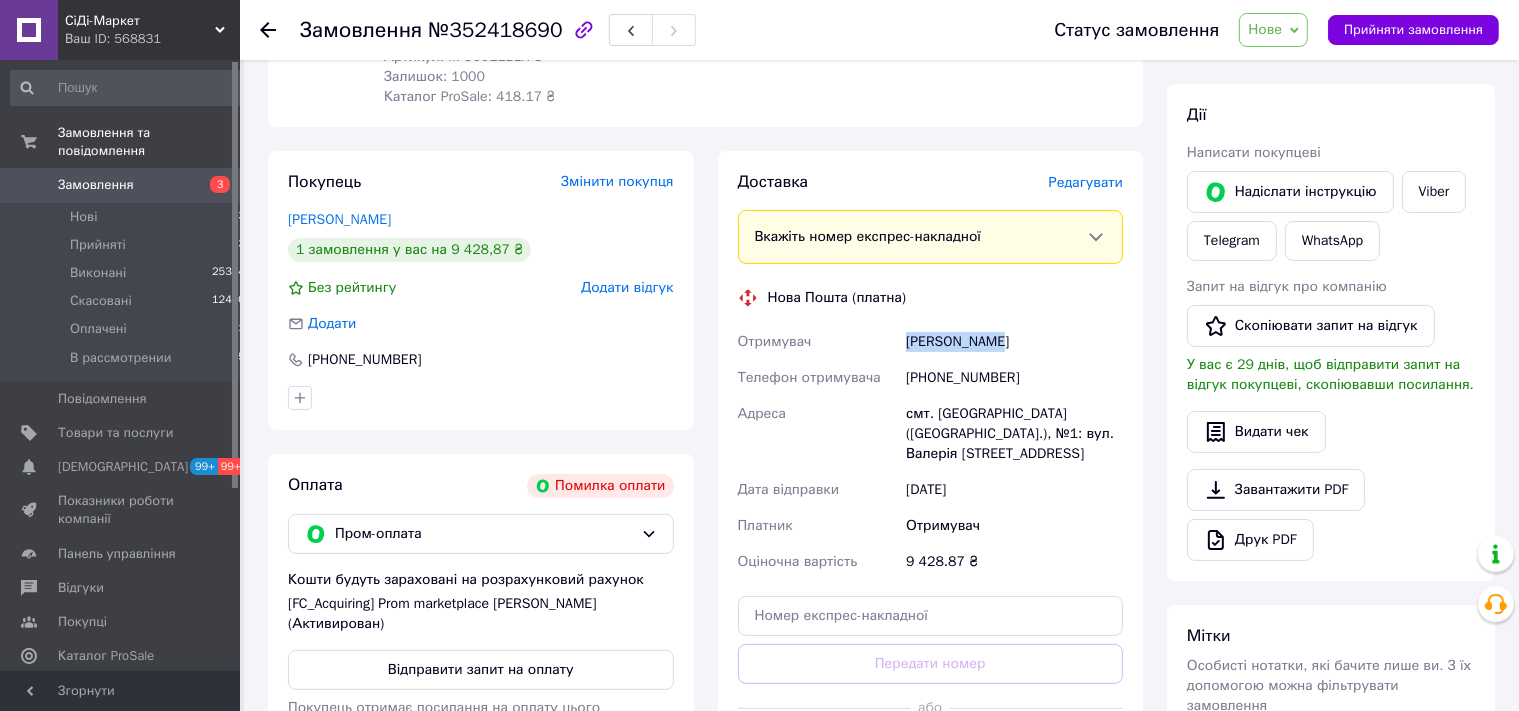 drag, startPoint x: 998, startPoint y: 347, endPoint x: 900, endPoint y: 347, distance: 98 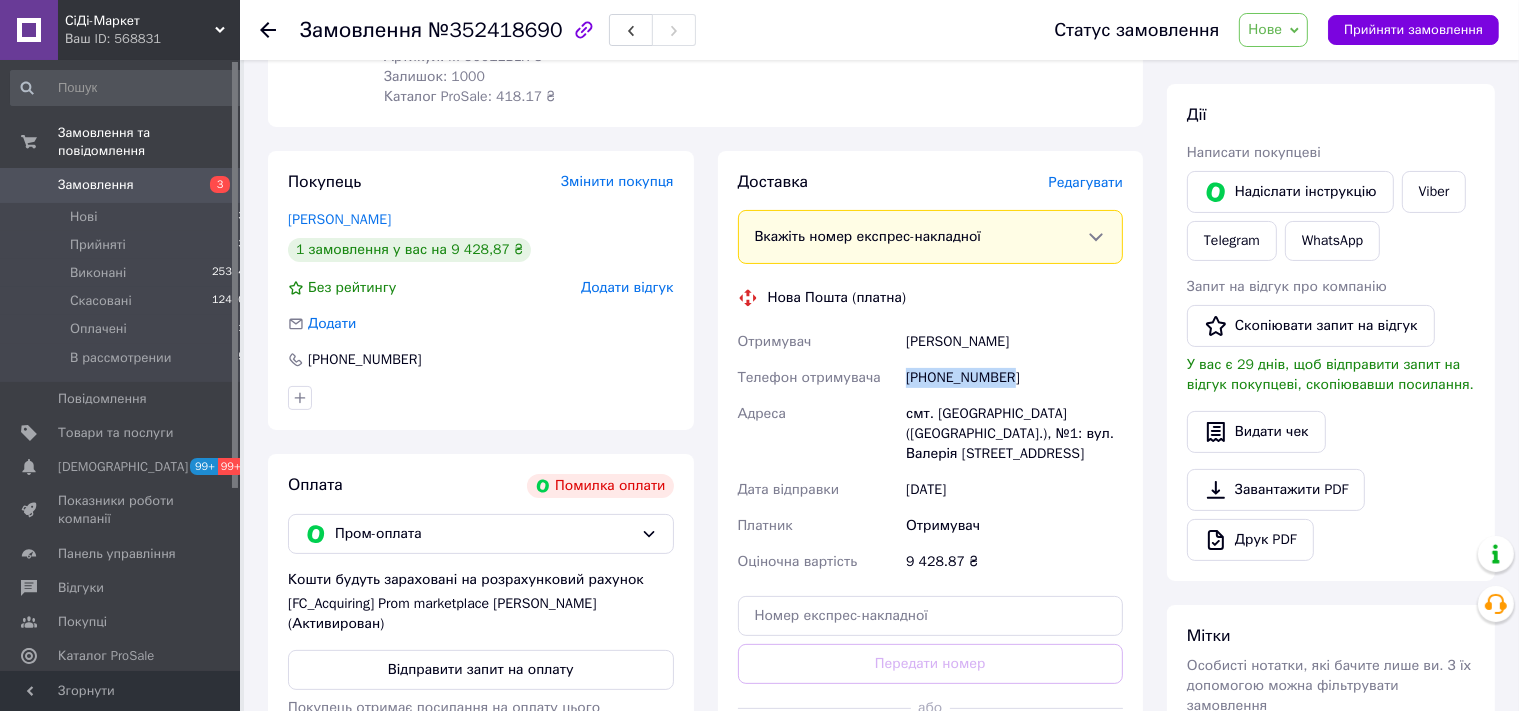 drag, startPoint x: 1020, startPoint y: 380, endPoint x: 899, endPoint y: 380, distance: 121 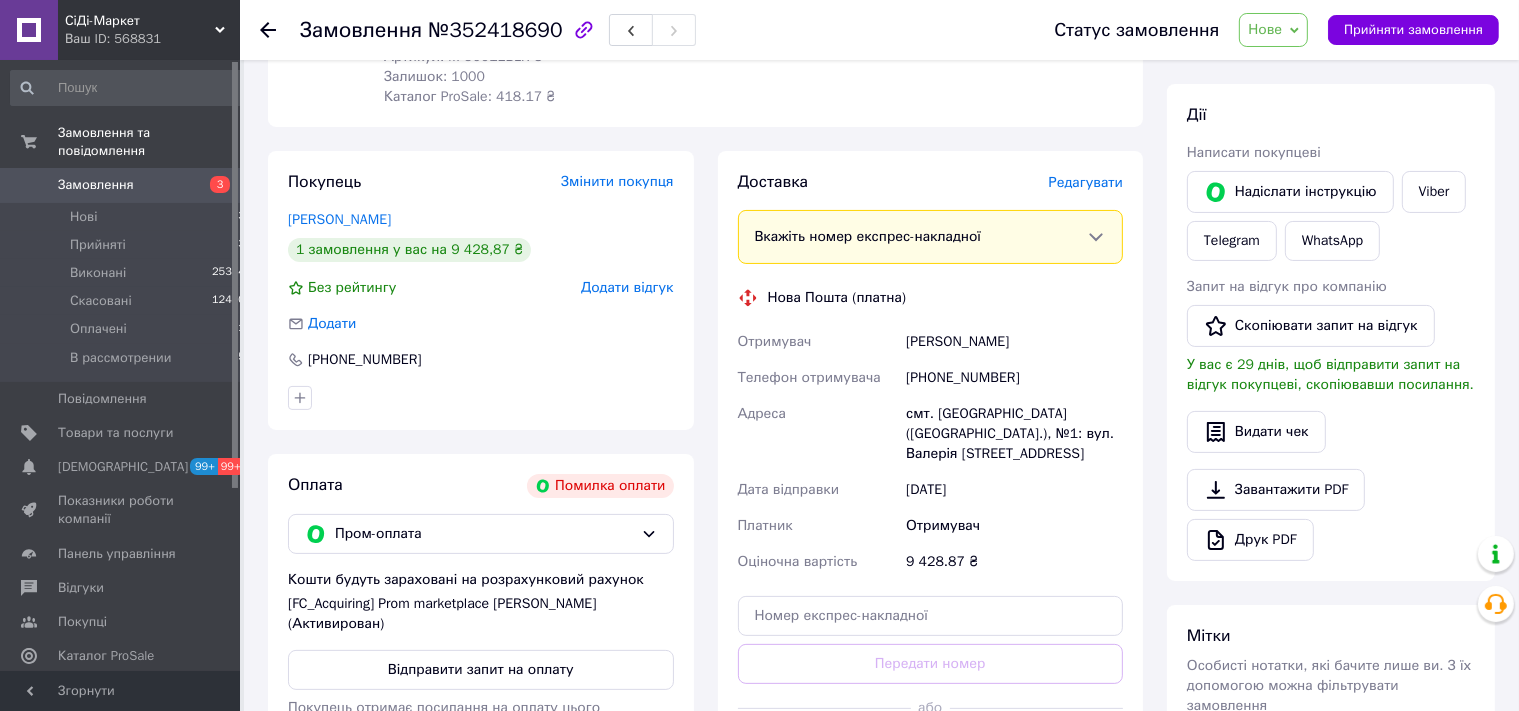 click on "смт. Глибока (Чернівецька обл.), №1: вул. Валерія Красняна, 56" at bounding box center (1014, 434) 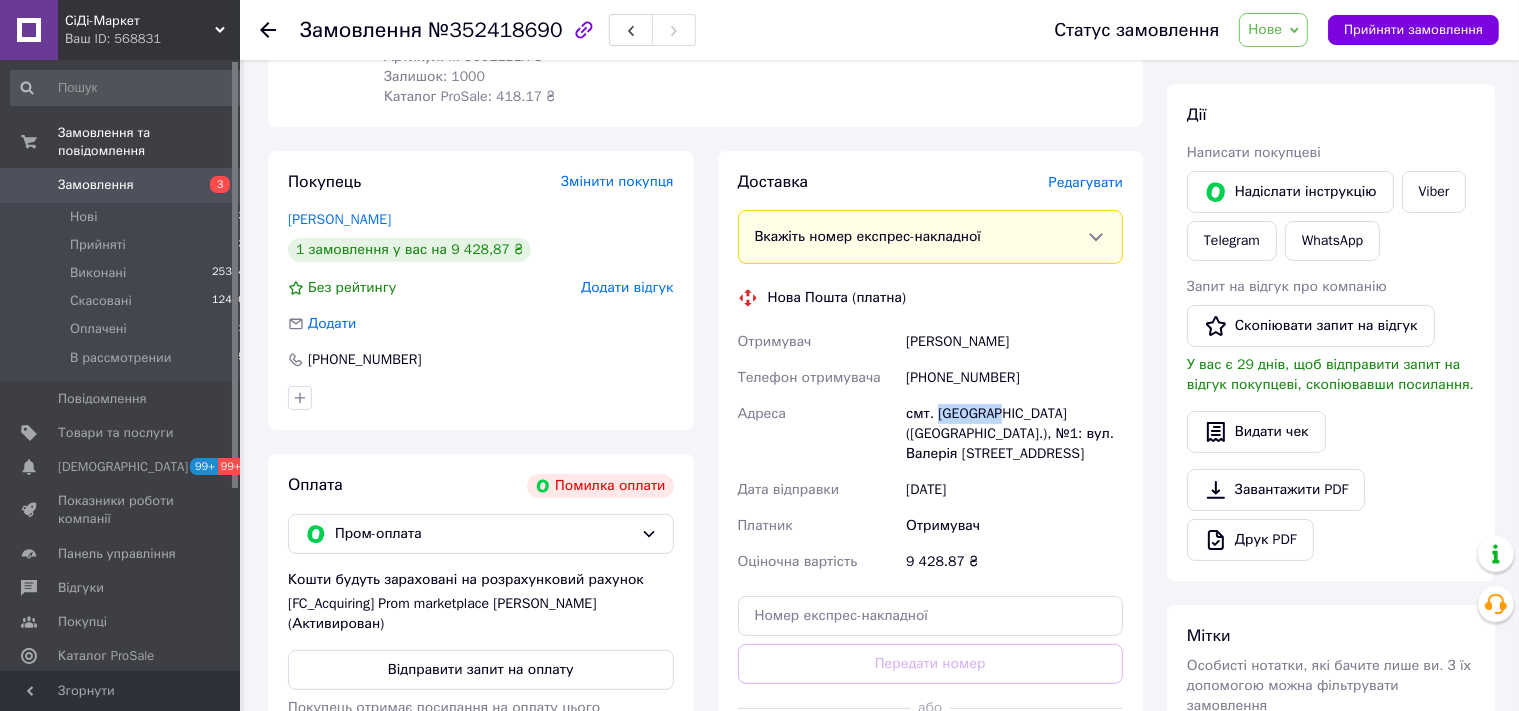 click on "смт. Глибока (Чернівецька обл.), №1: вул. Валерія Красняна, 56" at bounding box center (1014, 434) 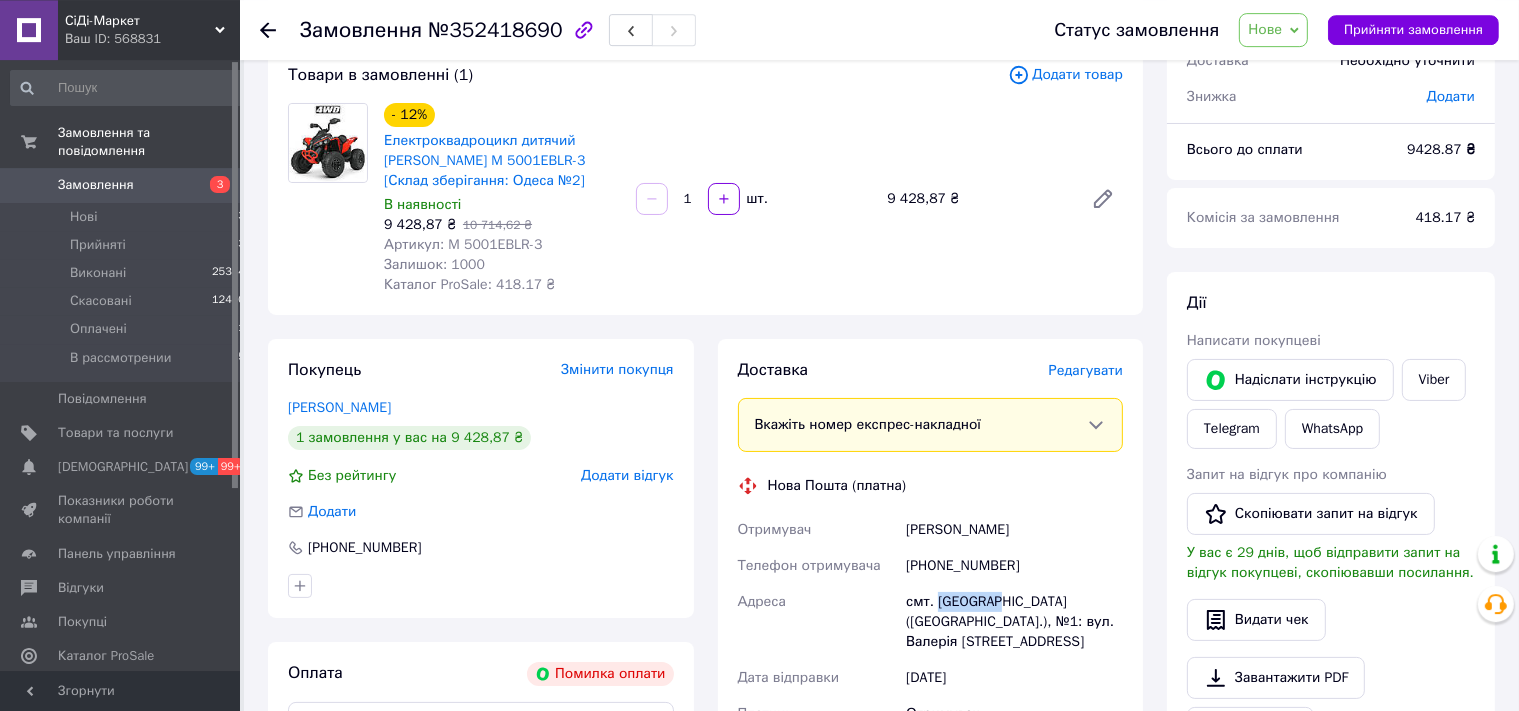 scroll, scrollTop: 211, scrollLeft: 0, axis: vertical 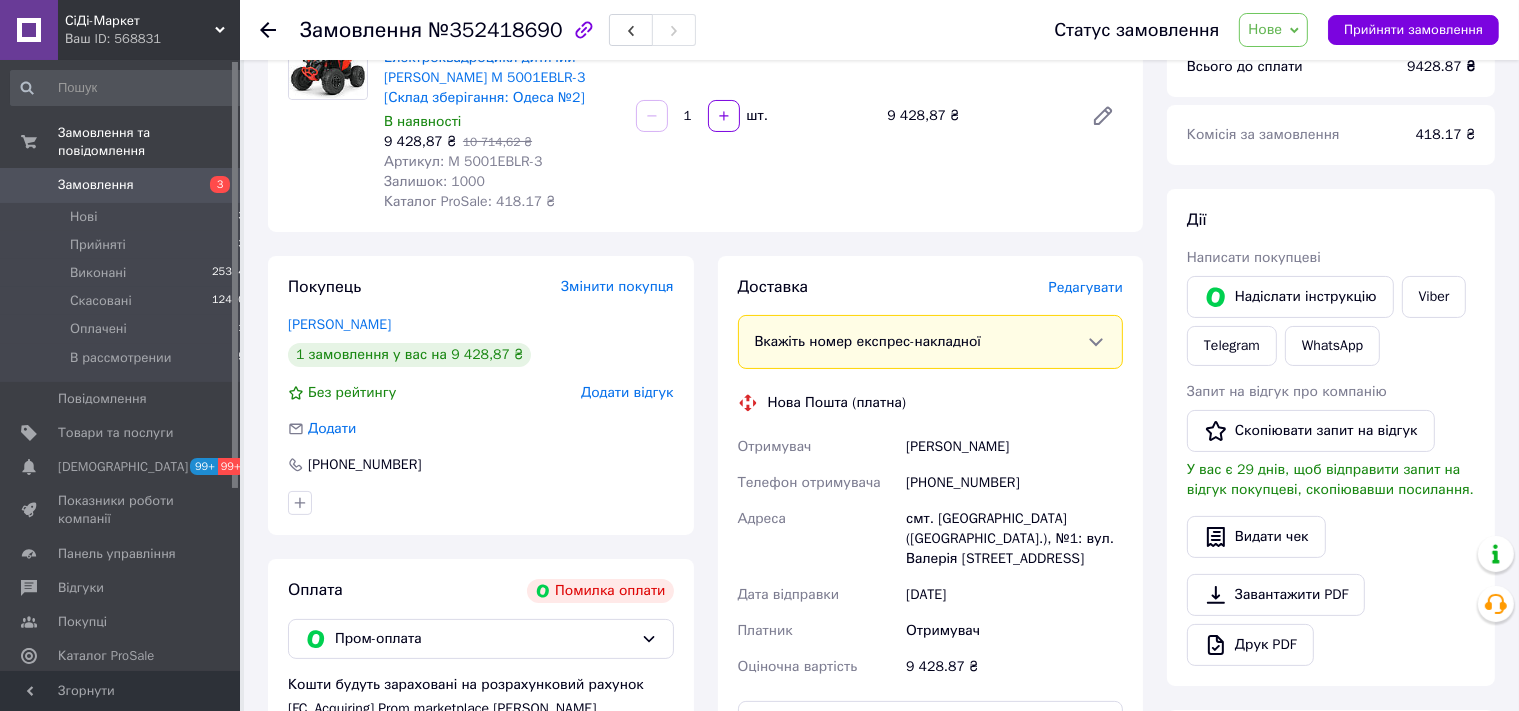 click on "- 12% Електроквадроцикл дитячий Bambi Racer M 5001EBLR-3 [Склад зберігання: Одеса №2] В наявності 9 428,87 ₴   10 714,62 ₴ Артикул: M 5001EBLR-3 Залишок: 1000 Каталог ProSale: 418.17 ₴  1   шт. 9 428,87 ₴" at bounding box center [753, 116] 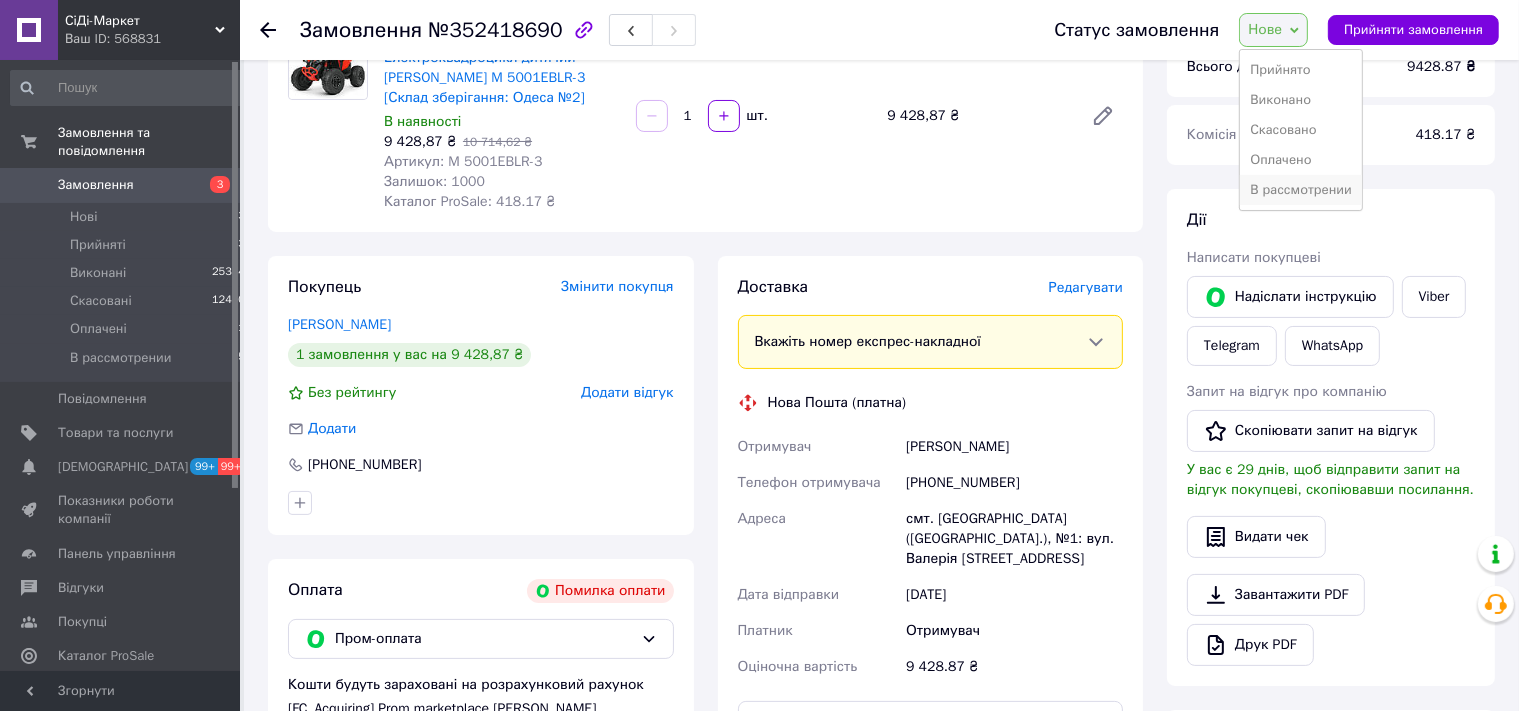 click on "В рассмотрении" at bounding box center [1301, 190] 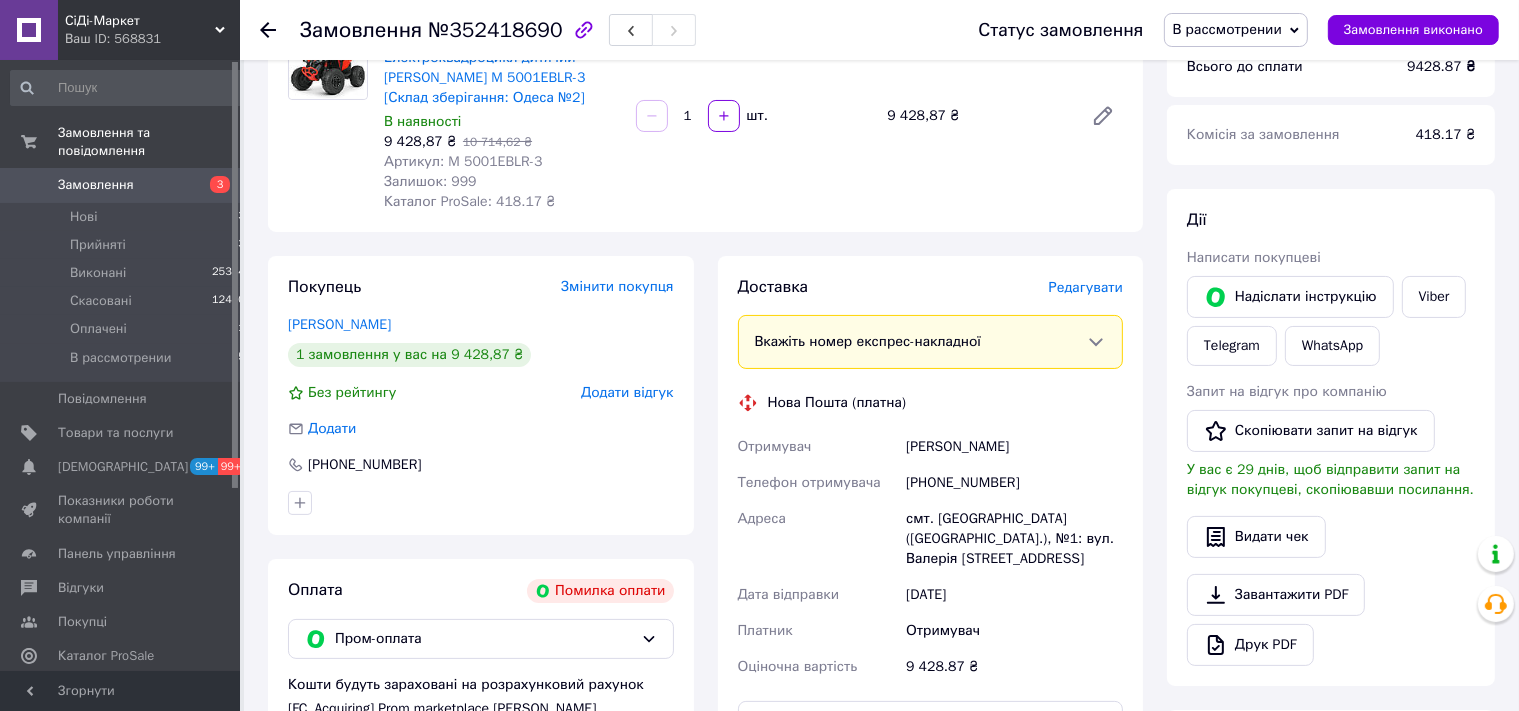 click on "№352418690" at bounding box center (495, 30) 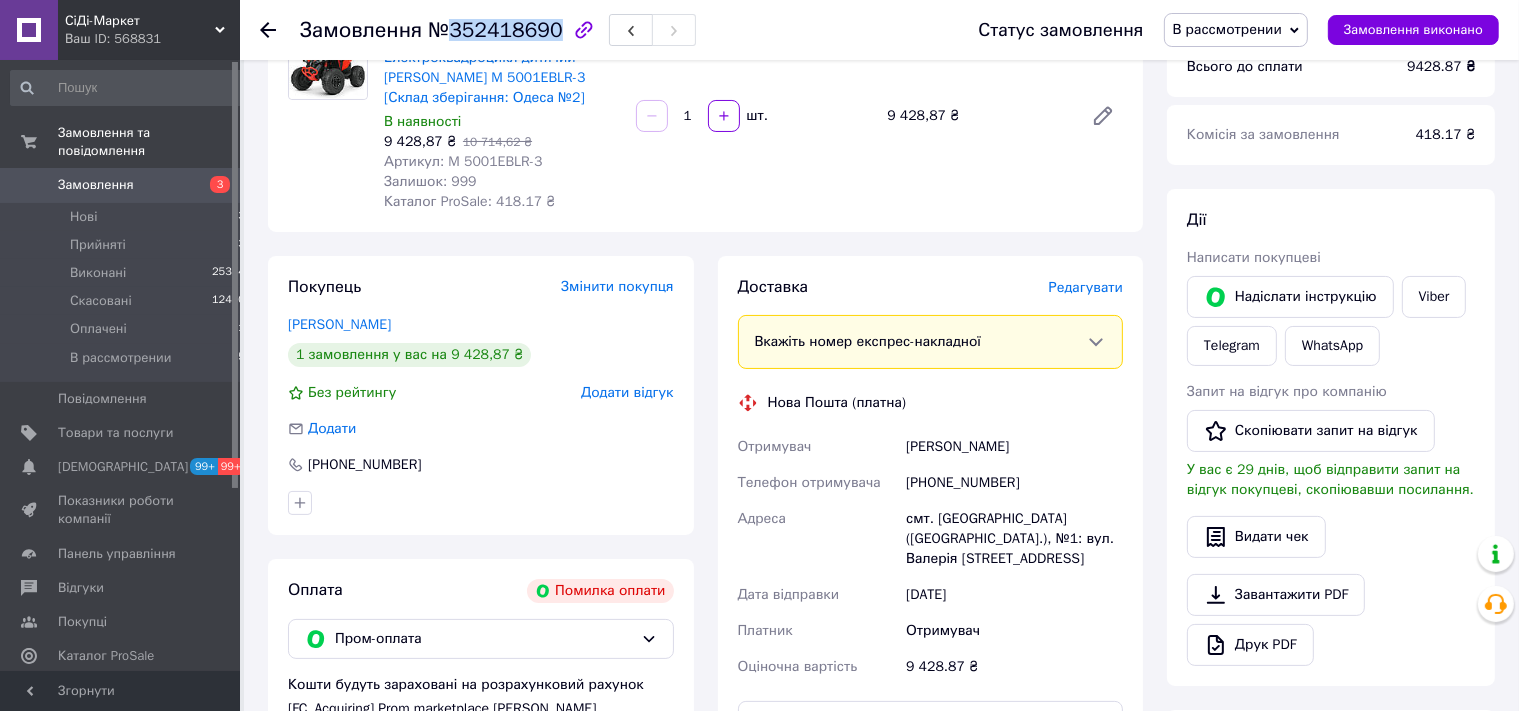 click on "№352418690" at bounding box center (495, 30) 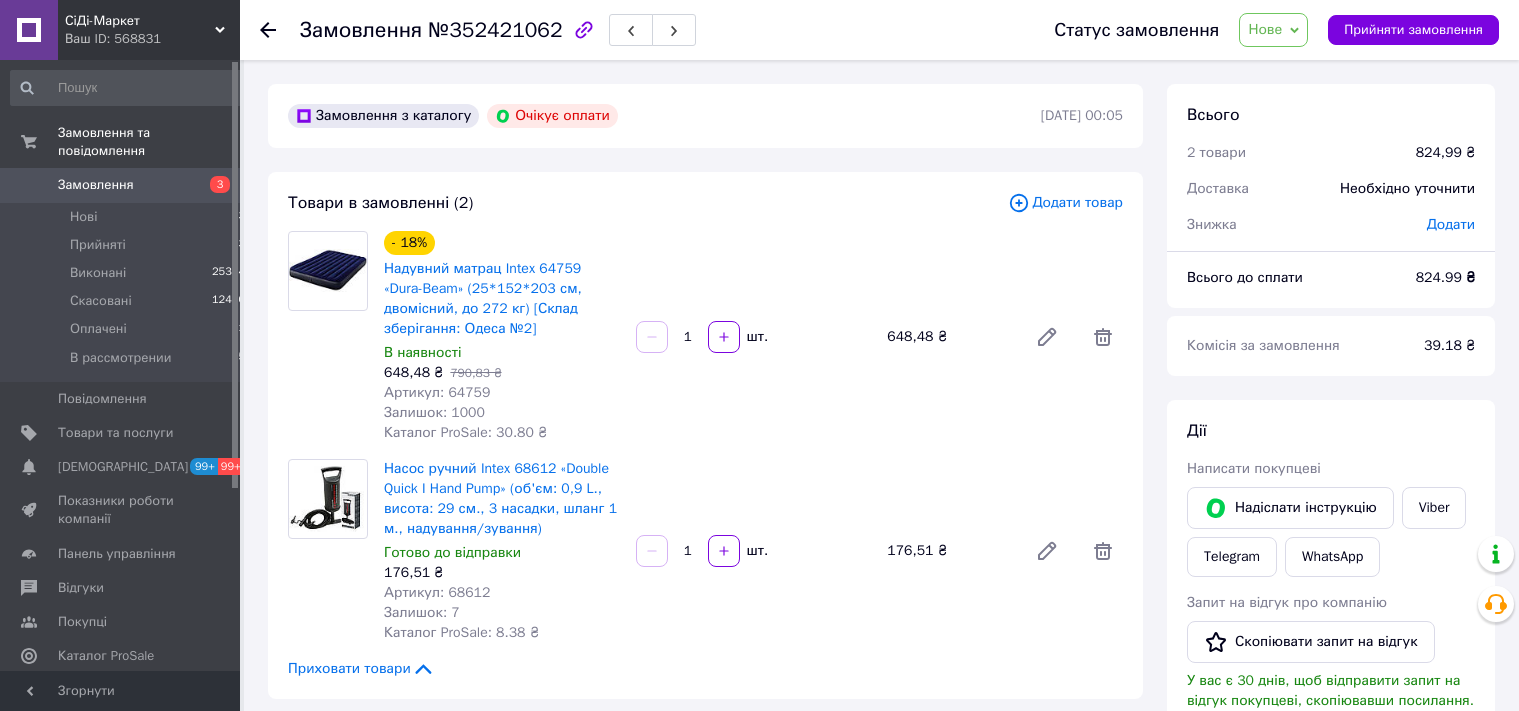 scroll, scrollTop: 0, scrollLeft: 0, axis: both 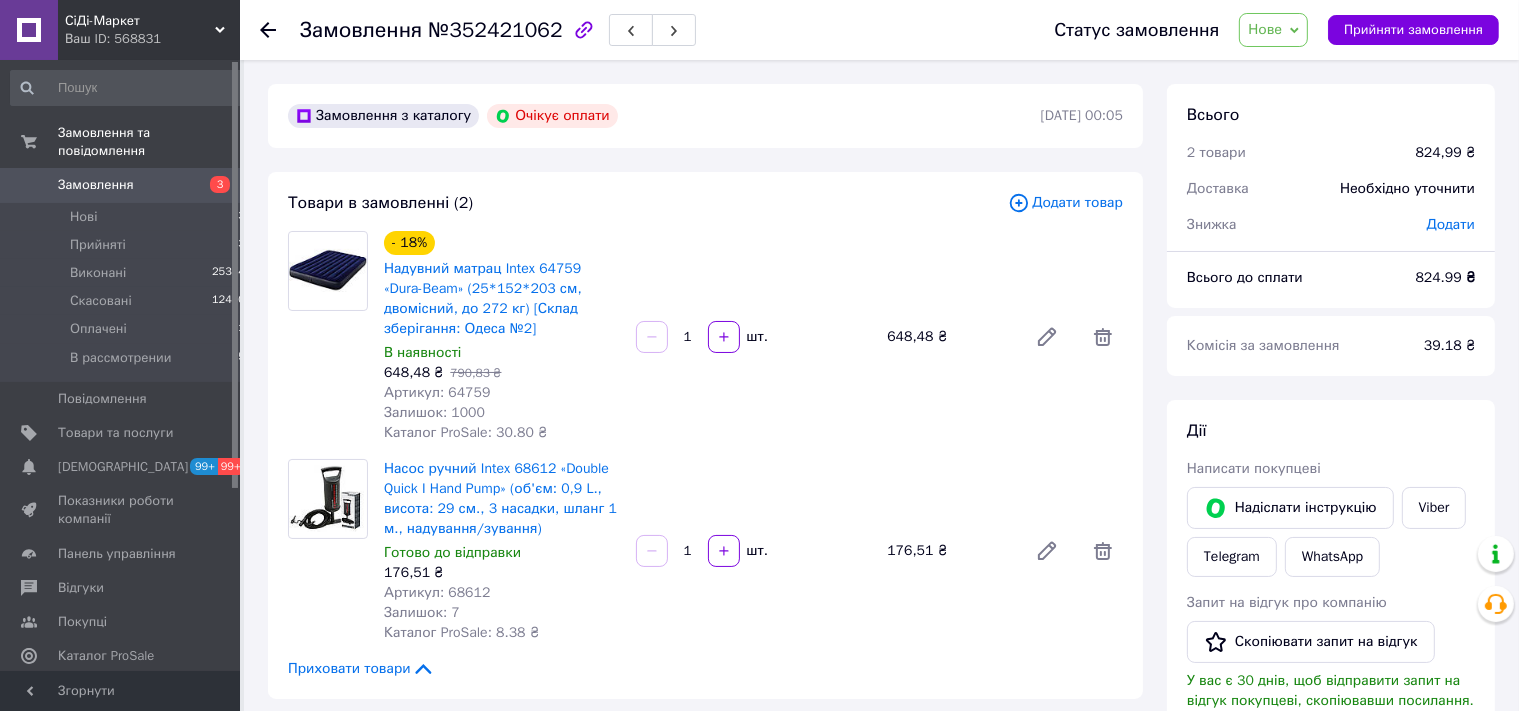 click on "Артикул: 64759" at bounding box center (437, 392) 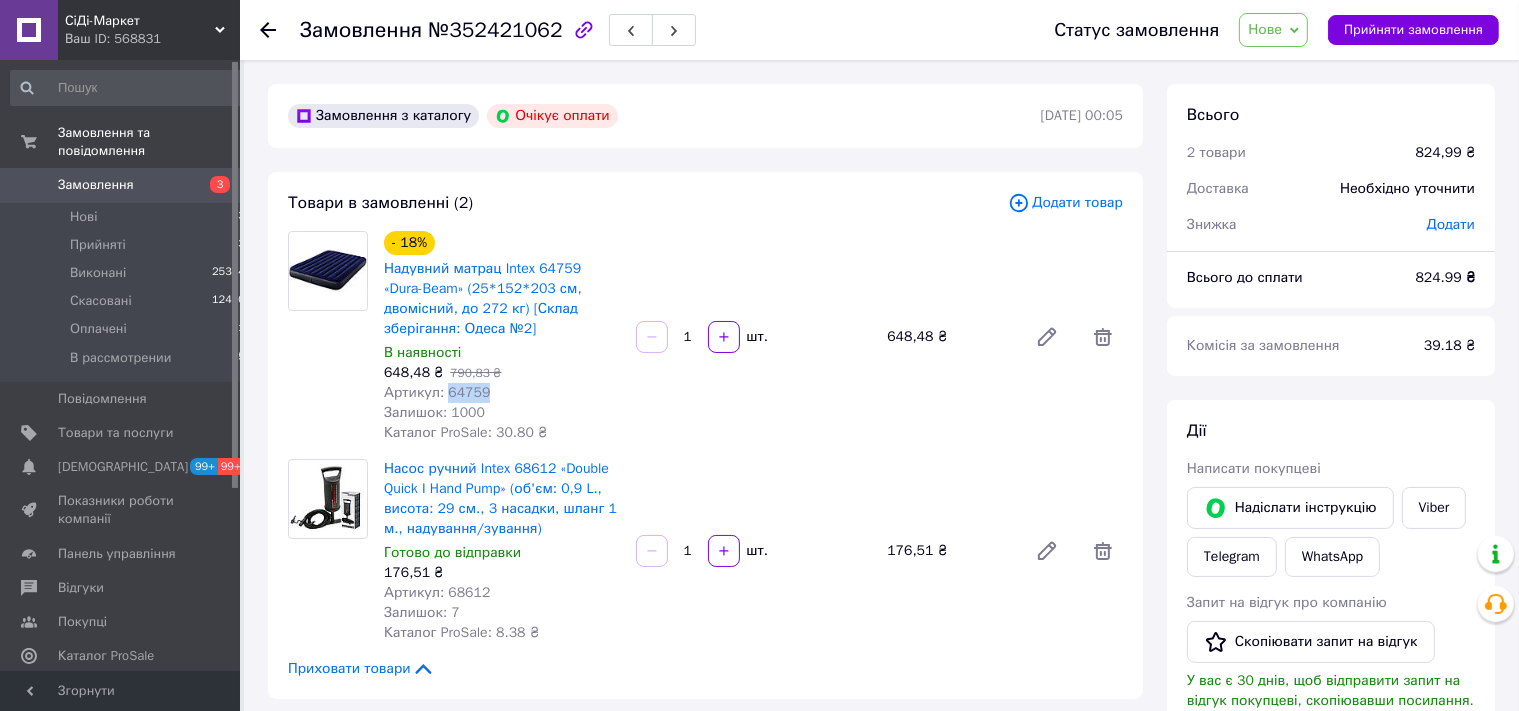 click on "Артикул: 64759" at bounding box center [437, 392] 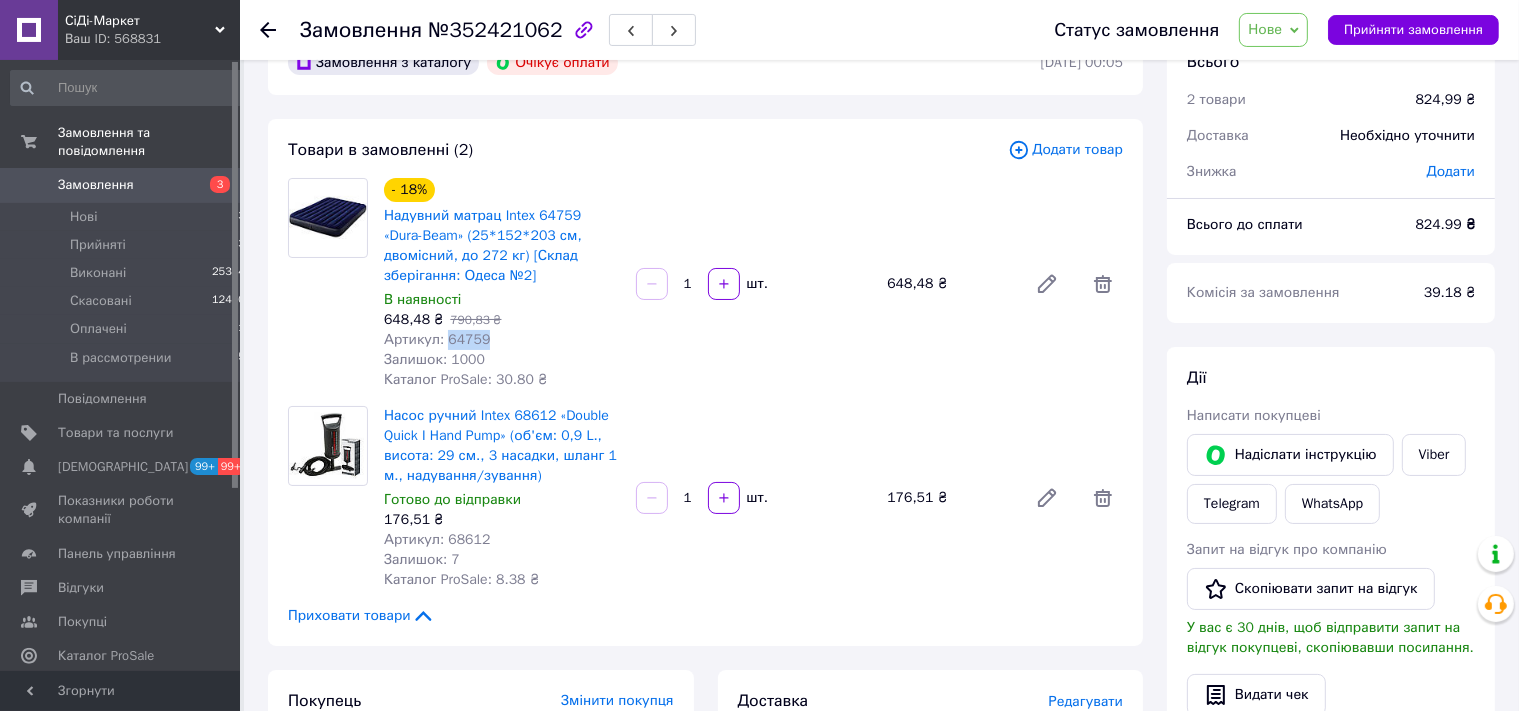 scroll, scrollTop: 105, scrollLeft: 0, axis: vertical 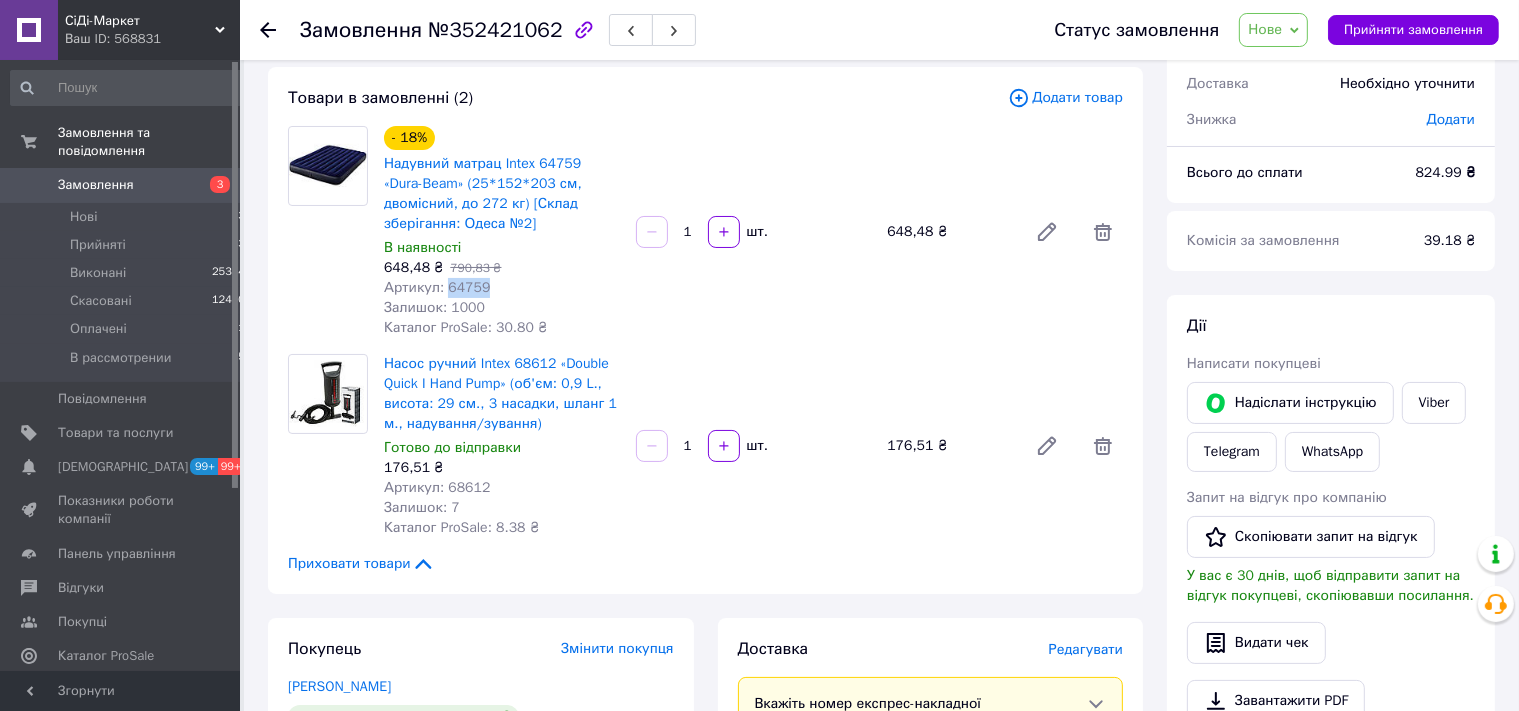 click on "Артикул: 68612" at bounding box center [437, 487] 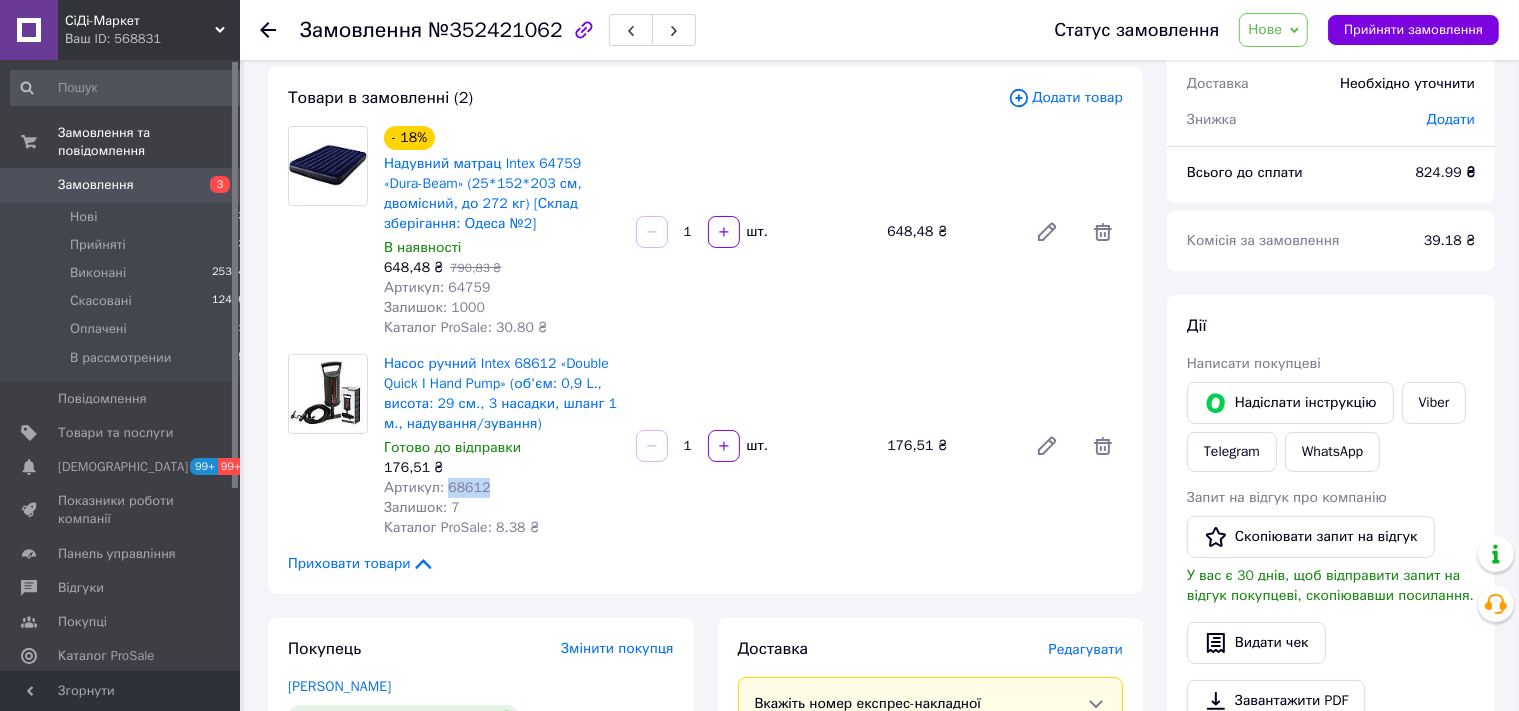 click on "Артикул: 68612" at bounding box center [437, 487] 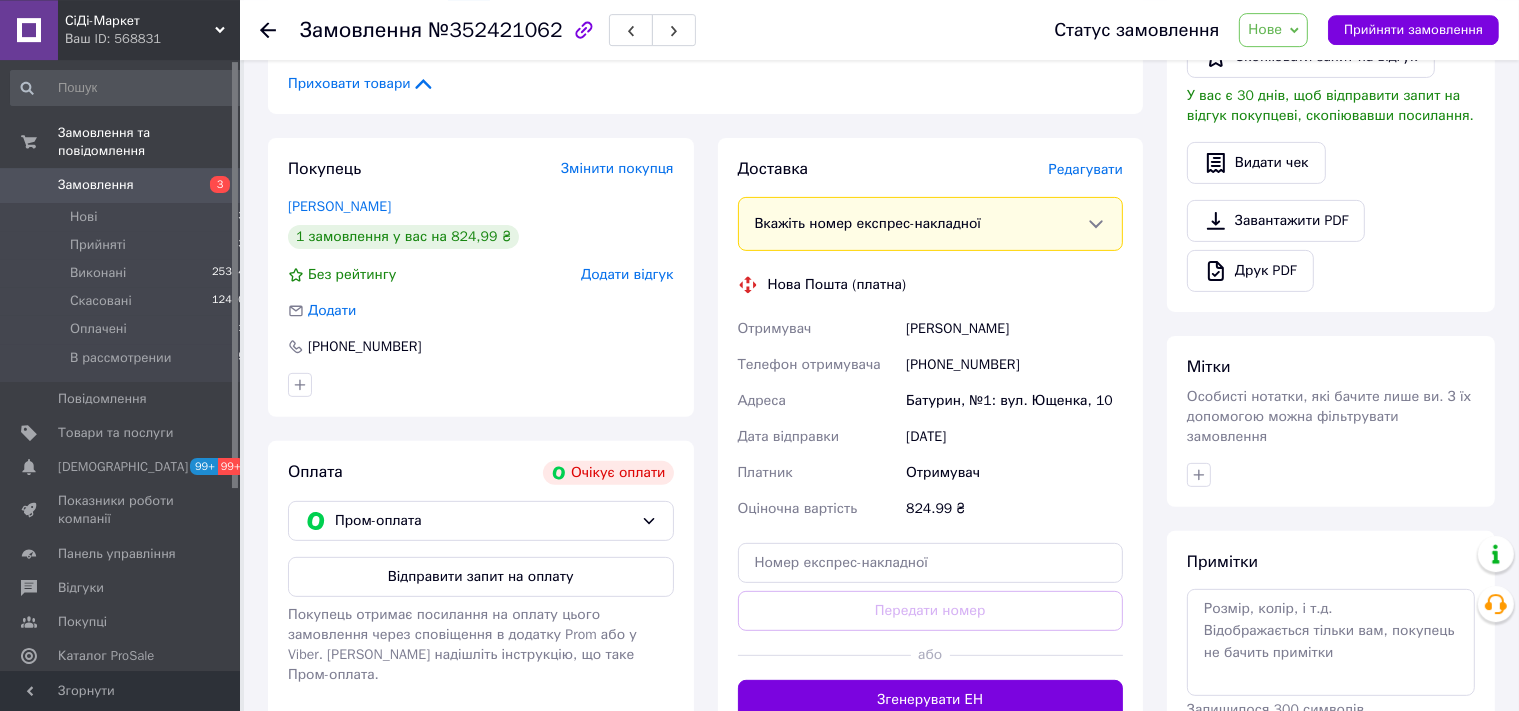 scroll, scrollTop: 633, scrollLeft: 0, axis: vertical 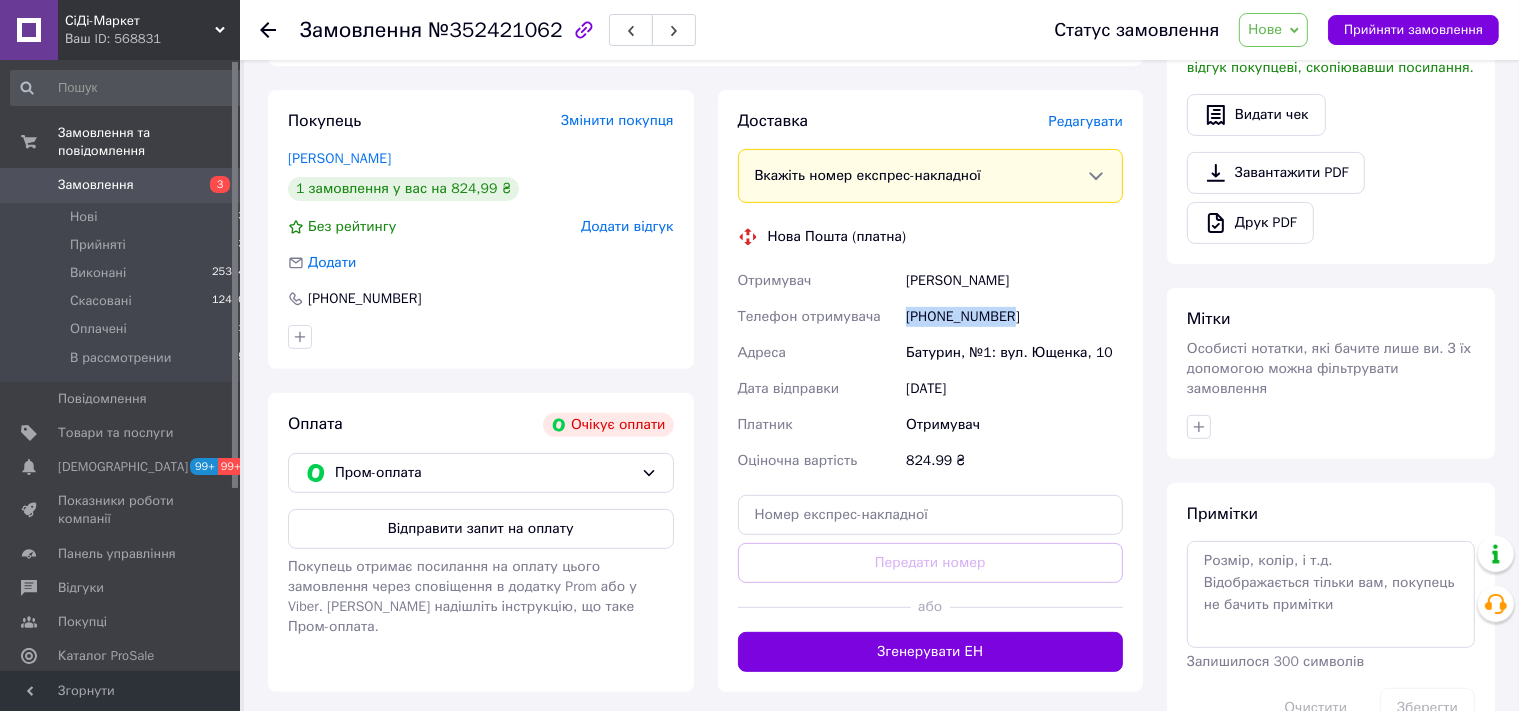 drag, startPoint x: 1019, startPoint y: 312, endPoint x: 900, endPoint y: 322, distance: 119.419426 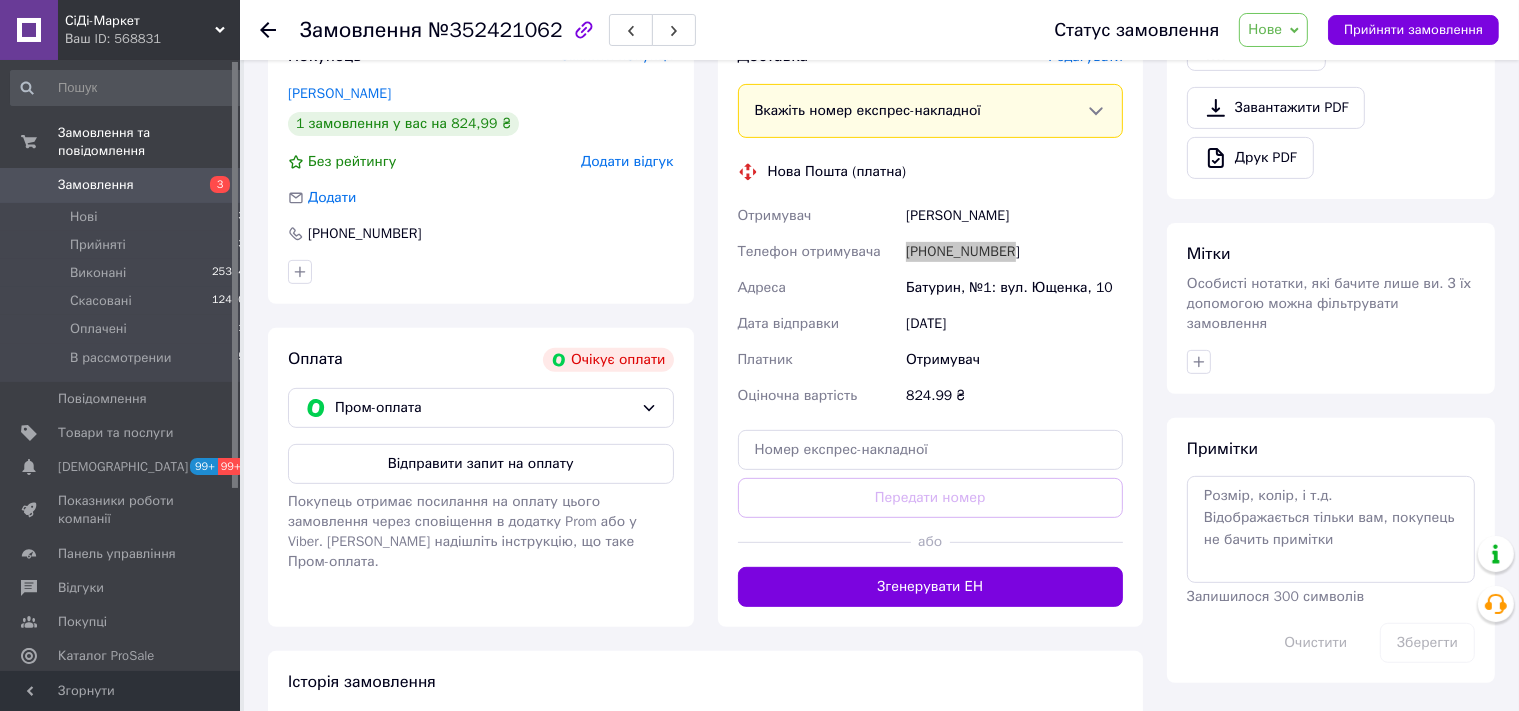 scroll, scrollTop: 780, scrollLeft: 0, axis: vertical 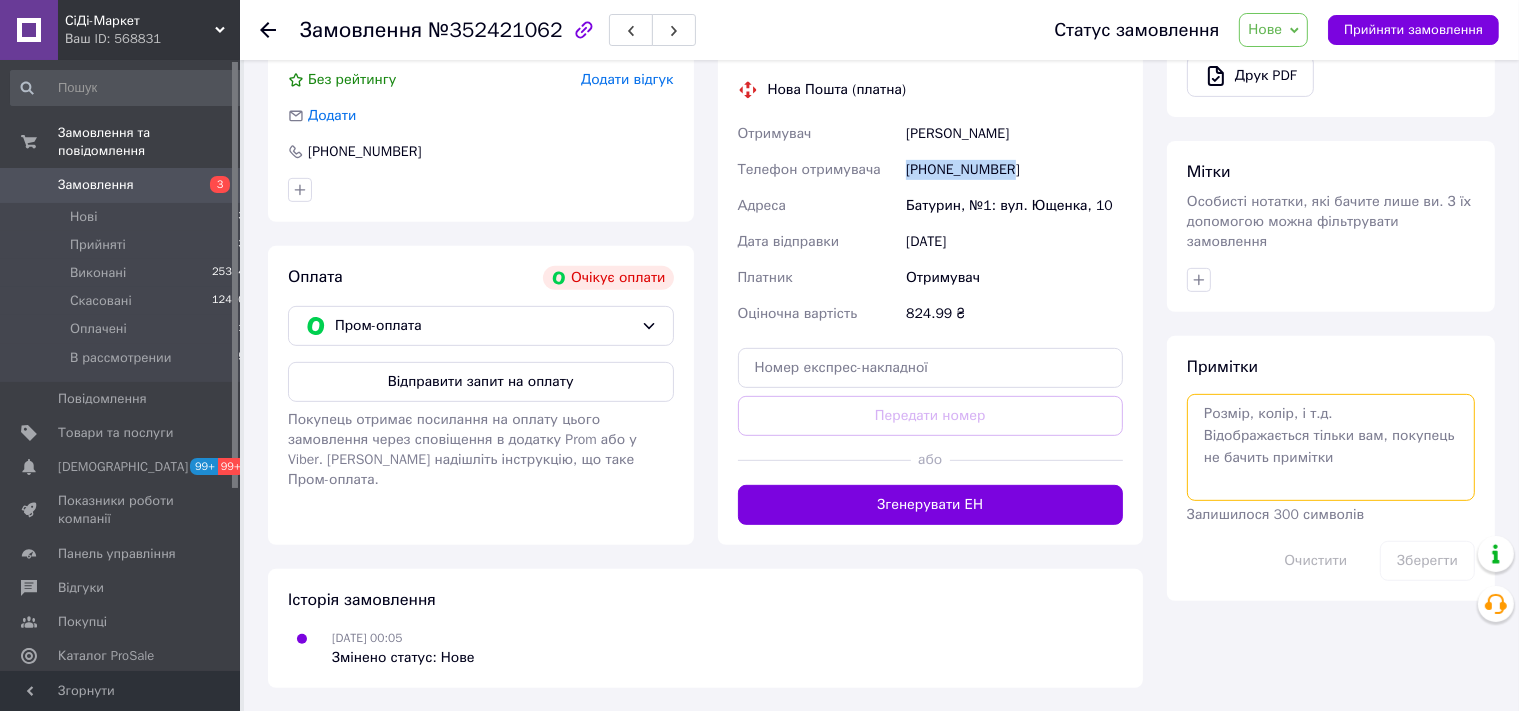 click at bounding box center (1331, 447) 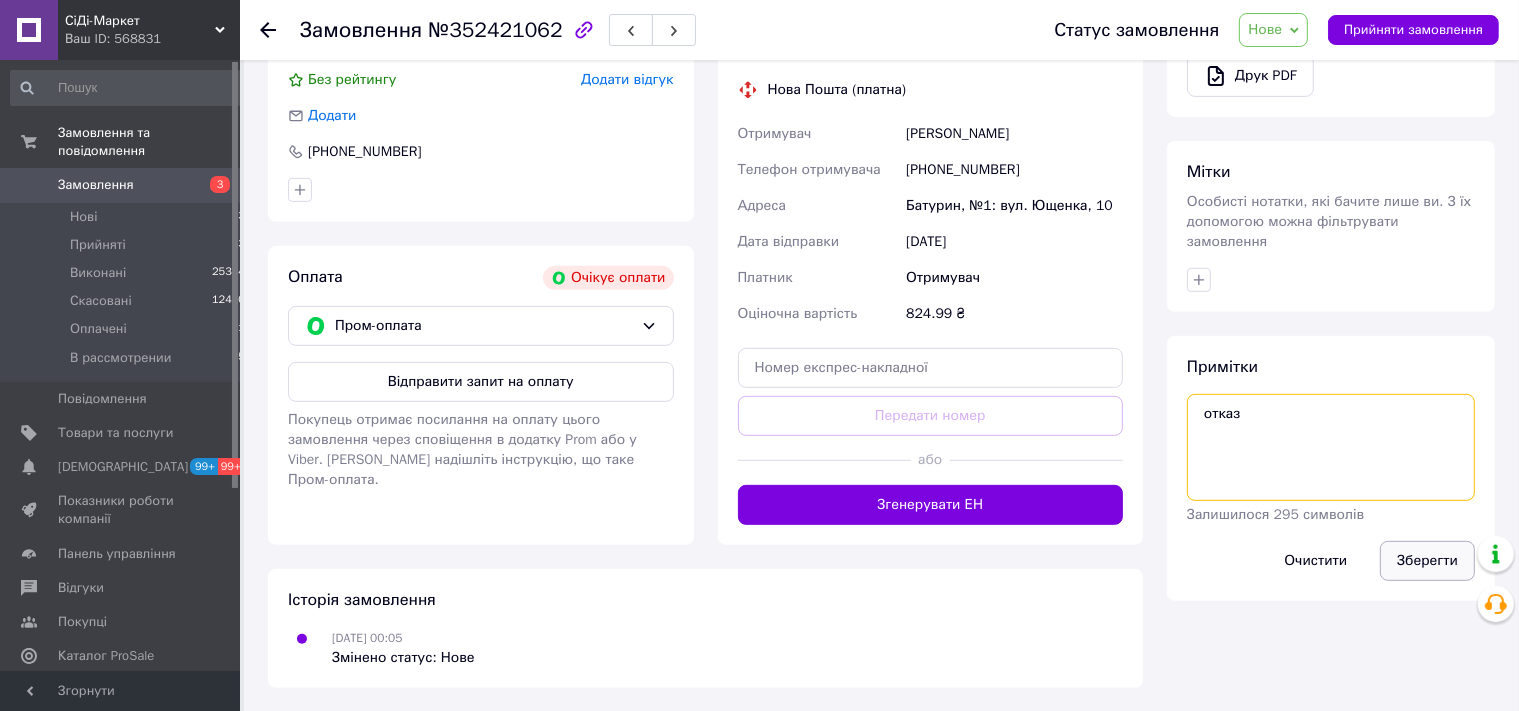 type on "отказ" 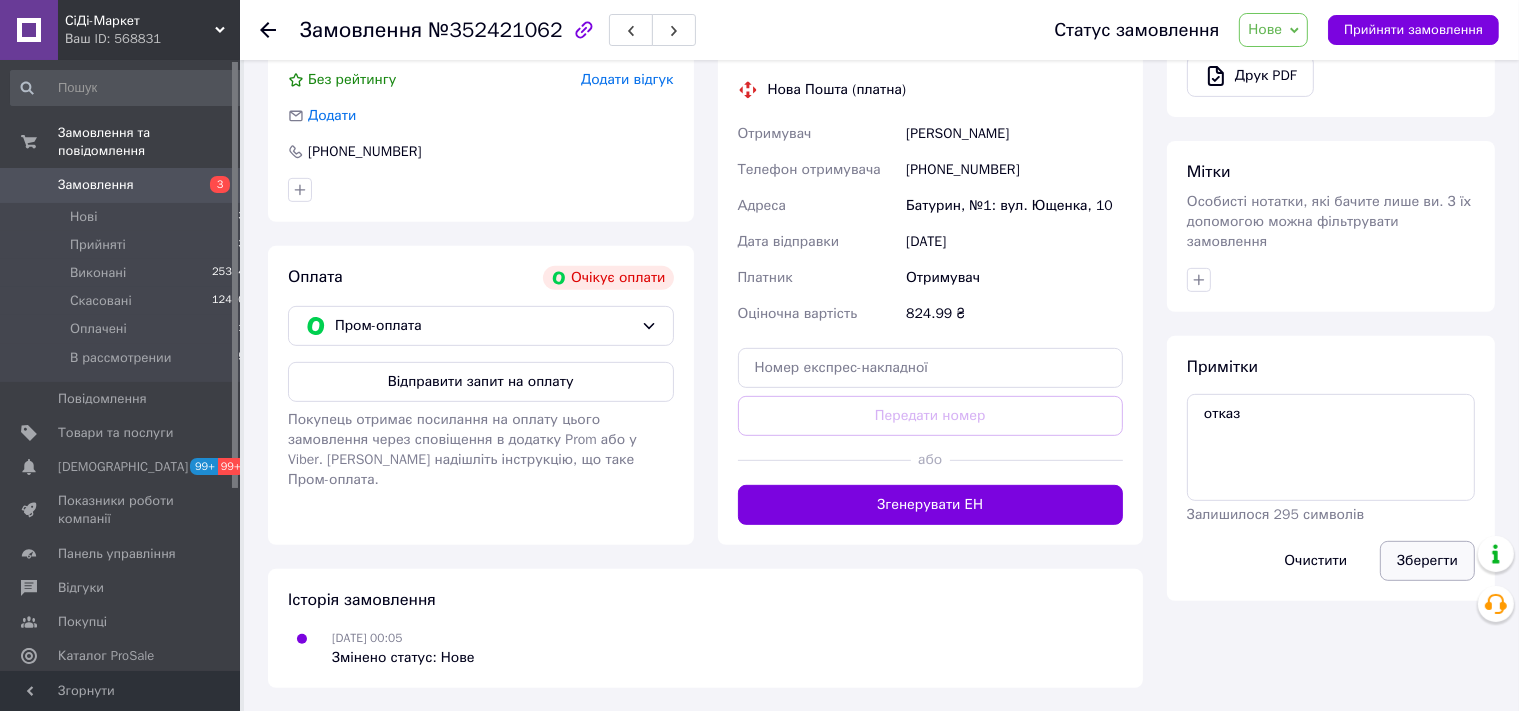 click on "Зберегти" at bounding box center (1427, 561) 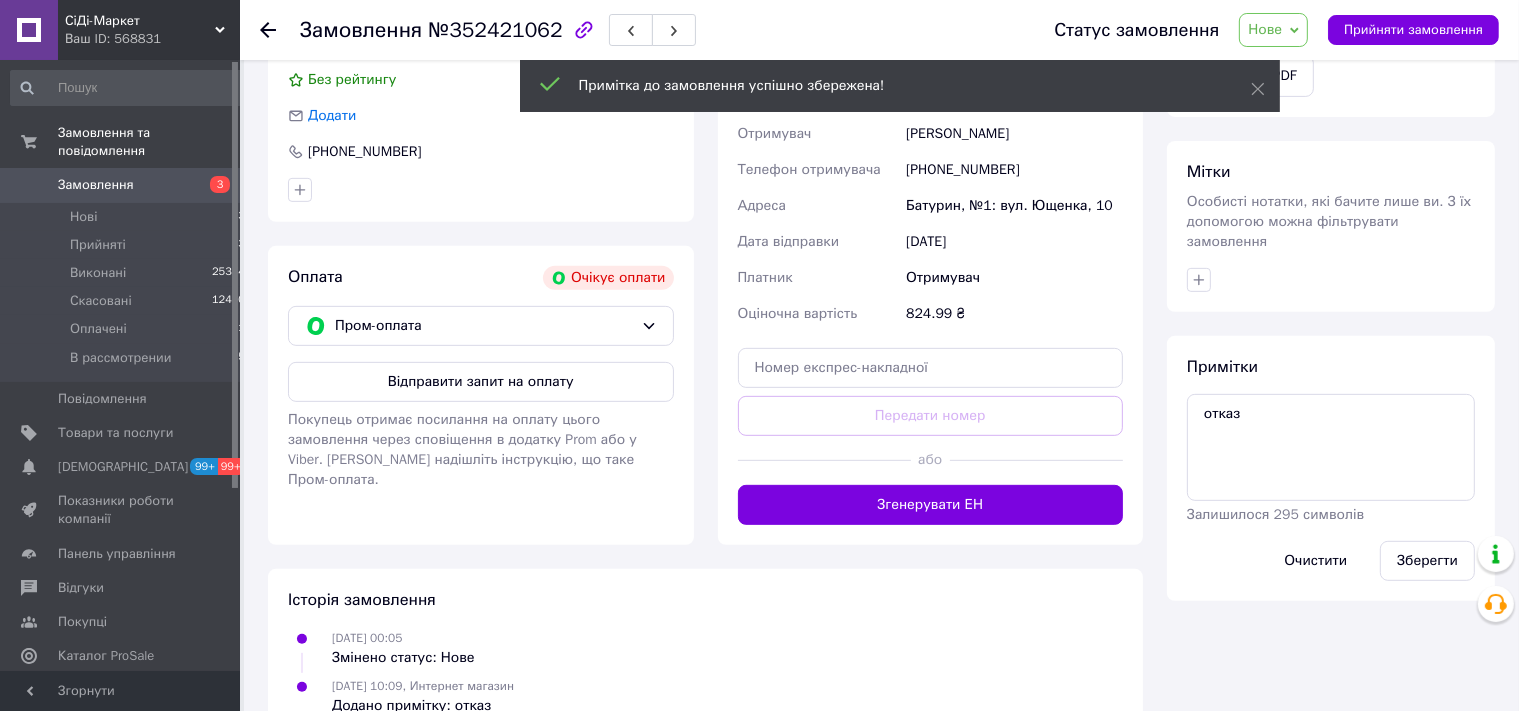 click 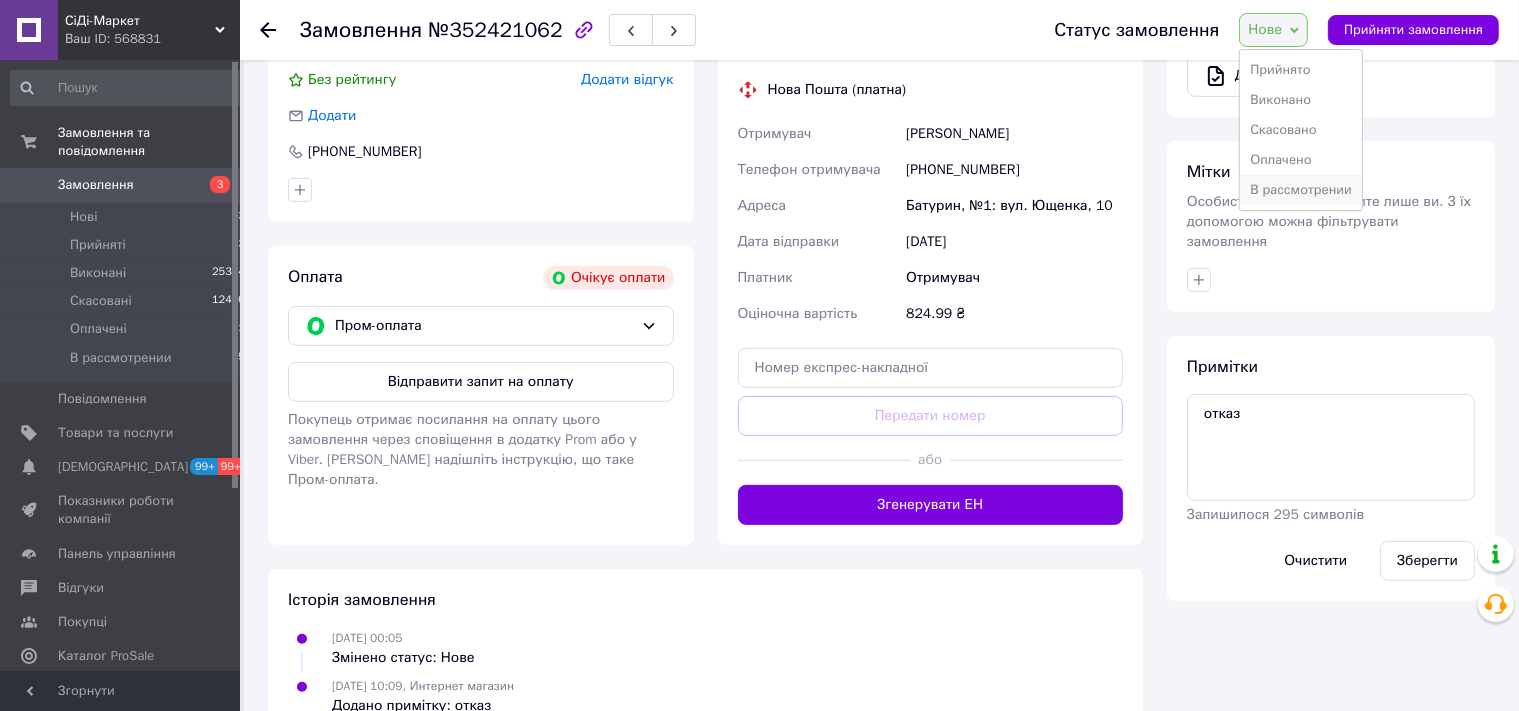 click on "В рассмотрении" at bounding box center [1301, 190] 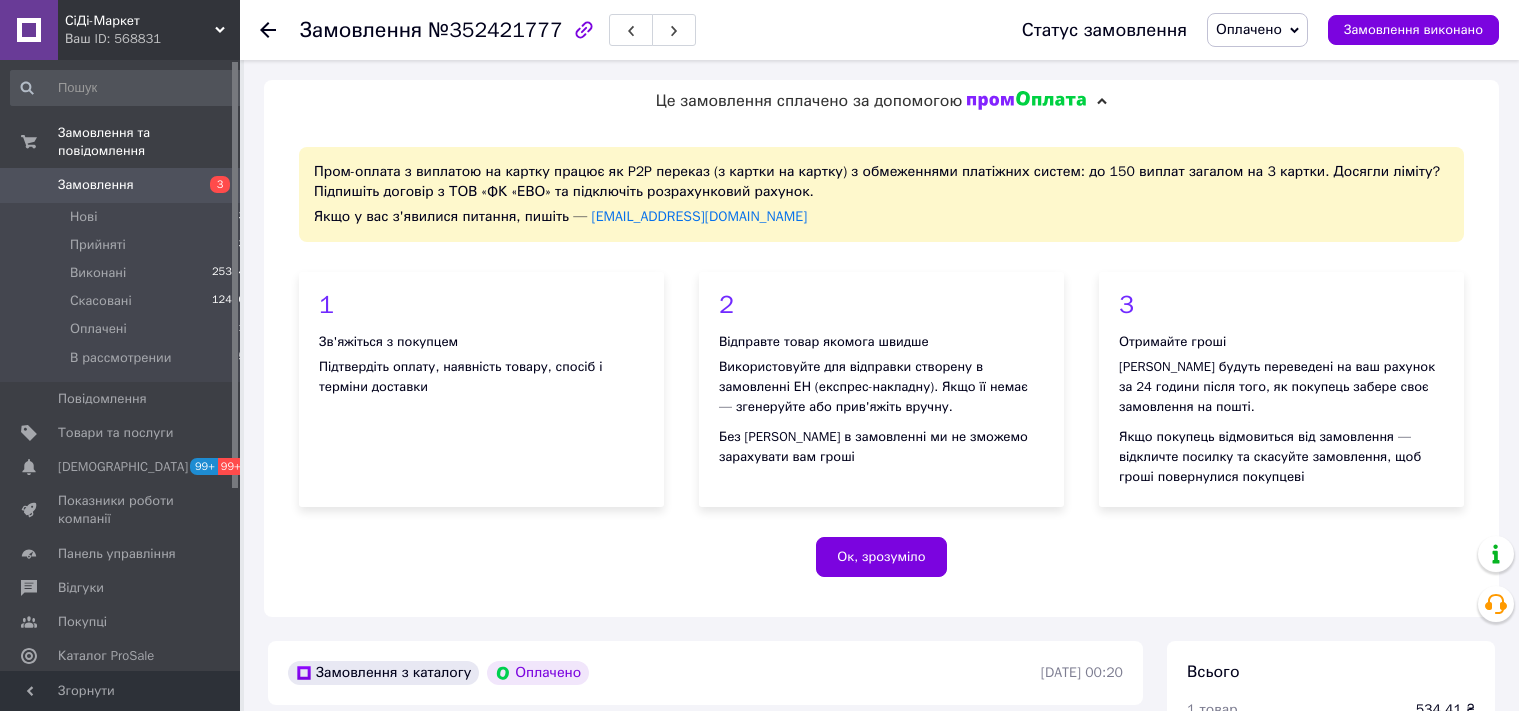 scroll, scrollTop: 0, scrollLeft: 0, axis: both 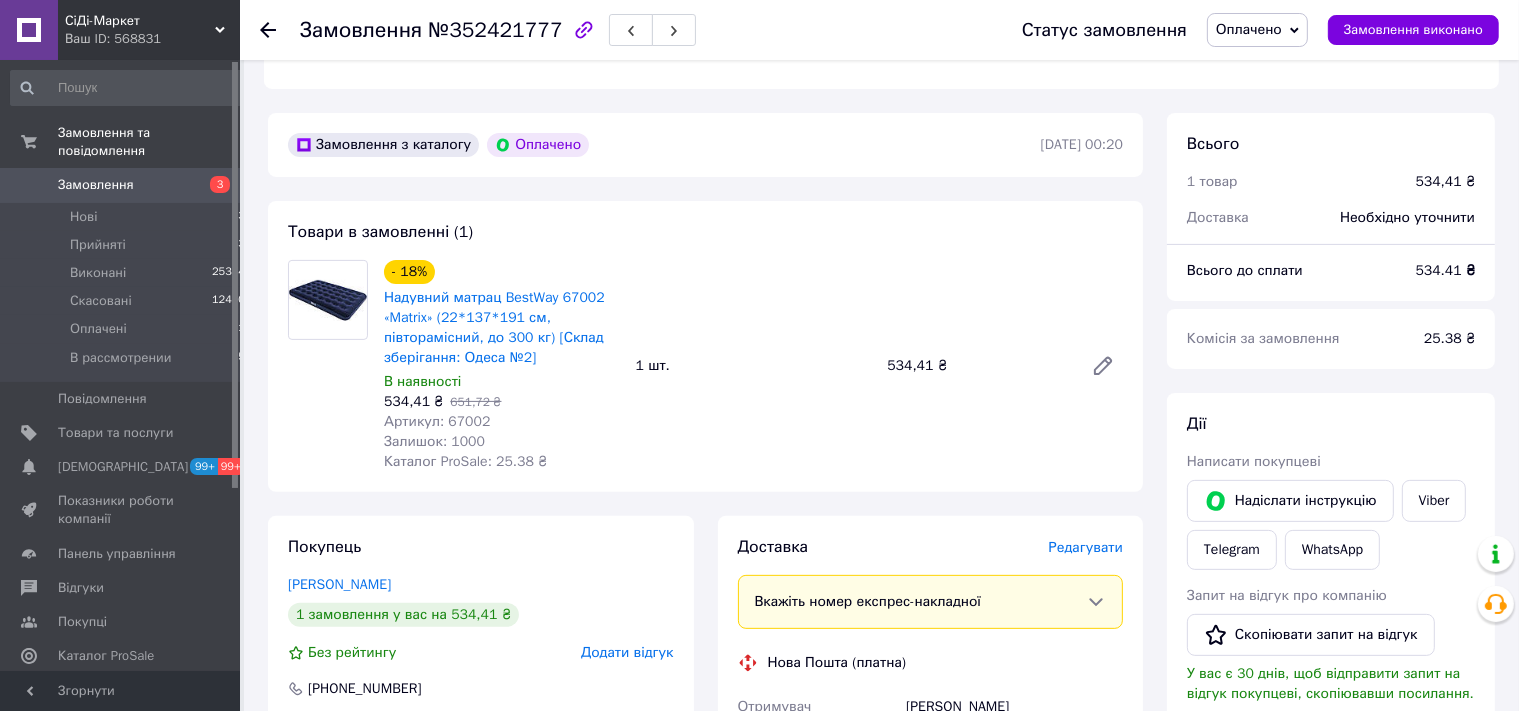 click on "Артикул: 67002" at bounding box center (437, 421) 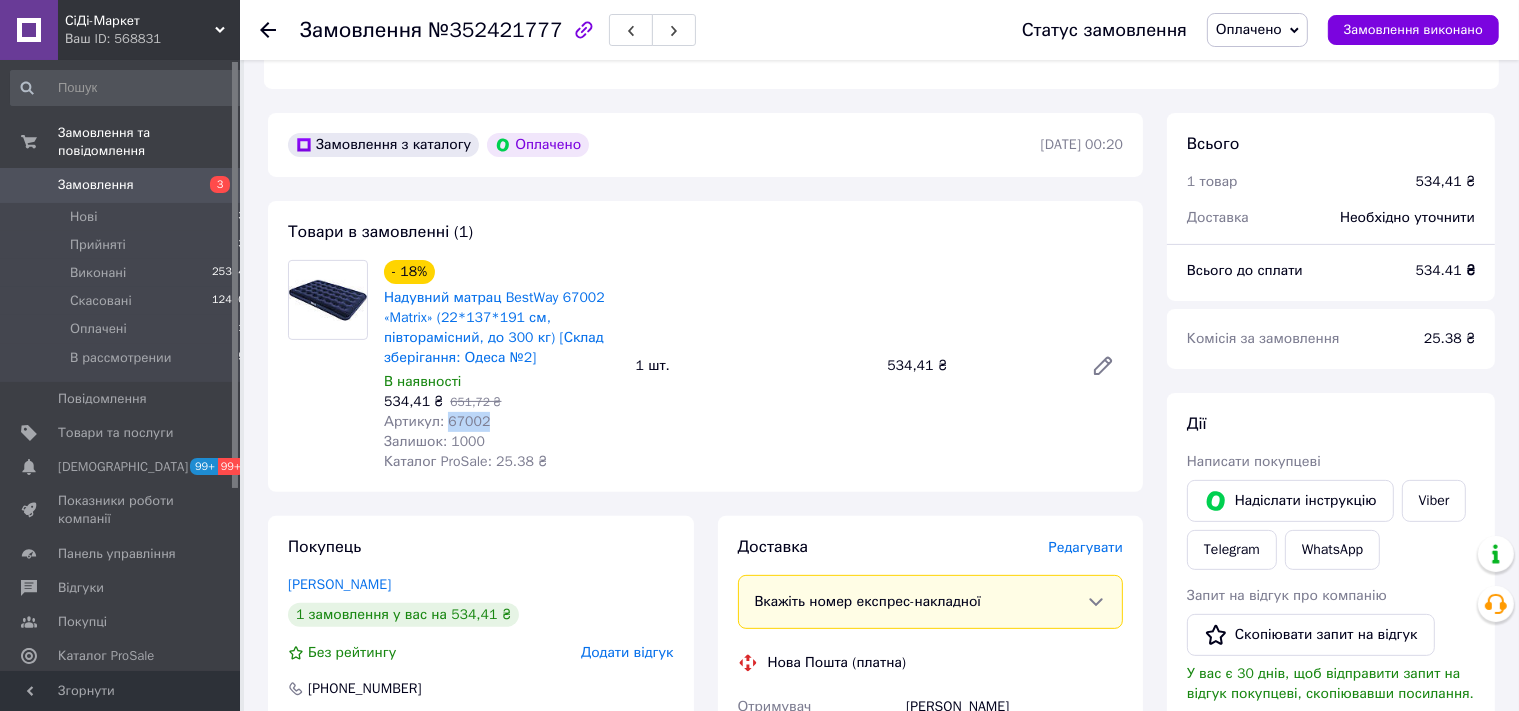 click on "Артикул: 67002" at bounding box center [437, 421] 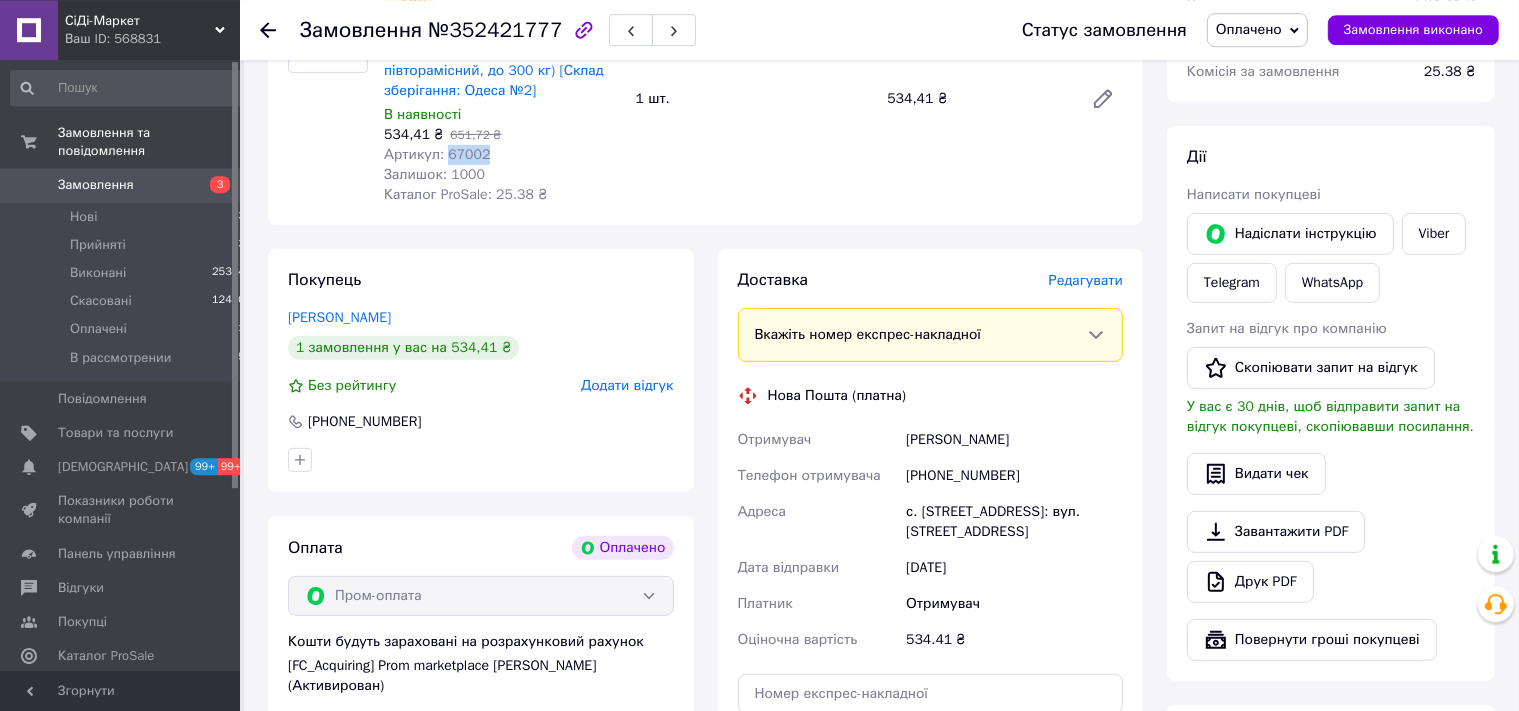 scroll, scrollTop: 844, scrollLeft: 0, axis: vertical 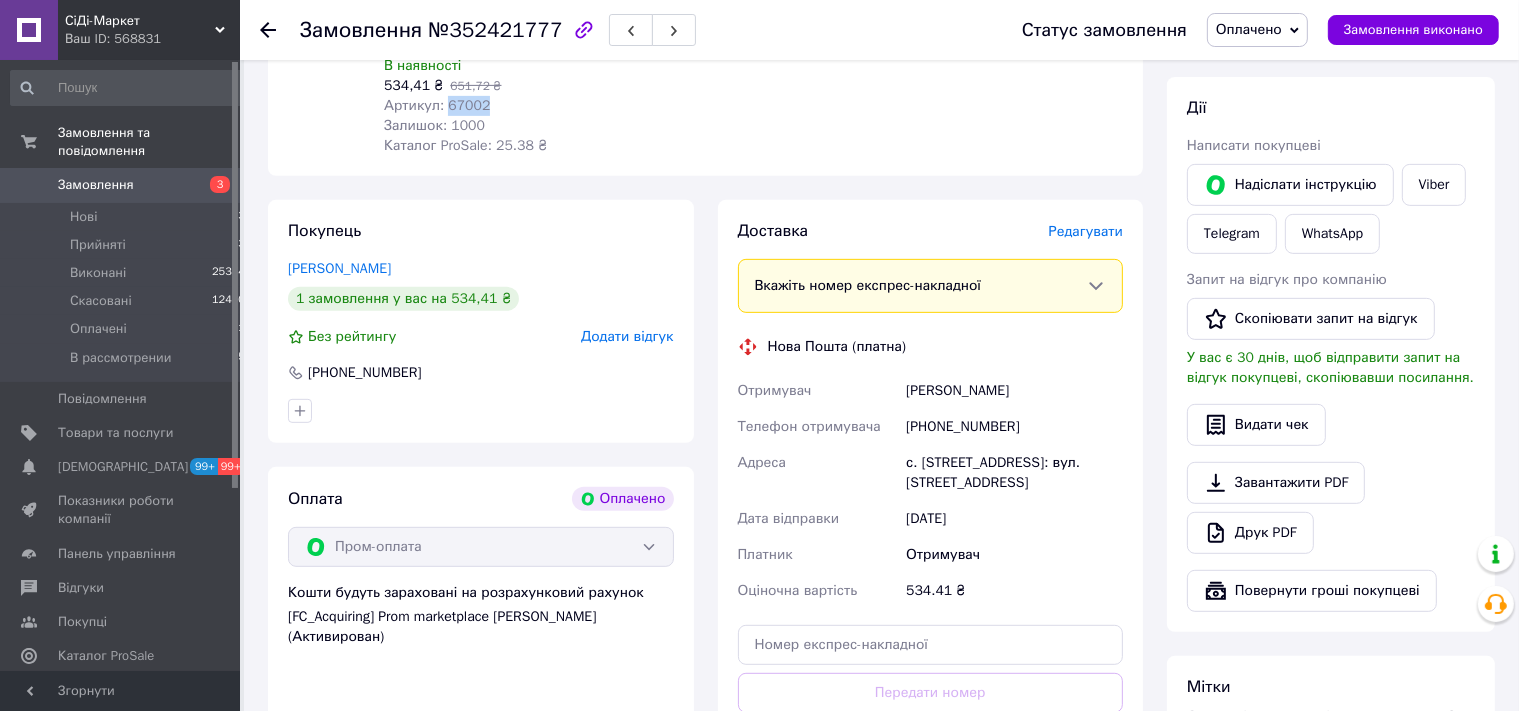 drag, startPoint x: 1034, startPoint y: 393, endPoint x: 891, endPoint y: 396, distance: 143.03146 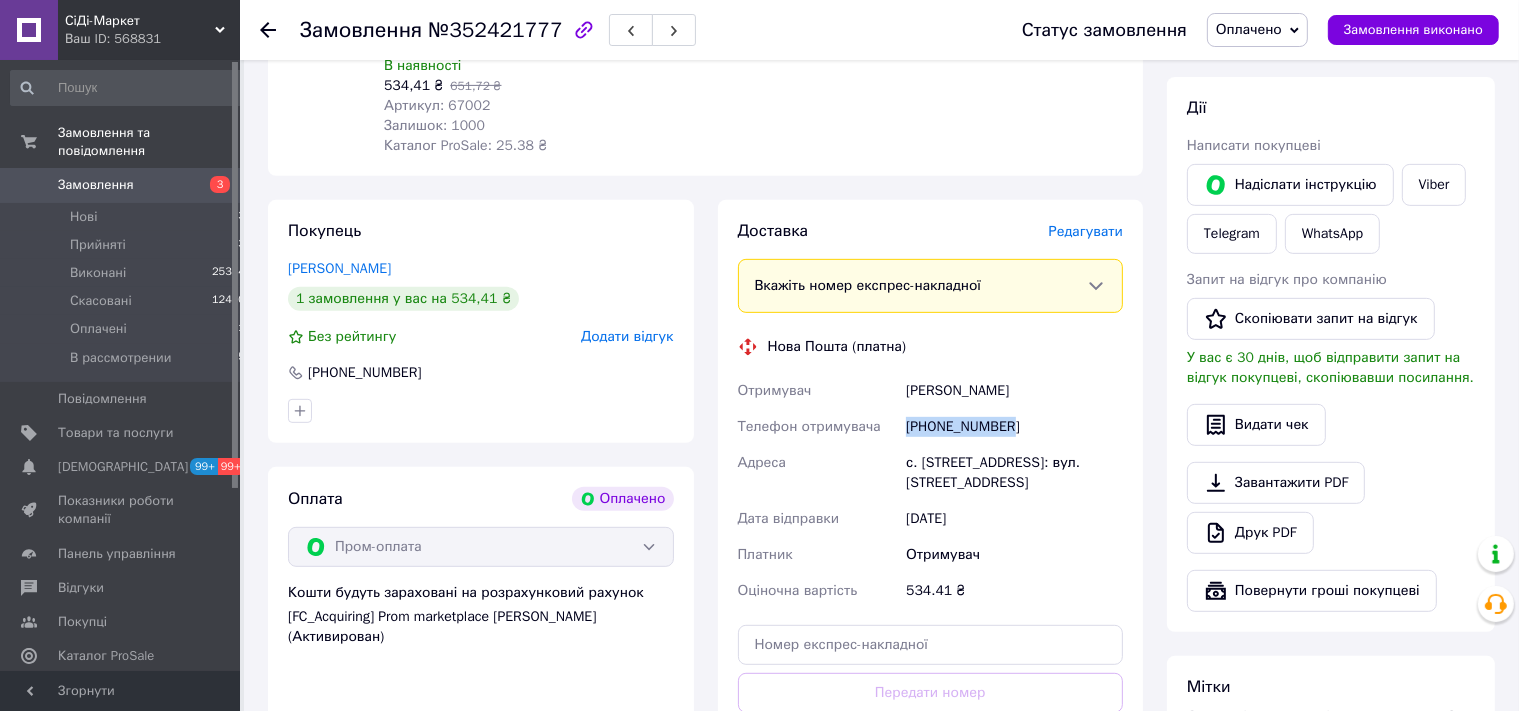 drag, startPoint x: 1014, startPoint y: 428, endPoint x: 904, endPoint y: 439, distance: 110.54863 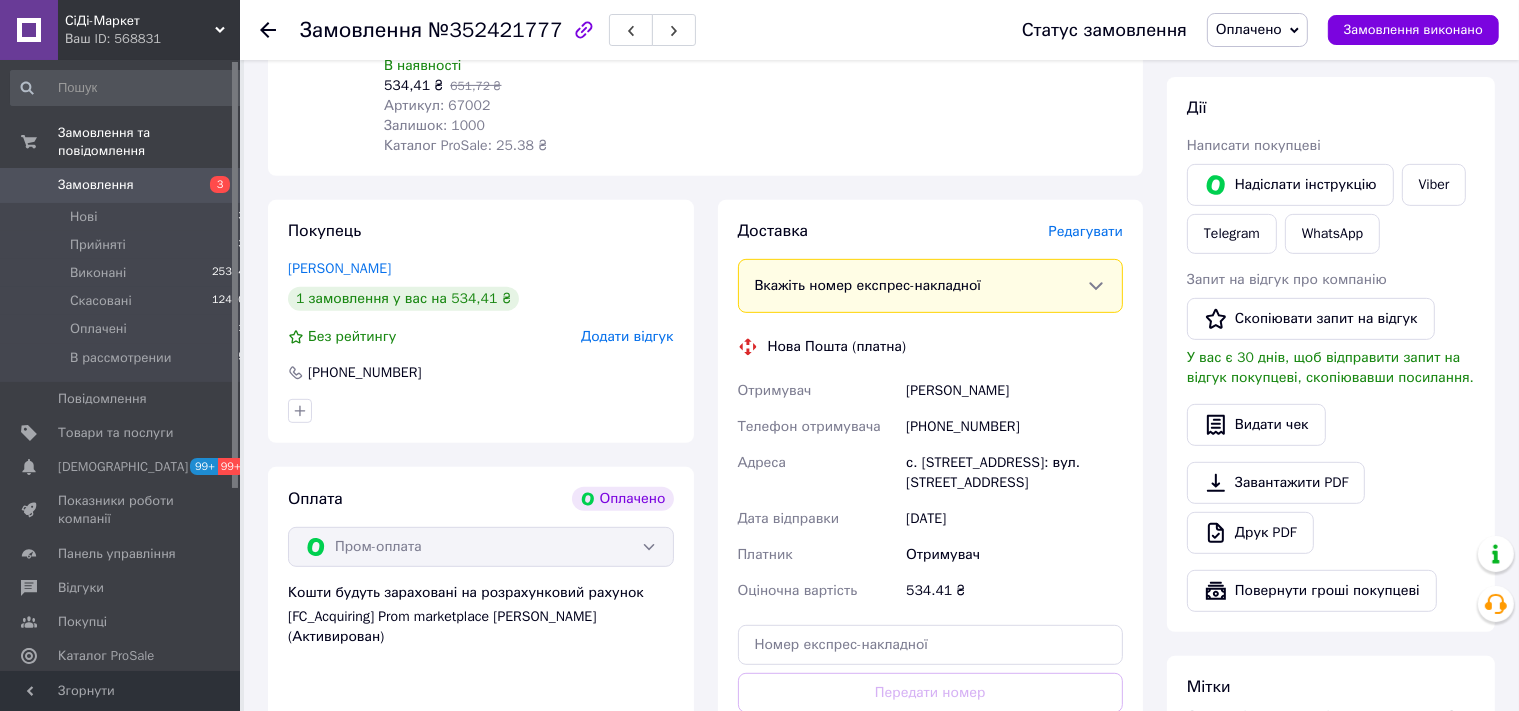 click on "с. [STREET_ADDRESS]: вул. [STREET_ADDRESS]" at bounding box center [1014, 473] 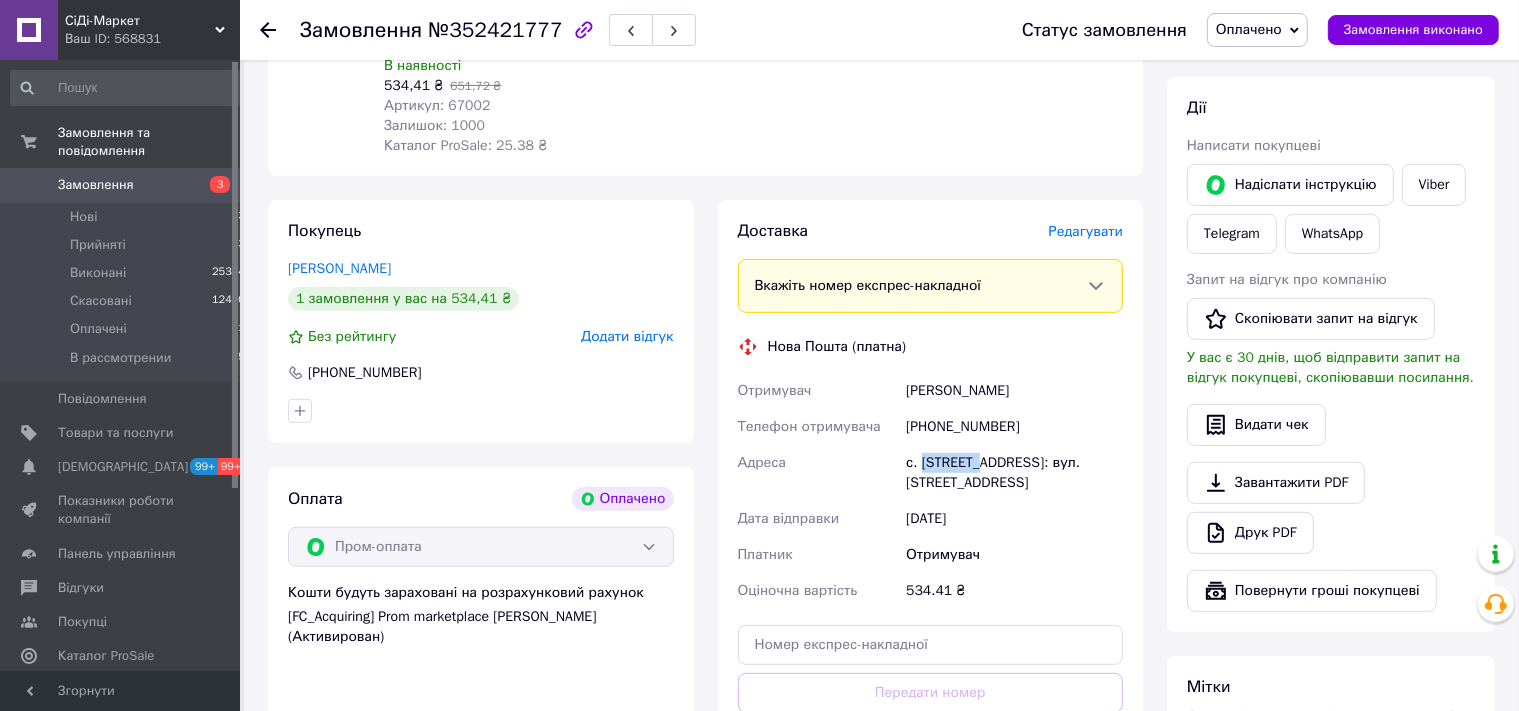 click on "с. [STREET_ADDRESS]: вул. [STREET_ADDRESS]" at bounding box center [1014, 473] 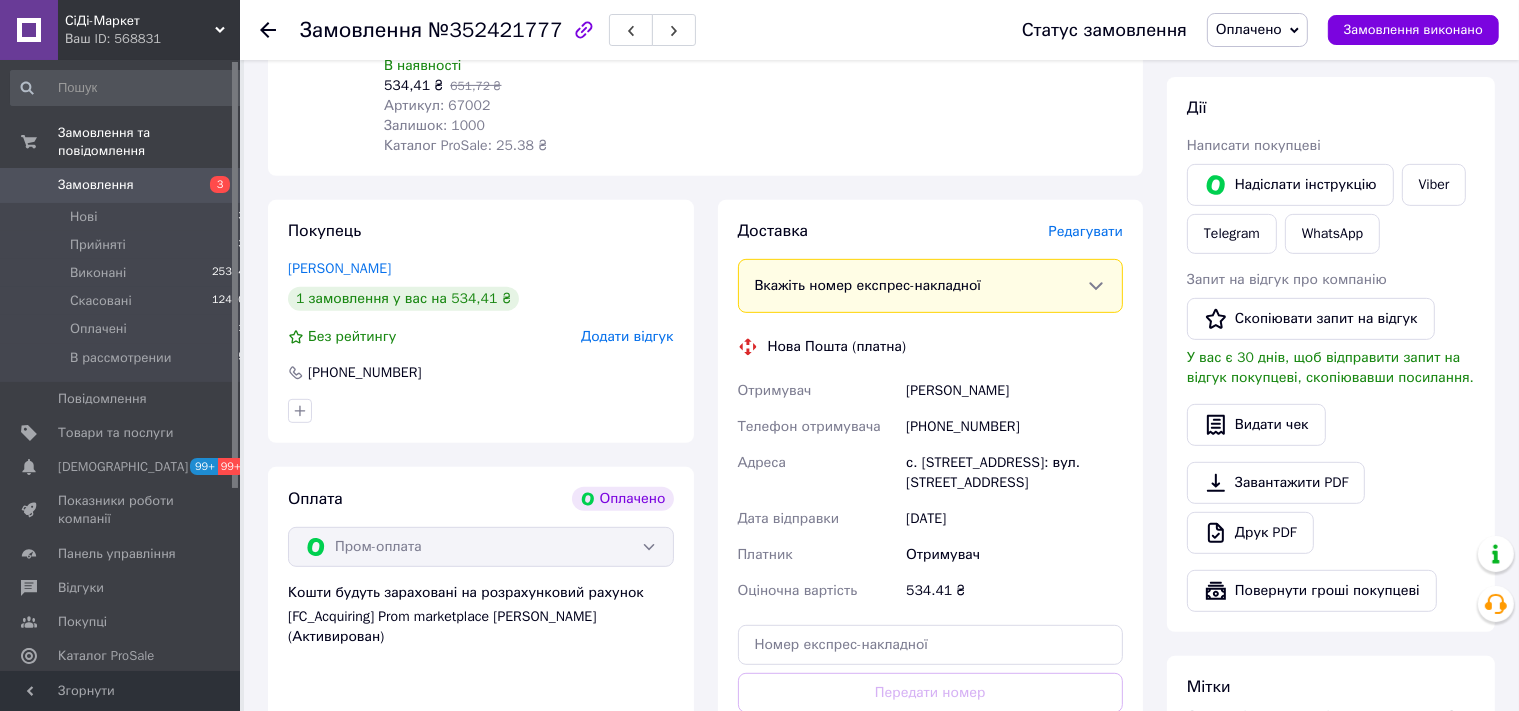 click on "№352421777" at bounding box center [495, 30] 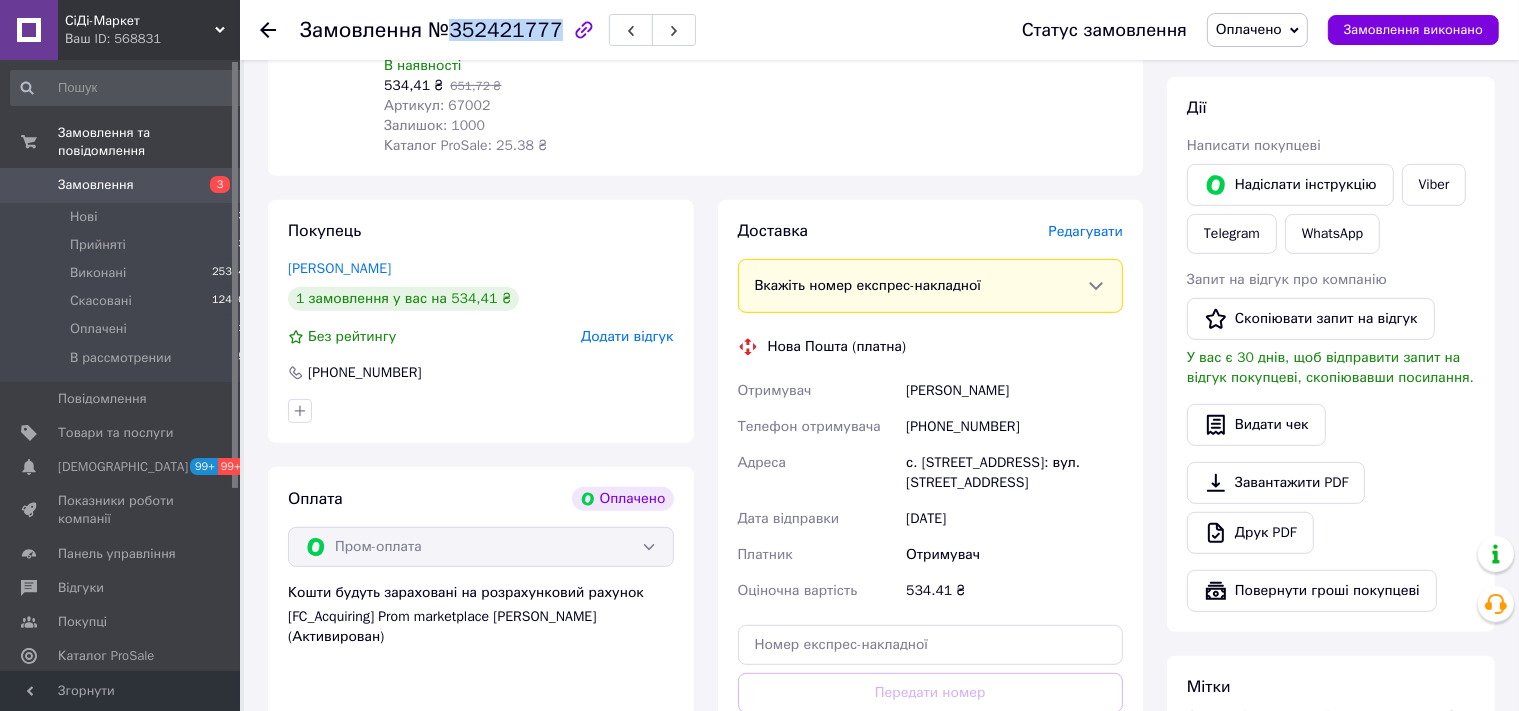 click on "№352421777" at bounding box center (495, 30) 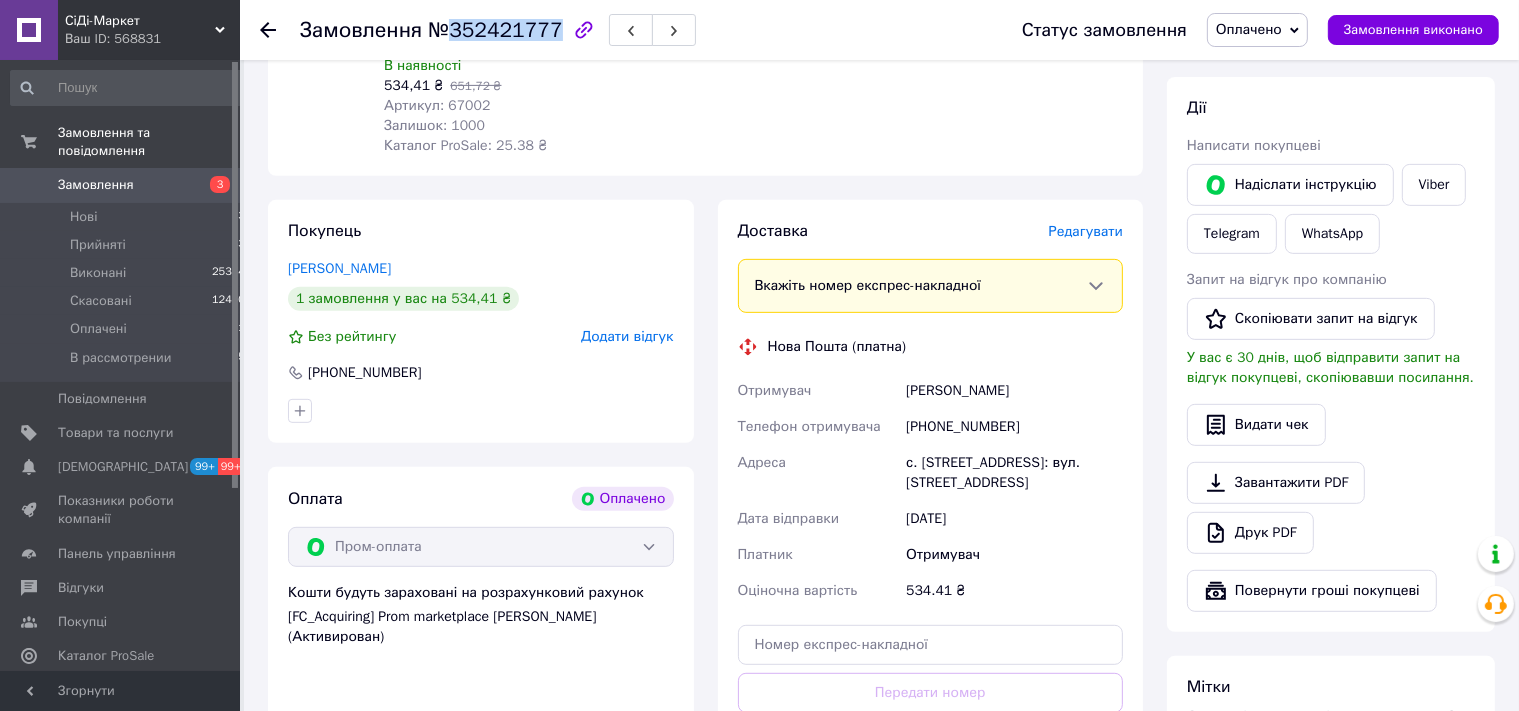 click on "Оплачено" at bounding box center (1249, 29) 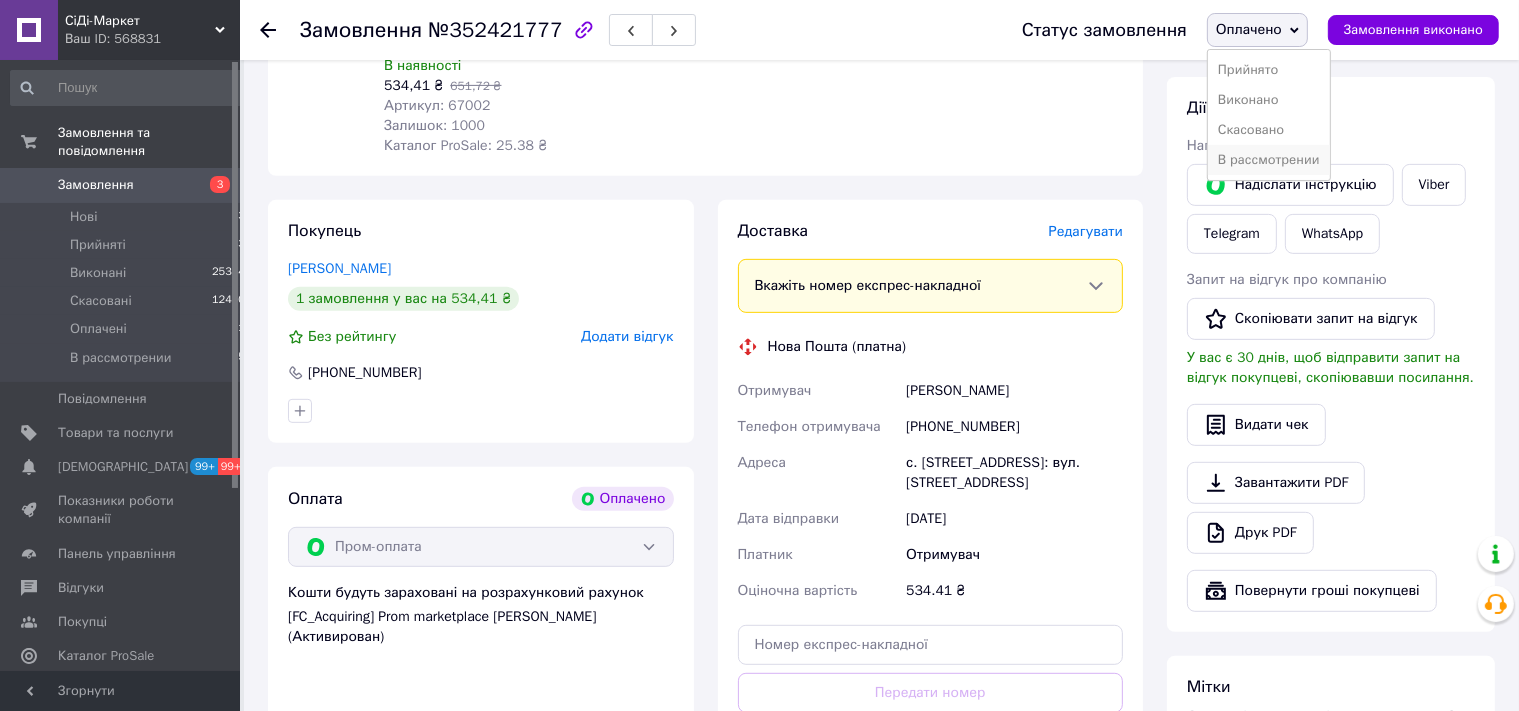 click on "В рассмотрении" at bounding box center (1269, 160) 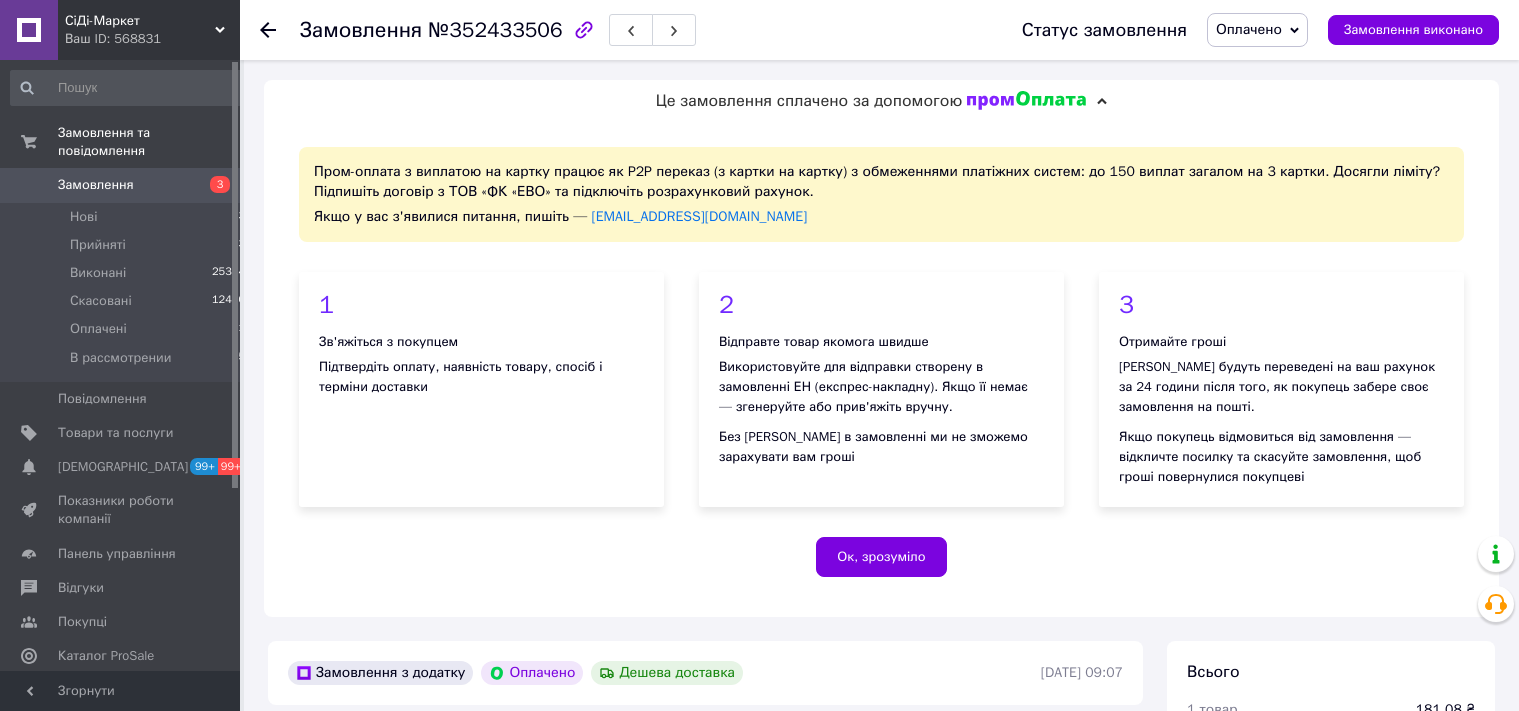 scroll, scrollTop: 0, scrollLeft: 0, axis: both 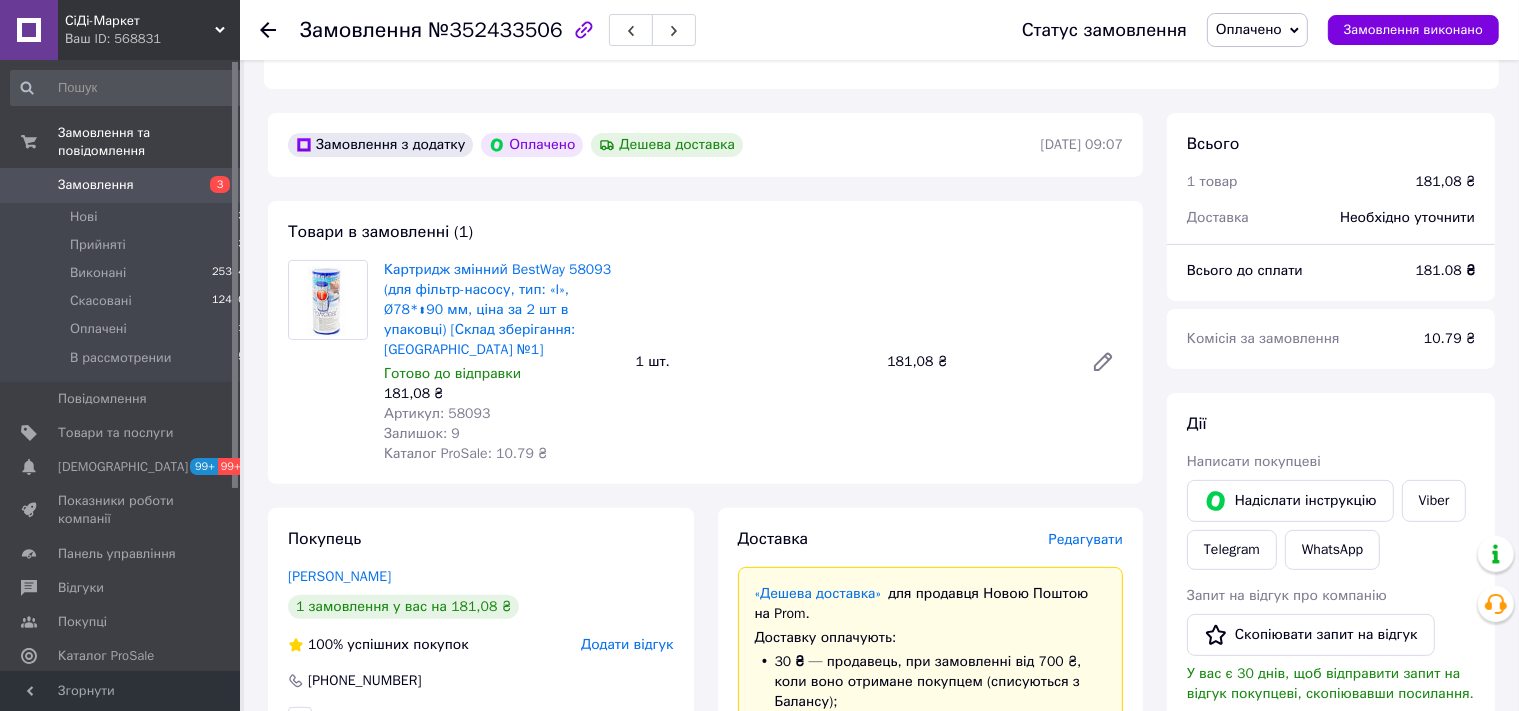 click on "Артикул: 58093" at bounding box center (437, 413) 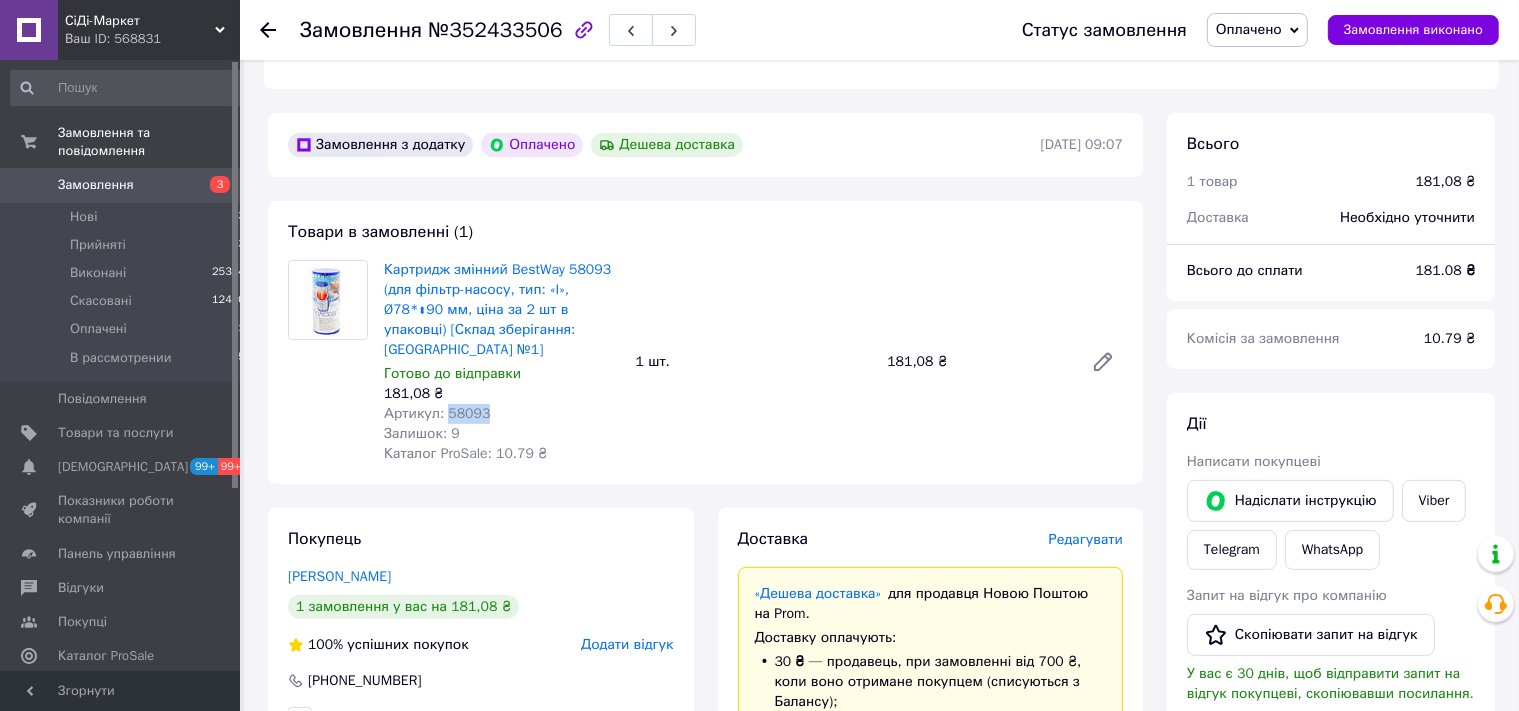 click on "Артикул: 58093" at bounding box center [437, 413] 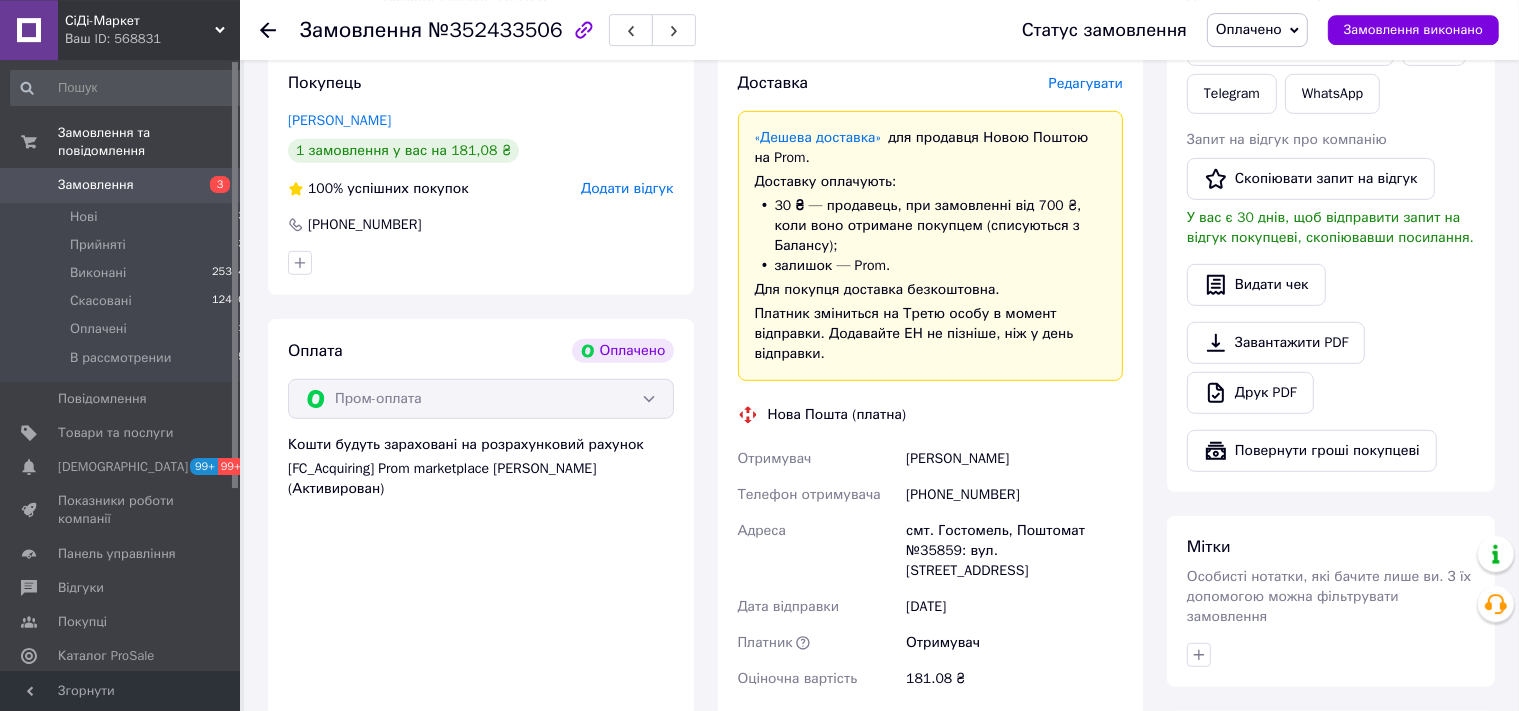 scroll, scrollTop: 1056, scrollLeft: 0, axis: vertical 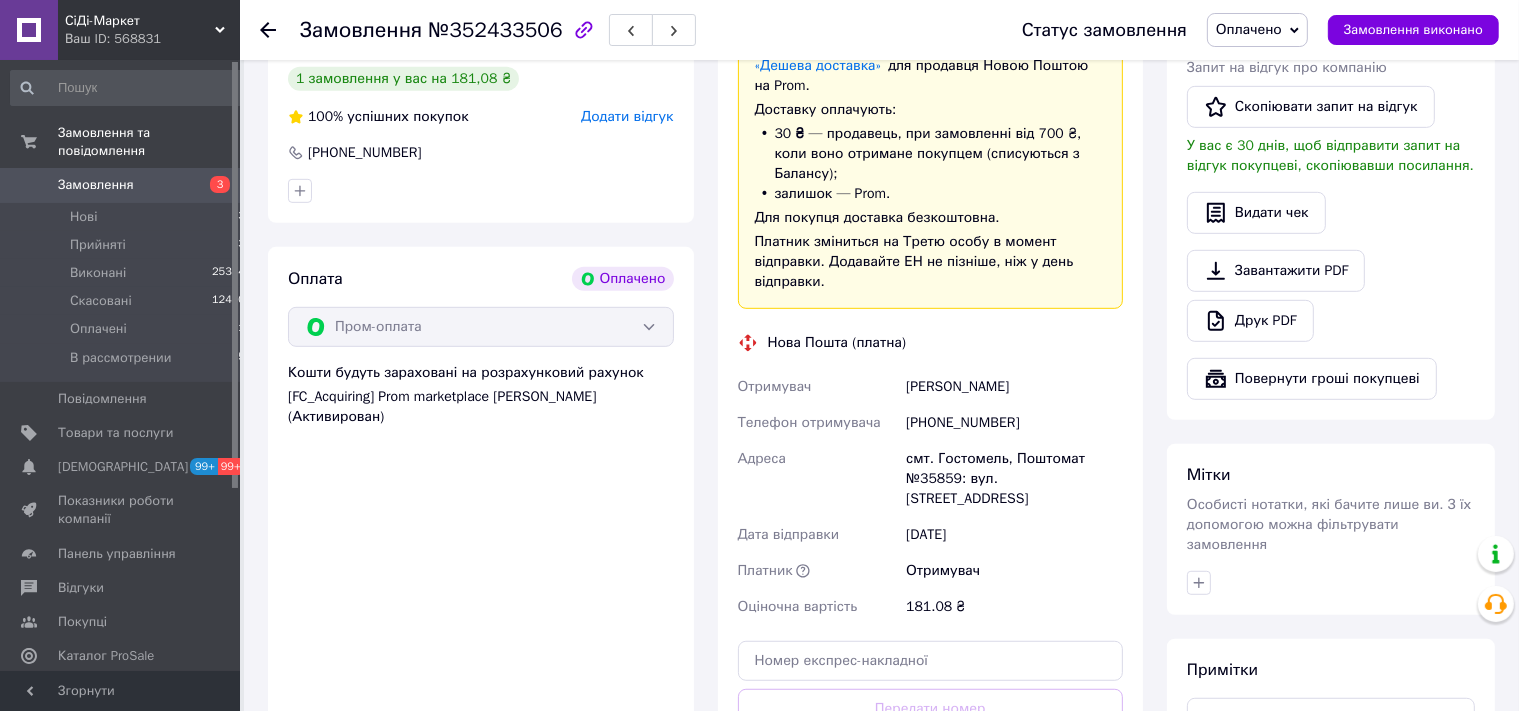drag, startPoint x: 1048, startPoint y: 354, endPoint x: 890, endPoint y: 355, distance: 158.00316 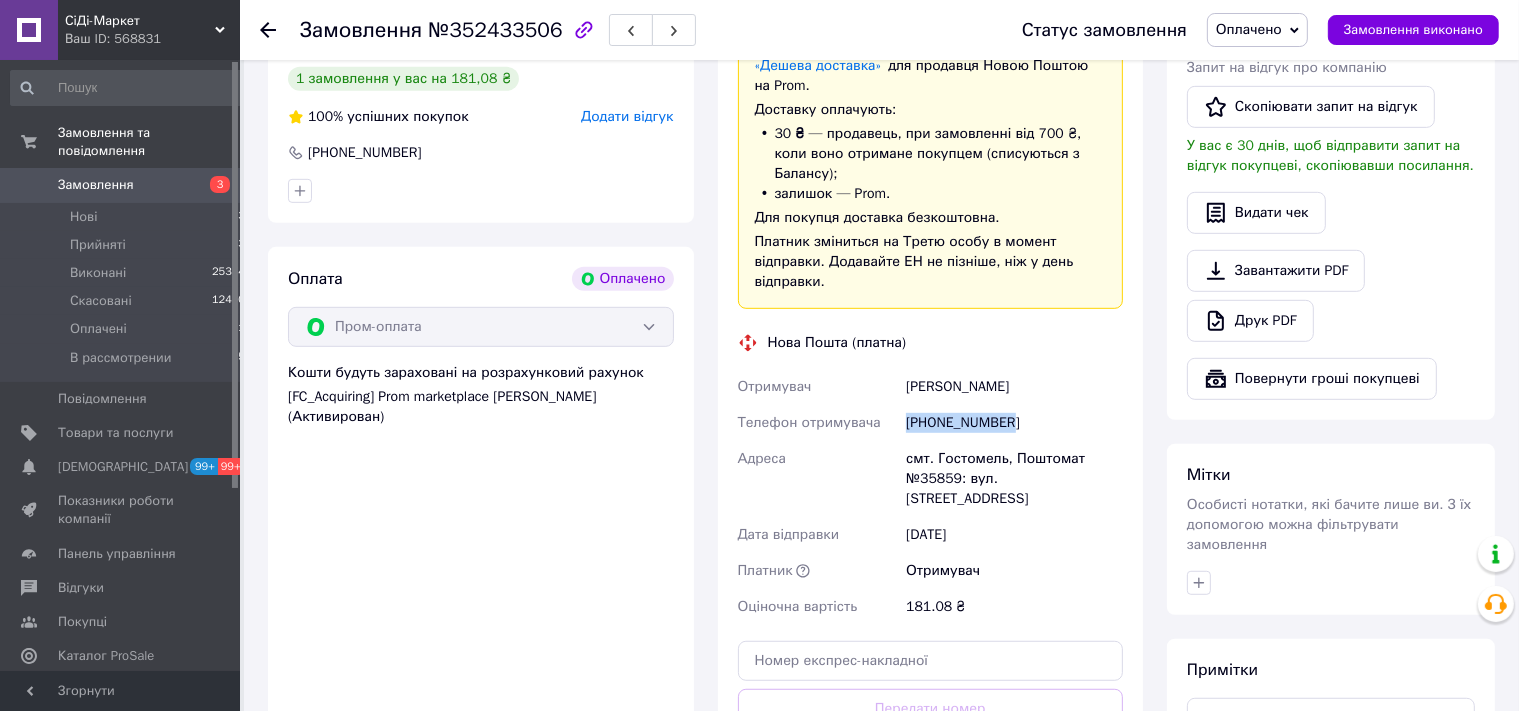 drag, startPoint x: 1010, startPoint y: 382, endPoint x: 907, endPoint y: 389, distance: 103.23759 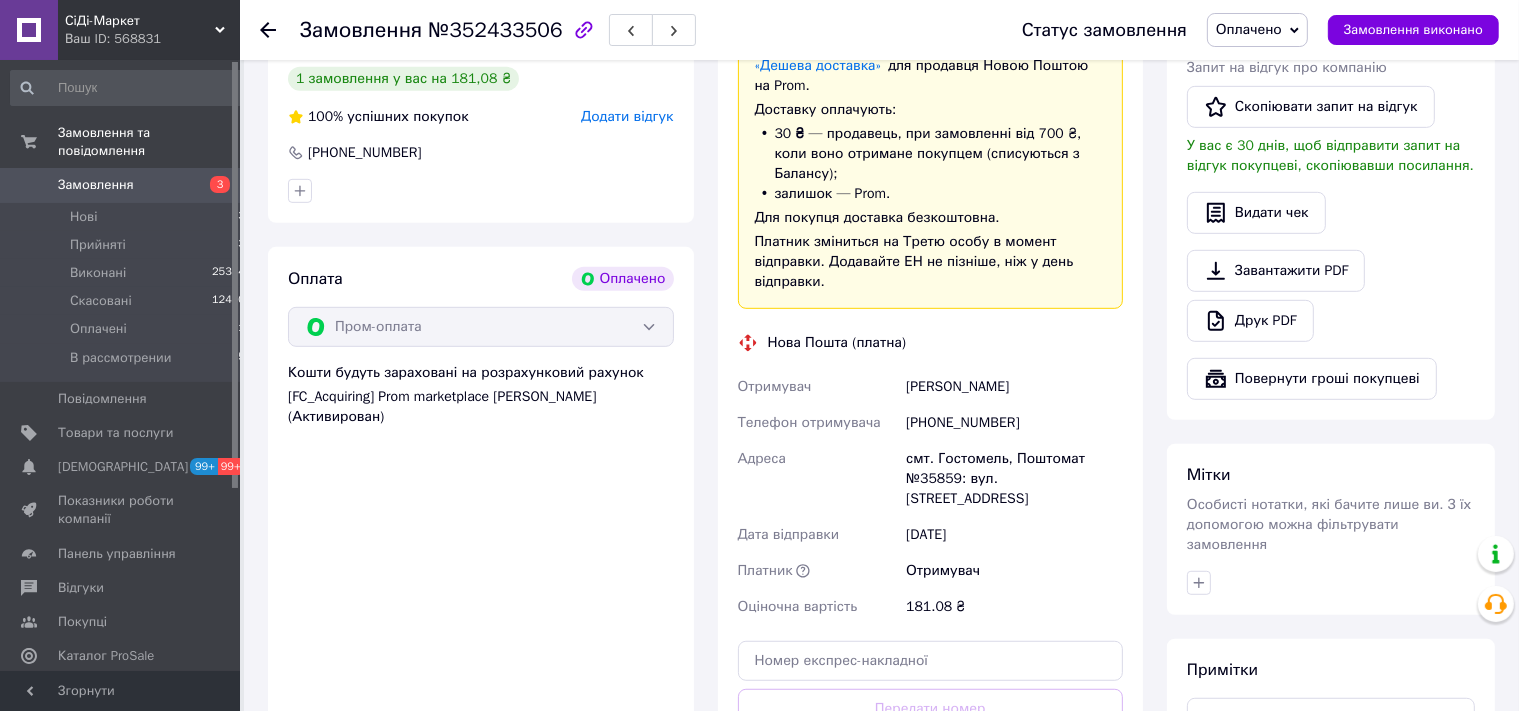 click on "смт. Гостомель, Поштомат №35859: вул. Весняна, 30" at bounding box center [1014, 479] 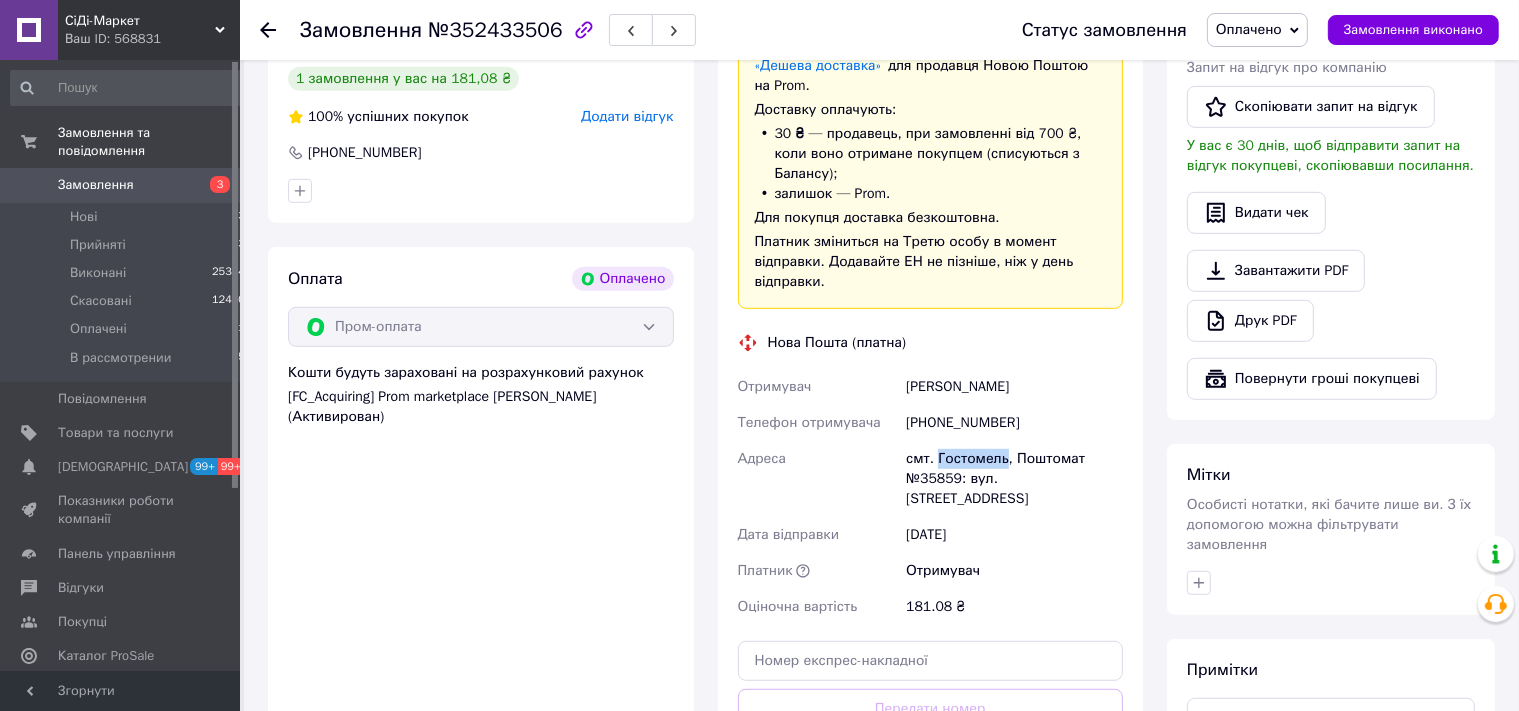 click on "смт. Гостомель, Поштомат №35859: вул. Весняна, 30" at bounding box center [1014, 479] 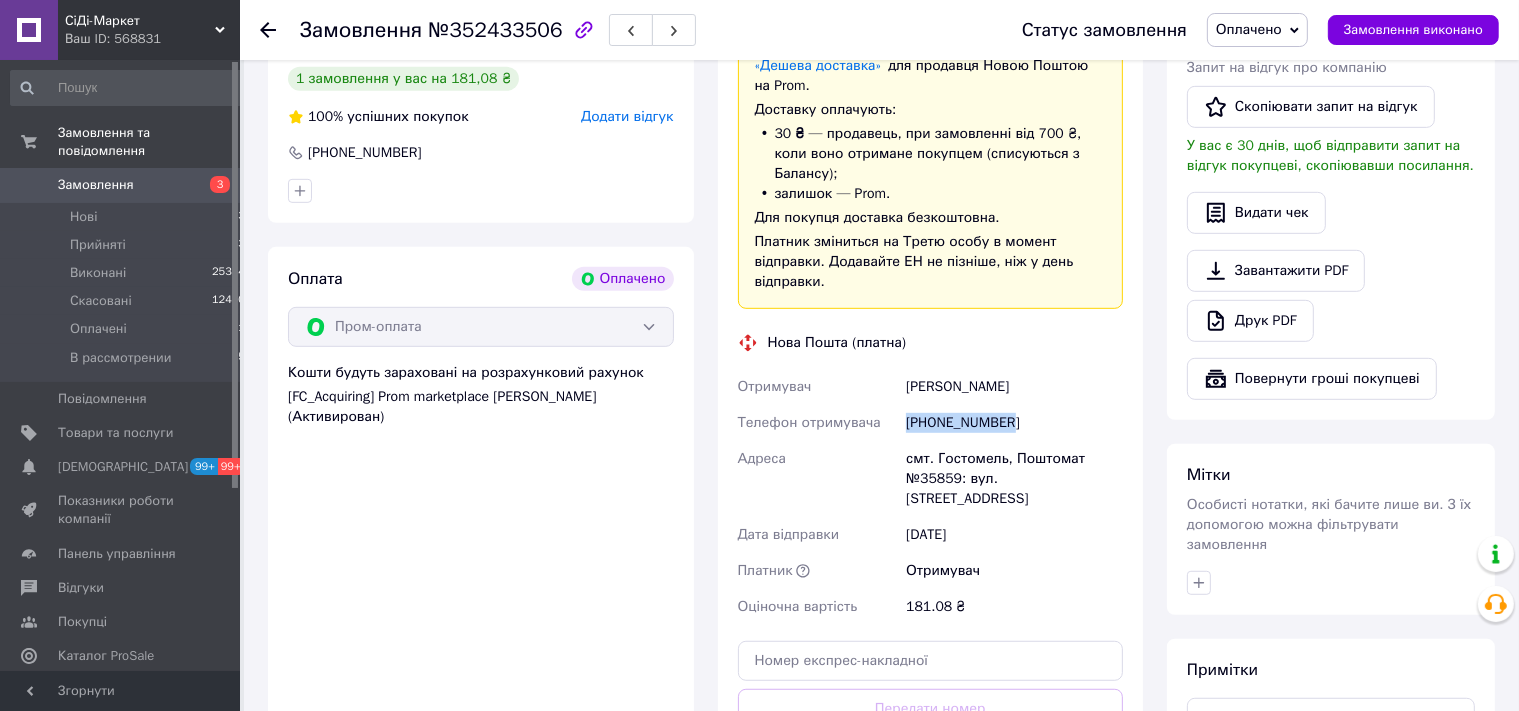 drag, startPoint x: 1021, startPoint y: 382, endPoint x: 910, endPoint y: 385, distance: 111.040535 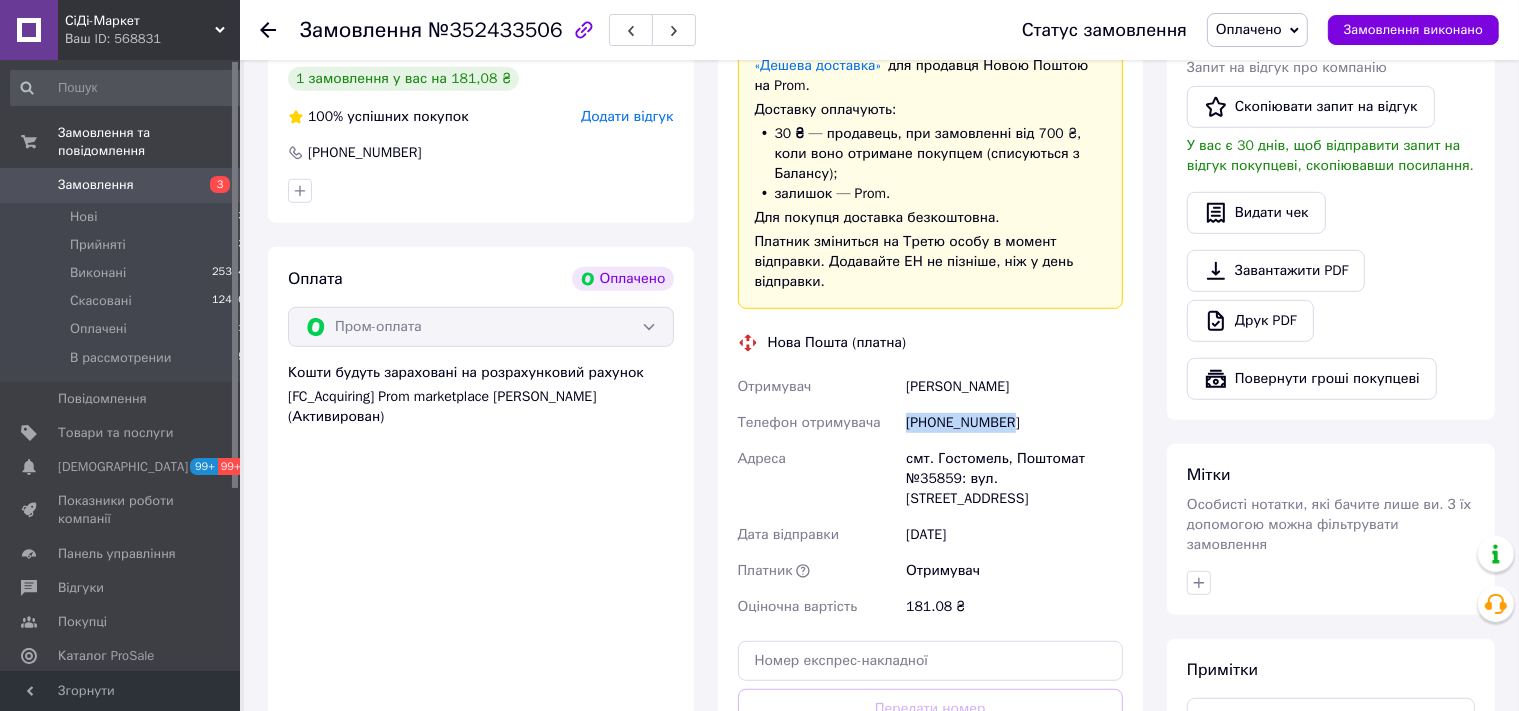 click on "смт. Гостомель, Поштомат №35859: вул. Весняна, 30" at bounding box center (1014, 479) 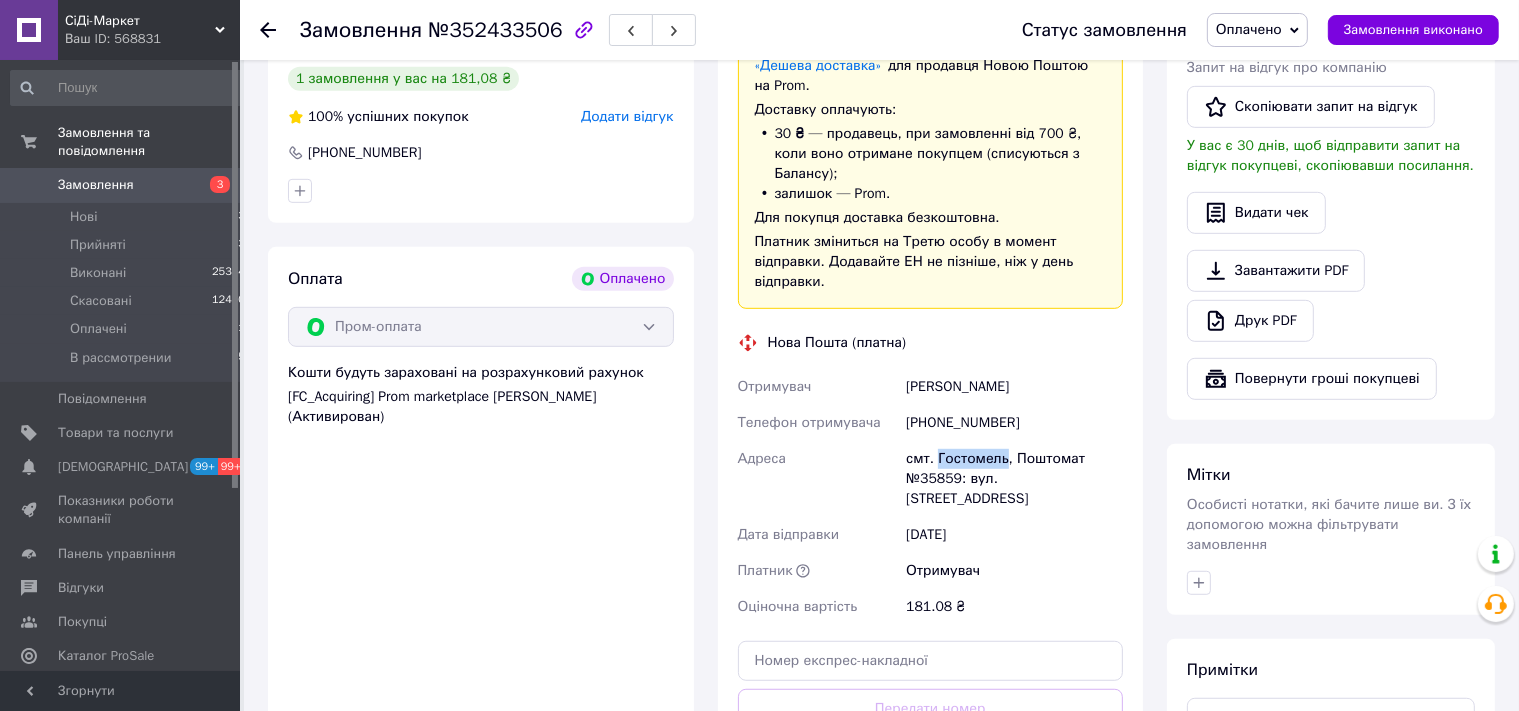 click on "смт. Гостомель, Поштомат №35859: вул. Весняна, 30" at bounding box center (1014, 479) 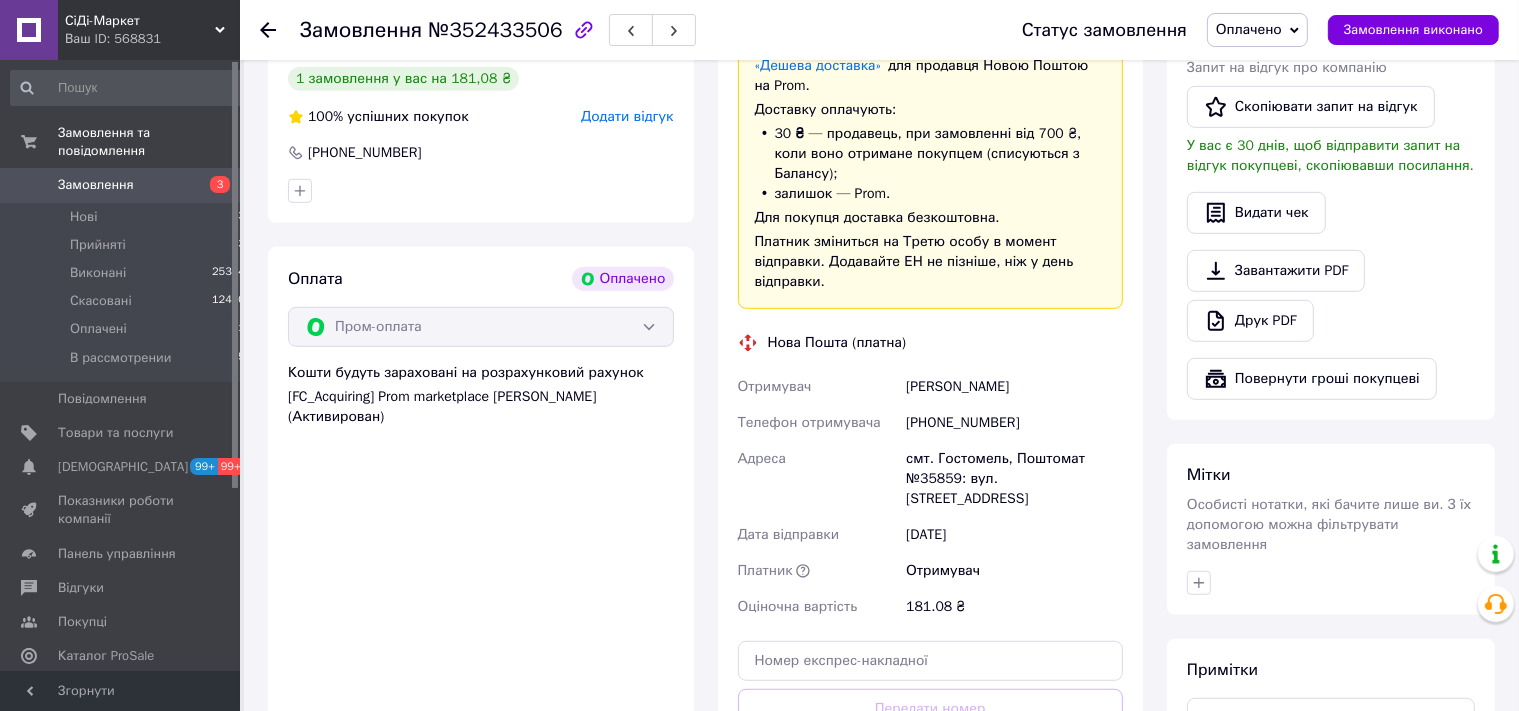 click on "смт. Гостомель, Поштомат №35859: вул. Весняна, 30" at bounding box center (1014, 479) 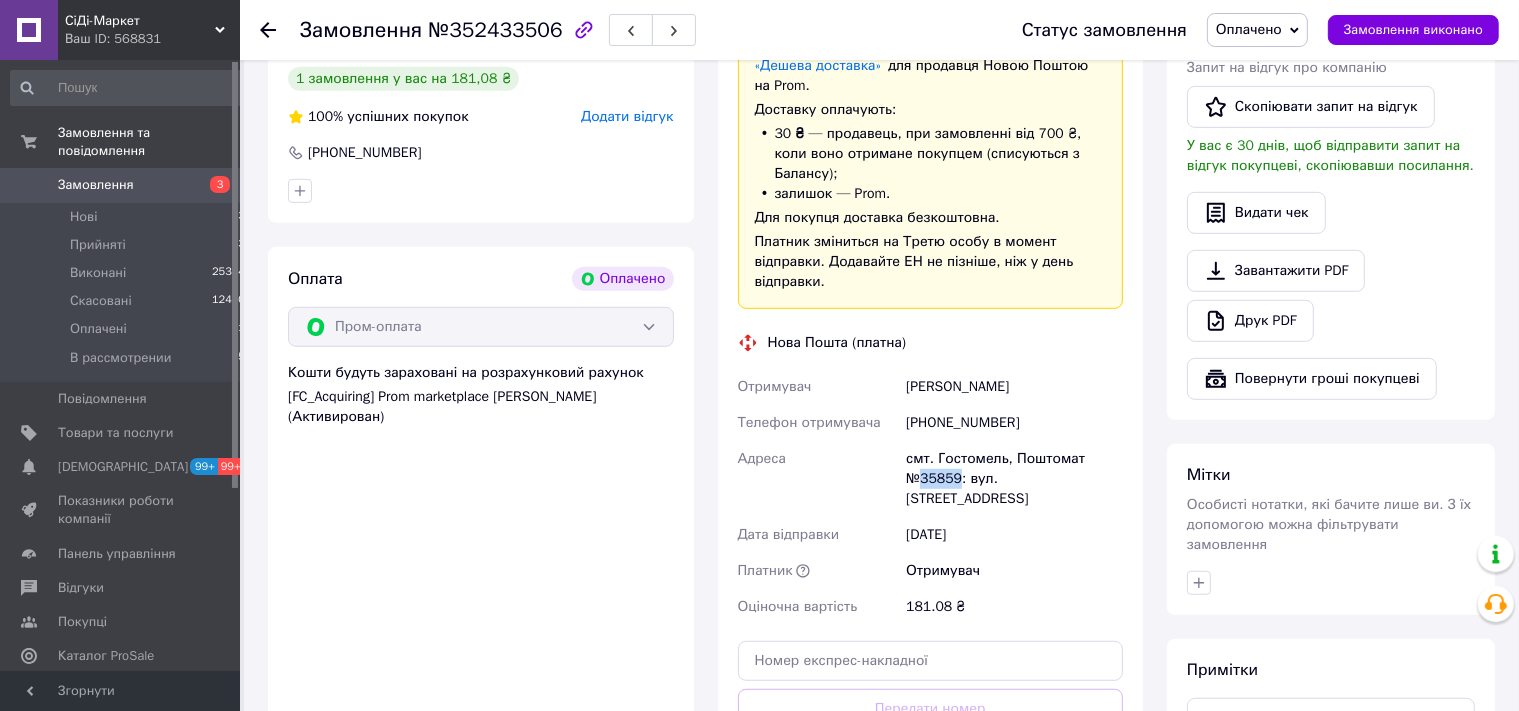 click on "смт. Гостомель, Поштомат №35859: вул. Весняна, 30" at bounding box center (1014, 479) 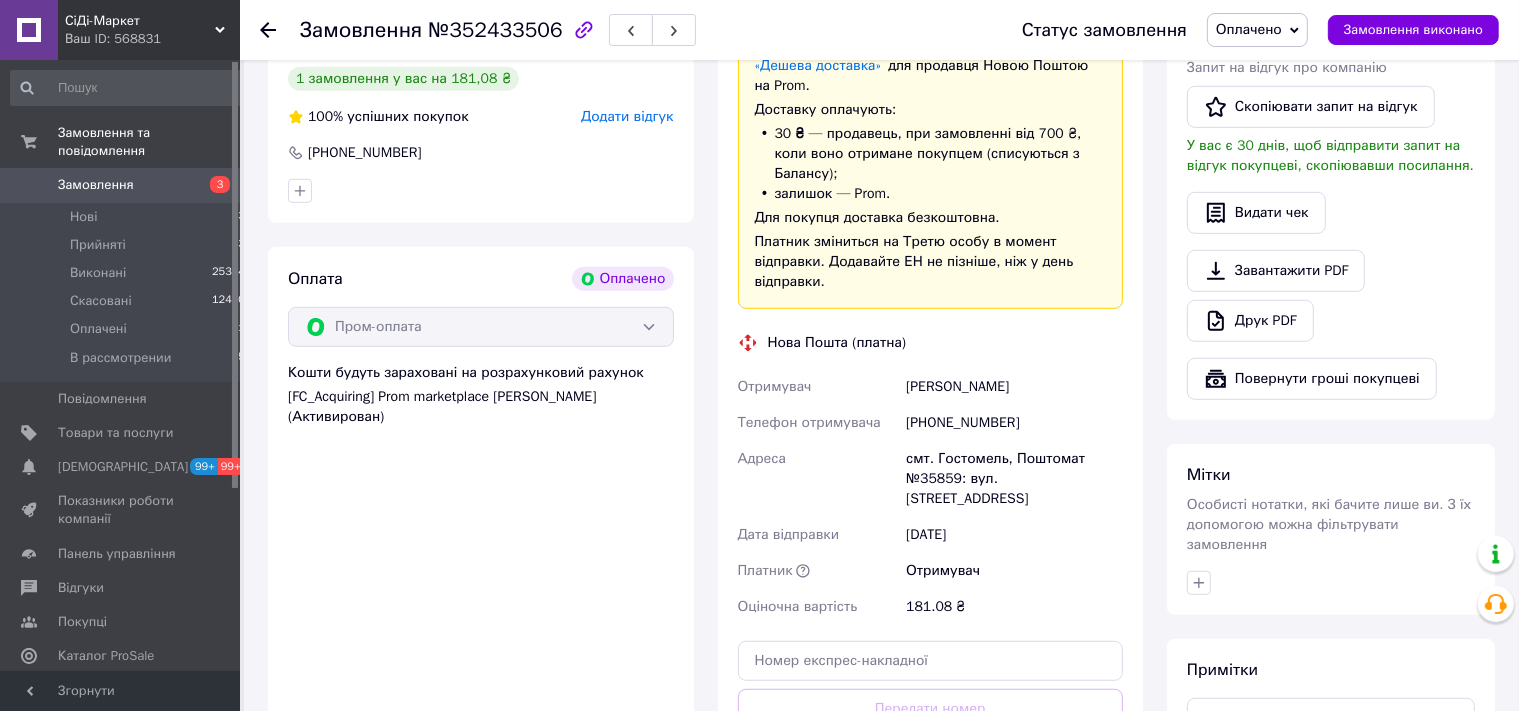 click on "№352433506" at bounding box center (495, 30) 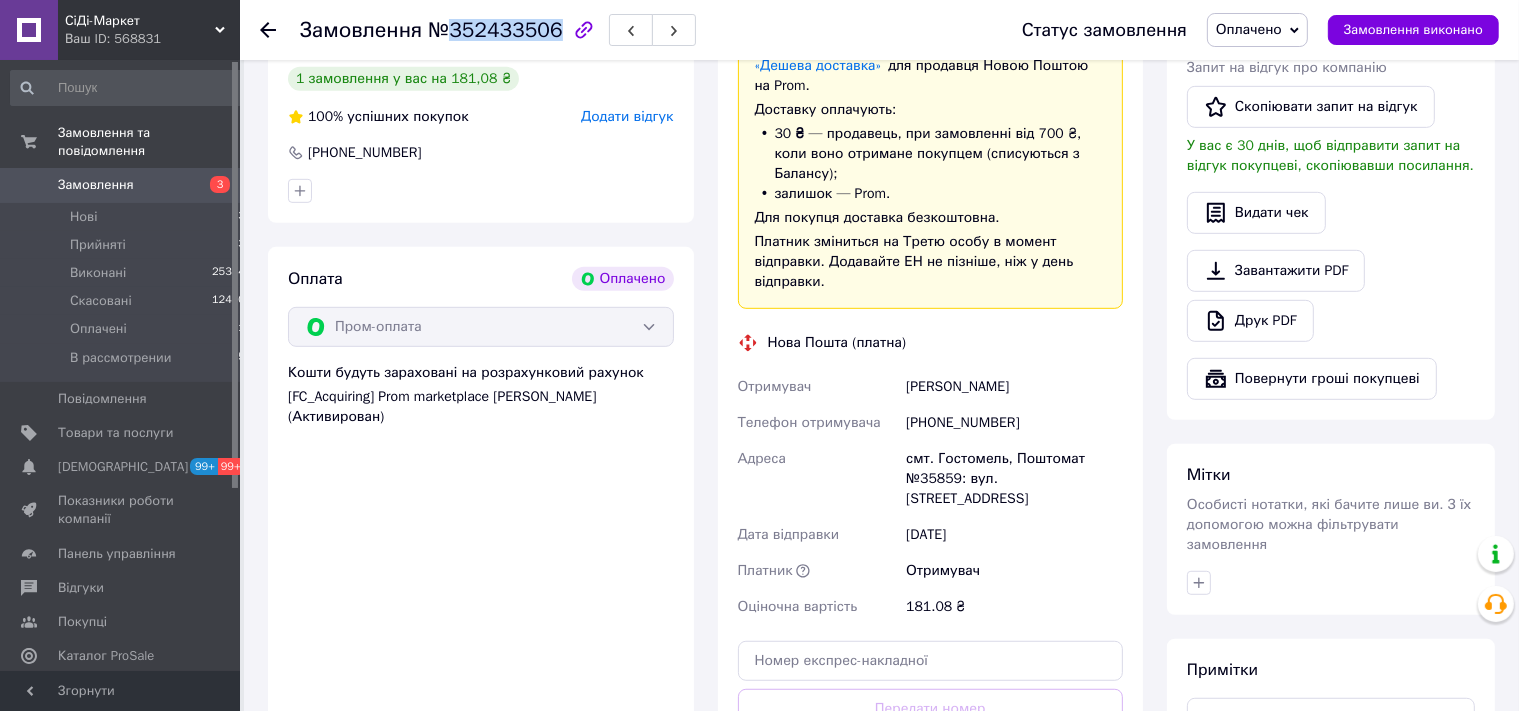 click on "№352433506" at bounding box center [495, 30] 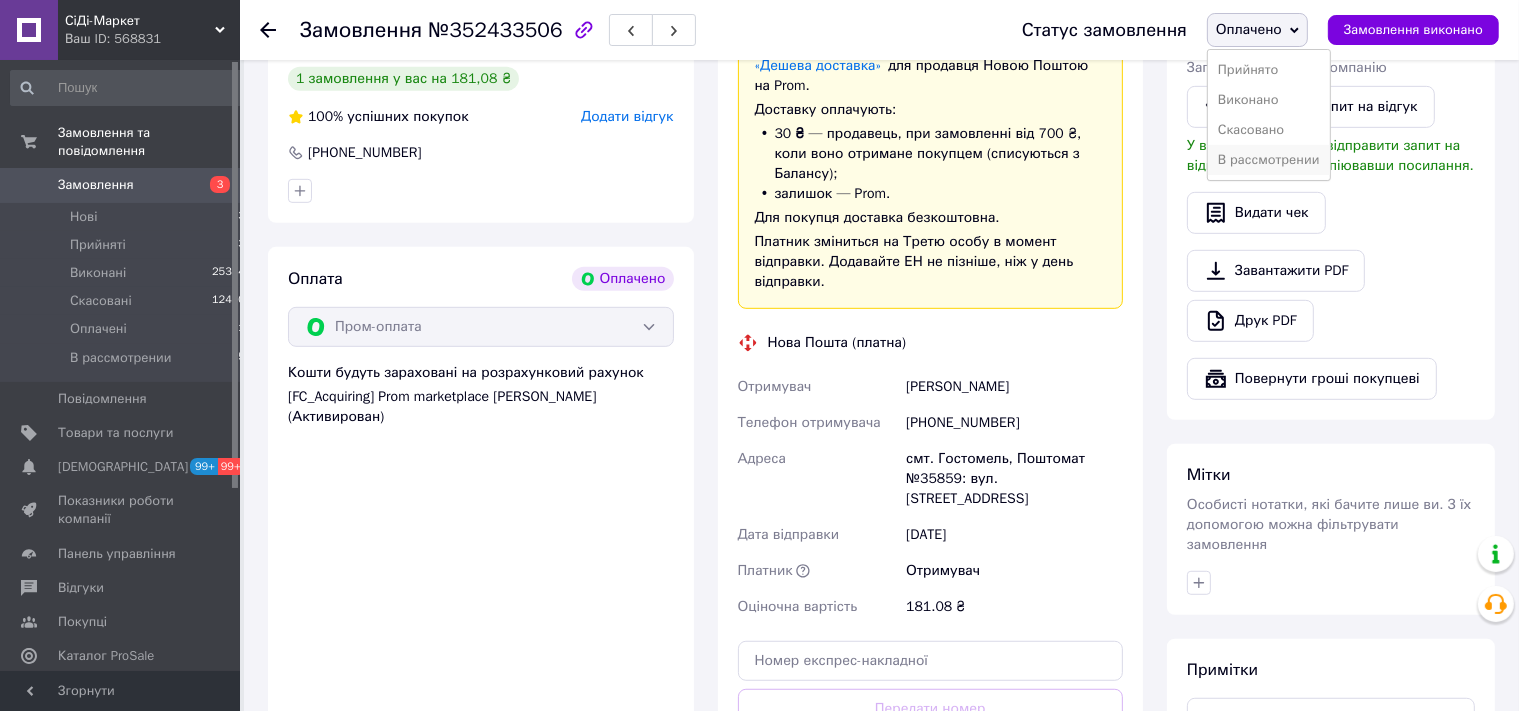click on "В рассмотрении" at bounding box center (1269, 160) 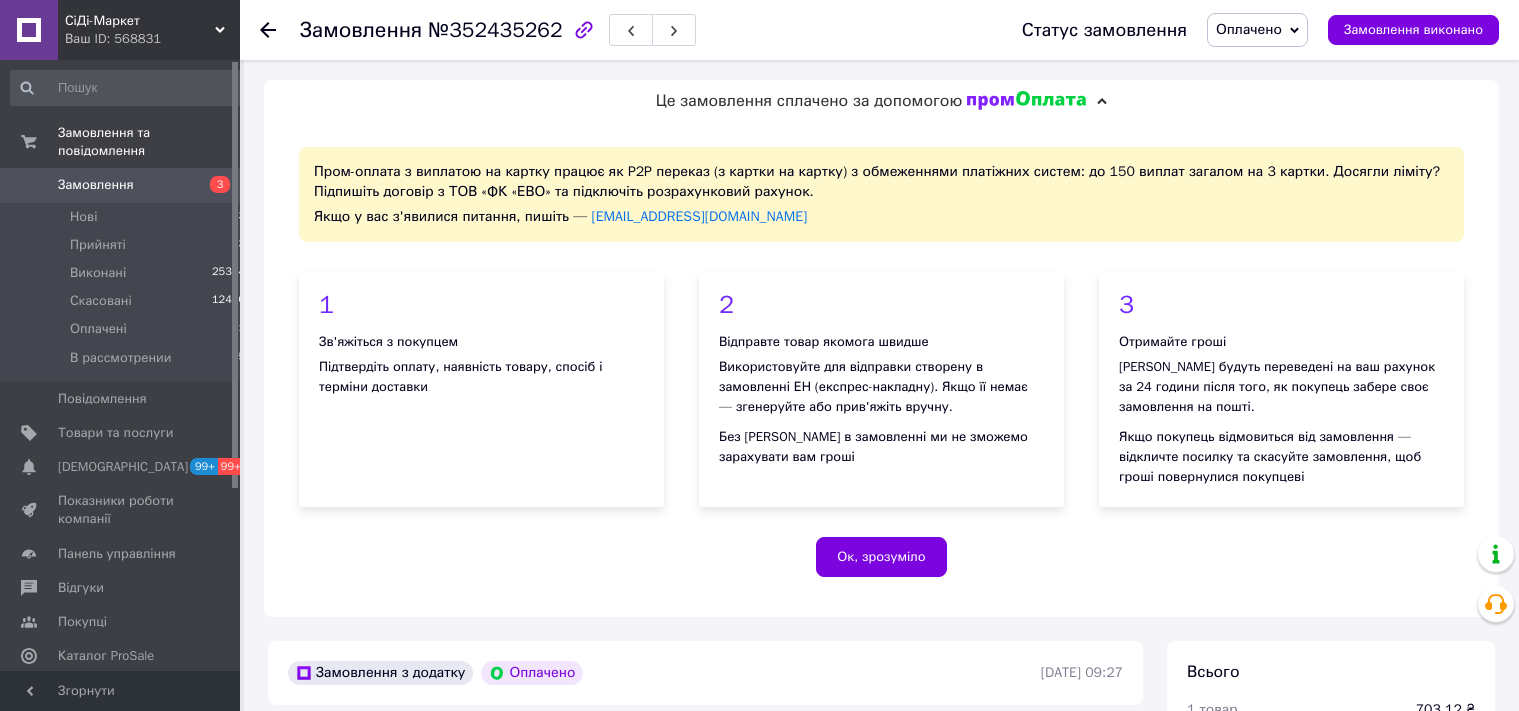 scroll, scrollTop: 422, scrollLeft: 0, axis: vertical 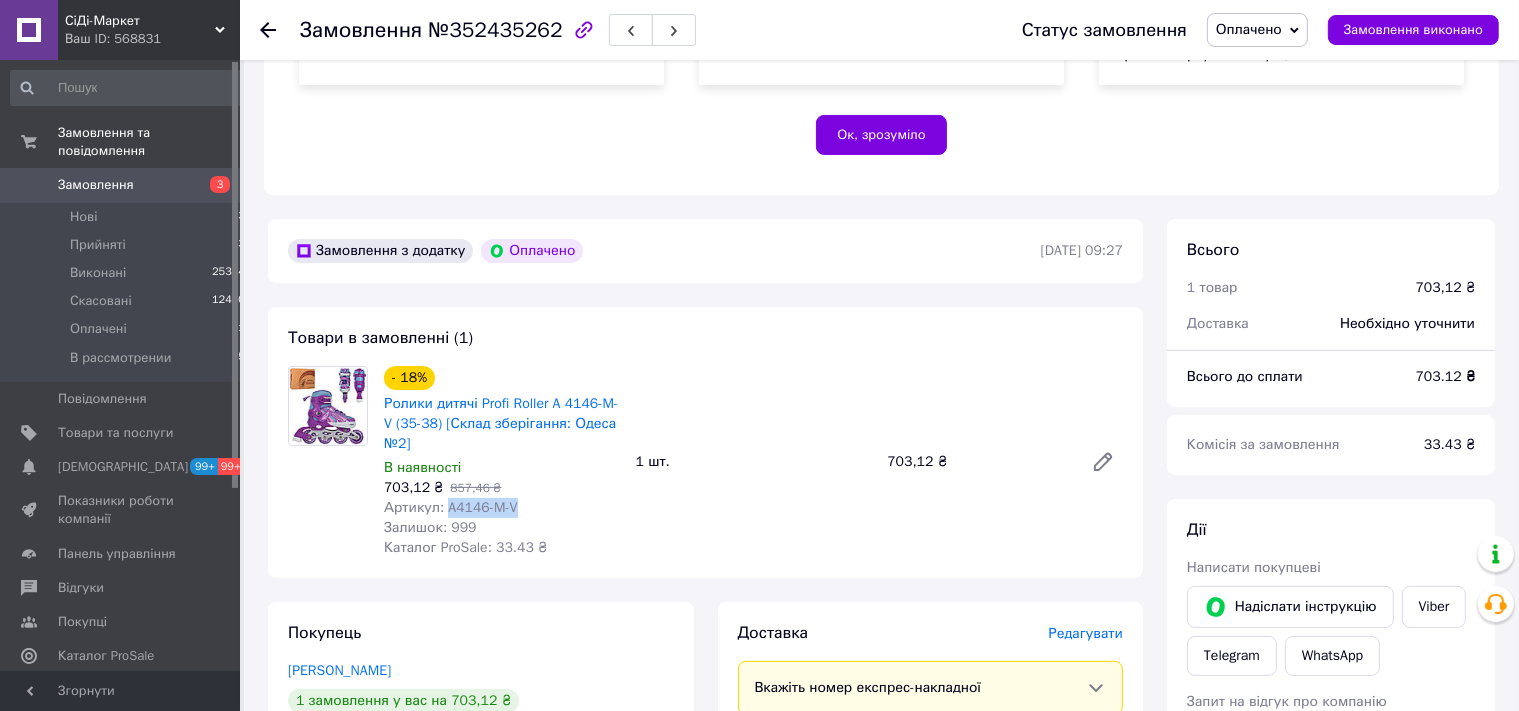 drag, startPoint x: 529, startPoint y: 510, endPoint x: 442, endPoint y: 510, distance: 87 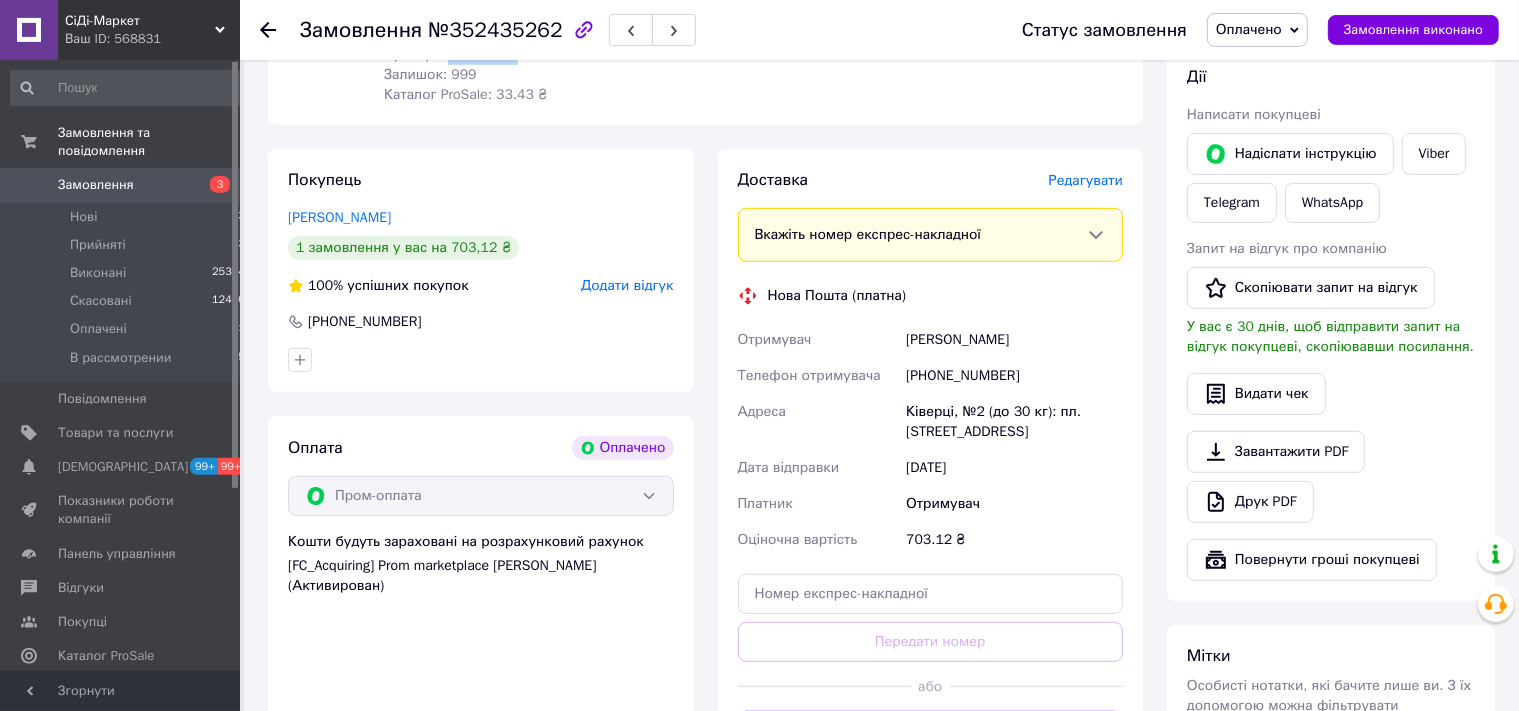 scroll, scrollTop: 950, scrollLeft: 0, axis: vertical 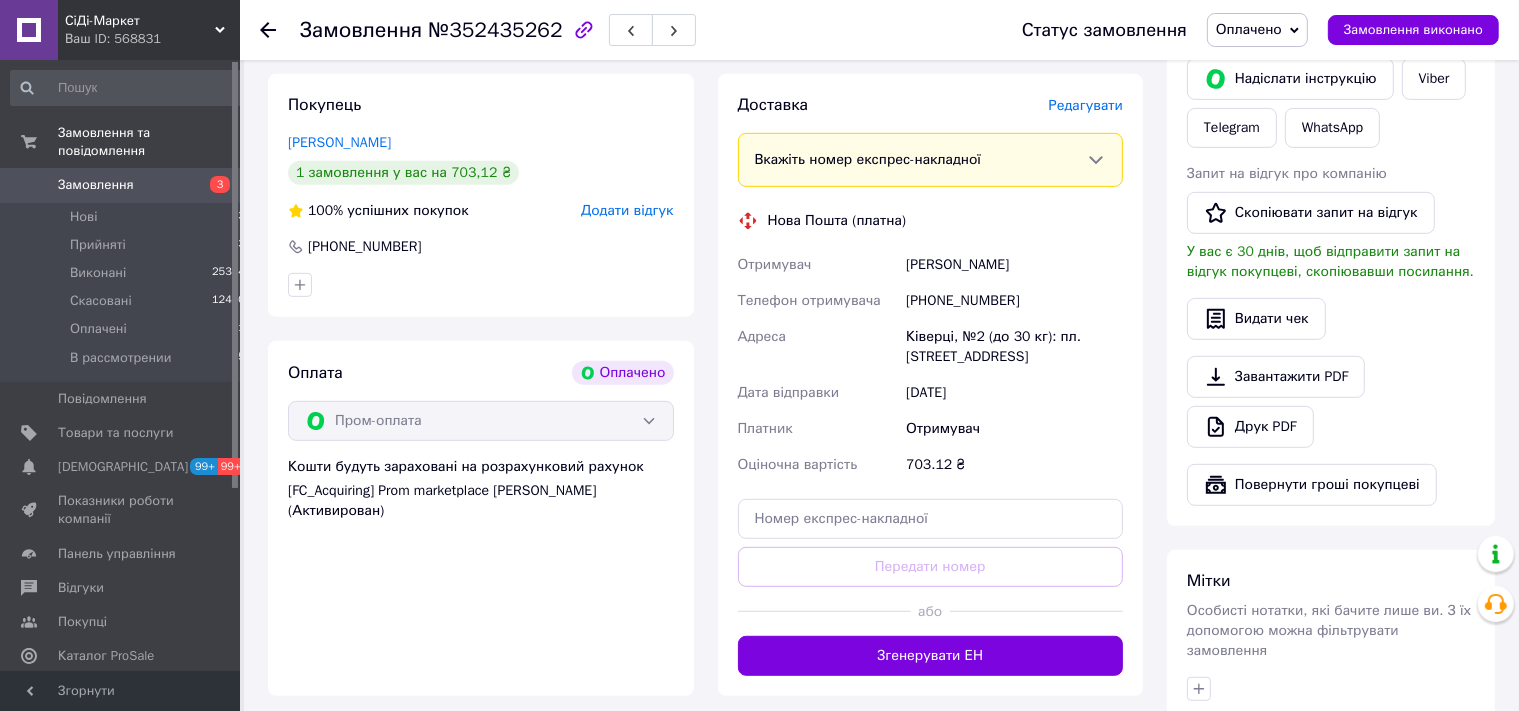 drag, startPoint x: 1010, startPoint y: 270, endPoint x: 888, endPoint y: 288, distance: 123.32072 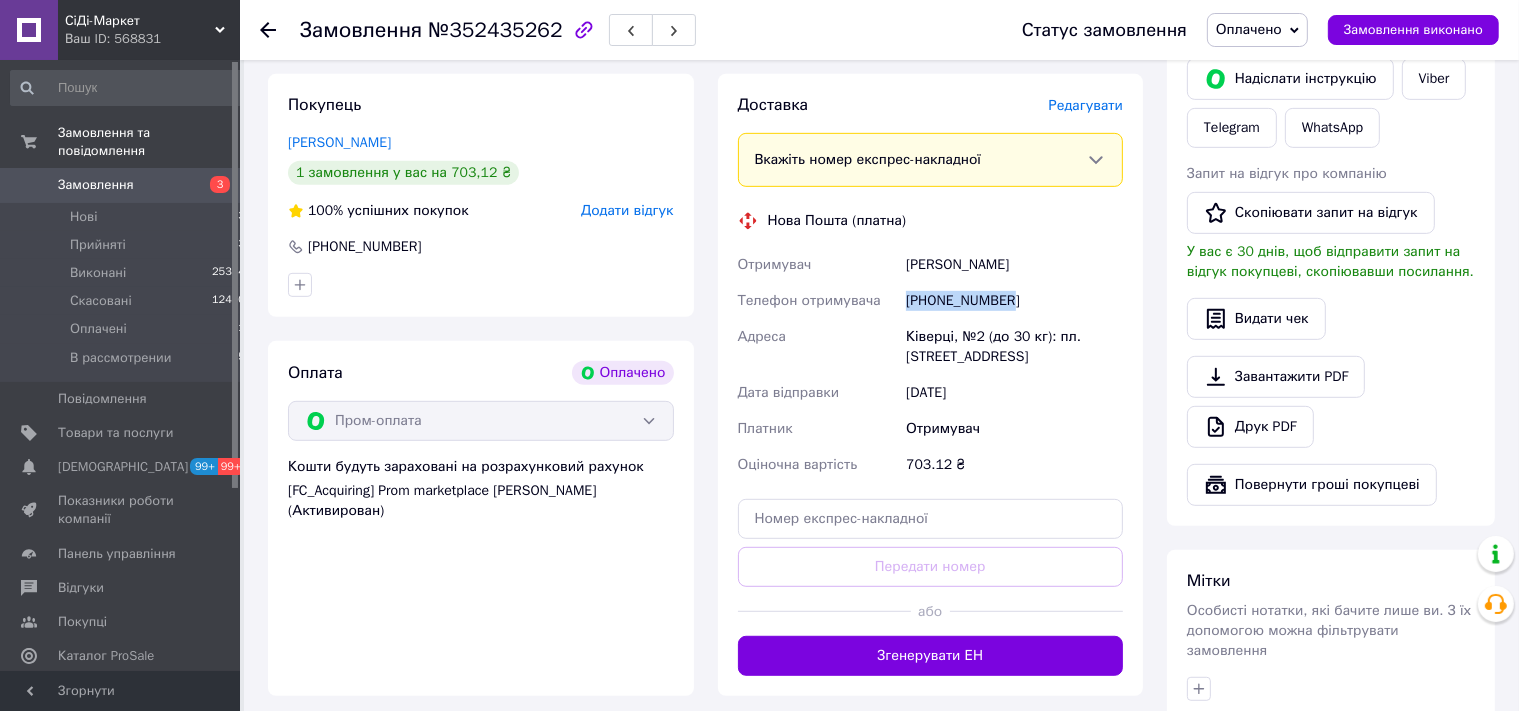 drag, startPoint x: 1020, startPoint y: 302, endPoint x: 903, endPoint y: 306, distance: 117.06836 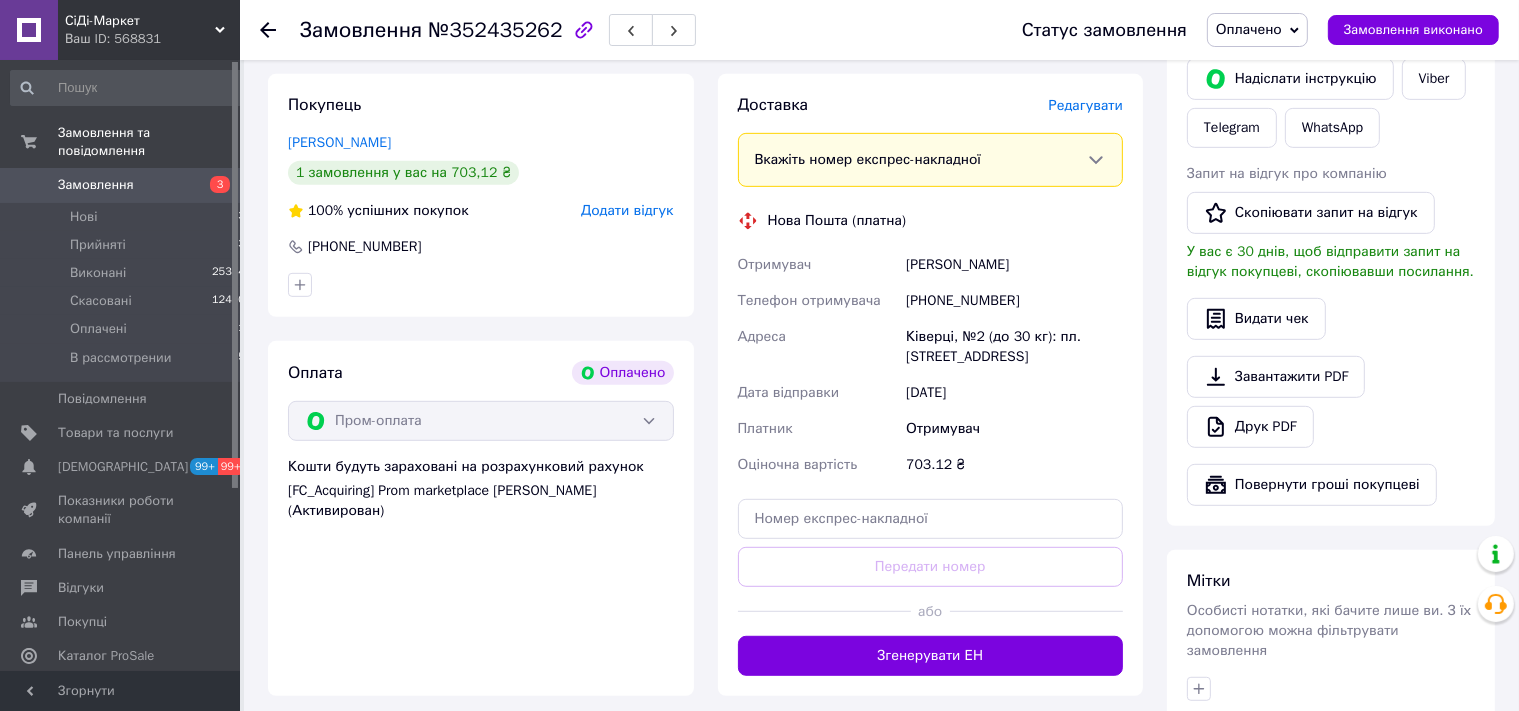 click on "Ківерці, №2 (до 30 кг): пл. Привокзальна, 2" at bounding box center (1014, 347) 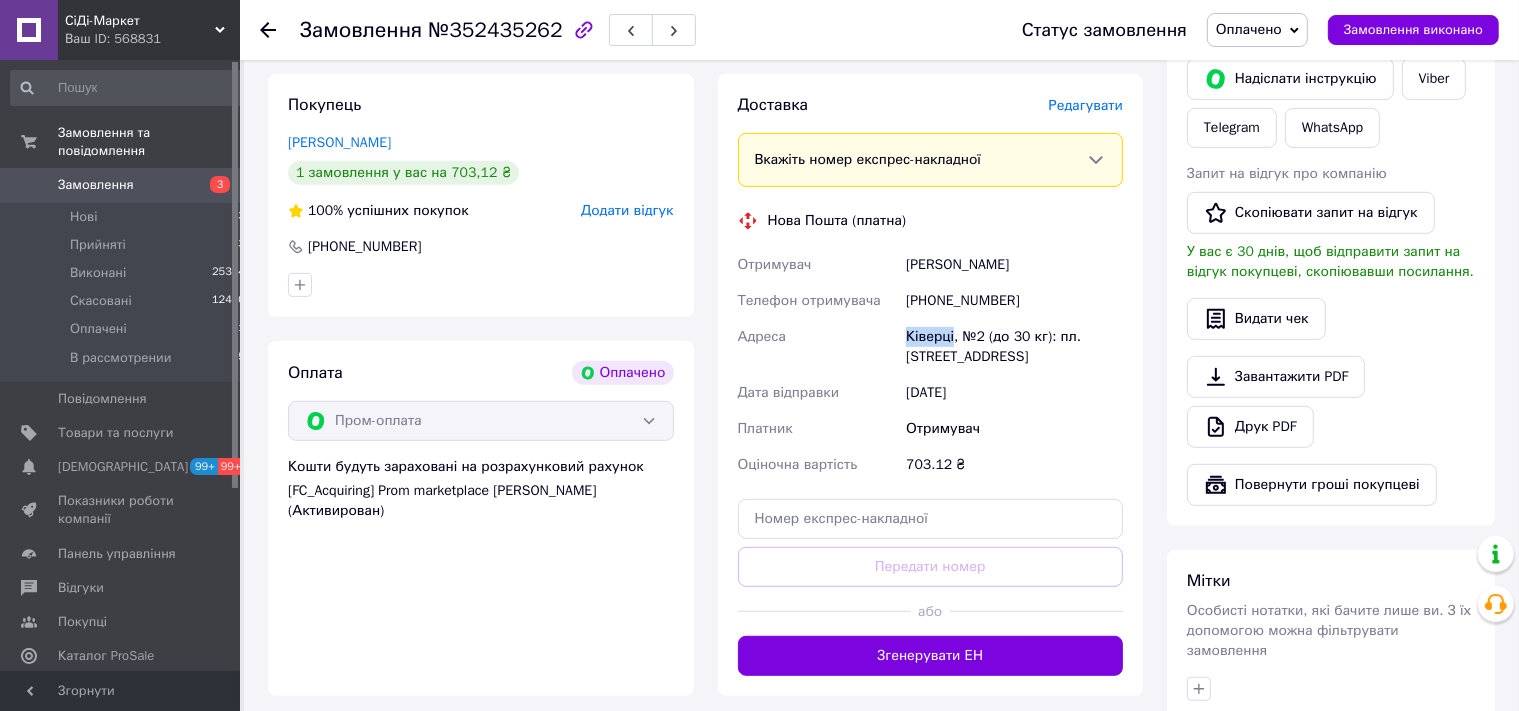 click on "Ківерці, №2 (до 30 кг): пл. Привокзальна, 2" at bounding box center [1014, 347] 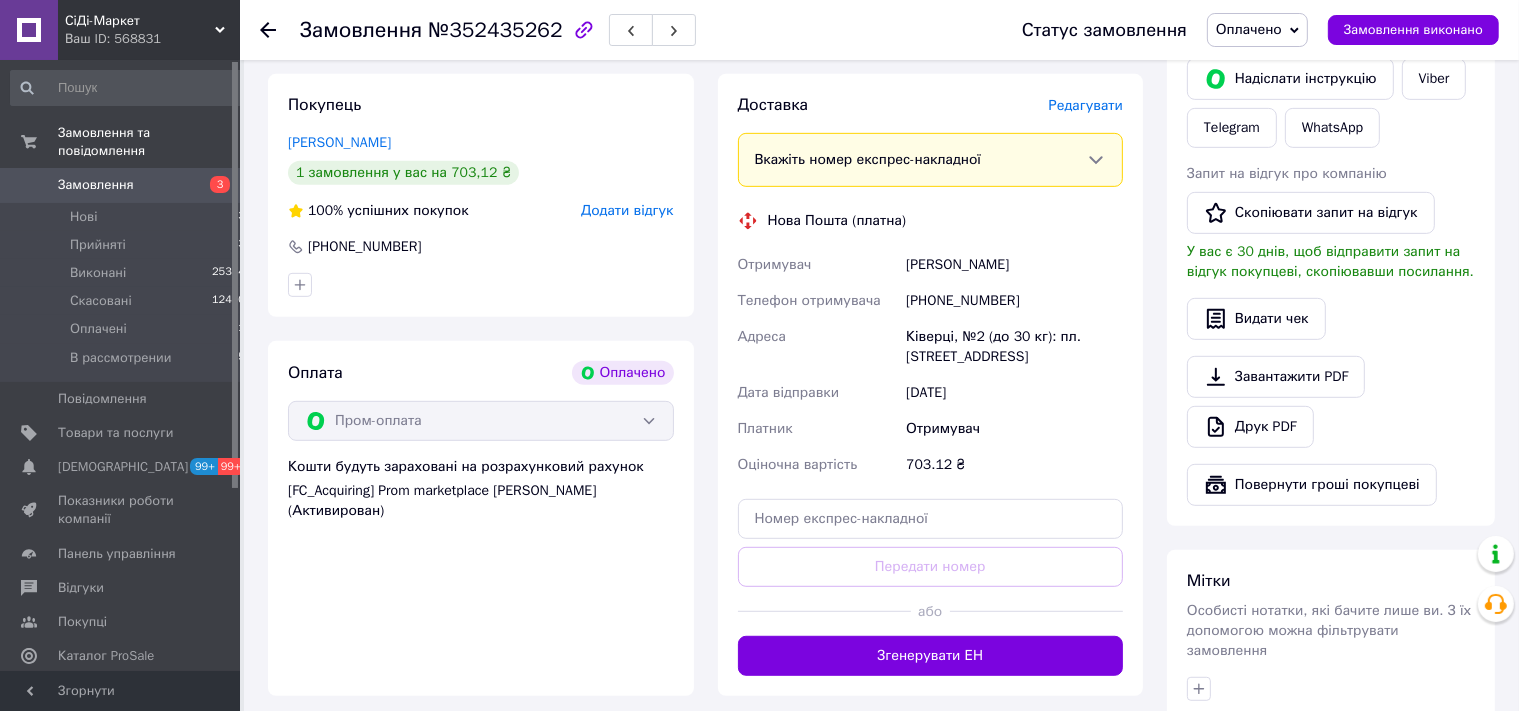 click on "№352435262" at bounding box center [495, 30] 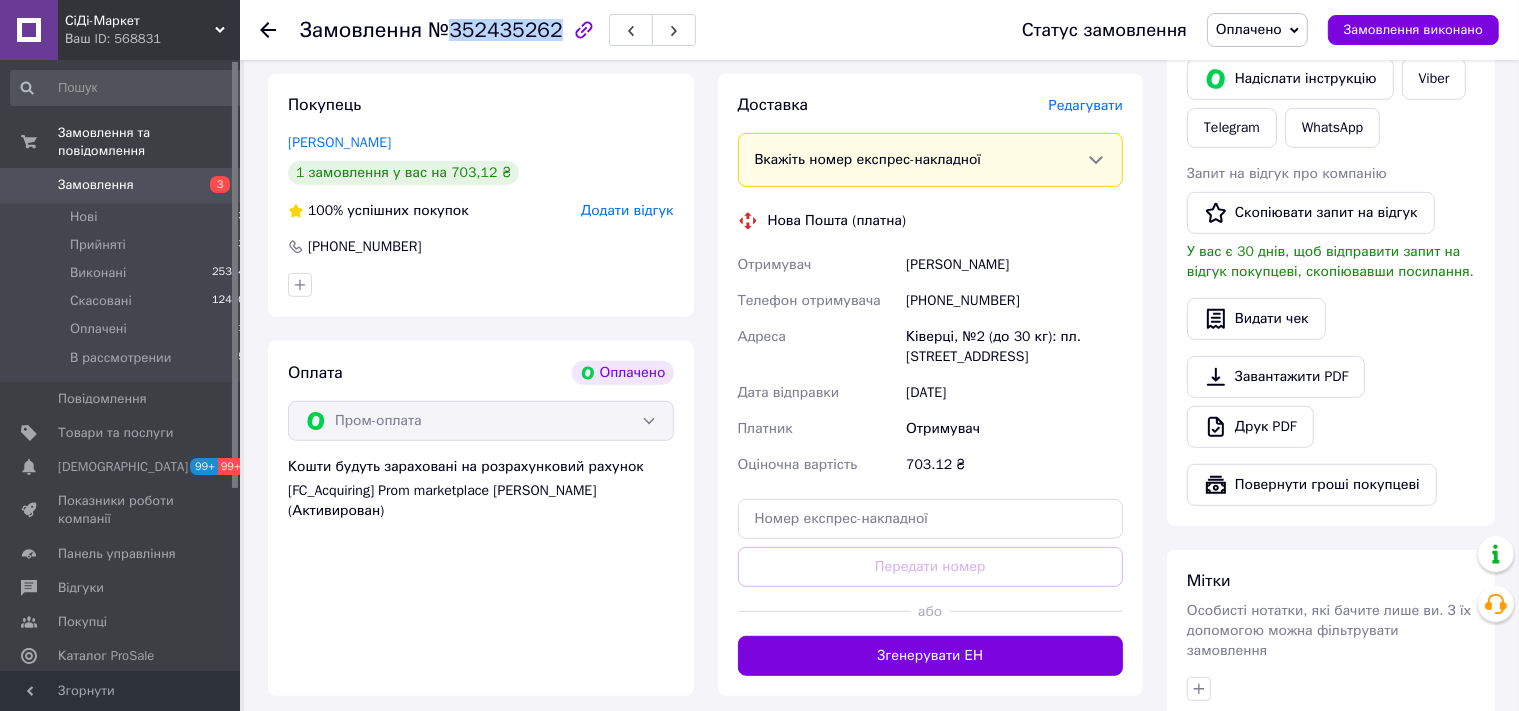 click on "№352435262" at bounding box center [495, 30] 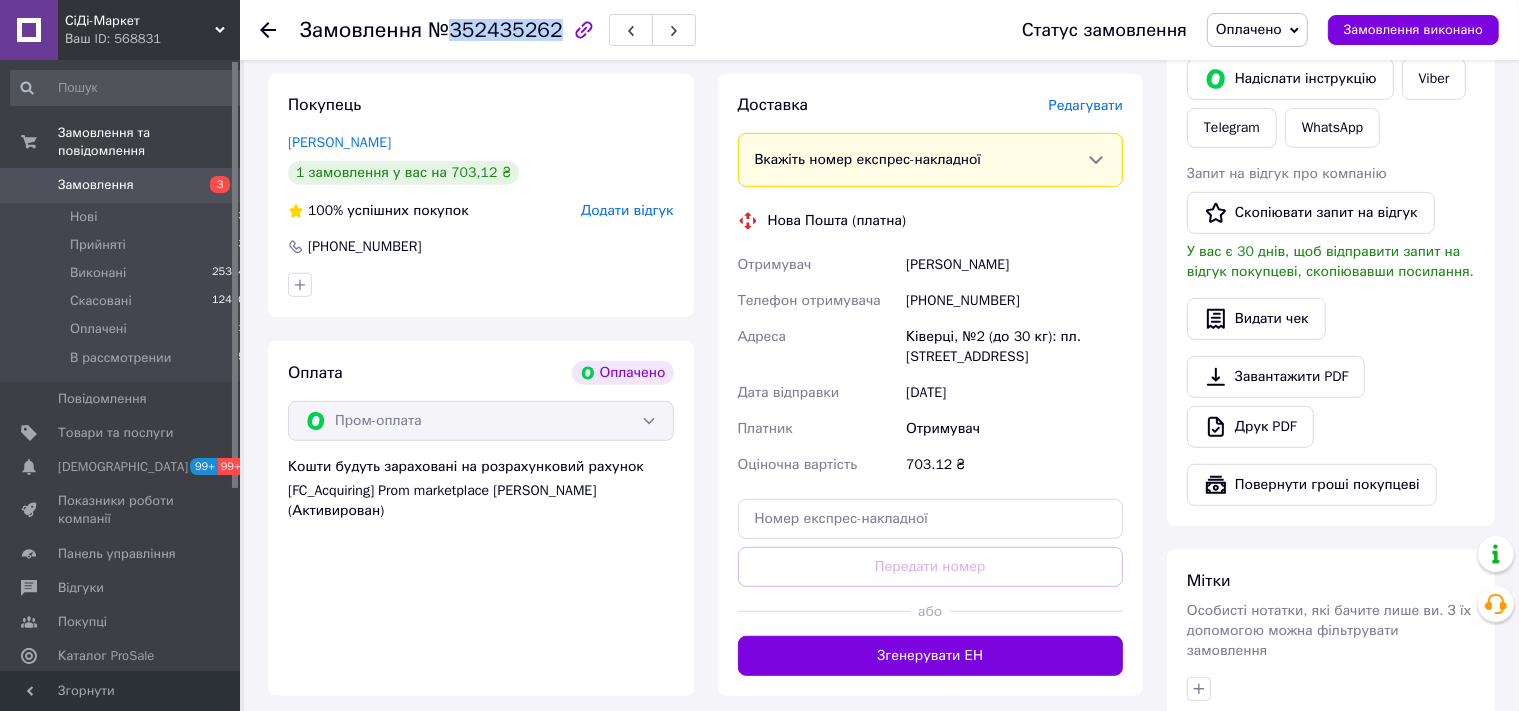 click on "Оплачено" at bounding box center (1249, 29) 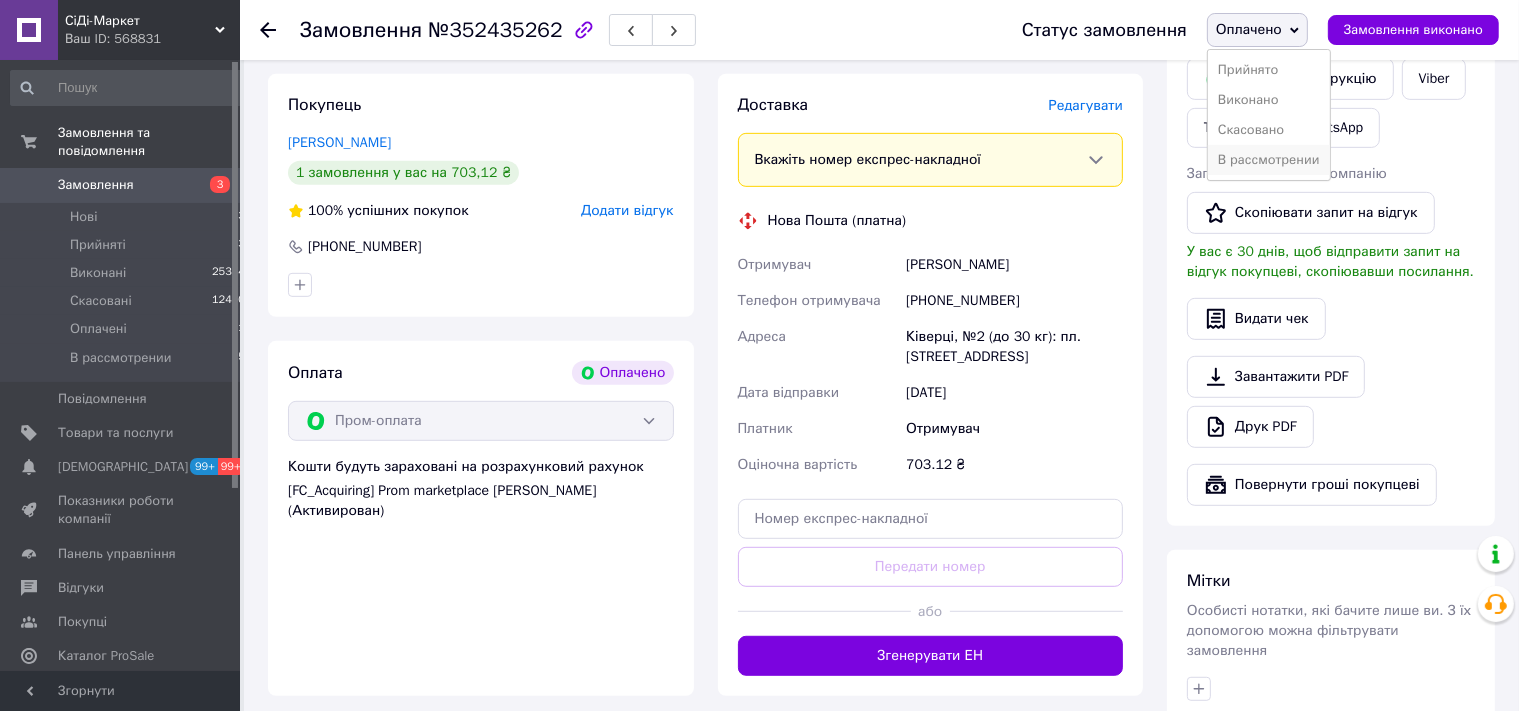 click on "В рассмотрении" at bounding box center (1269, 160) 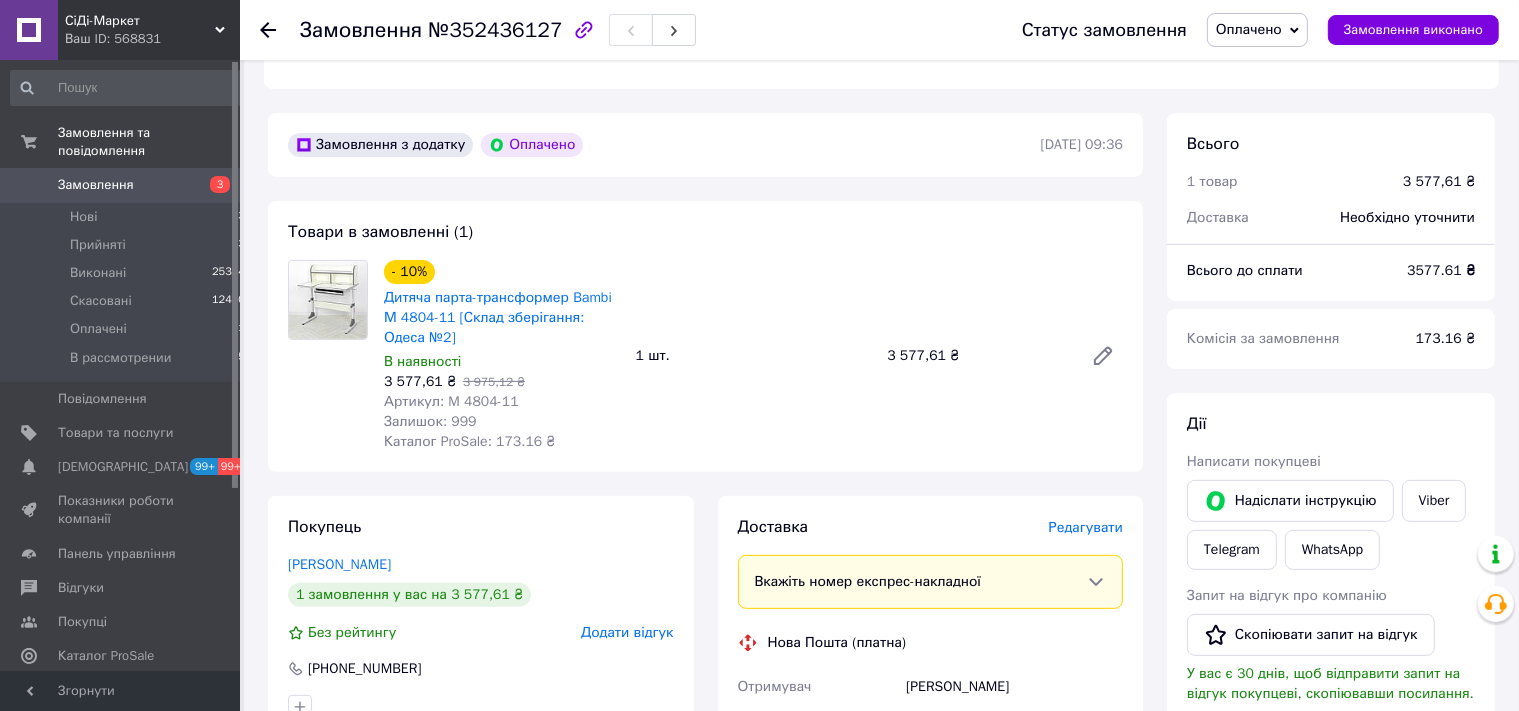 scroll, scrollTop: 528, scrollLeft: 0, axis: vertical 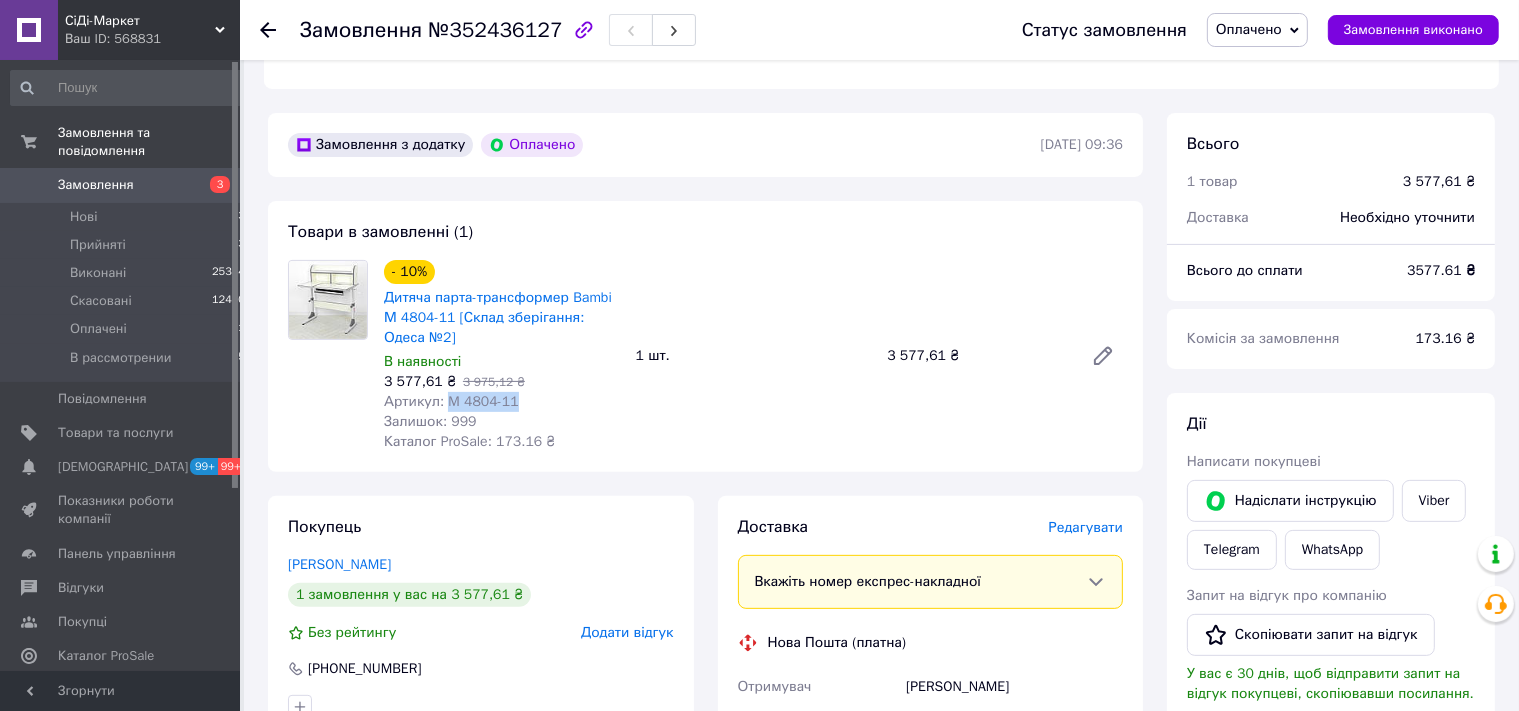 drag, startPoint x: 515, startPoint y: 401, endPoint x: 447, endPoint y: 409, distance: 68.46897 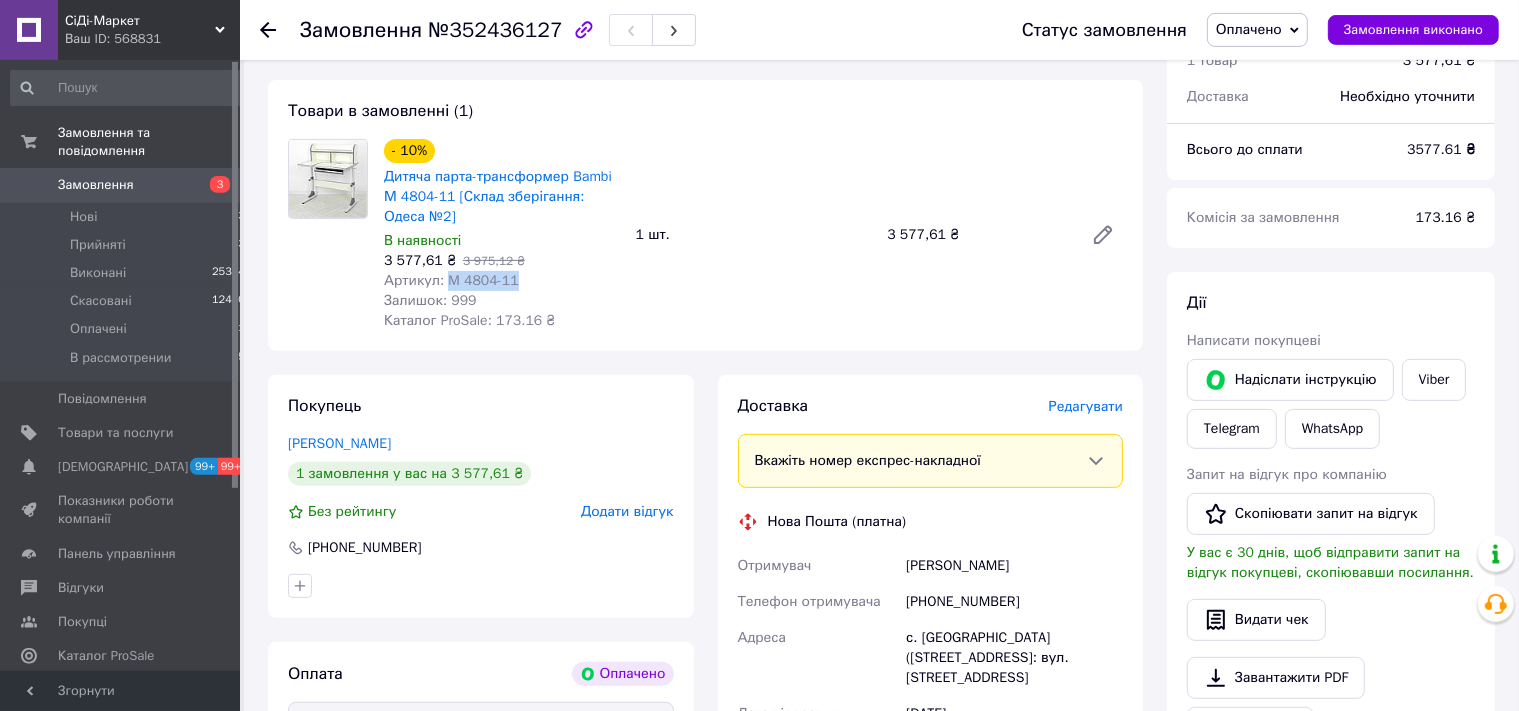 scroll, scrollTop: 950, scrollLeft: 0, axis: vertical 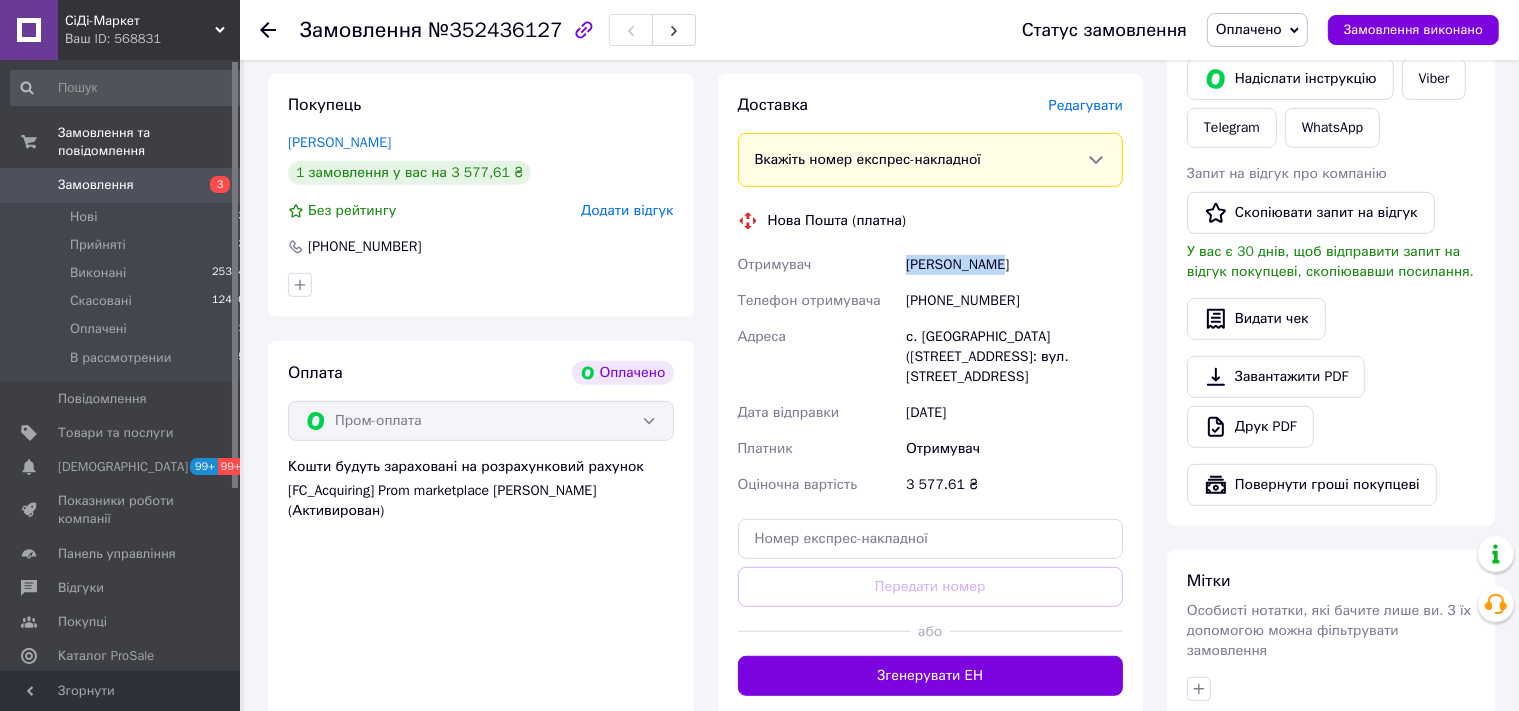 drag, startPoint x: 1014, startPoint y: 272, endPoint x: 875, endPoint y: 284, distance: 139.51703 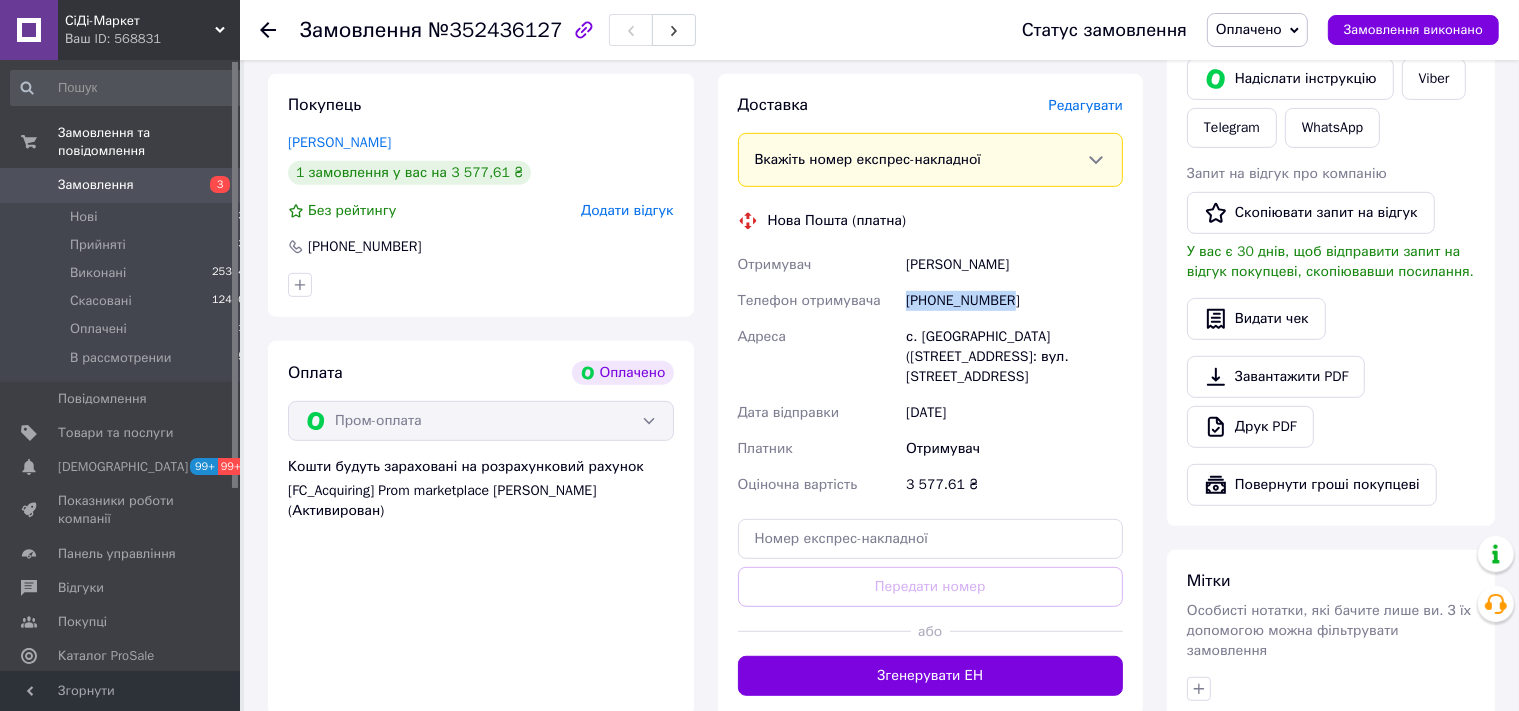 drag, startPoint x: 1033, startPoint y: 299, endPoint x: 885, endPoint y: 314, distance: 148.7582 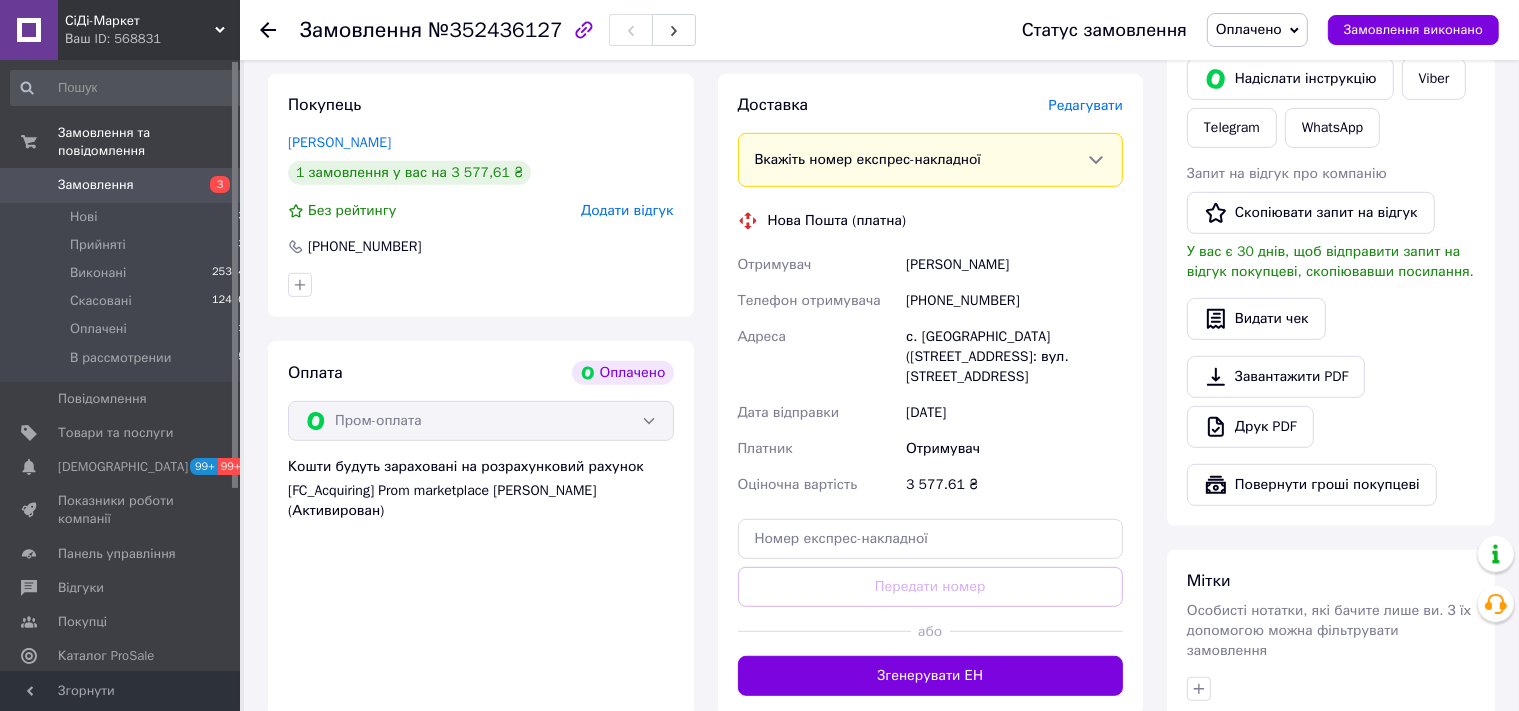 click on "с. Потіївка (Житомирська обл.), №1: вул. Центральна, 32" at bounding box center [1014, 357] 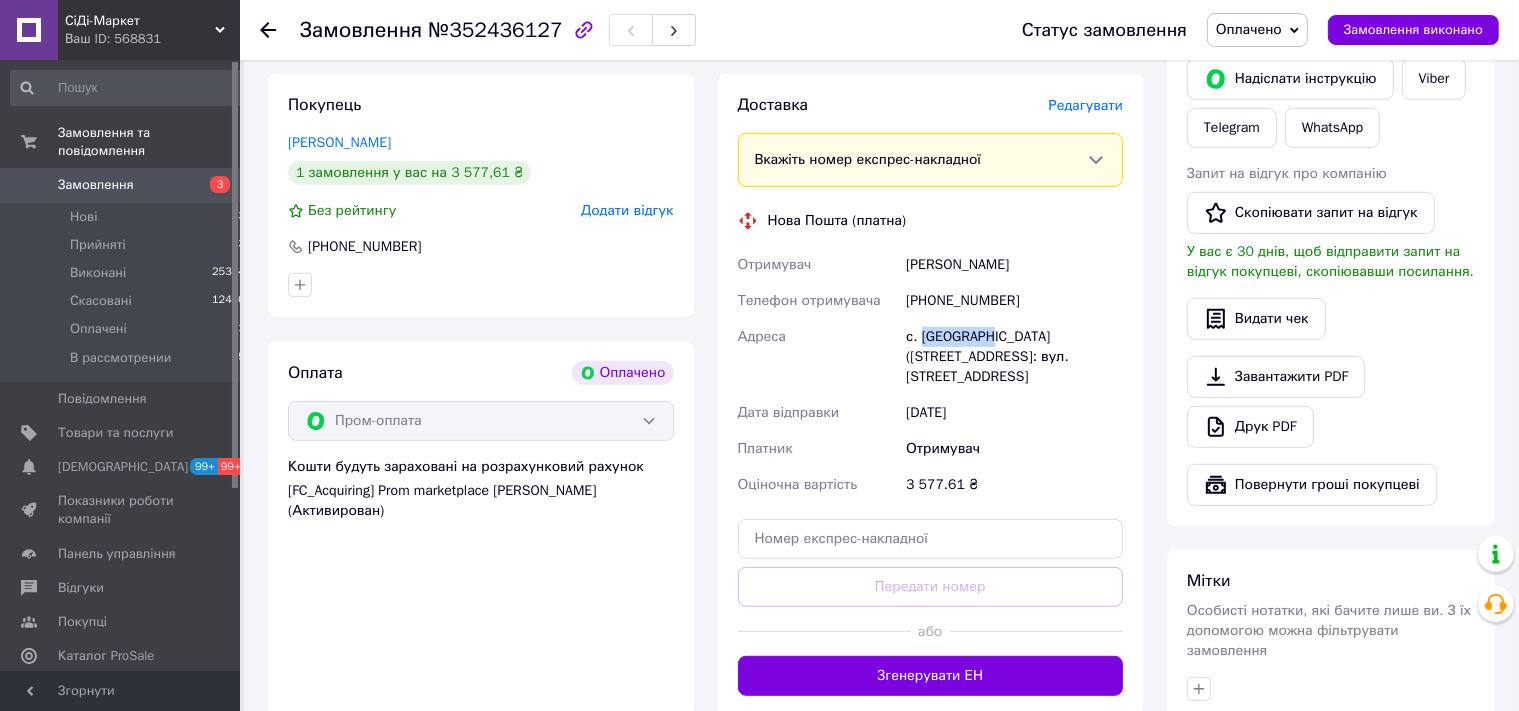 click on "с. Потіївка (Житомирська обл.), №1: вул. Центральна, 32" at bounding box center (1014, 357) 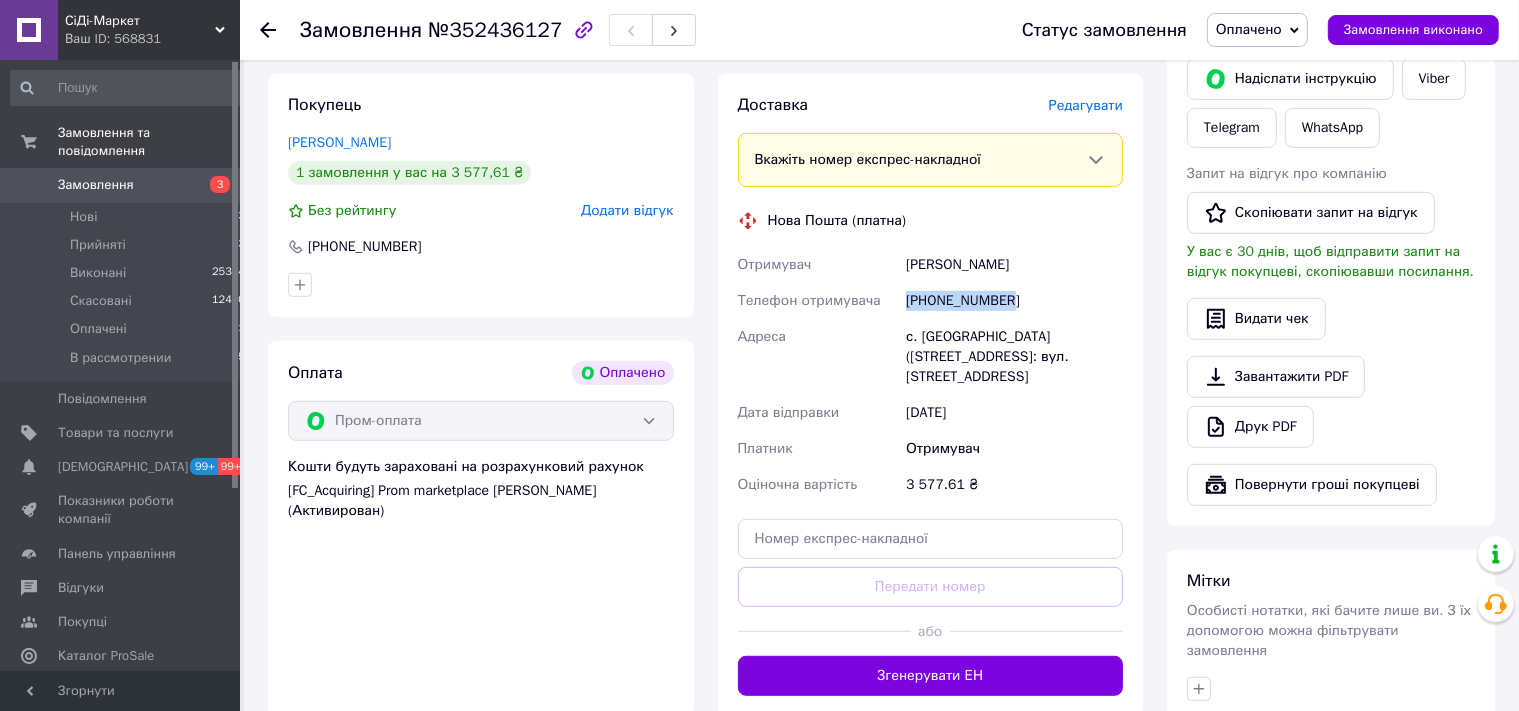 drag, startPoint x: 1022, startPoint y: 305, endPoint x: 910, endPoint y: 307, distance: 112.01785 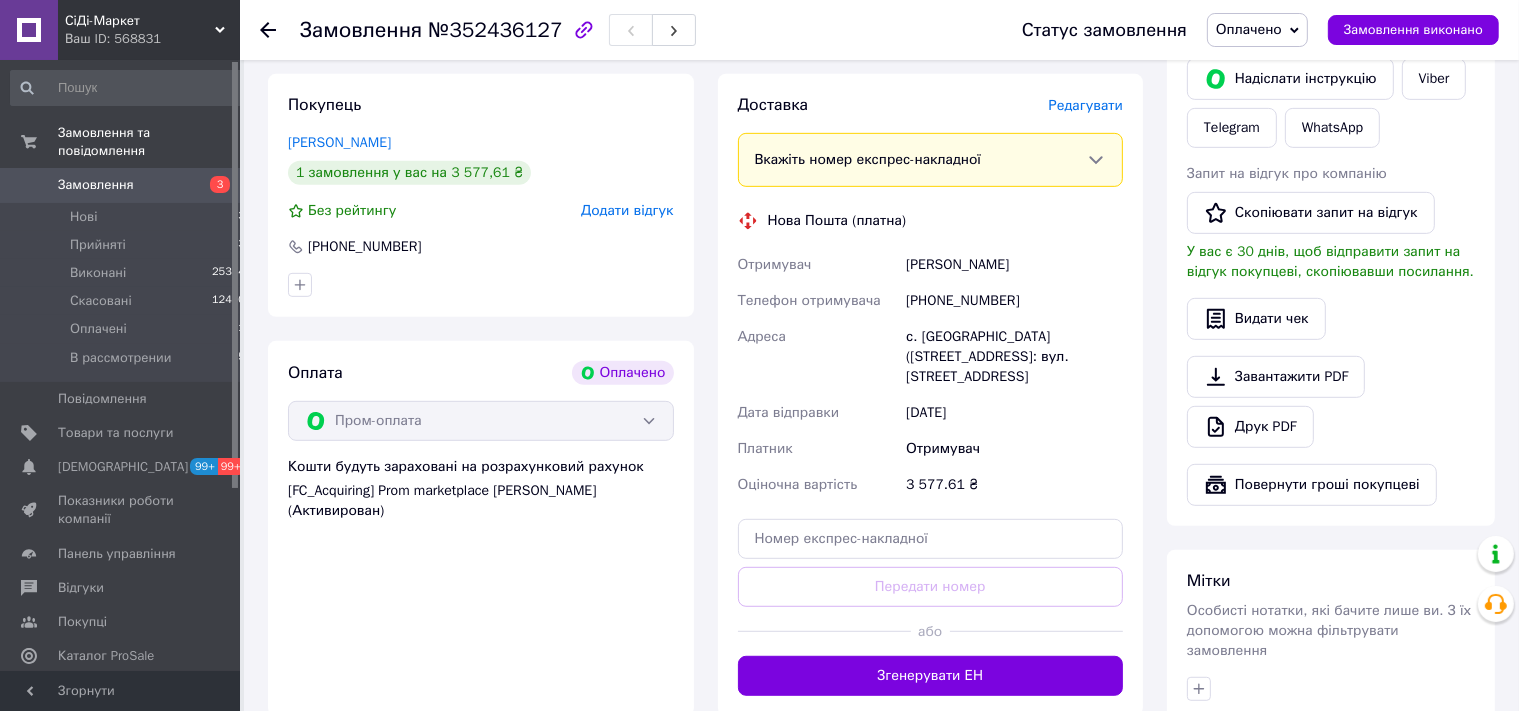 click on "с. Потіївка (Житомирська обл.), №1: вул. Центральна, 32" at bounding box center [1014, 357] 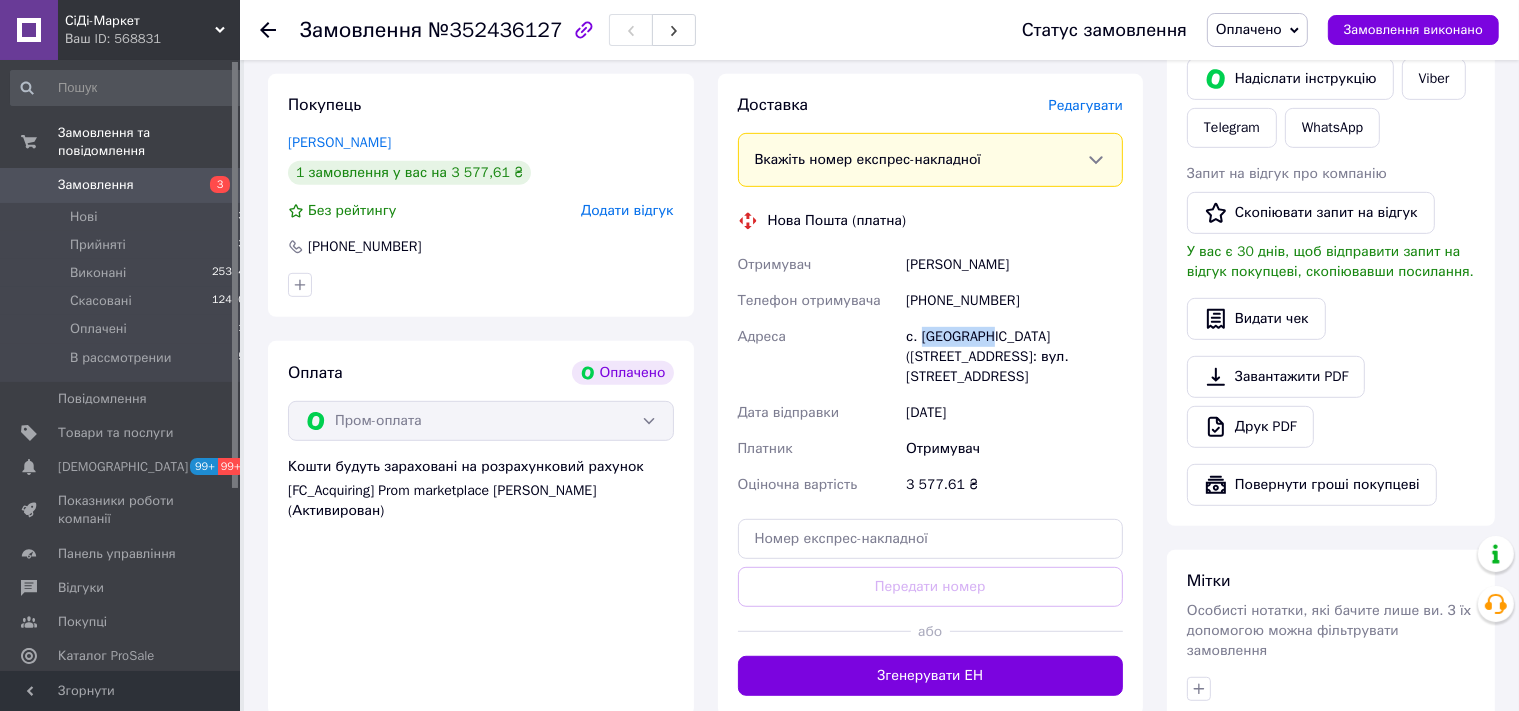 click on "с. Потіївка (Житомирська обл.), №1: вул. Центральна, 32" at bounding box center (1014, 357) 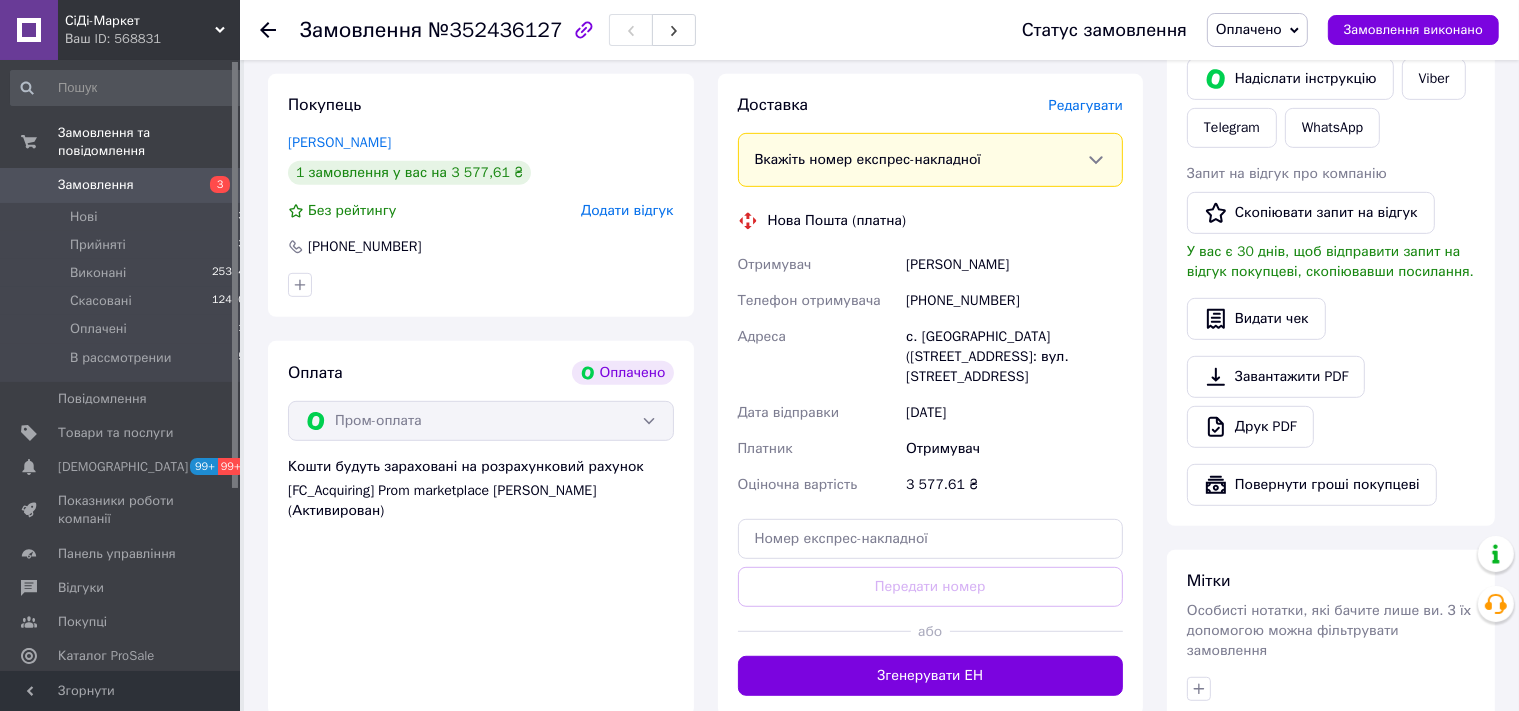 click on "№352436127" at bounding box center [495, 30] 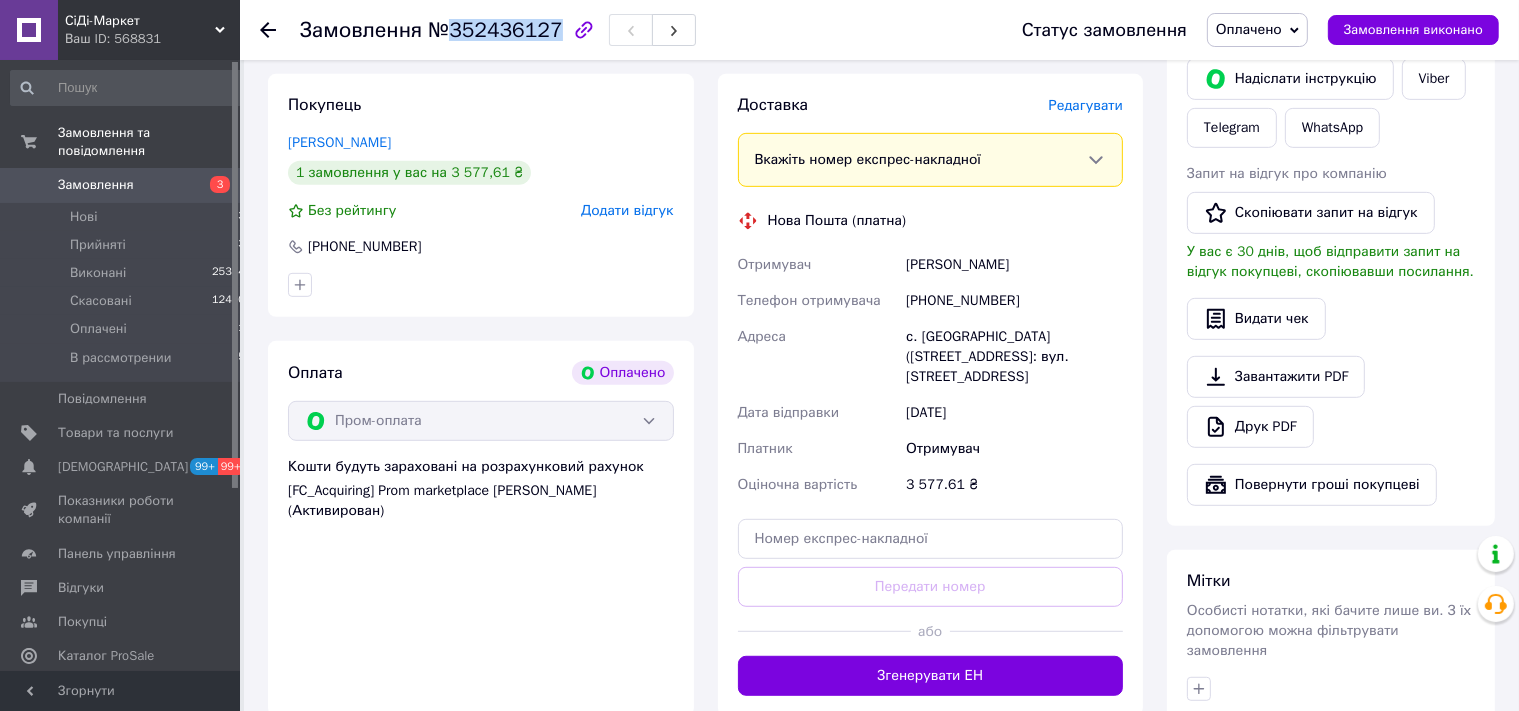 click on "№352436127" at bounding box center (495, 30) 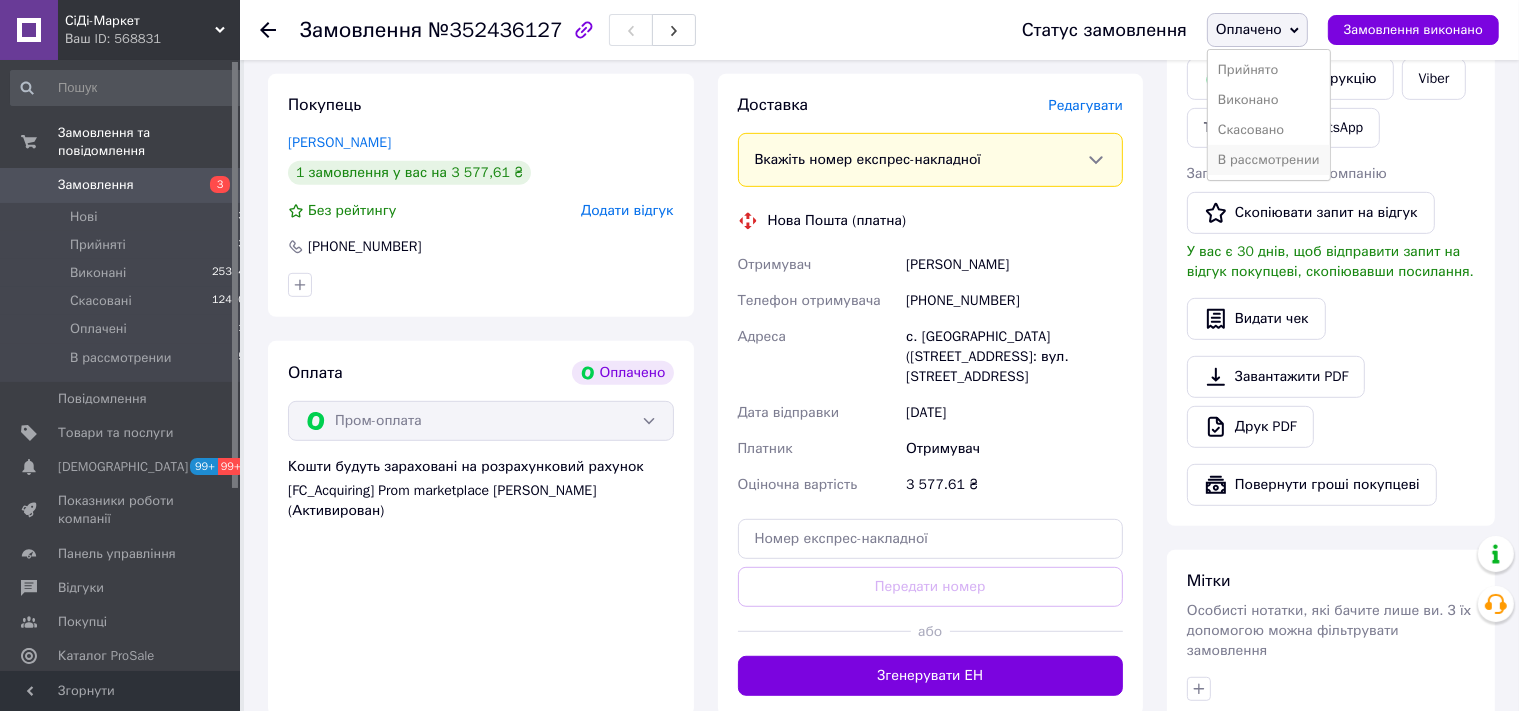 click on "В рассмотрении" at bounding box center [1269, 160] 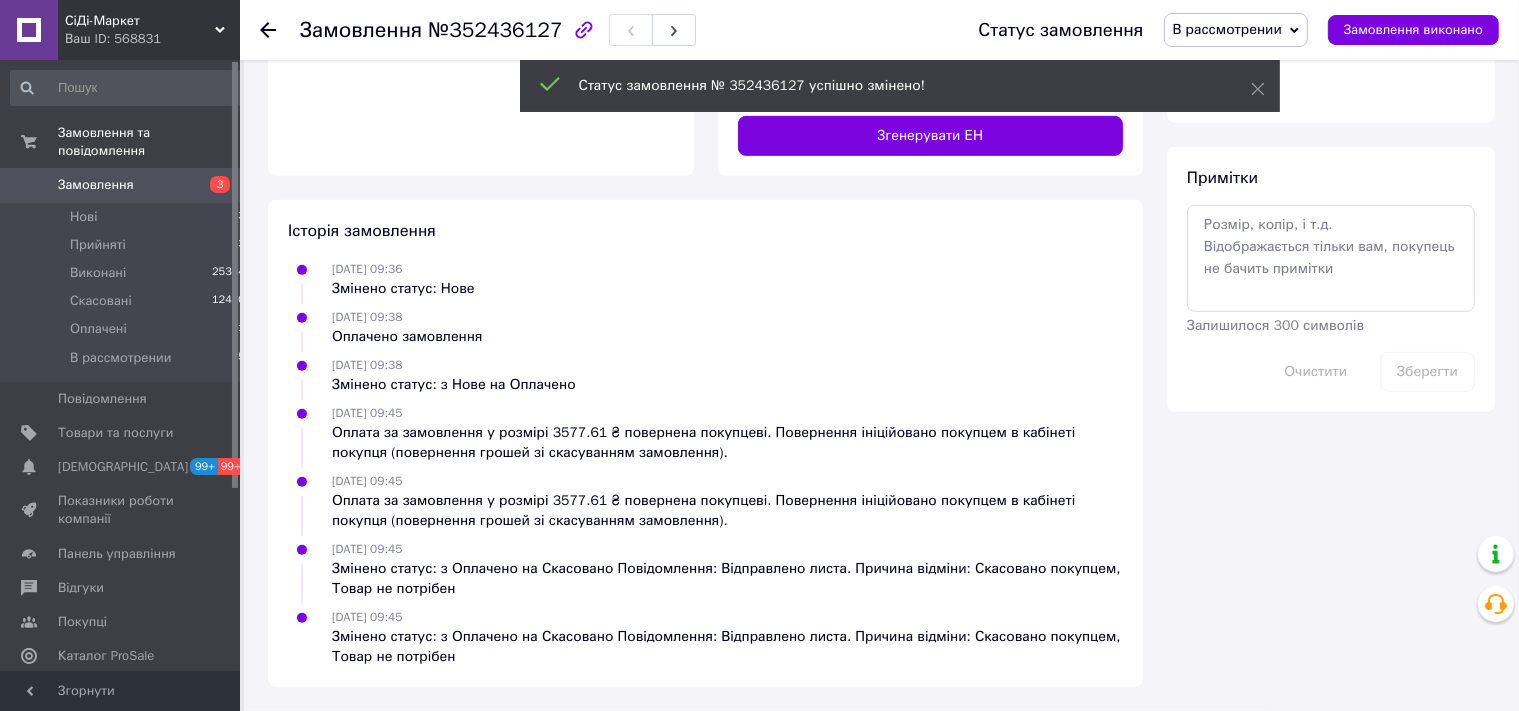 scroll, scrollTop: 391, scrollLeft: 0, axis: vertical 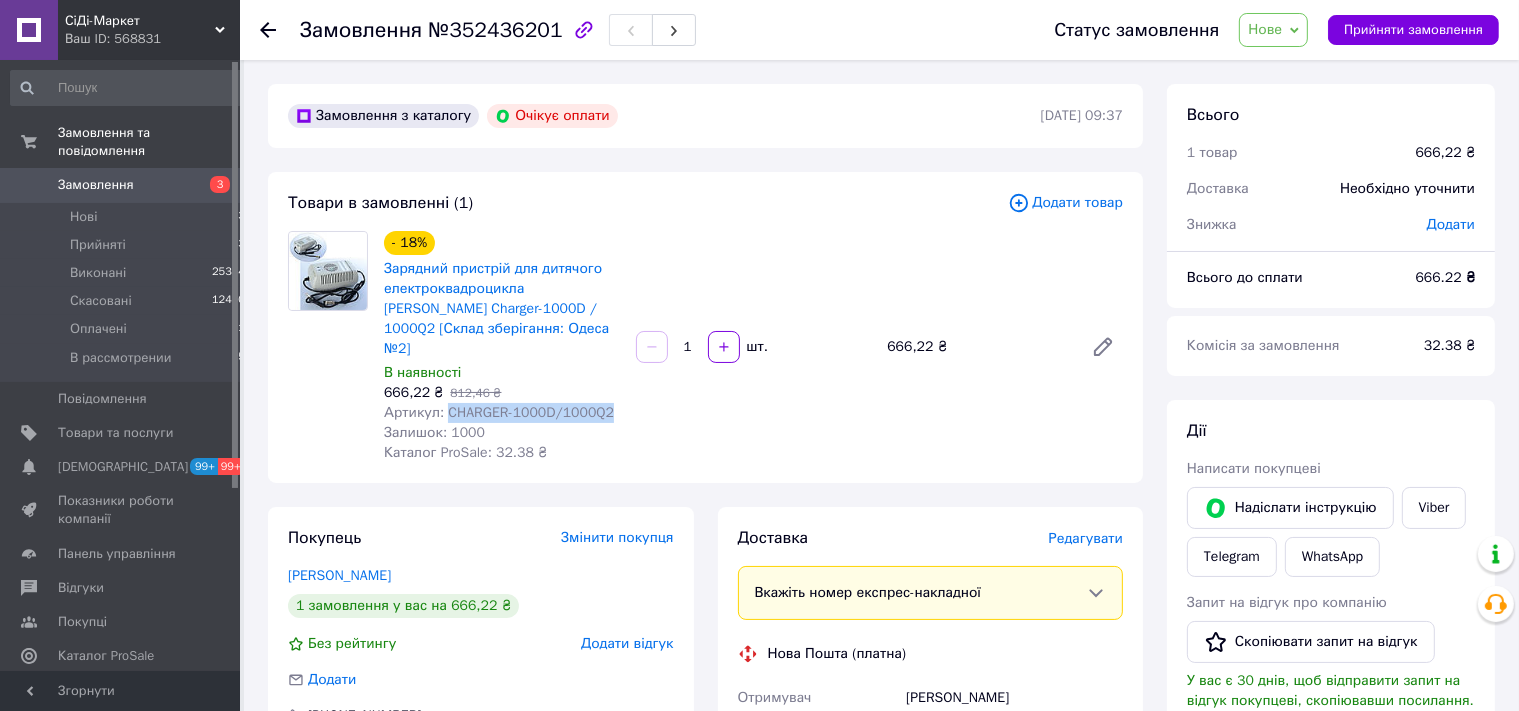 drag, startPoint x: 612, startPoint y: 402, endPoint x: 446, endPoint y: 395, distance: 166.14752 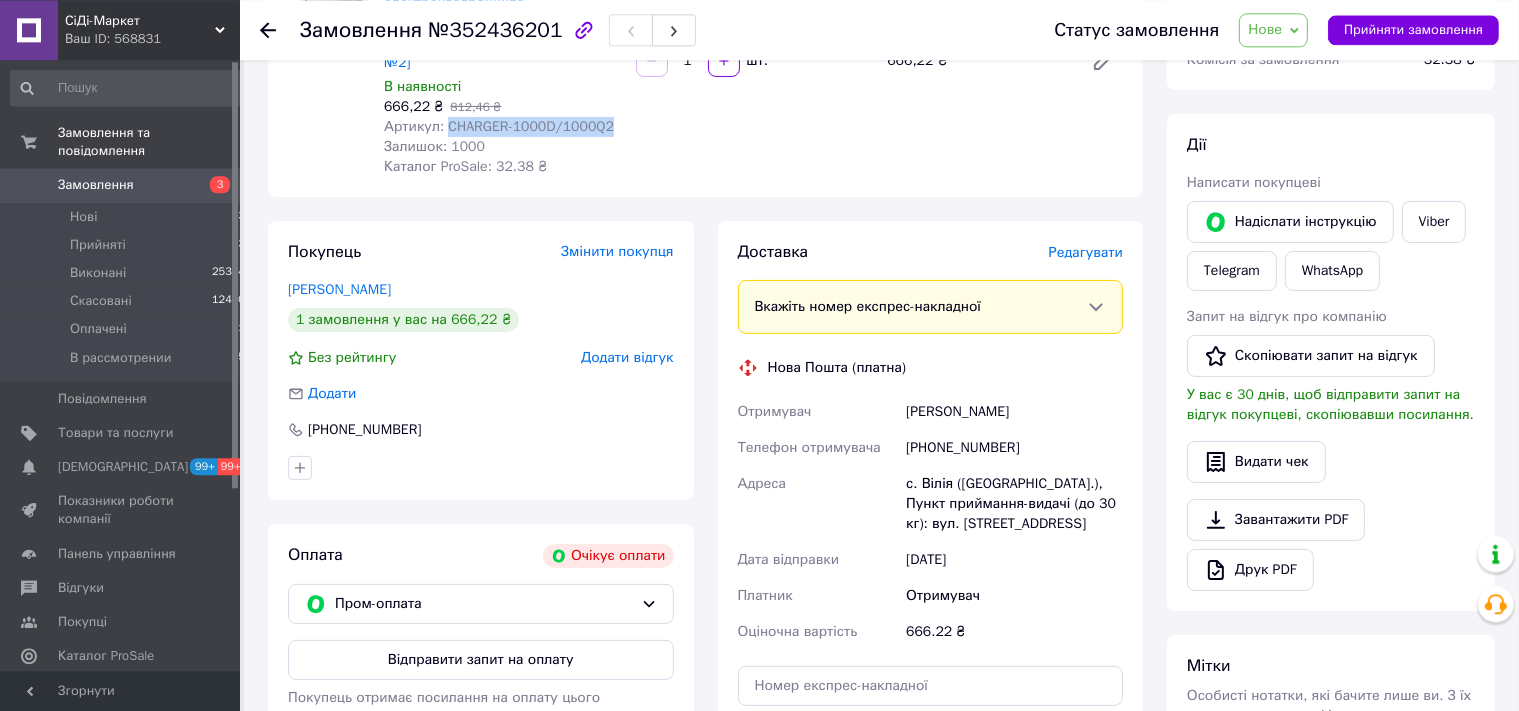 scroll, scrollTop: 316, scrollLeft: 0, axis: vertical 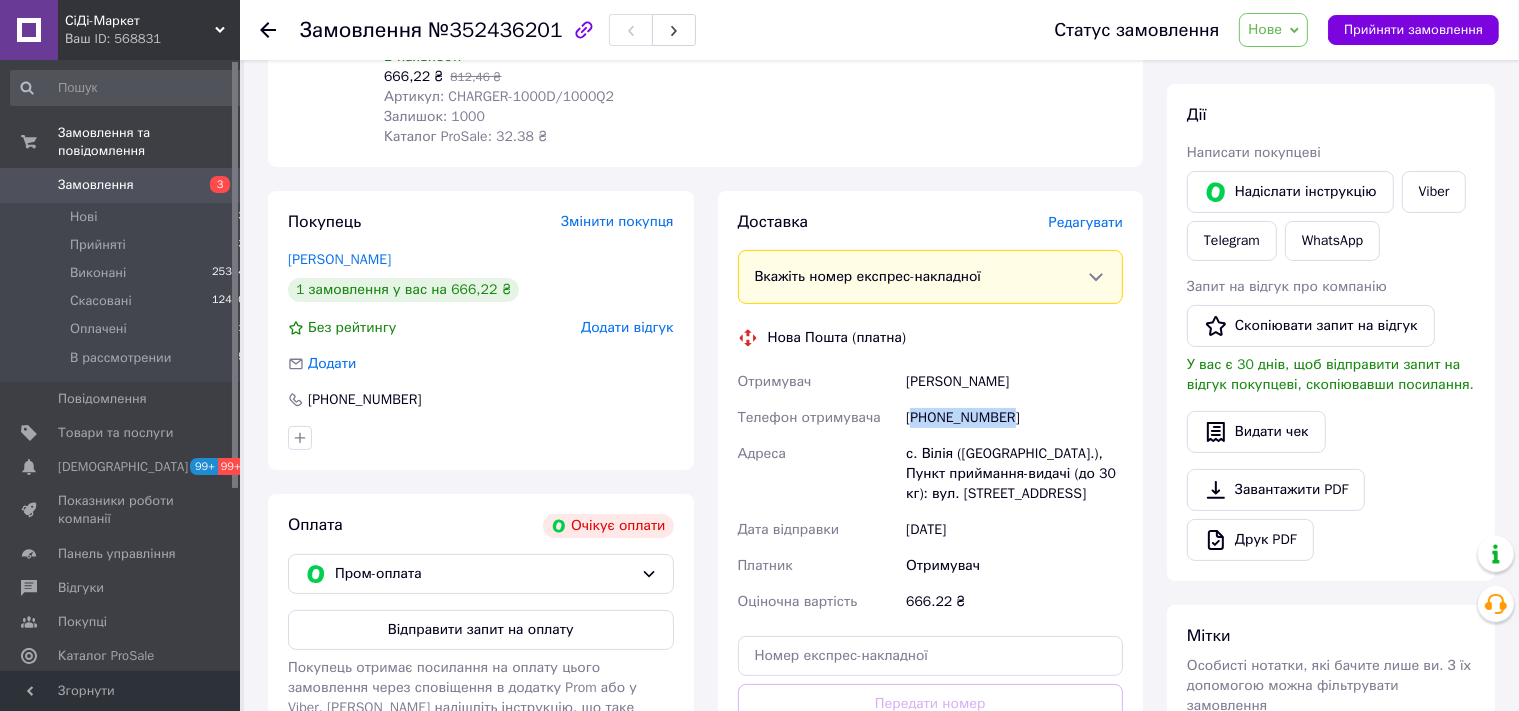 drag, startPoint x: 1016, startPoint y: 397, endPoint x: 914, endPoint y: 403, distance: 102.176315 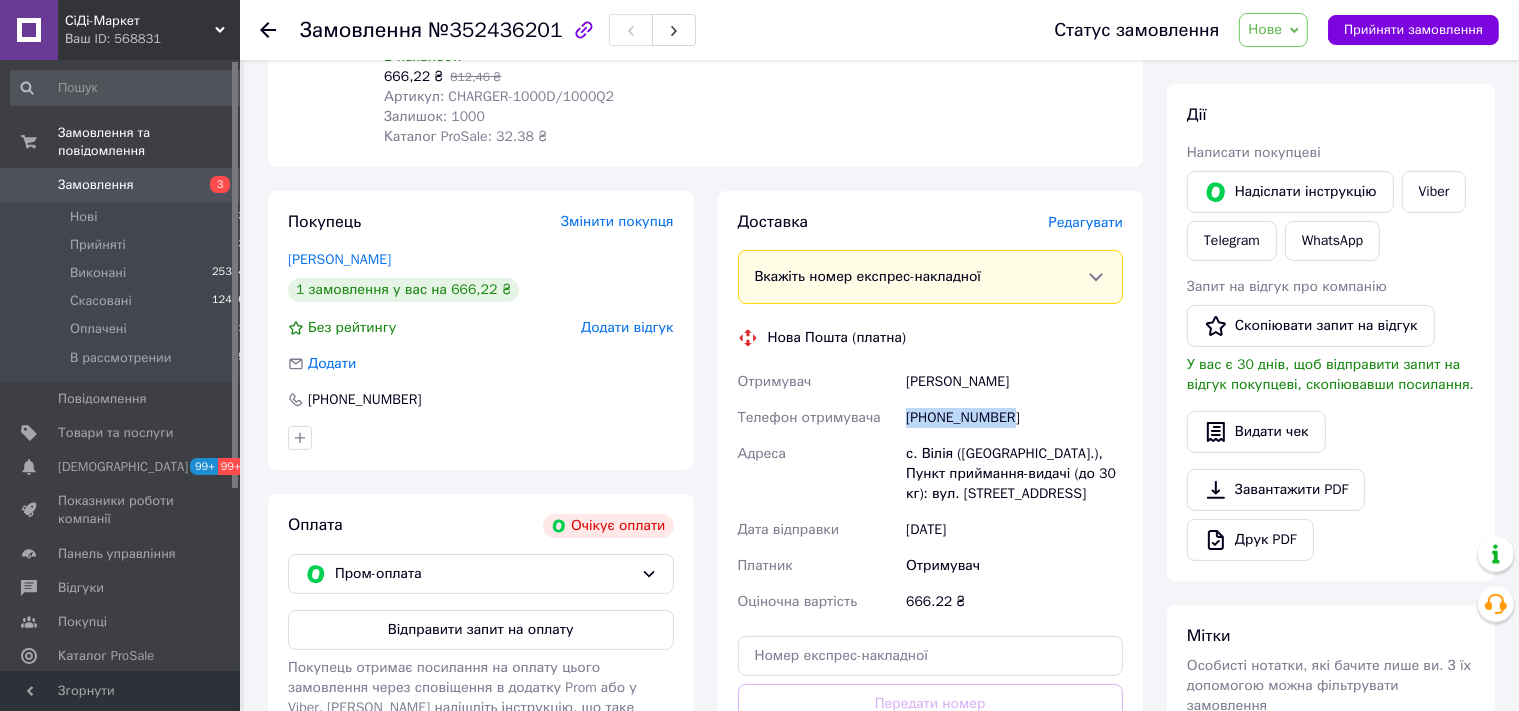 copy on "[PHONE_NUMBER]" 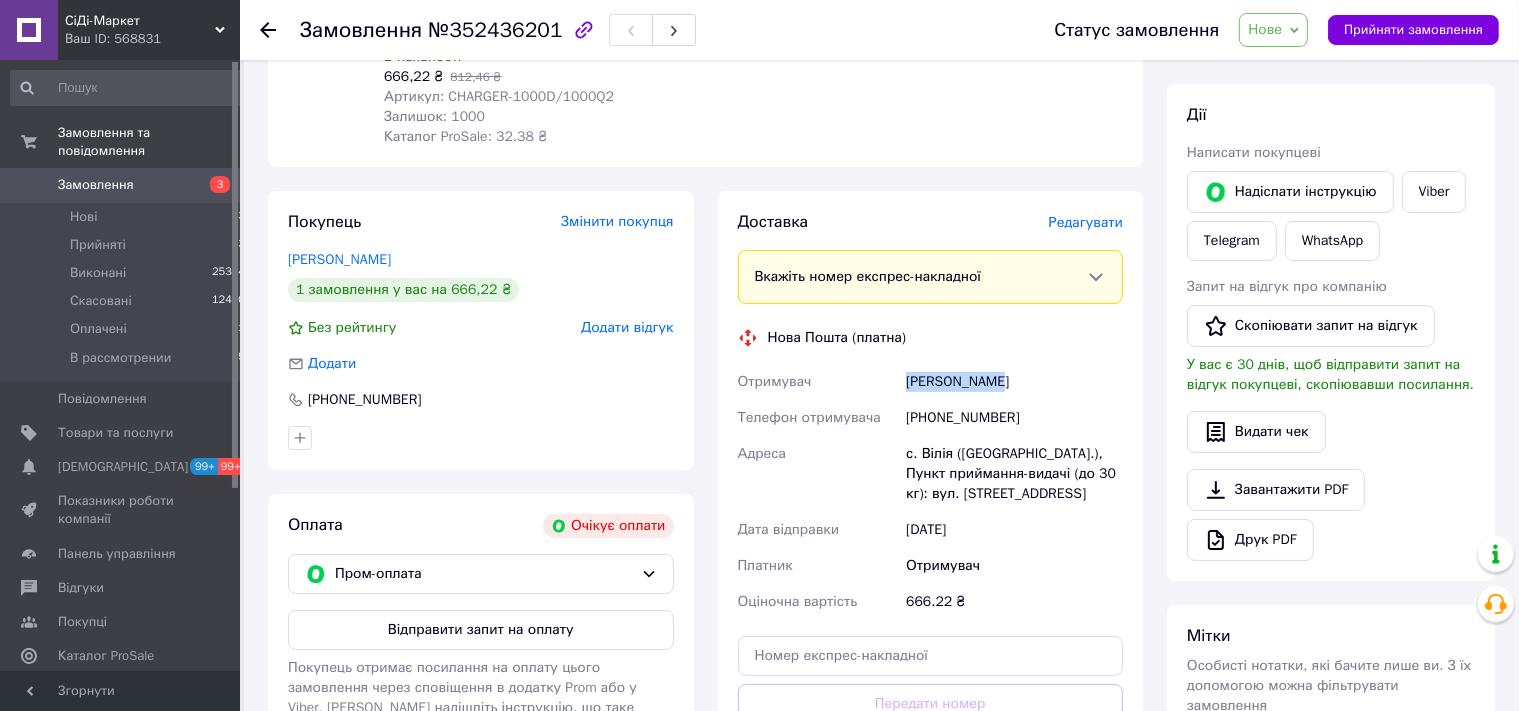 drag, startPoint x: 1006, startPoint y: 361, endPoint x: 902, endPoint y: 374, distance: 104.80935 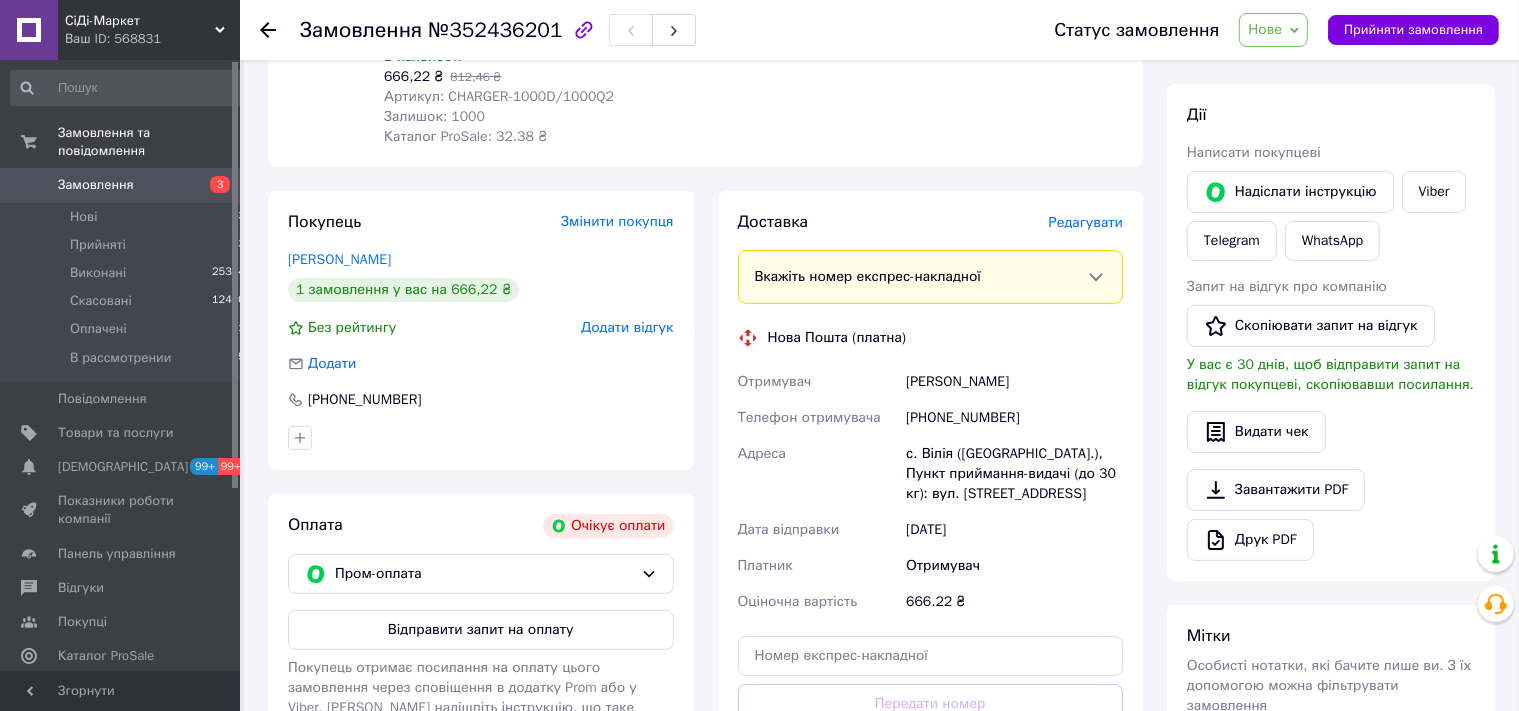 click on "с. Вілія (Тернопільська обл.), Пункт приймання-видачі (до 30 кг): вул. Першотравнева, 4" at bounding box center [1014, 474] 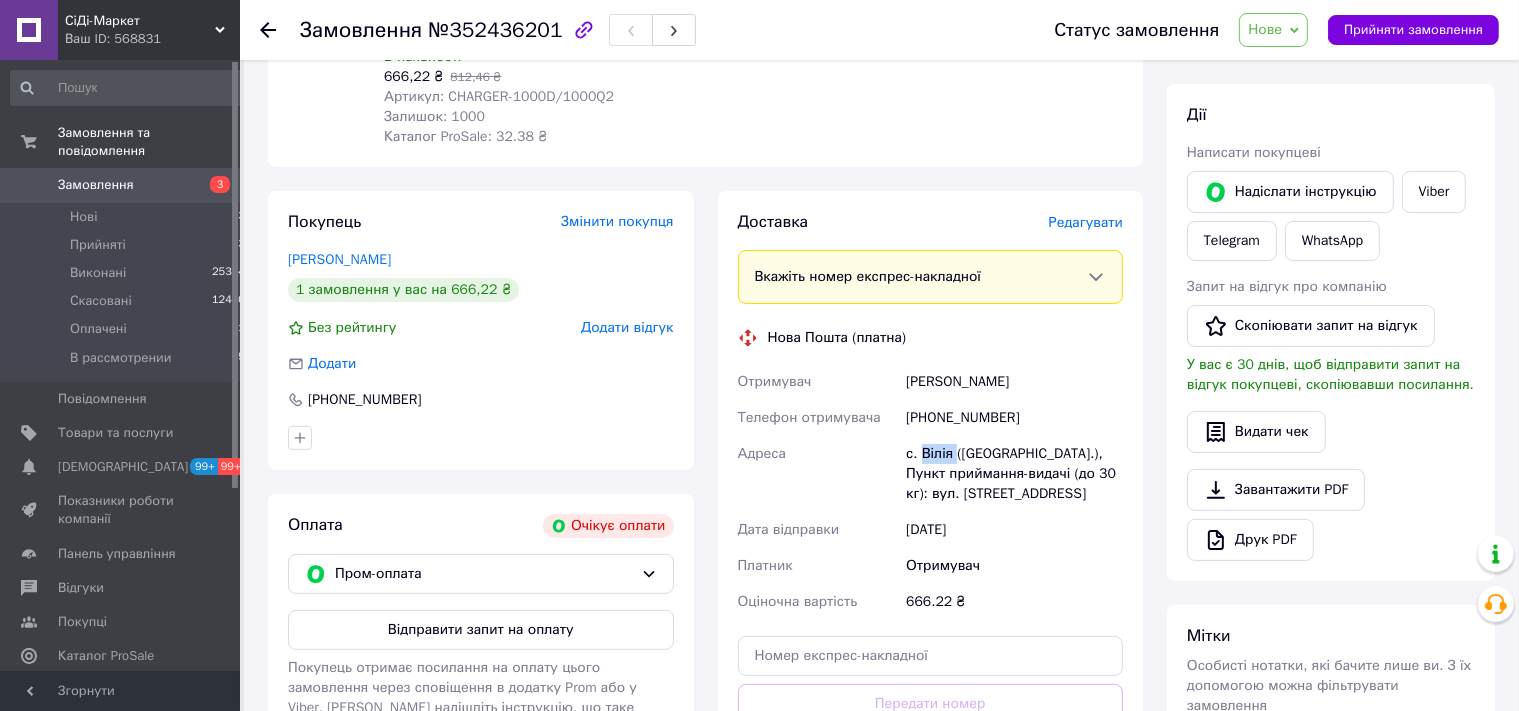 click on "с. Вілія (Тернопільська обл.), Пункт приймання-видачі (до 30 кг): вул. Першотравнева, 4" at bounding box center [1014, 474] 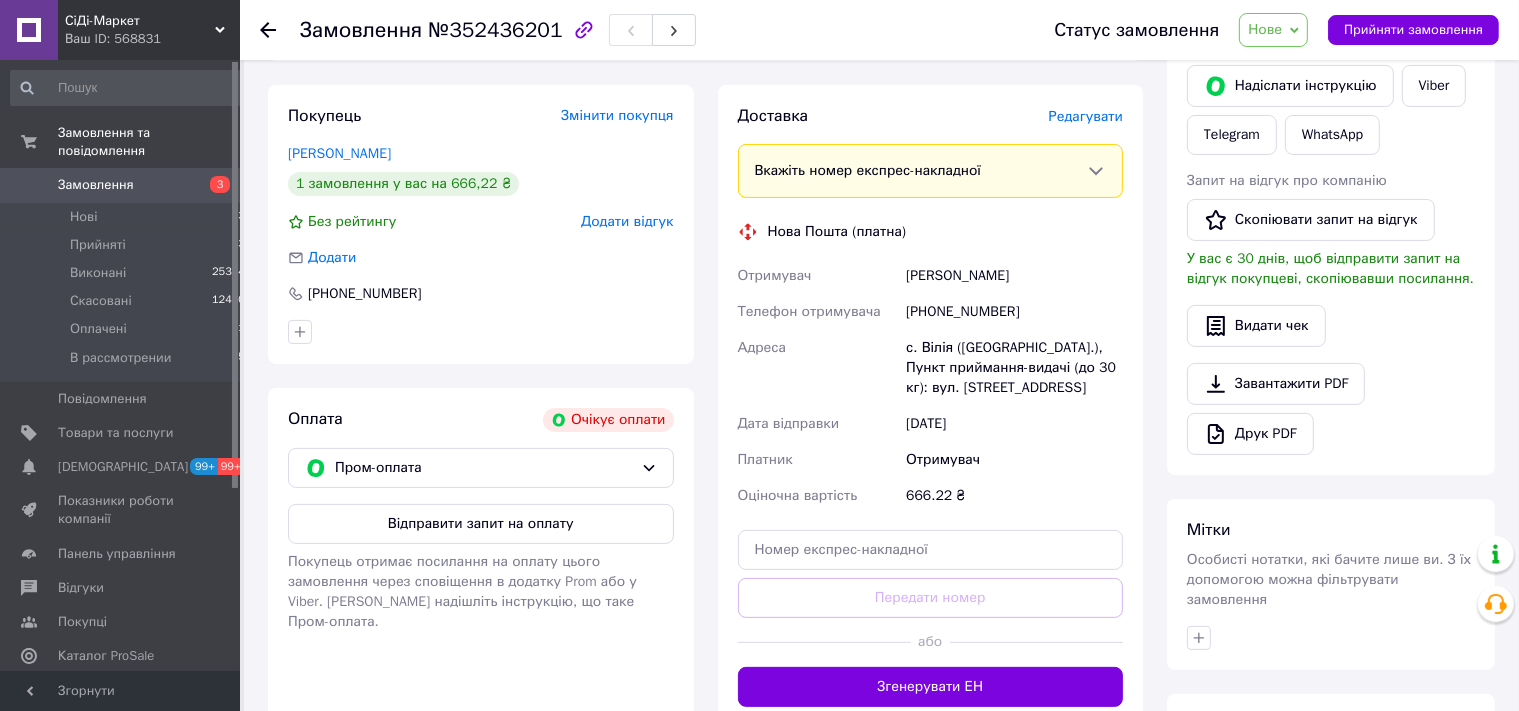 click on "№352436201" at bounding box center [495, 30] 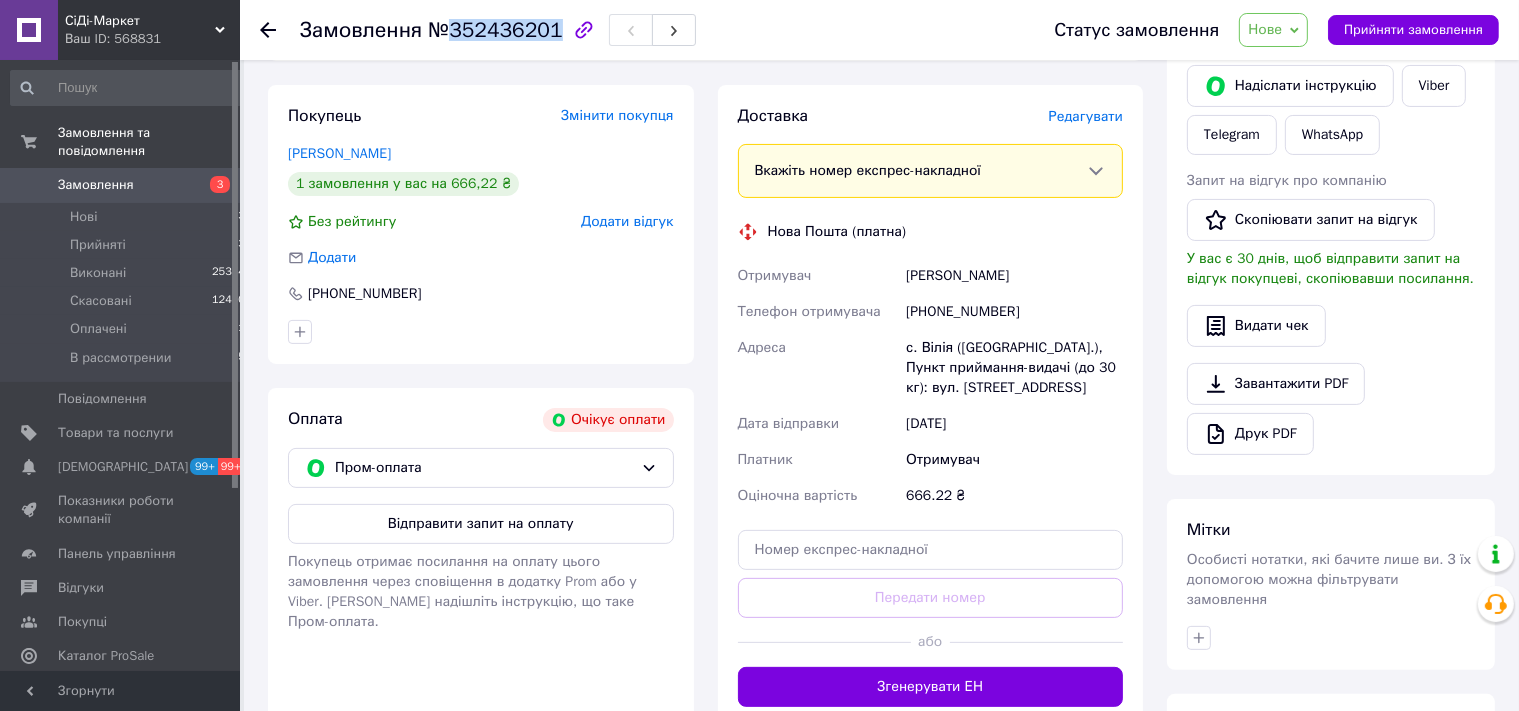 click on "№352436201" at bounding box center [495, 30] 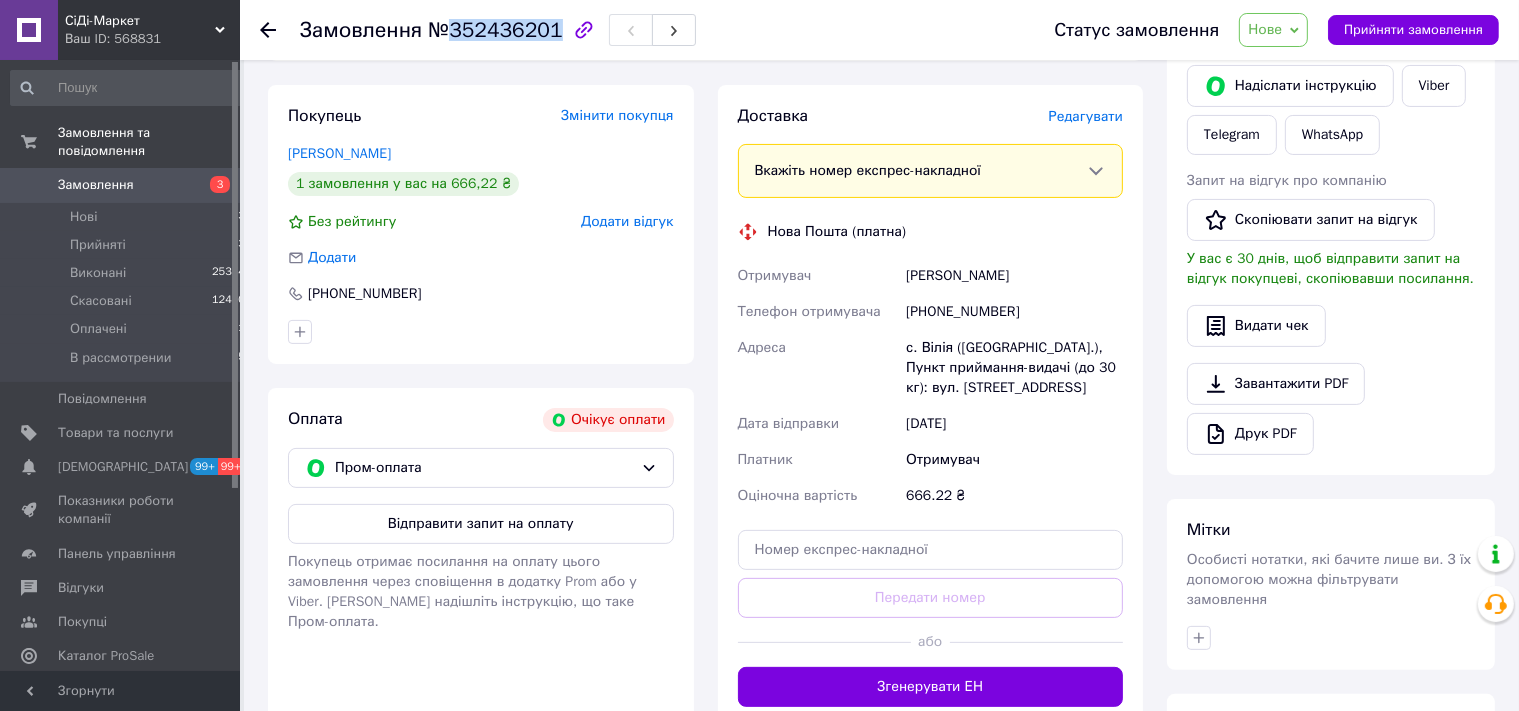 click on "Нове" at bounding box center (1265, 29) 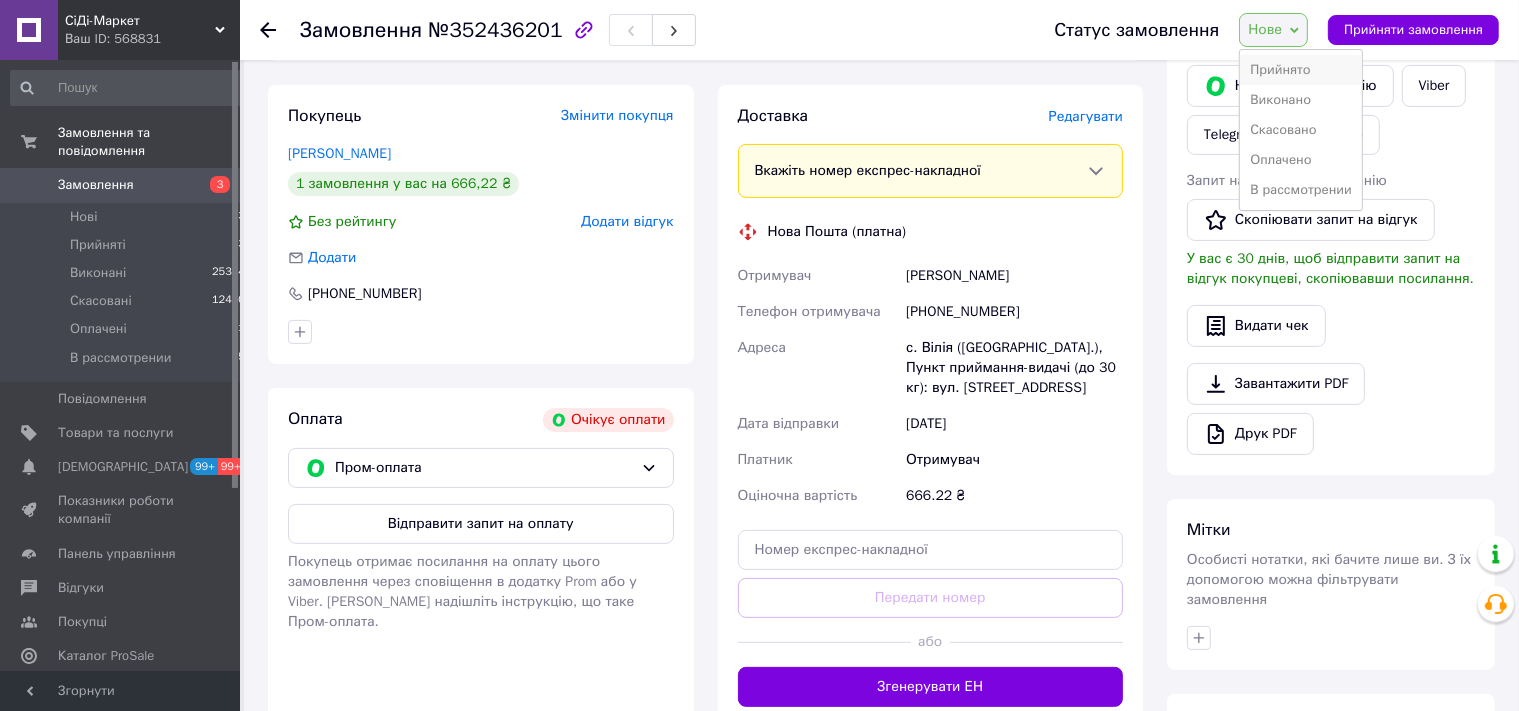 click on "Прийнято" at bounding box center (1301, 70) 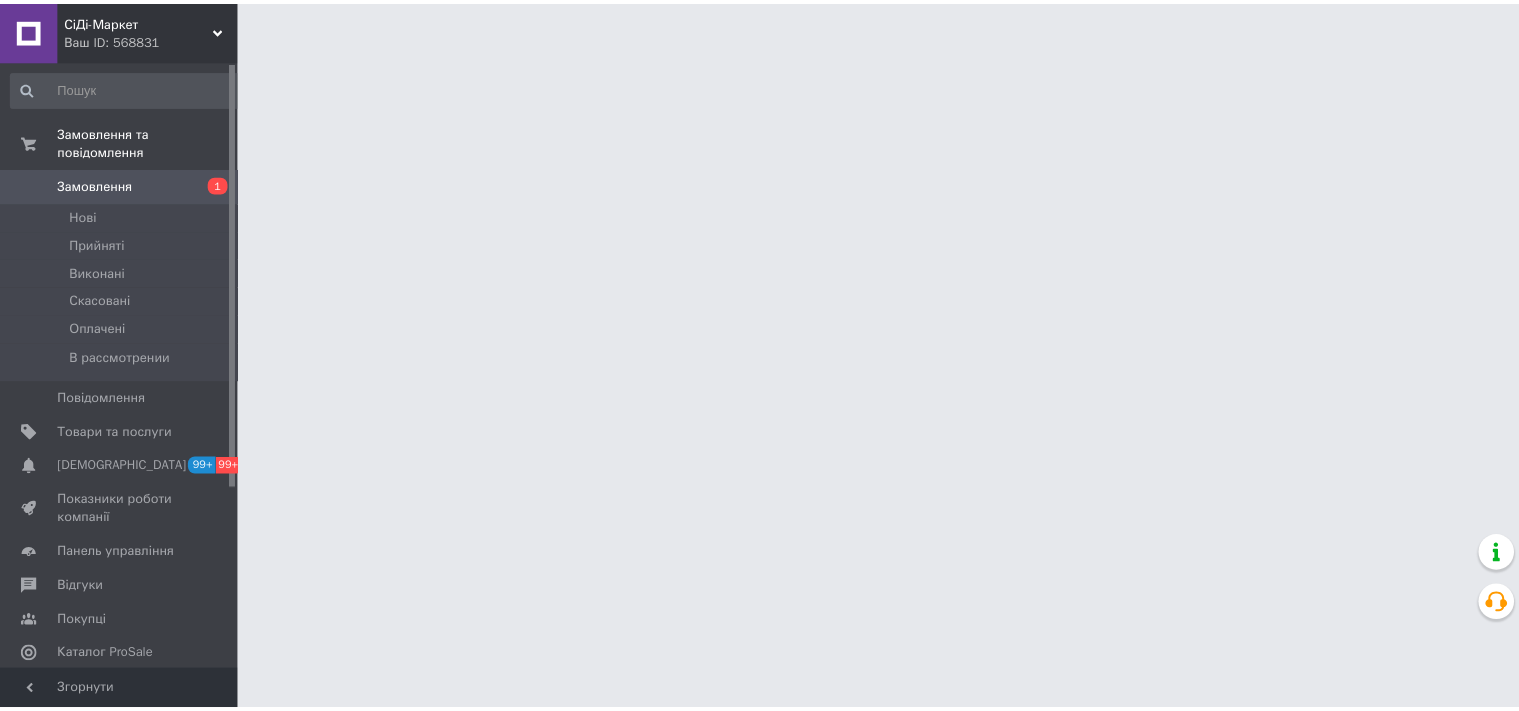 scroll, scrollTop: 0, scrollLeft: 0, axis: both 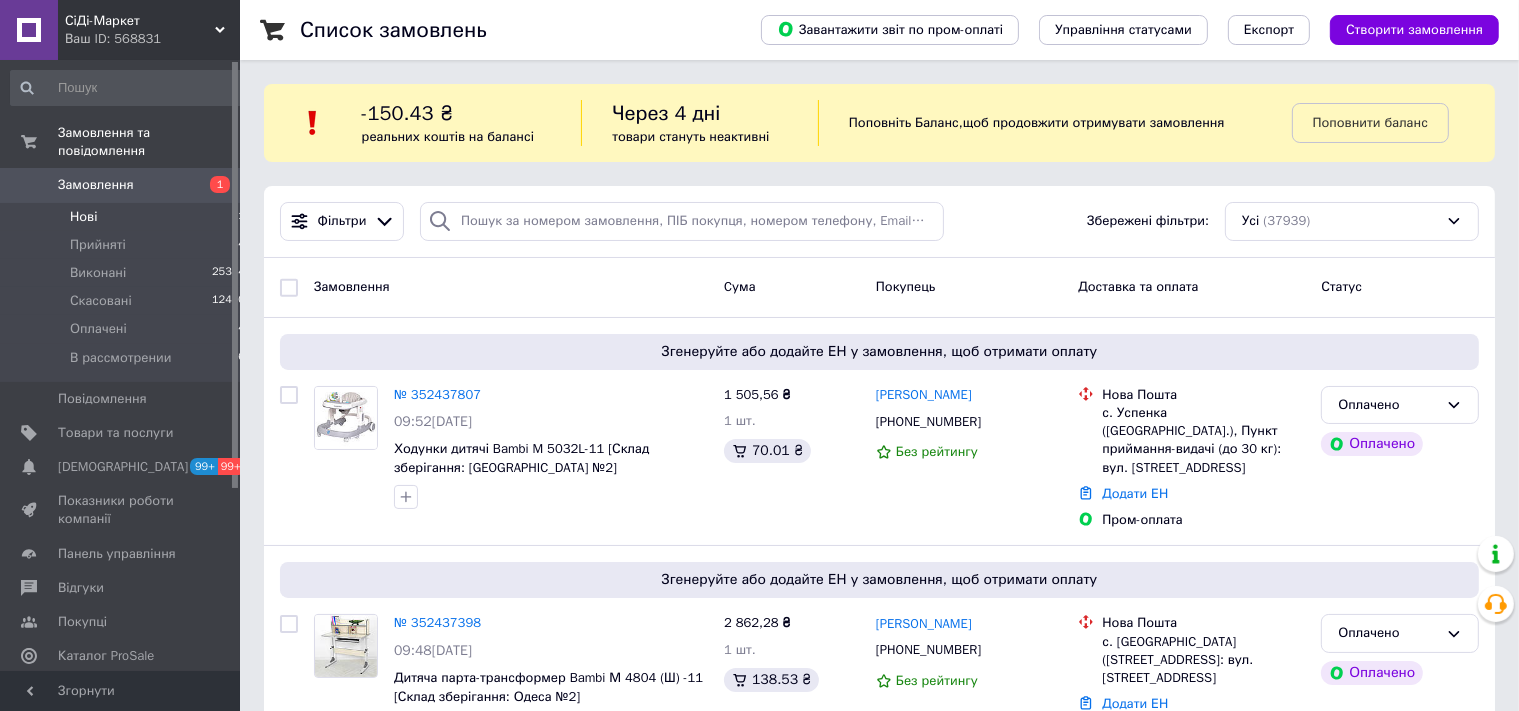 click on "Нові" at bounding box center [83, 217] 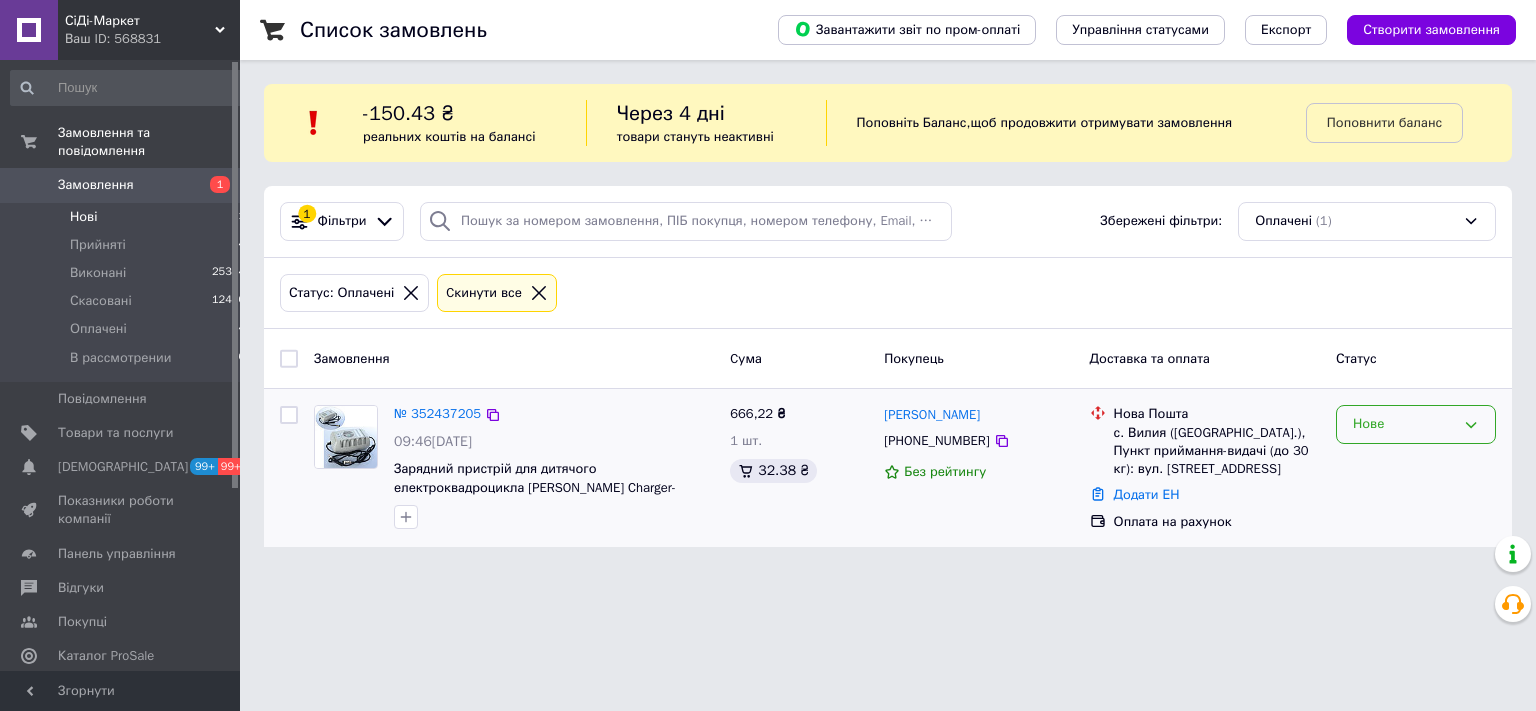 click 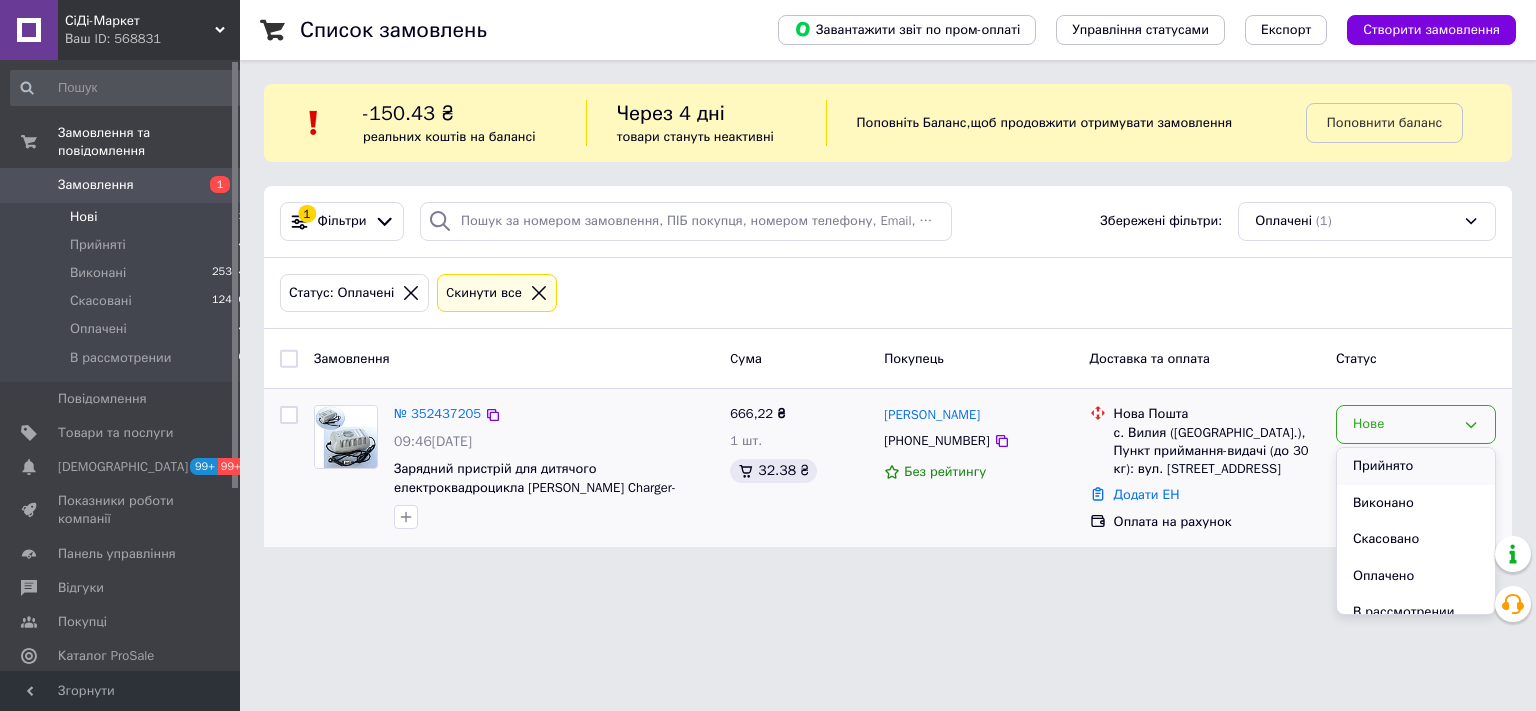 click on "Прийнято" at bounding box center (1416, 466) 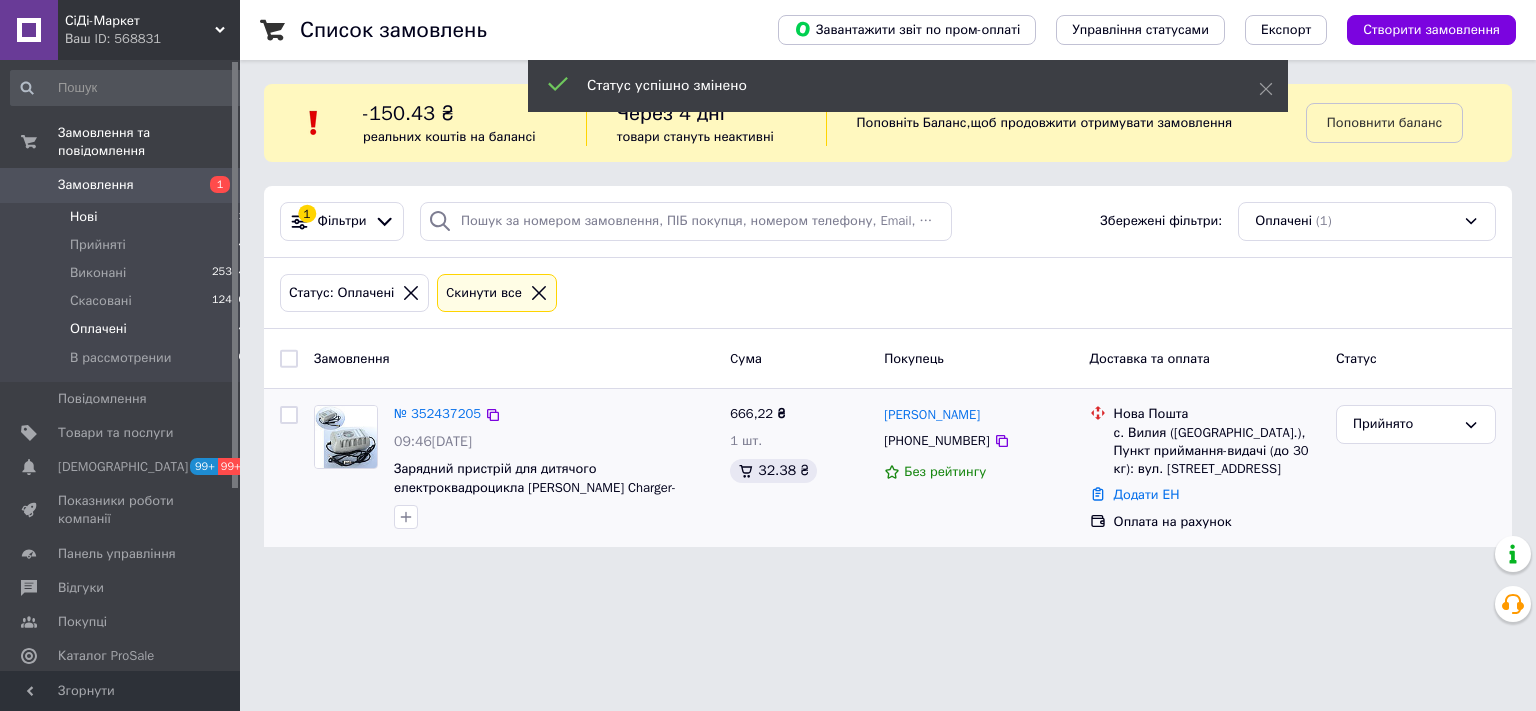 click on "Оплачені" at bounding box center [98, 329] 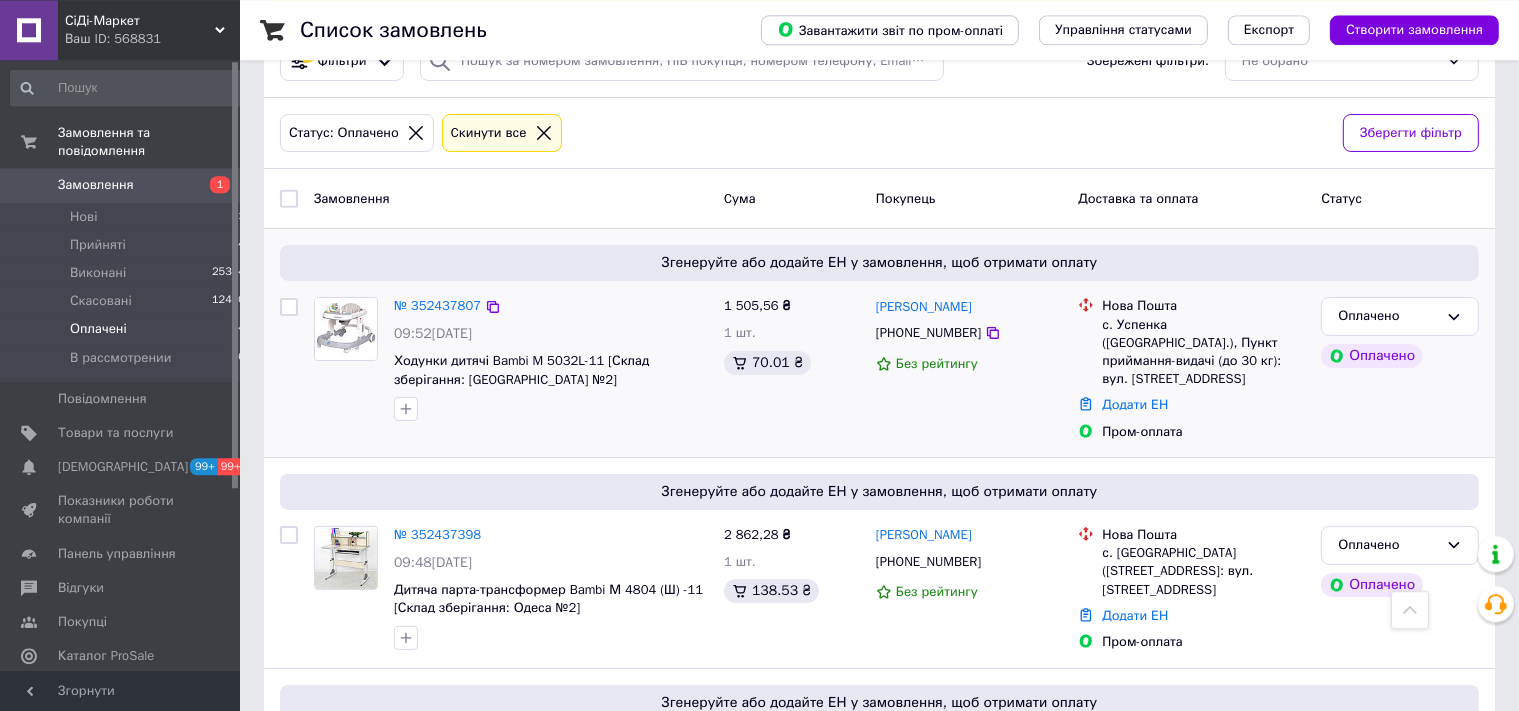 scroll, scrollTop: 116, scrollLeft: 0, axis: vertical 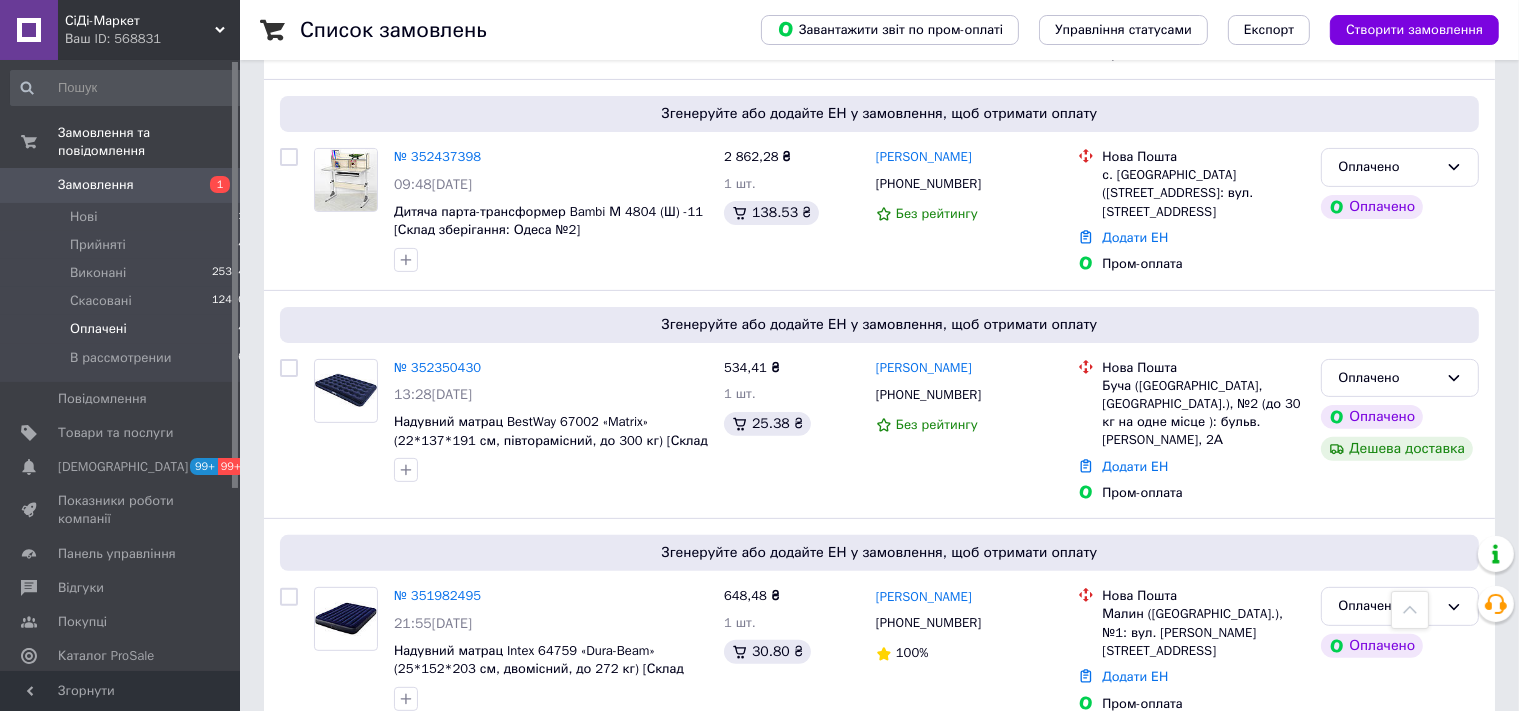 click on "Замовлення" at bounding box center [96, 185] 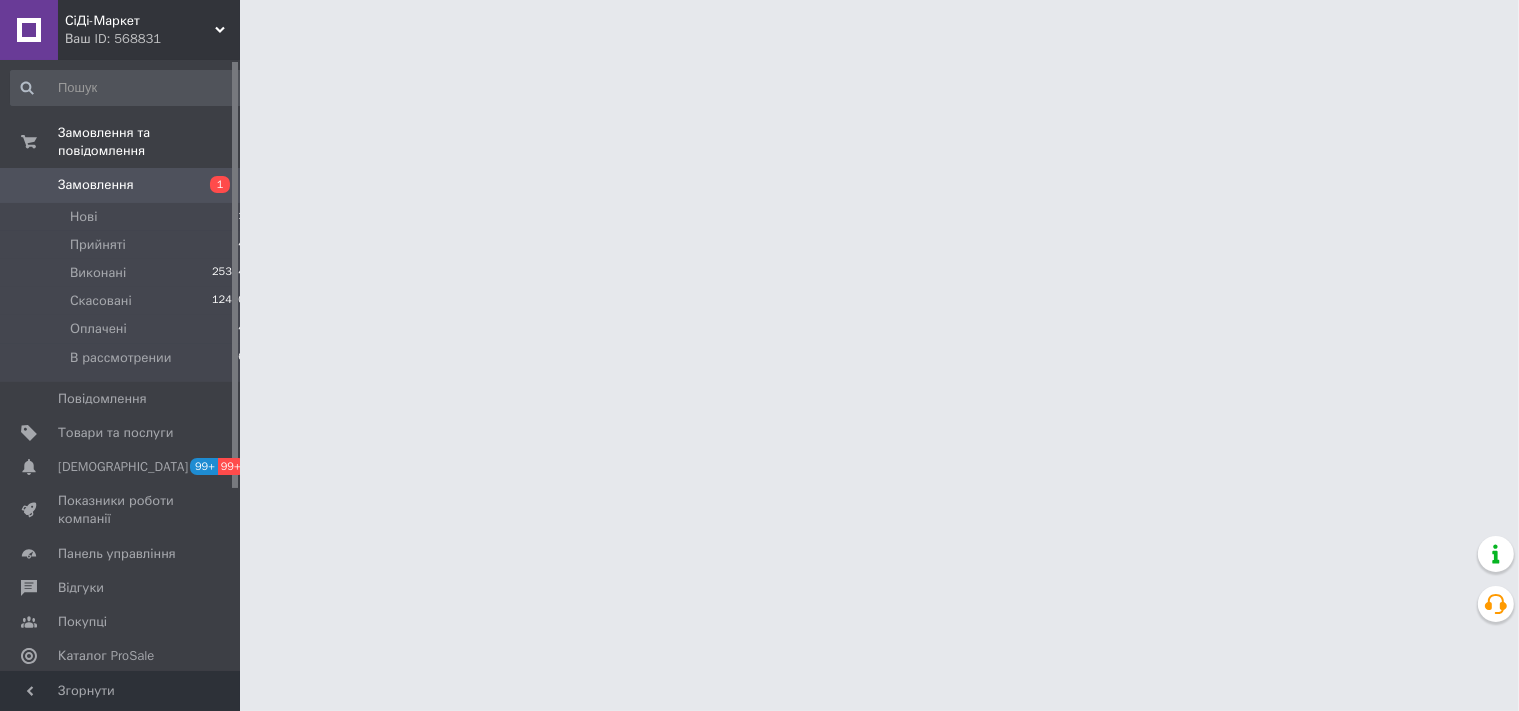 scroll, scrollTop: 0, scrollLeft: 0, axis: both 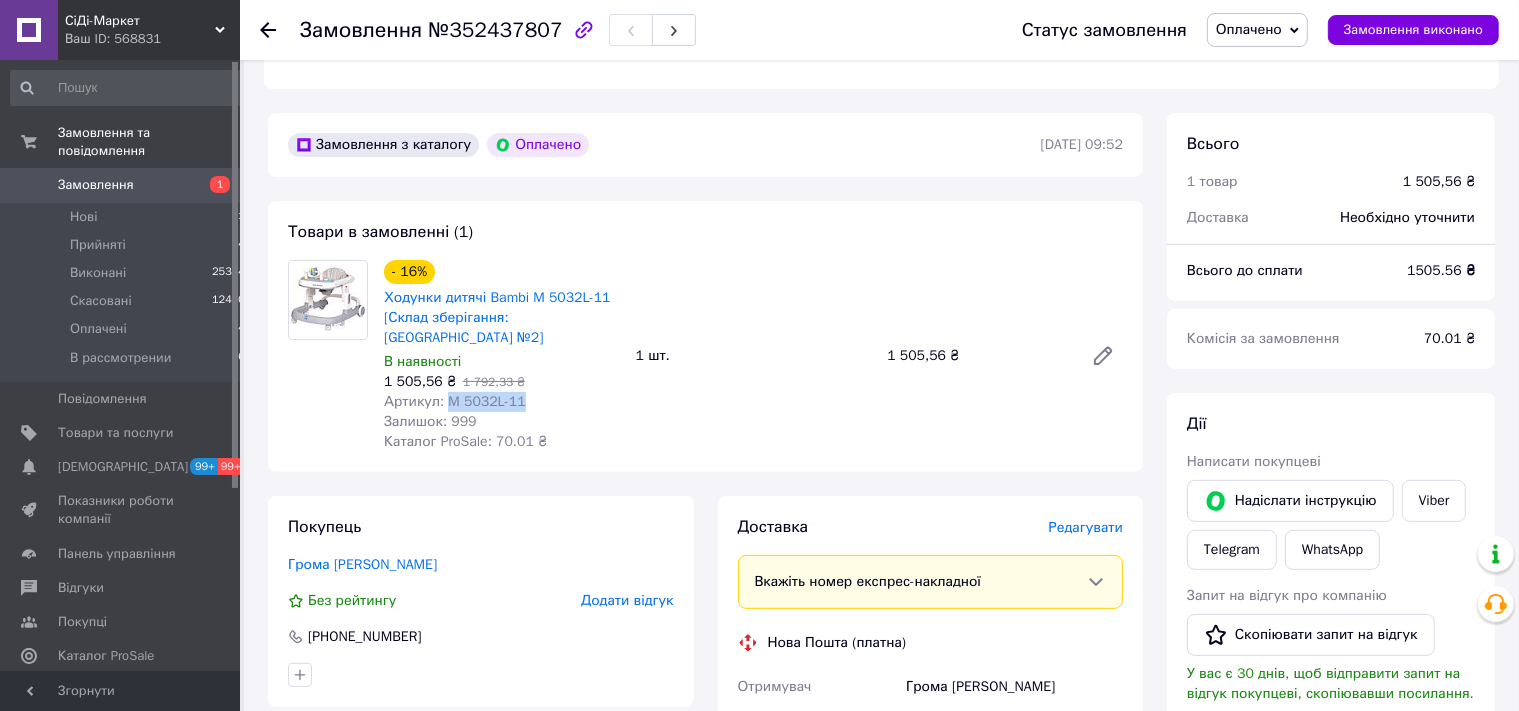 drag, startPoint x: 523, startPoint y: 384, endPoint x: 447, endPoint y: 386, distance: 76.02631 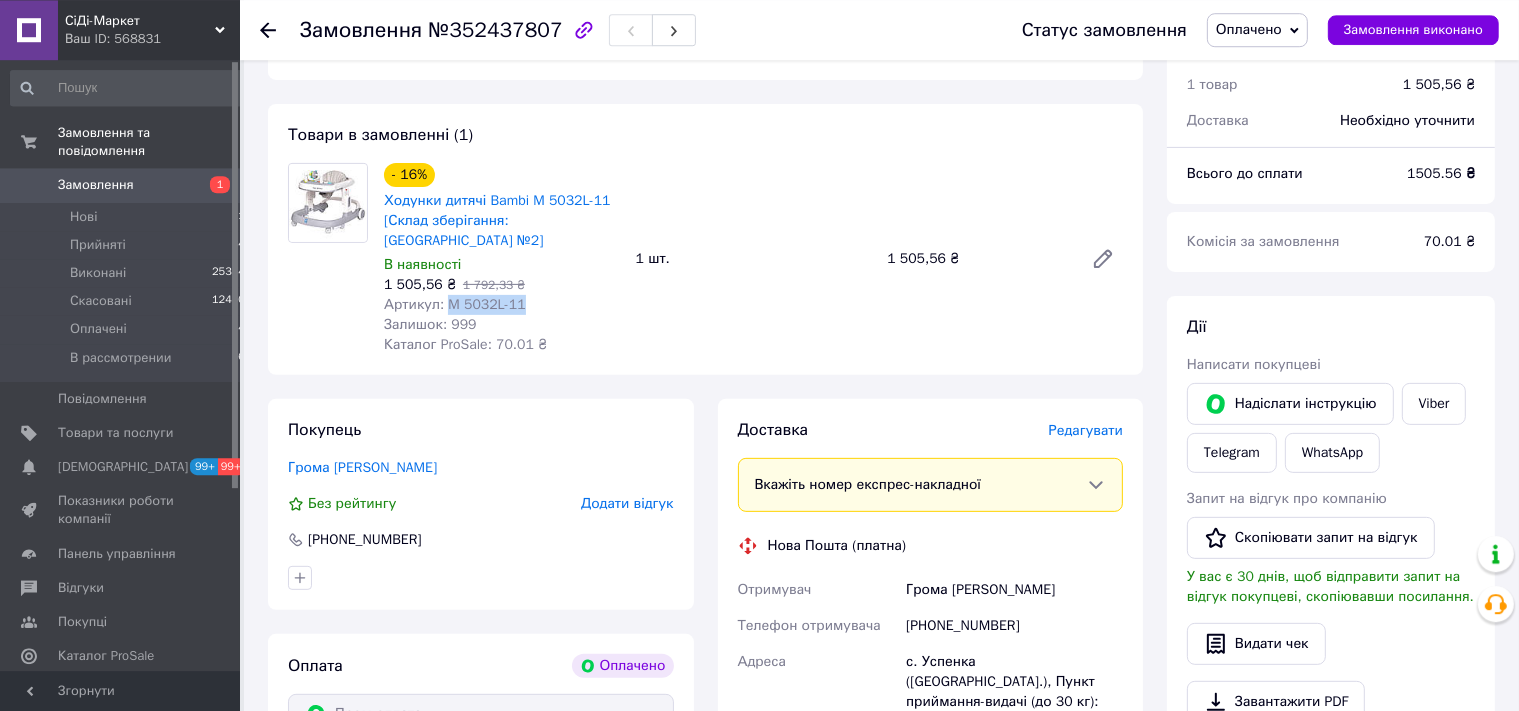 scroll, scrollTop: 739, scrollLeft: 0, axis: vertical 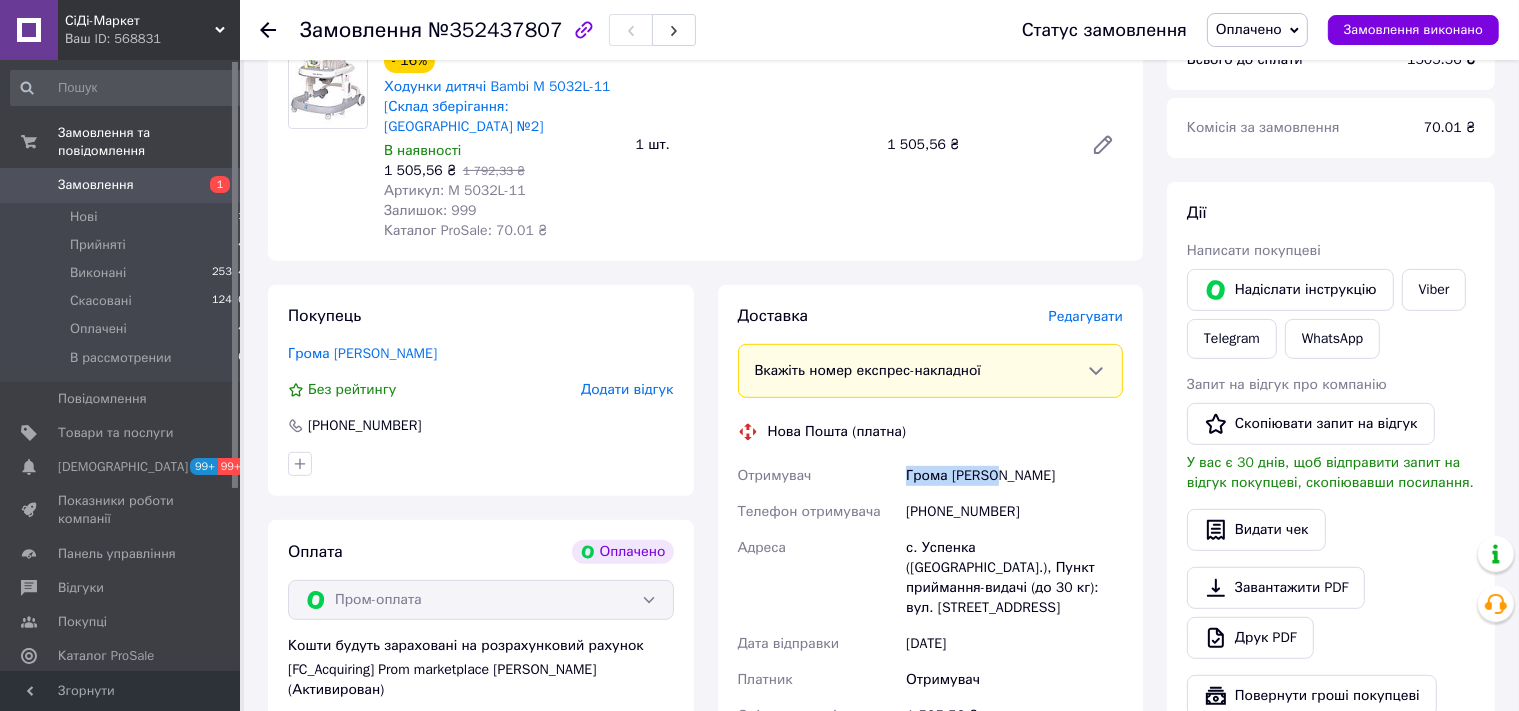 drag, startPoint x: 1007, startPoint y: 464, endPoint x: 872, endPoint y: 462, distance: 135.01482 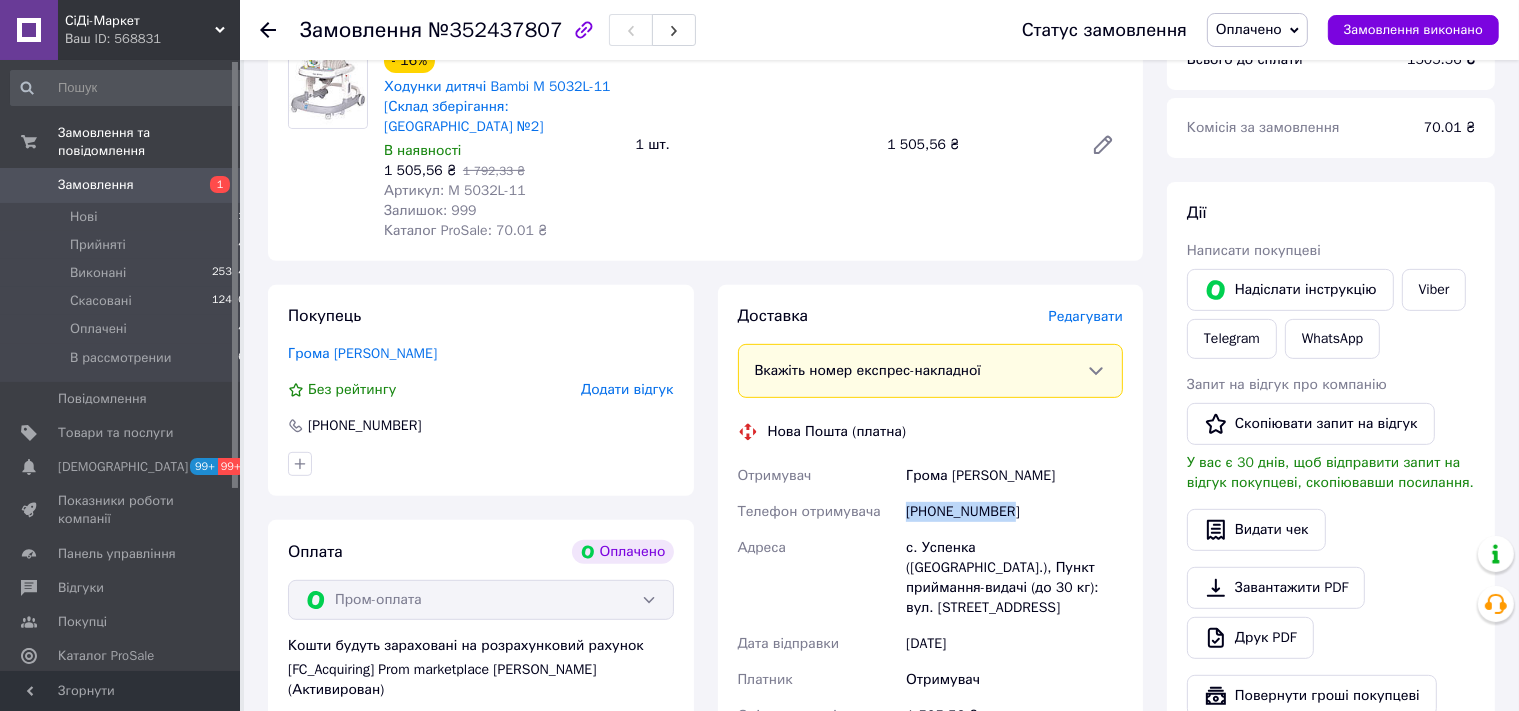 drag, startPoint x: 1013, startPoint y: 490, endPoint x: 910, endPoint y: 506, distance: 104.23531 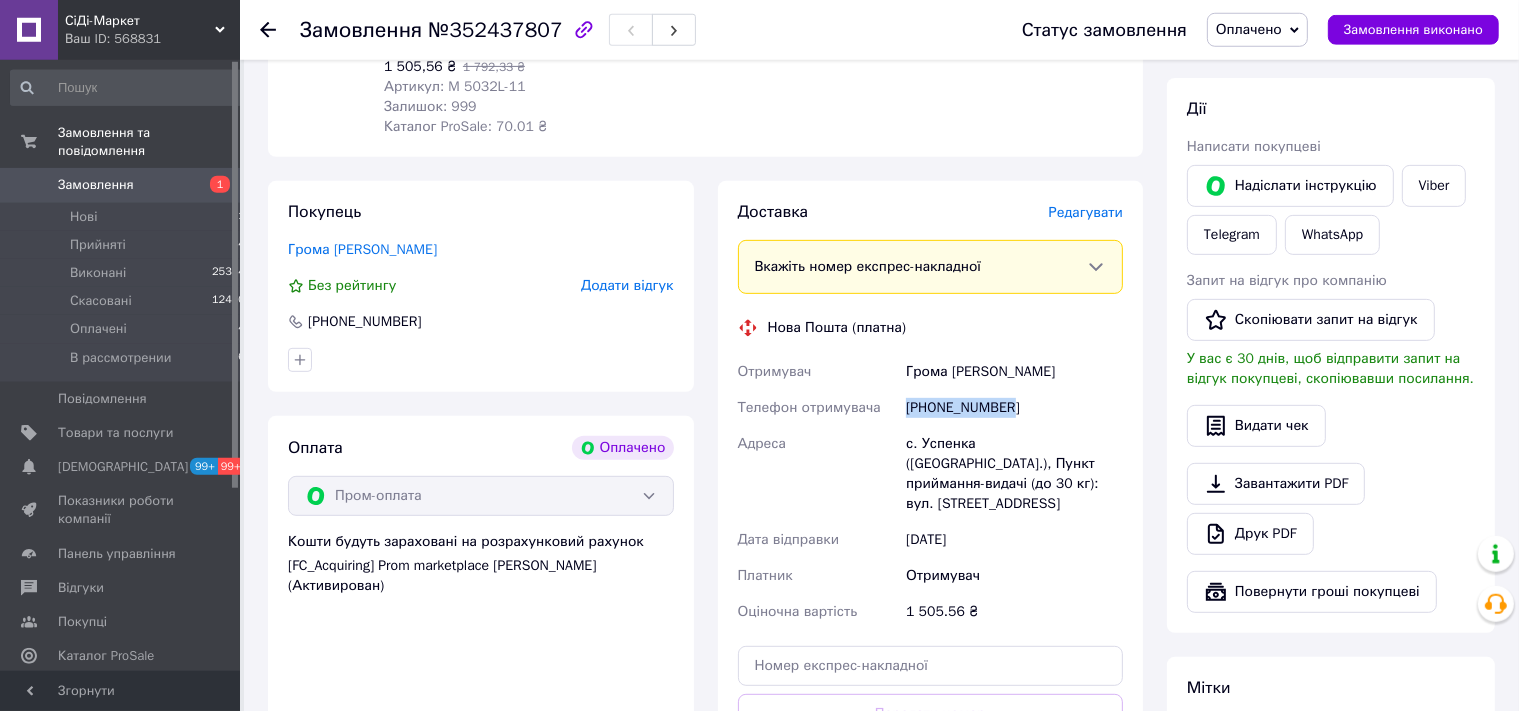 scroll, scrollTop: 844, scrollLeft: 0, axis: vertical 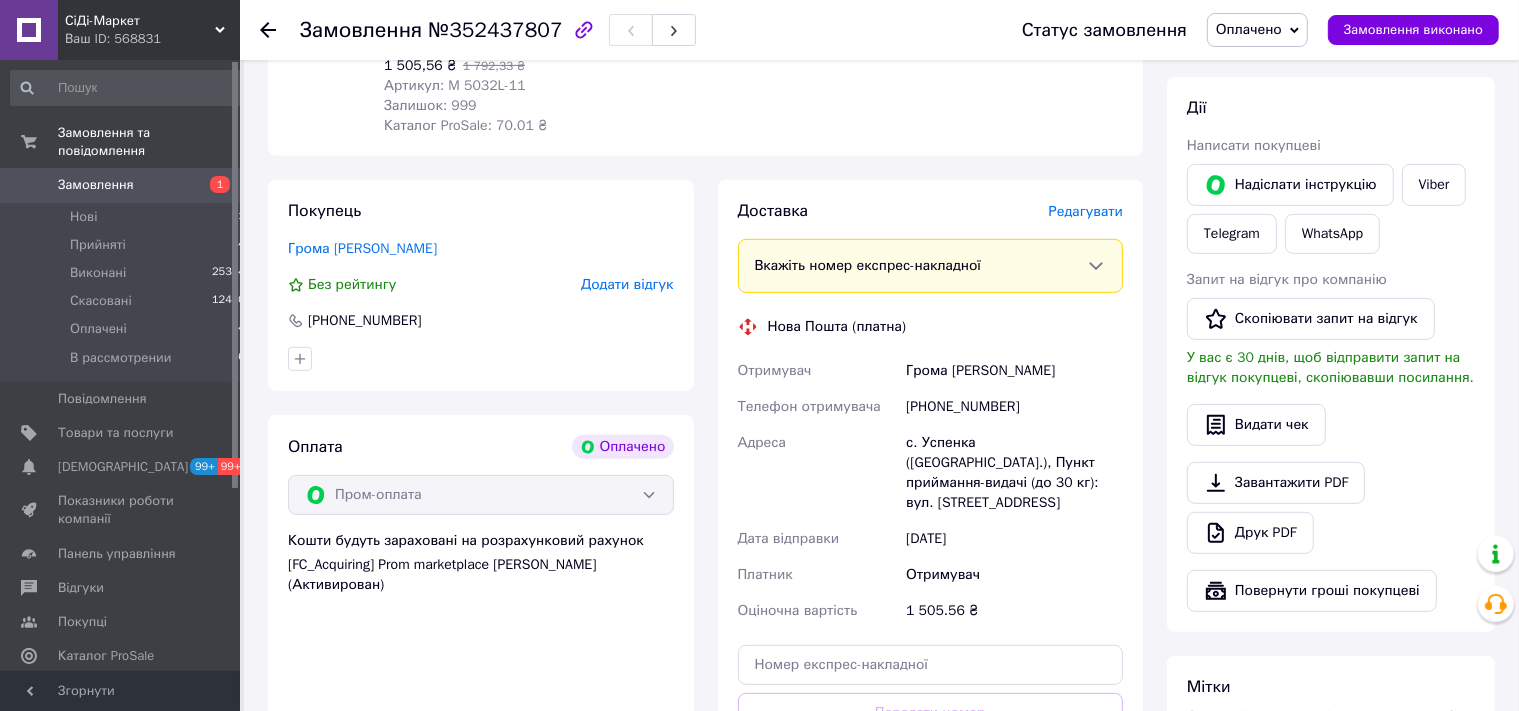 click on "с. Успенка (Сумська обл.), Пункт приймання-видачі (до 30 кг): вул. Центральна, 30" at bounding box center [1014, 473] 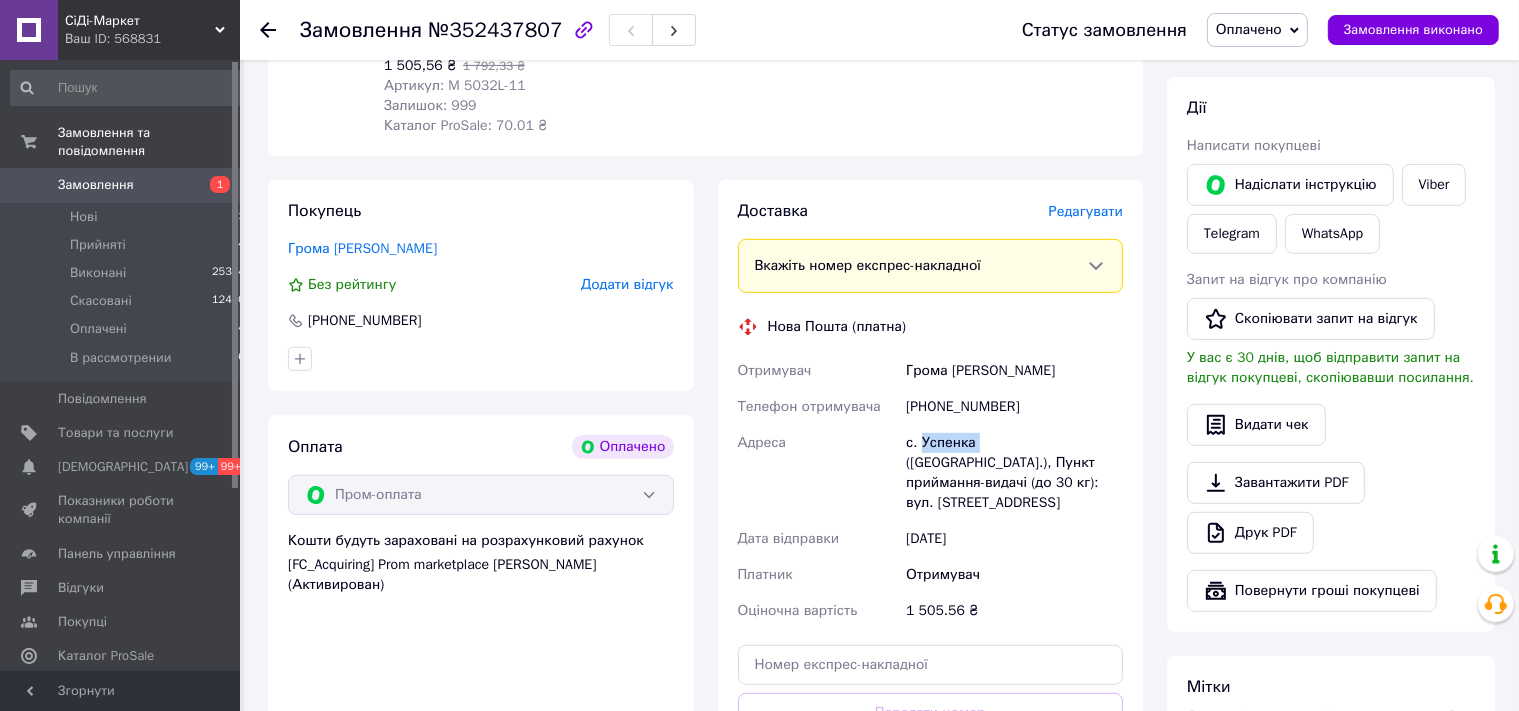 click on "с. Успенка (Сумська обл.), Пункт приймання-видачі (до 30 кг): вул. Центральна, 30" at bounding box center (1014, 473) 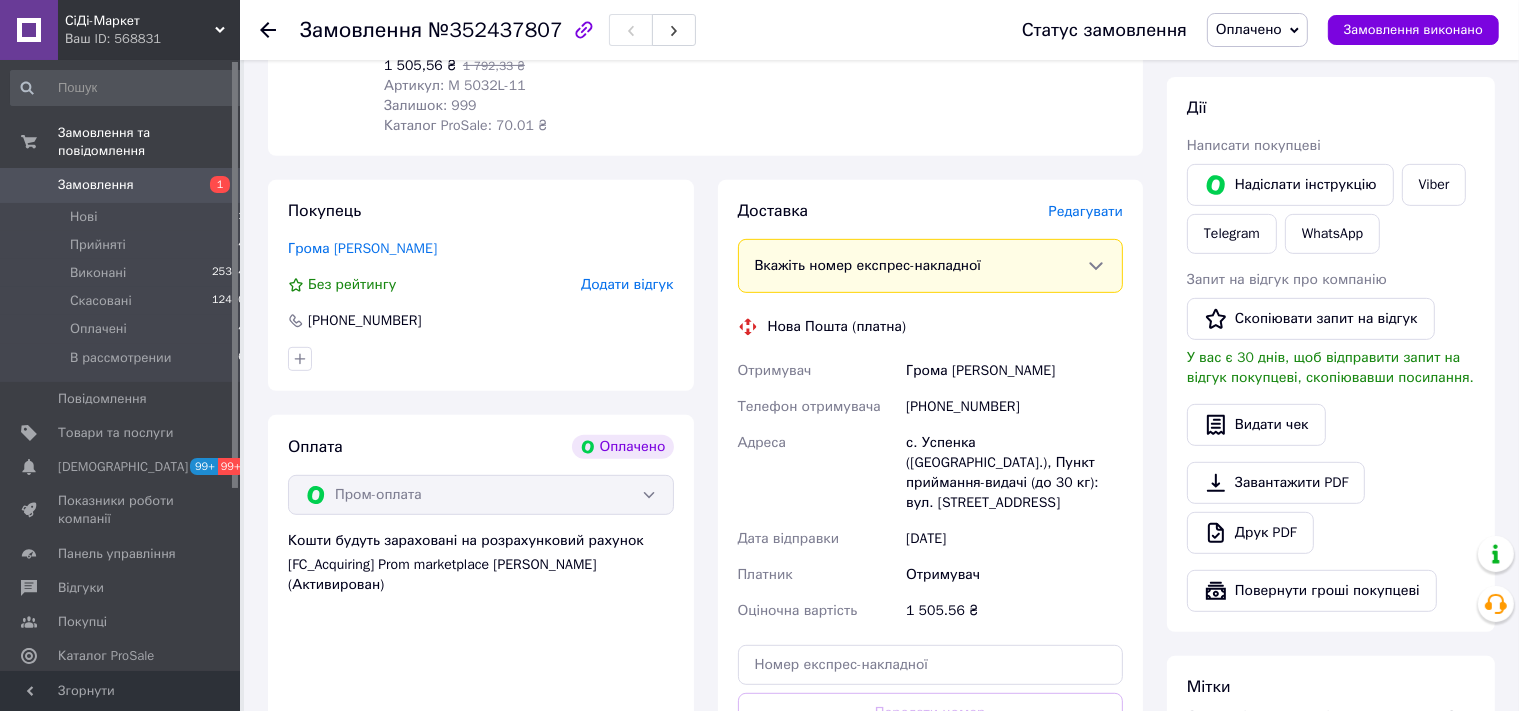 click on "№352437807" at bounding box center (495, 30) 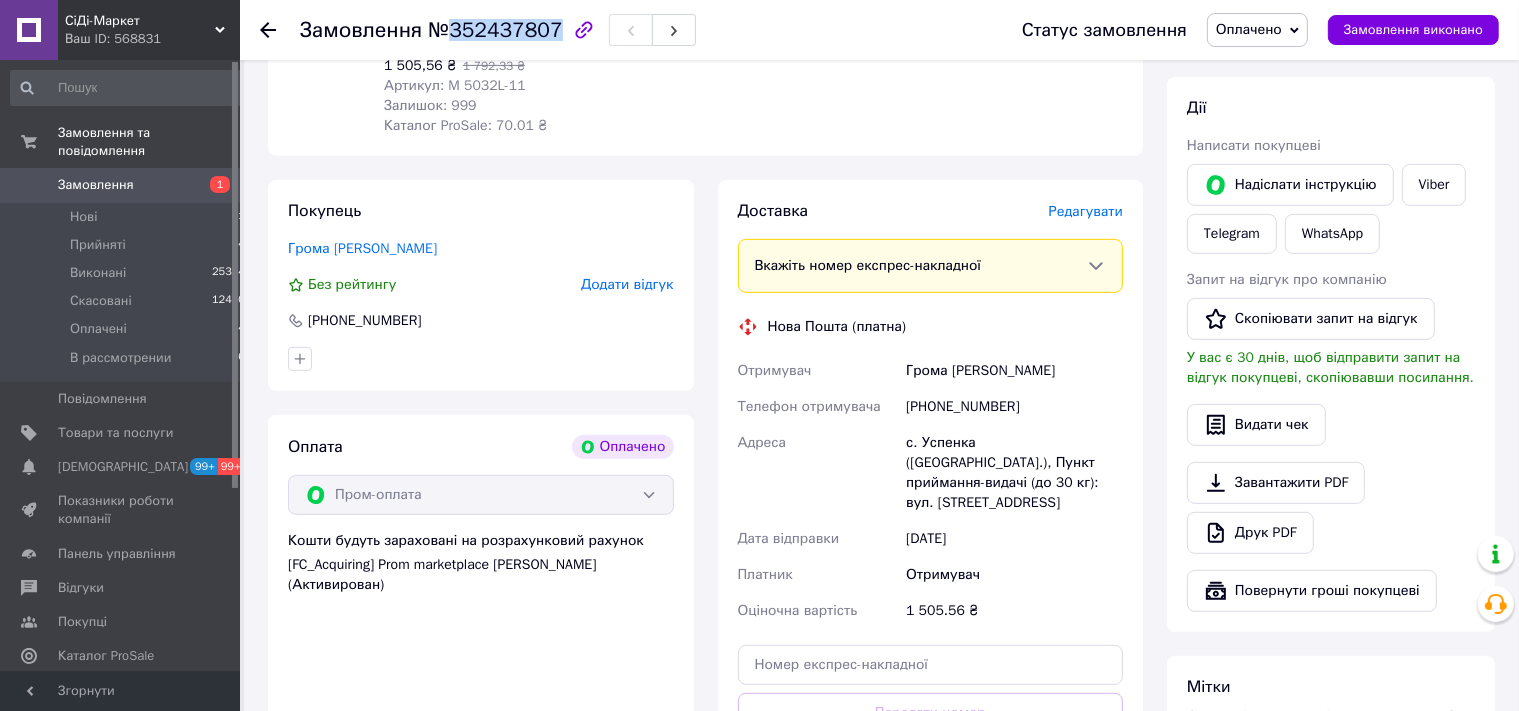 click on "№352437807" at bounding box center (495, 30) 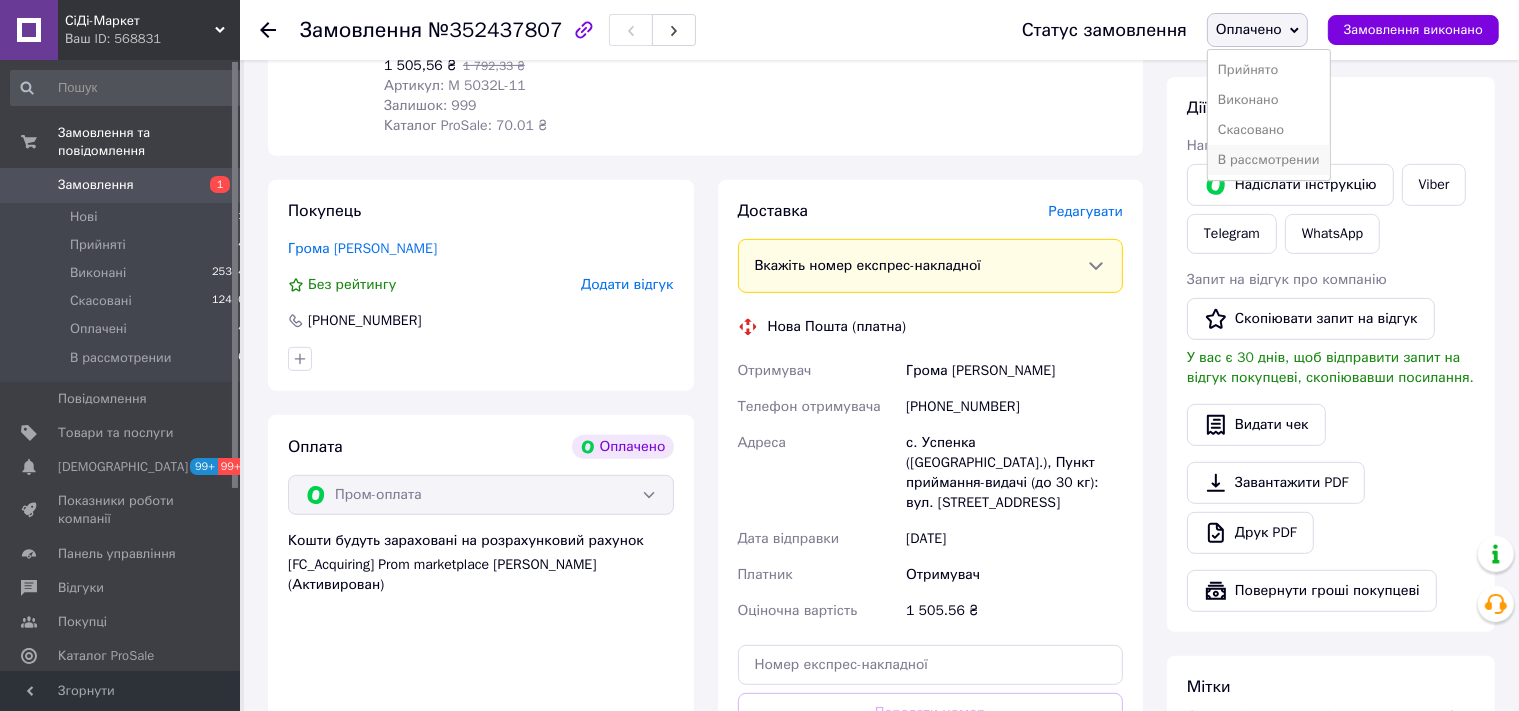 click on "В рассмотрении" at bounding box center [1269, 160] 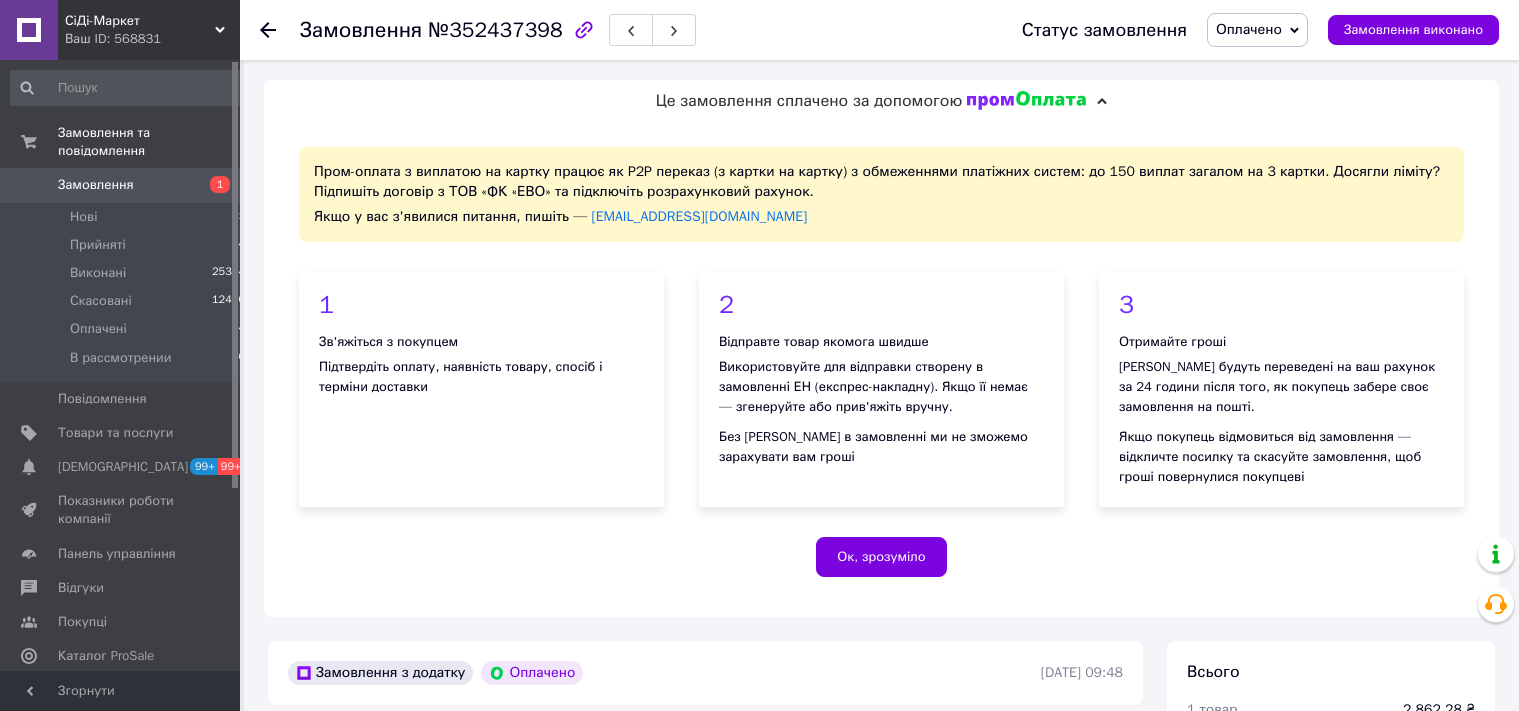 scroll, scrollTop: 0, scrollLeft: 0, axis: both 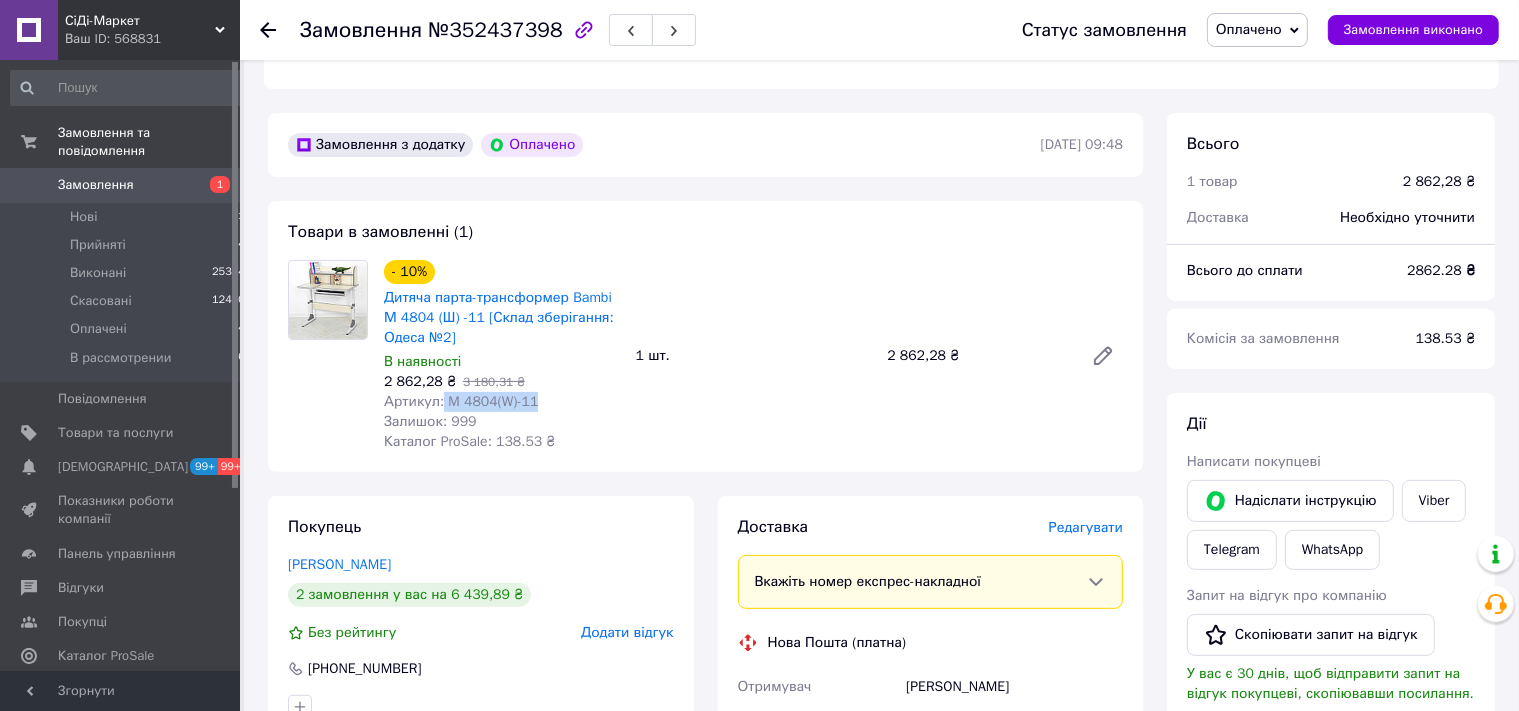 drag, startPoint x: 520, startPoint y: 405, endPoint x: 439, endPoint y: 409, distance: 81.09871 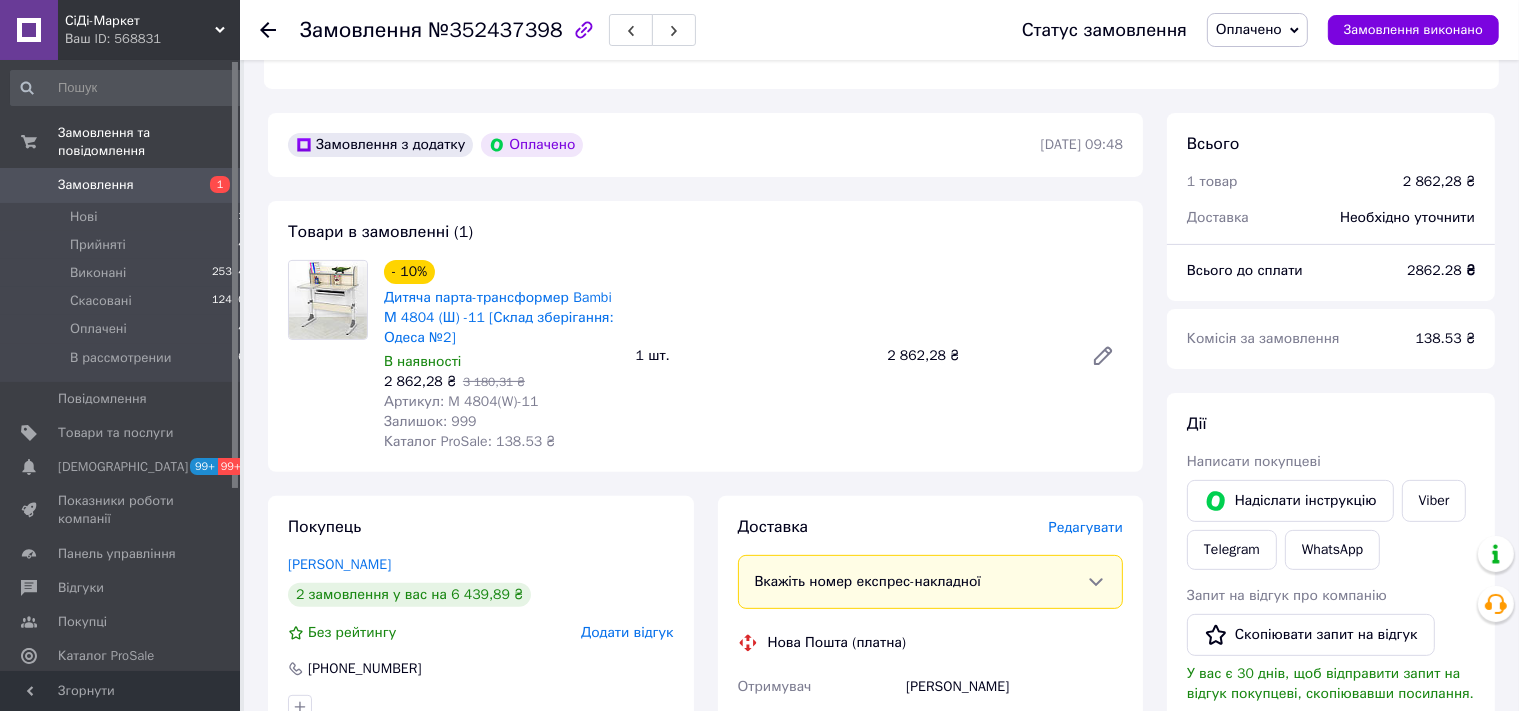 click on "- 10% Дитяча парта-трансформер Bambi М 4804 (Ш) -11 [Склад зберігання: Одеса №2] В наявності 2 862,28 ₴   3 180,31 ₴ Артикул: M 4804(W)-11 Залишок: 999 Каталог ProSale: 138.53 ₴  1 шт. 2 862,28 ₴" at bounding box center [753, 356] 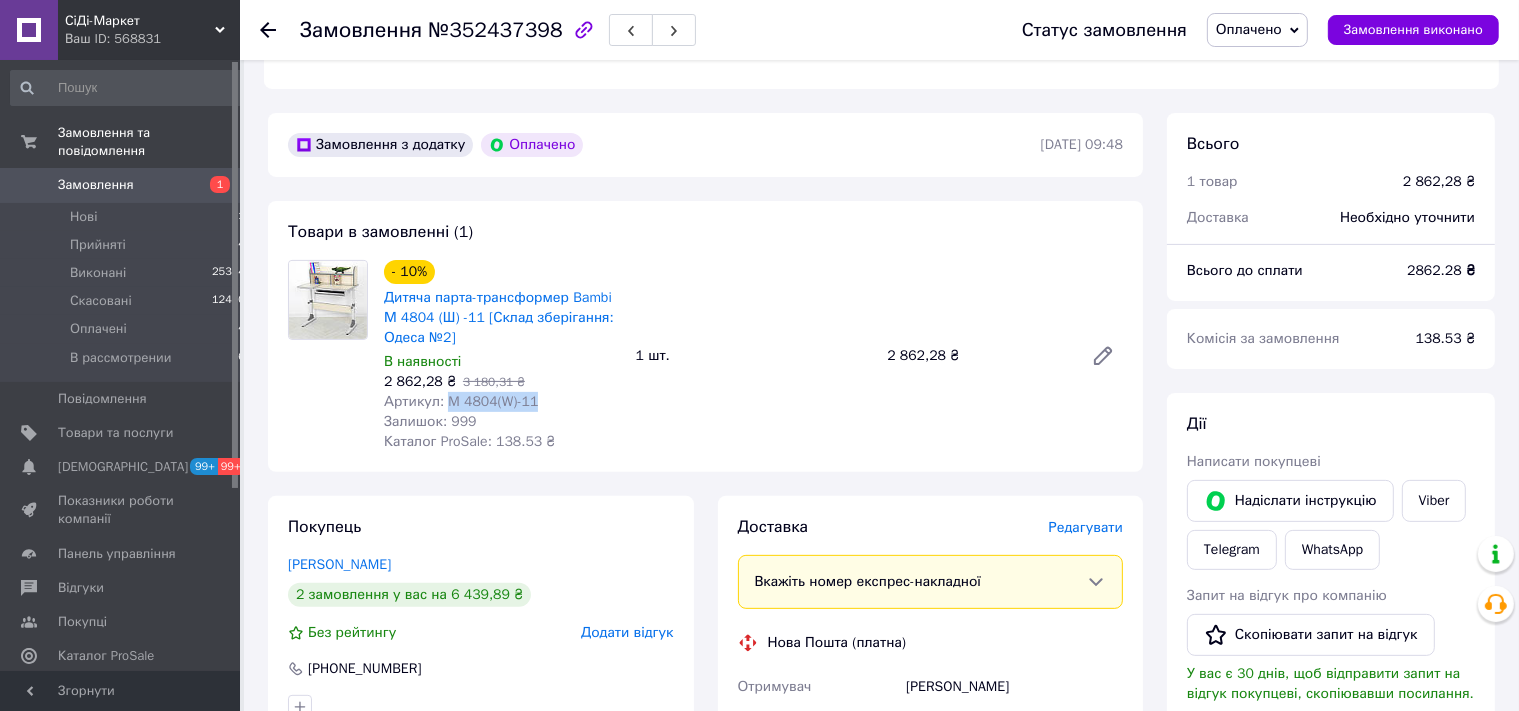 drag, startPoint x: 542, startPoint y: 406, endPoint x: 446, endPoint y: 407, distance: 96.00521 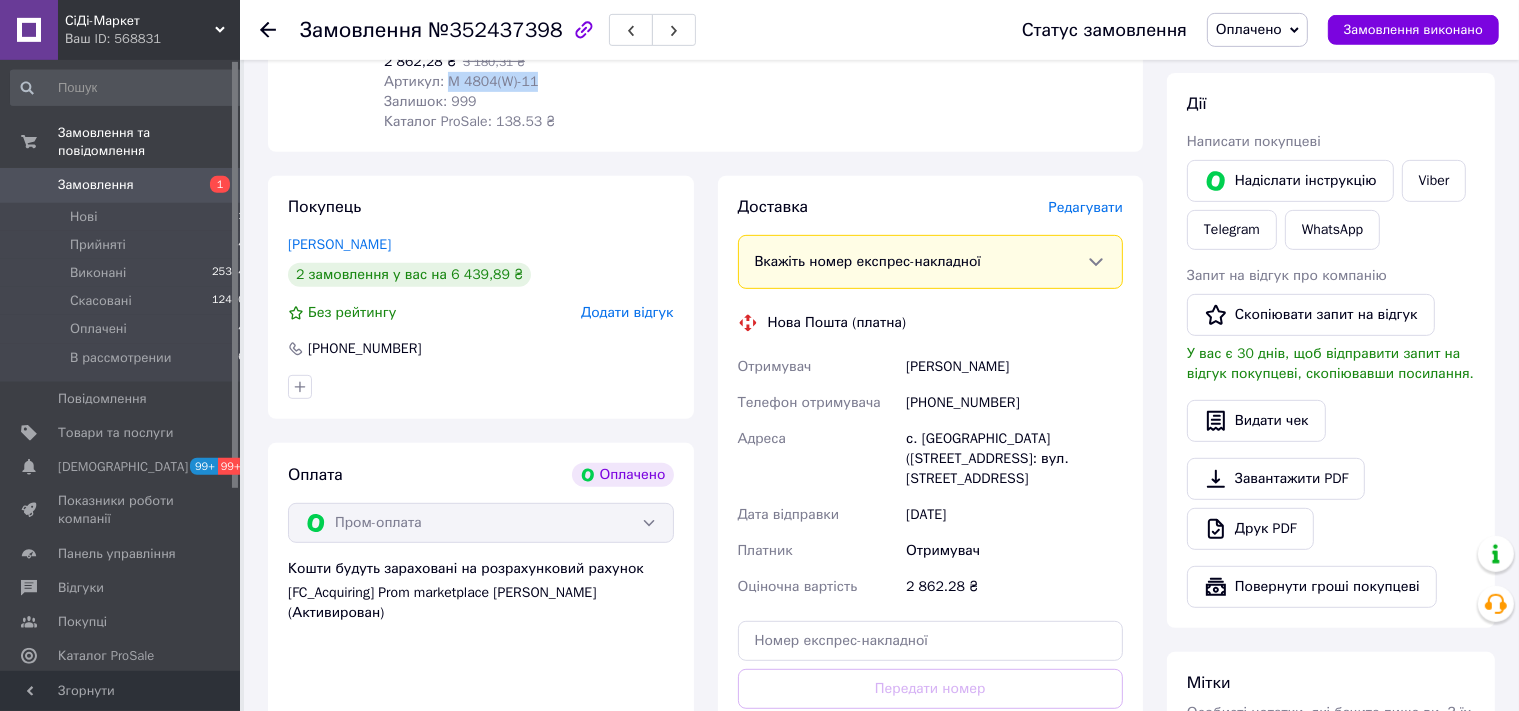 scroll, scrollTop: 950, scrollLeft: 0, axis: vertical 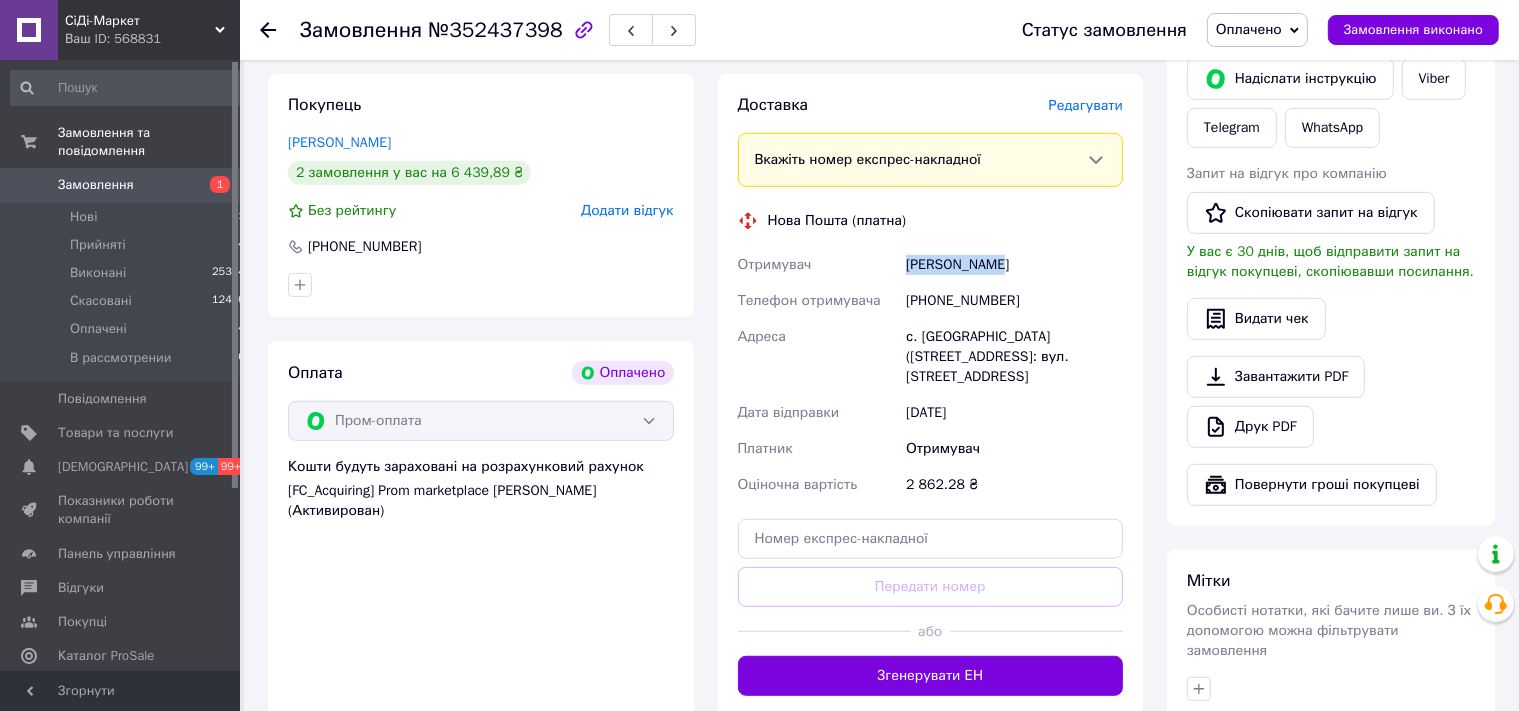 drag, startPoint x: 969, startPoint y: 270, endPoint x: 892, endPoint y: 274, distance: 77.10383 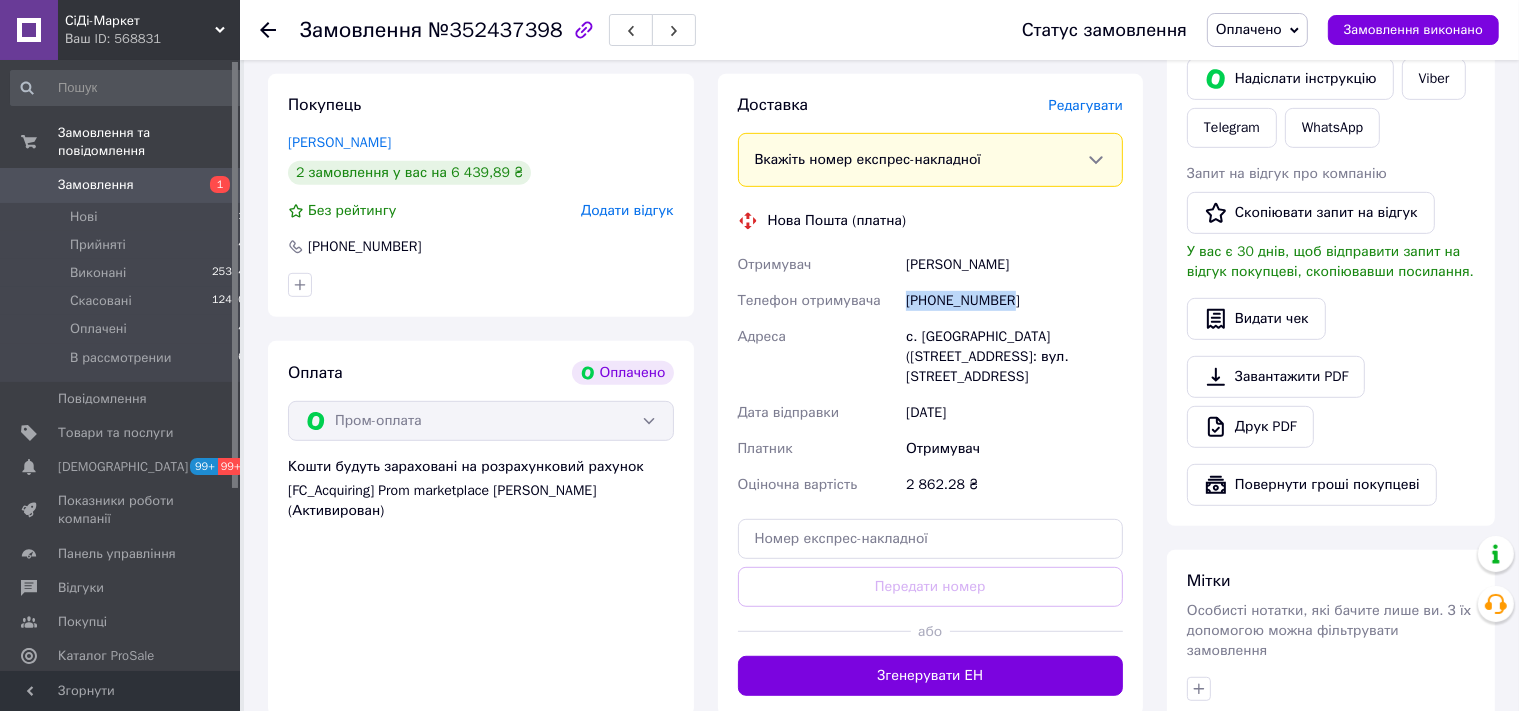 drag, startPoint x: 1012, startPoint y: 305, endPoint x: 903, endPoint y: 310, distance: 109.11462 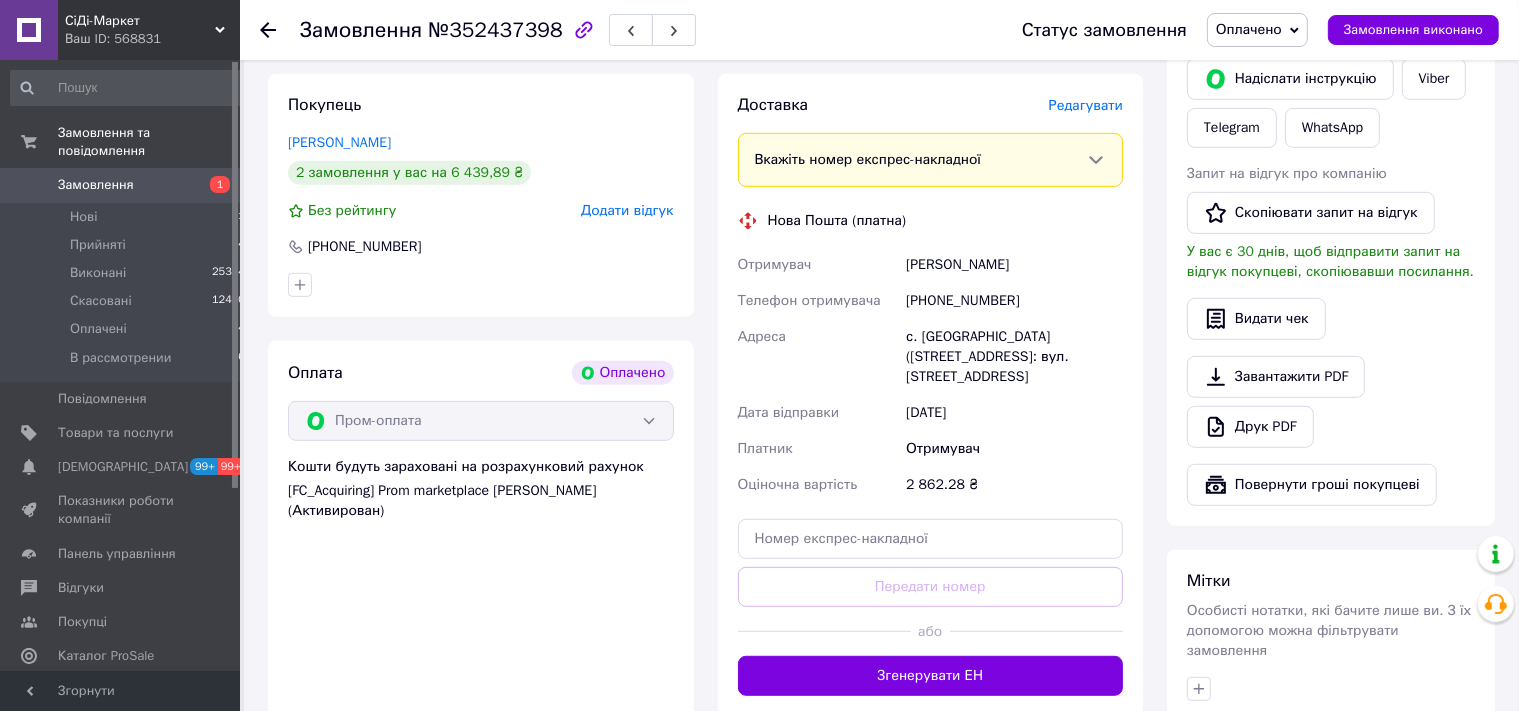 click on "с. [GEOGRAPHIC_DATA] ([STREET_ADDRESS]: вул. [STREET_ADDRESS]" at bounding box center (1014, 357) 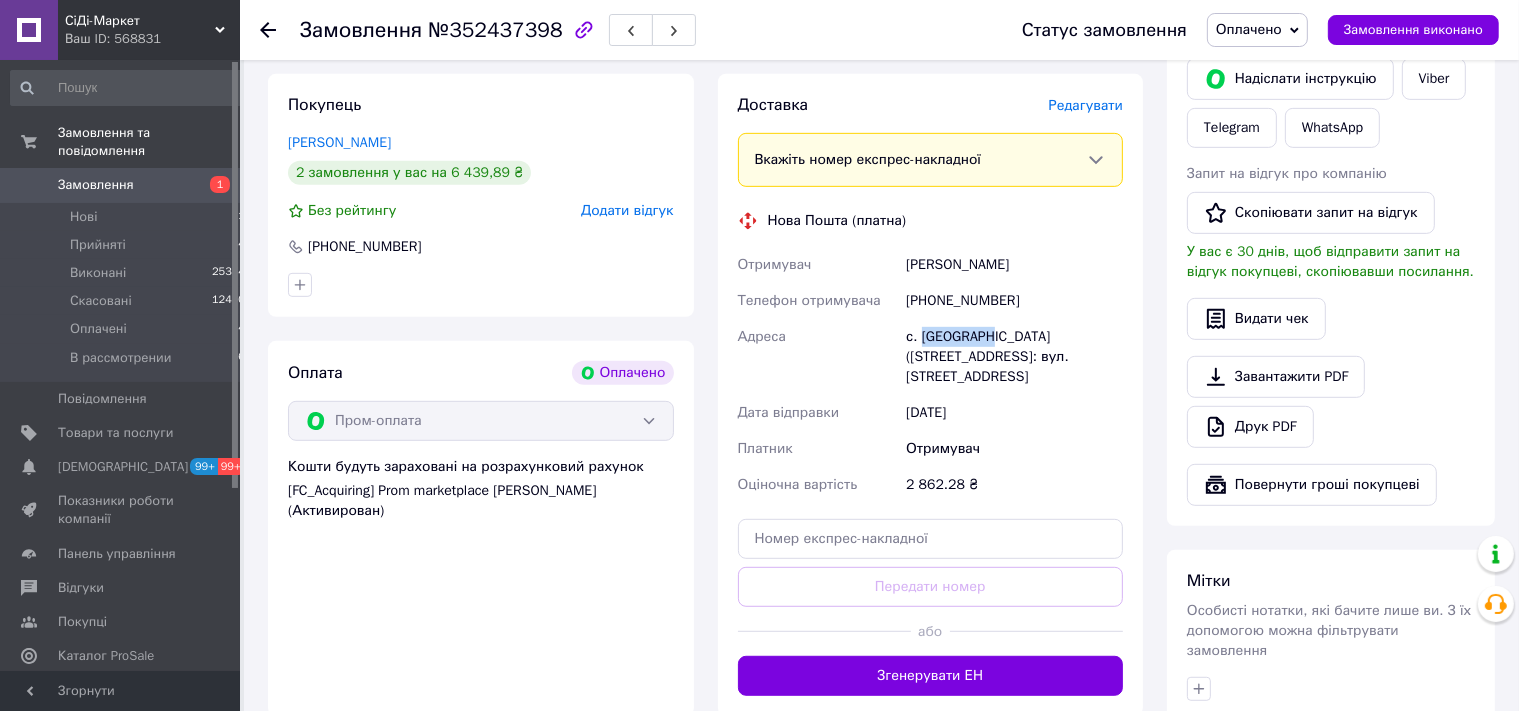 click on "с. [GEOGRAPHIC_DATA] ([STREET_ADDRESS]: вул. [STREET_ADDRESS]" at bounding box center (1014, 357) 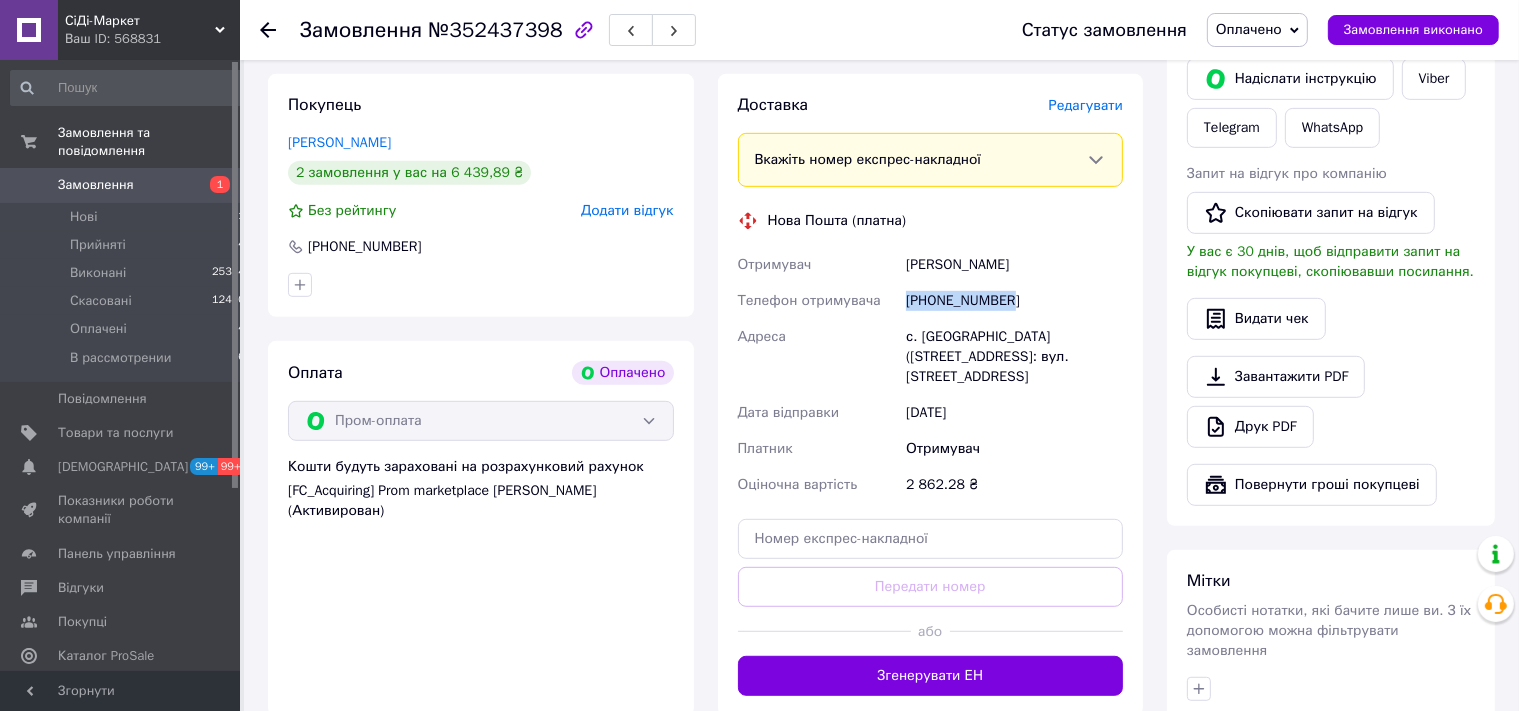 drag, startPoint x: 1022, startPoint y: 306, endPoint x: 894, endPoint y: 305, distance: 128.0039 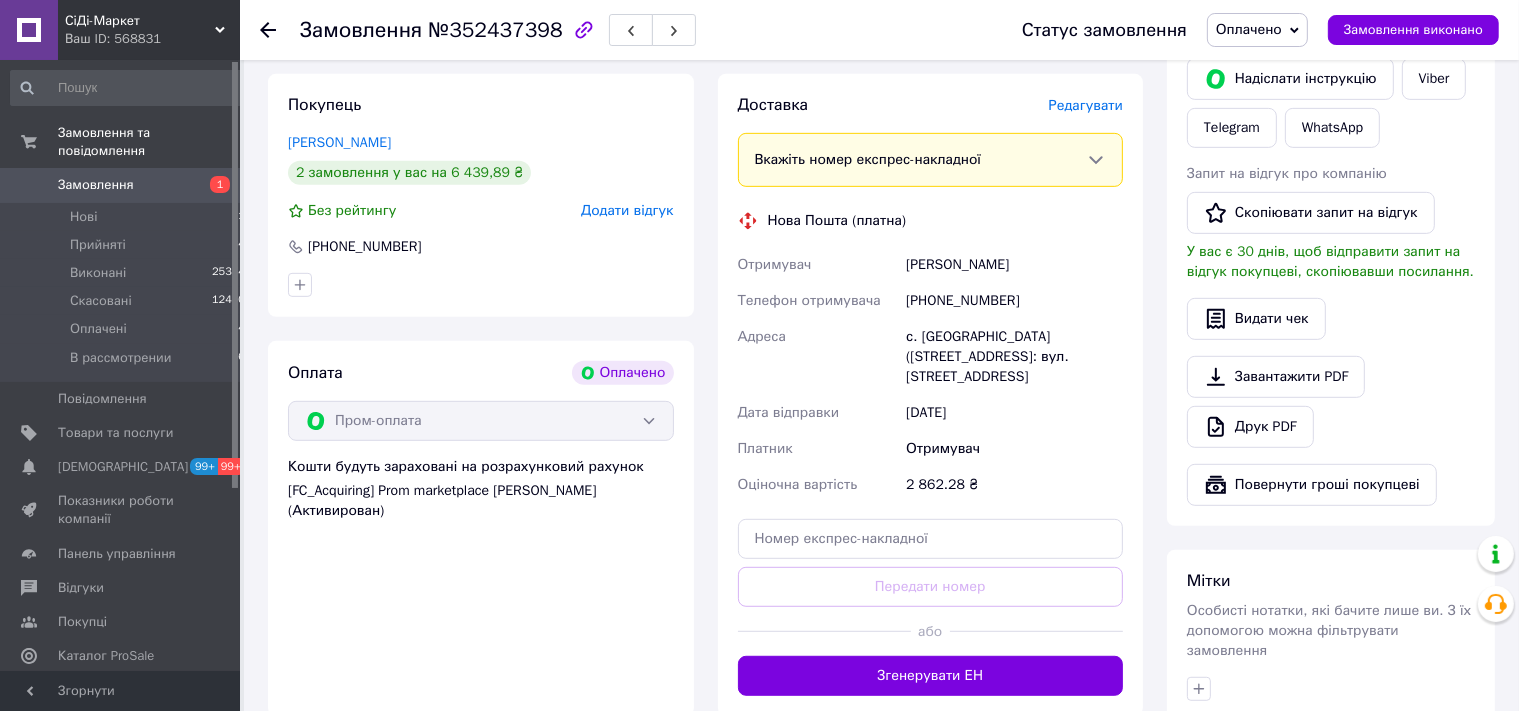 click on "№352437398" at bounding box center [495, 30] 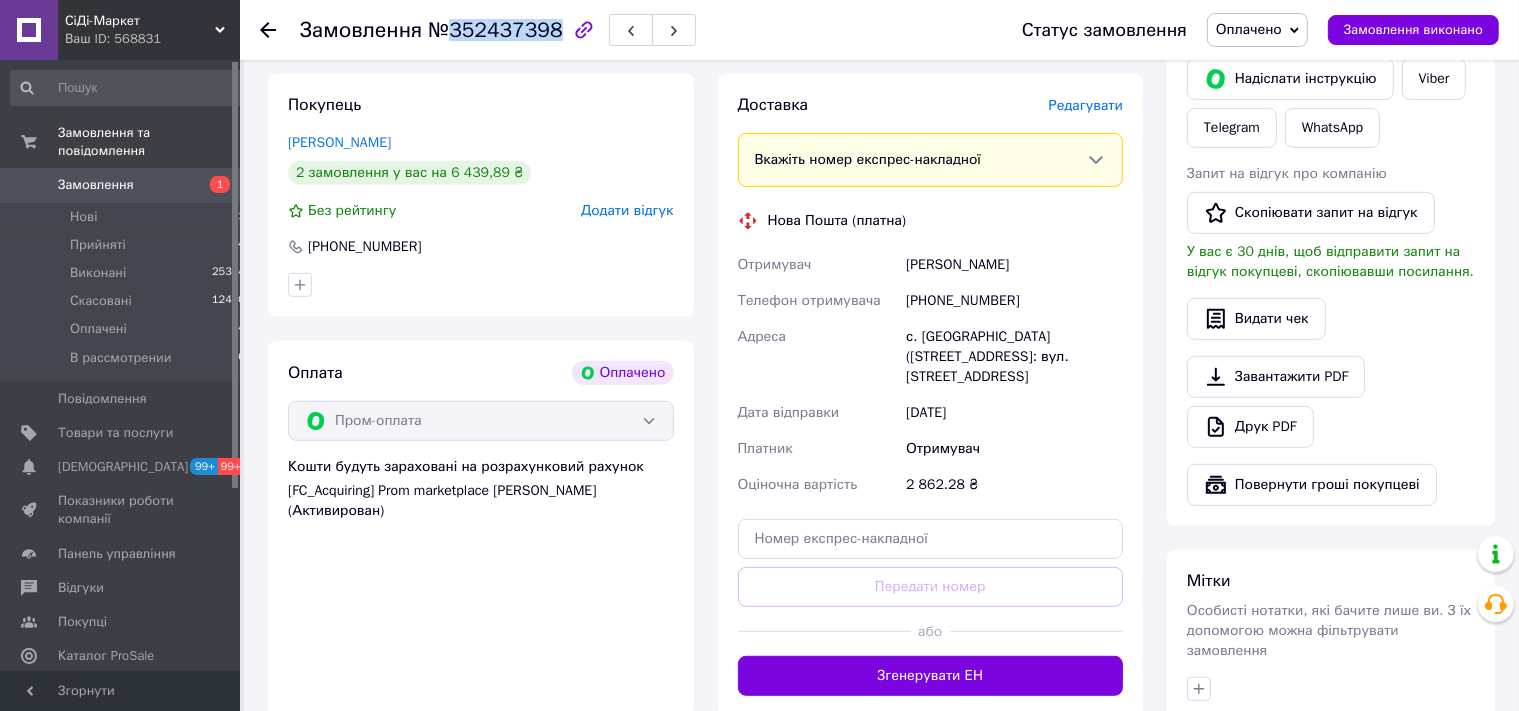 click on "№352437398" at bounding box center (495, 30) 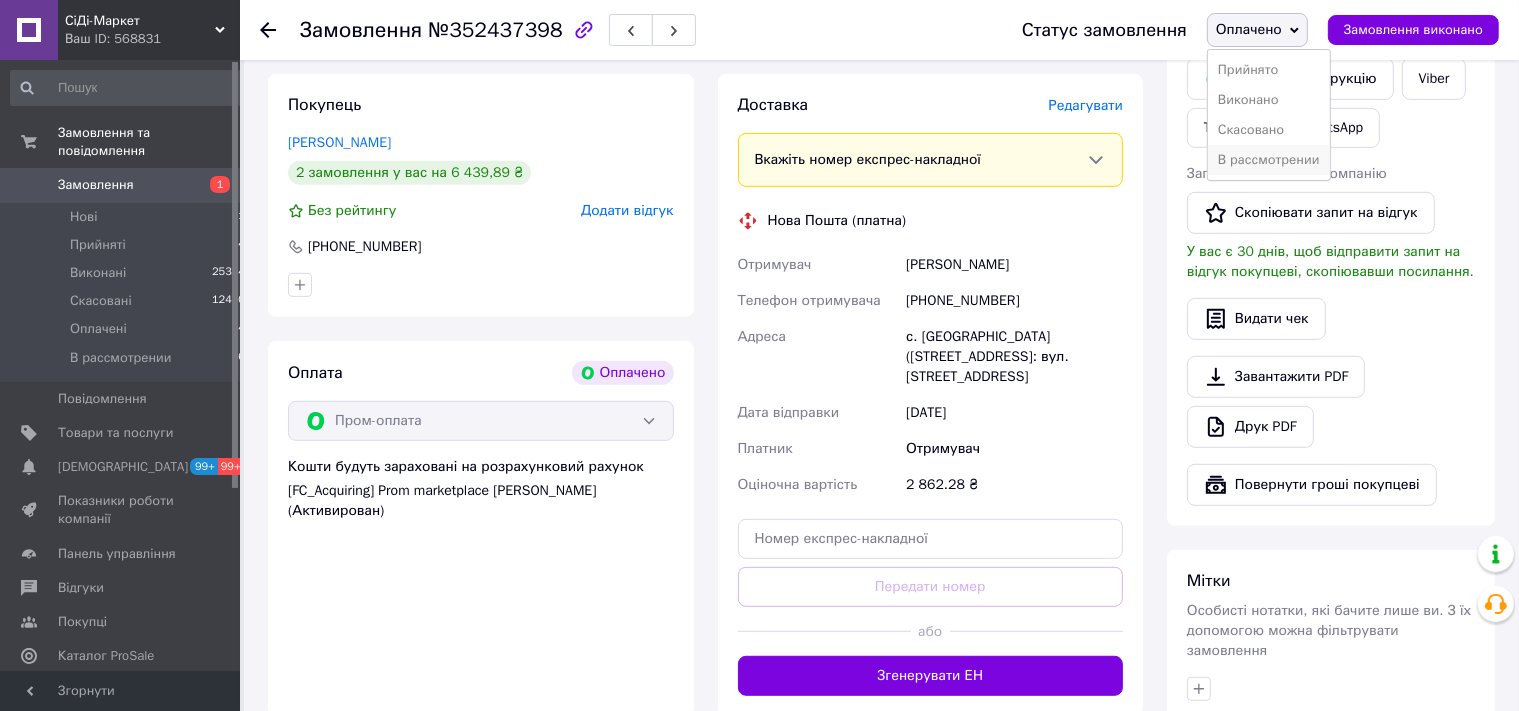 click on "В рассмотрении" at bounding box center [1269, 160] 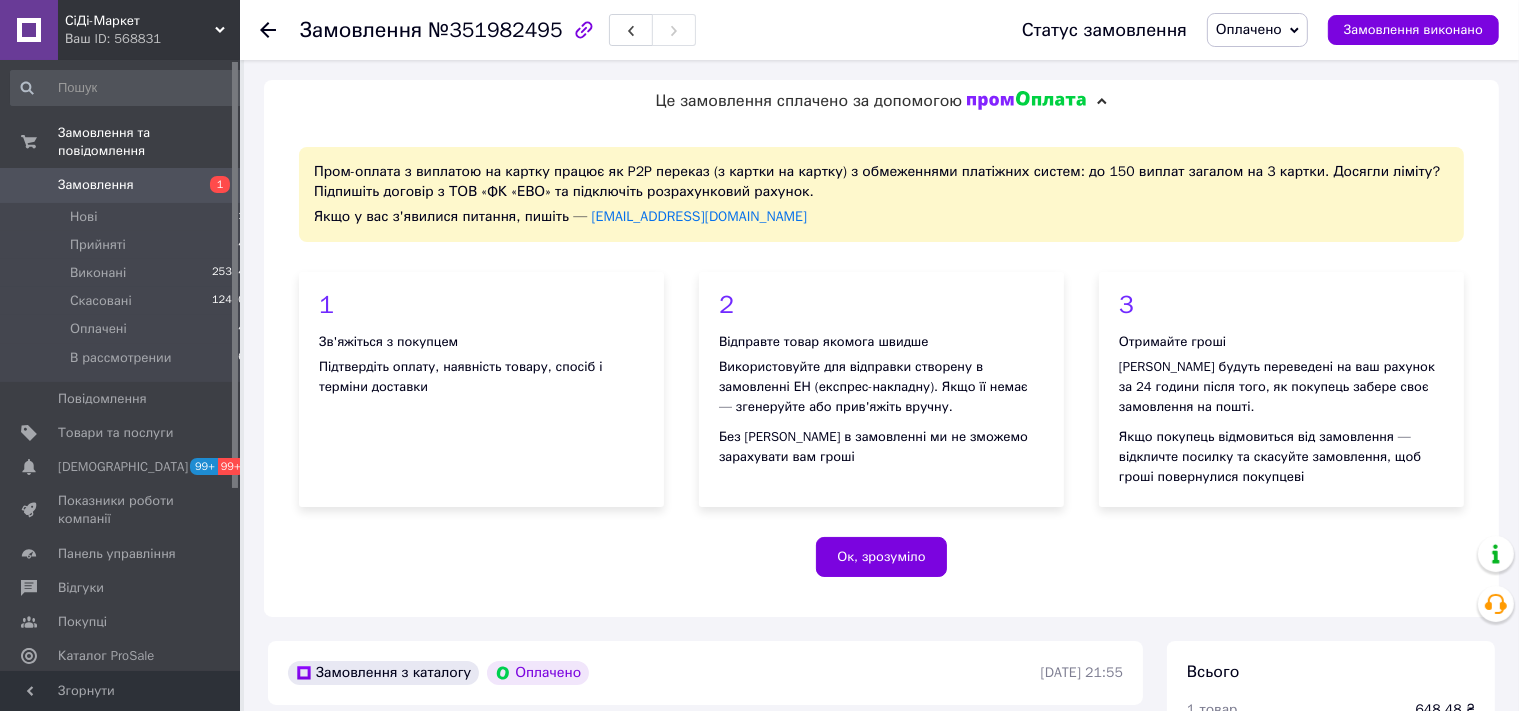 scroll, scrollTop: 528, scrollLeft: 0, axis: vertical 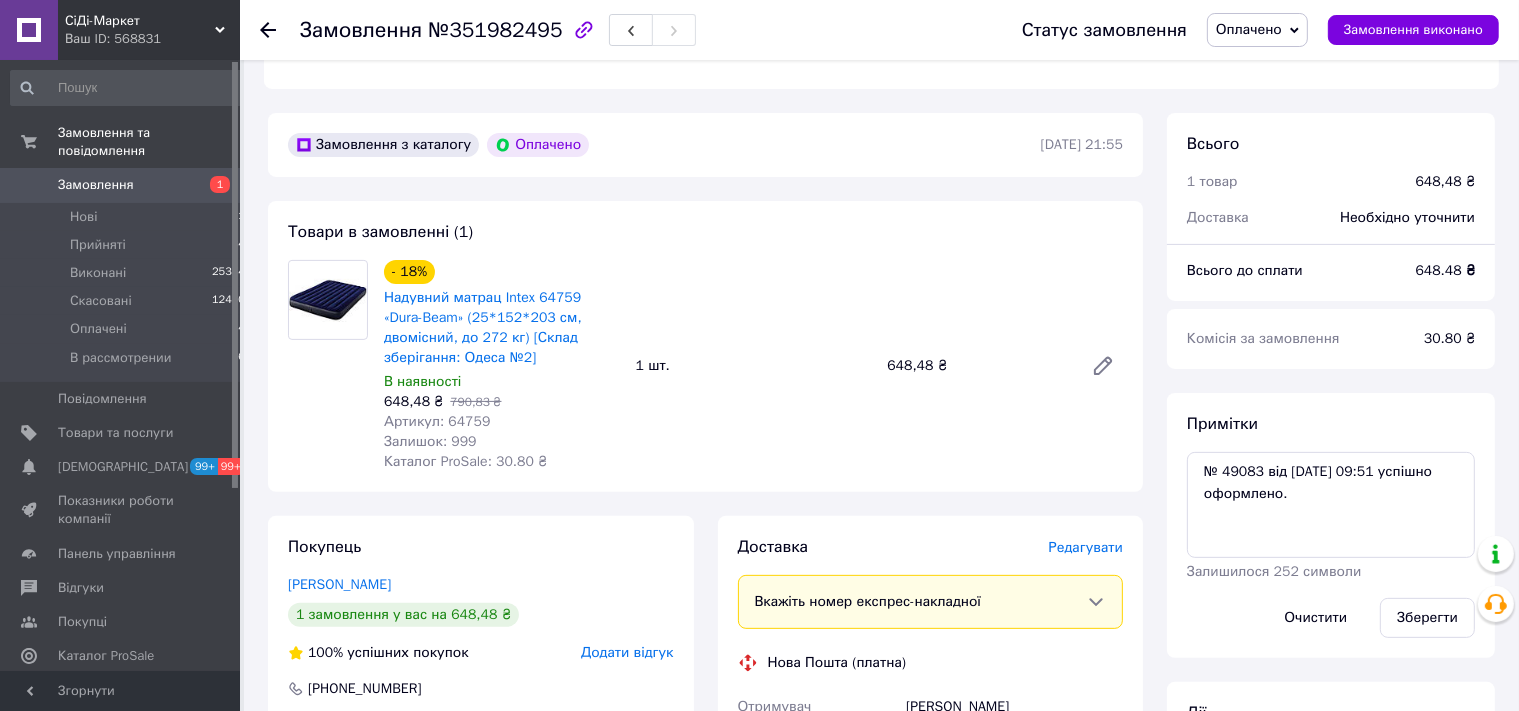 click on "Артикул: 64759" at bounding box center [437, 421] 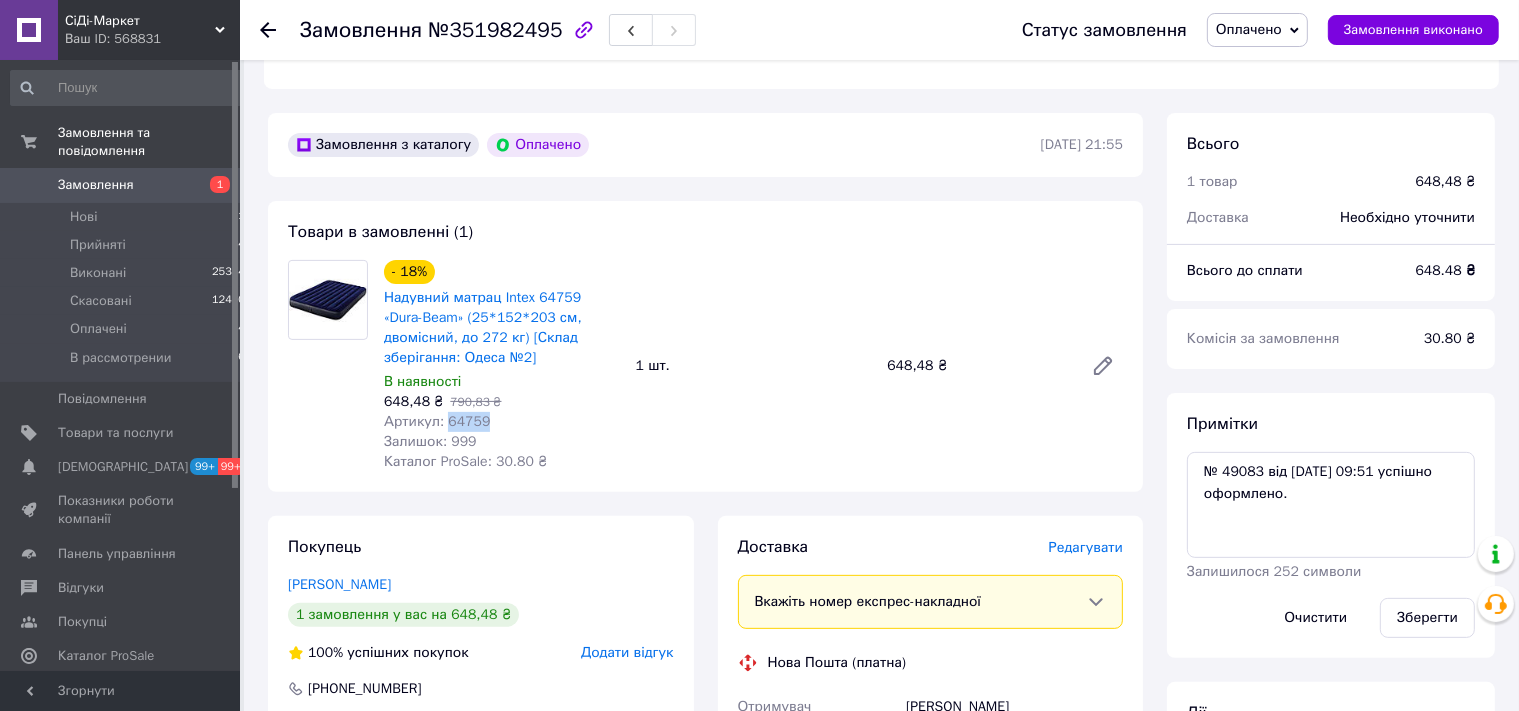 click on "Артикул: 64759" at bounding box center [437, 421] 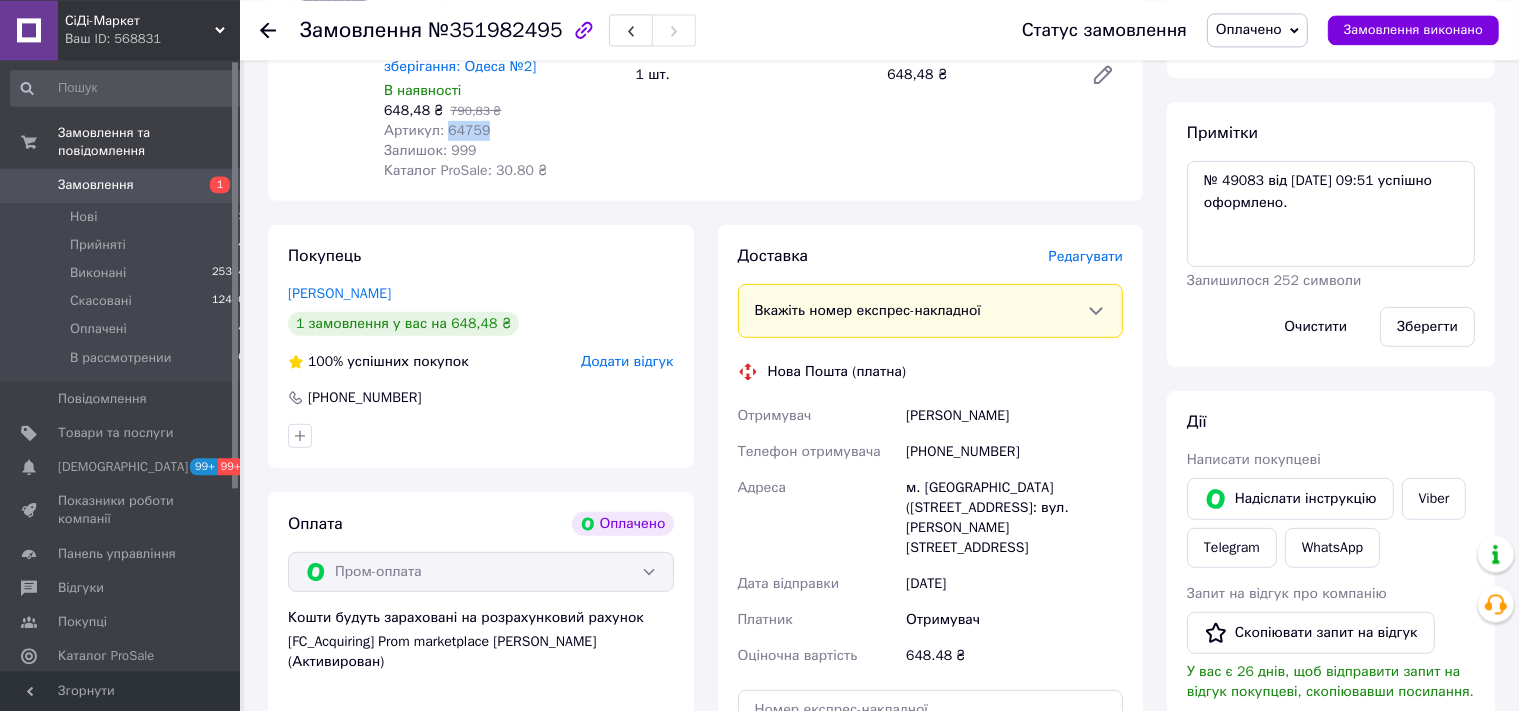 scroll, scrollTop: 844, scrollLeft: 0, axis: vertical 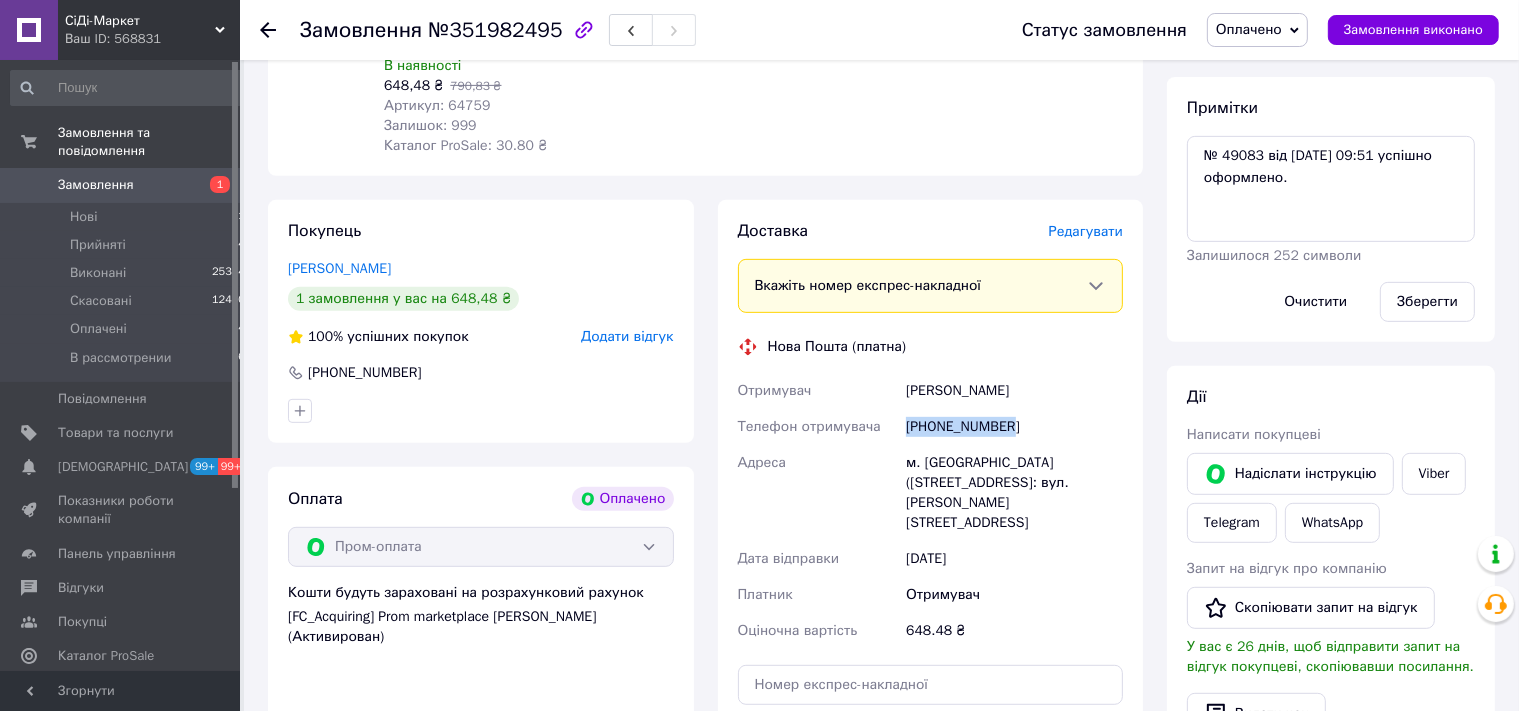 drag, startPoint x: 1025, startPoint y: 424, endPoint x: 900, endPoint y: 431, distance: 125.19585 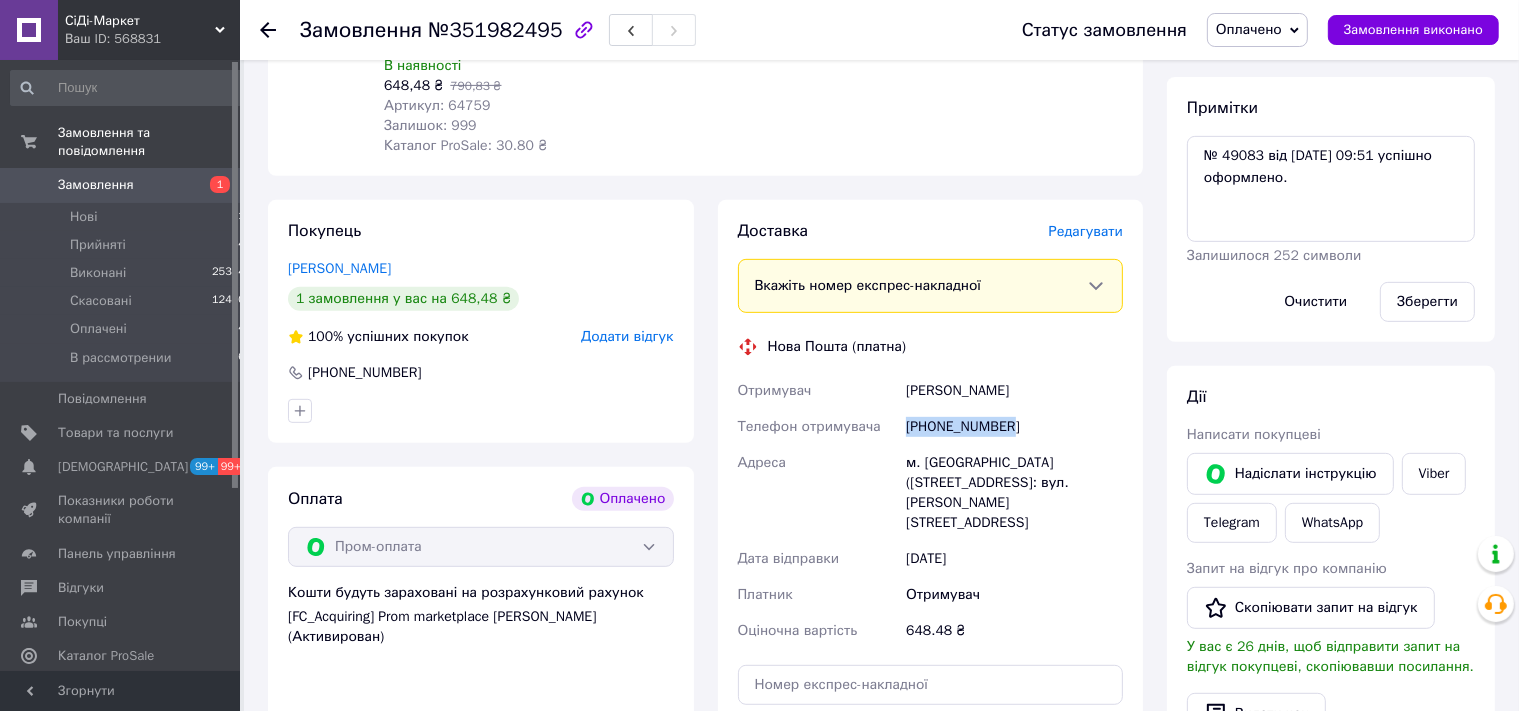 drag, startPoint x: 999, startPoint y: 396, endPoint x: 894, endPoint y: 398, distance: 105.01904 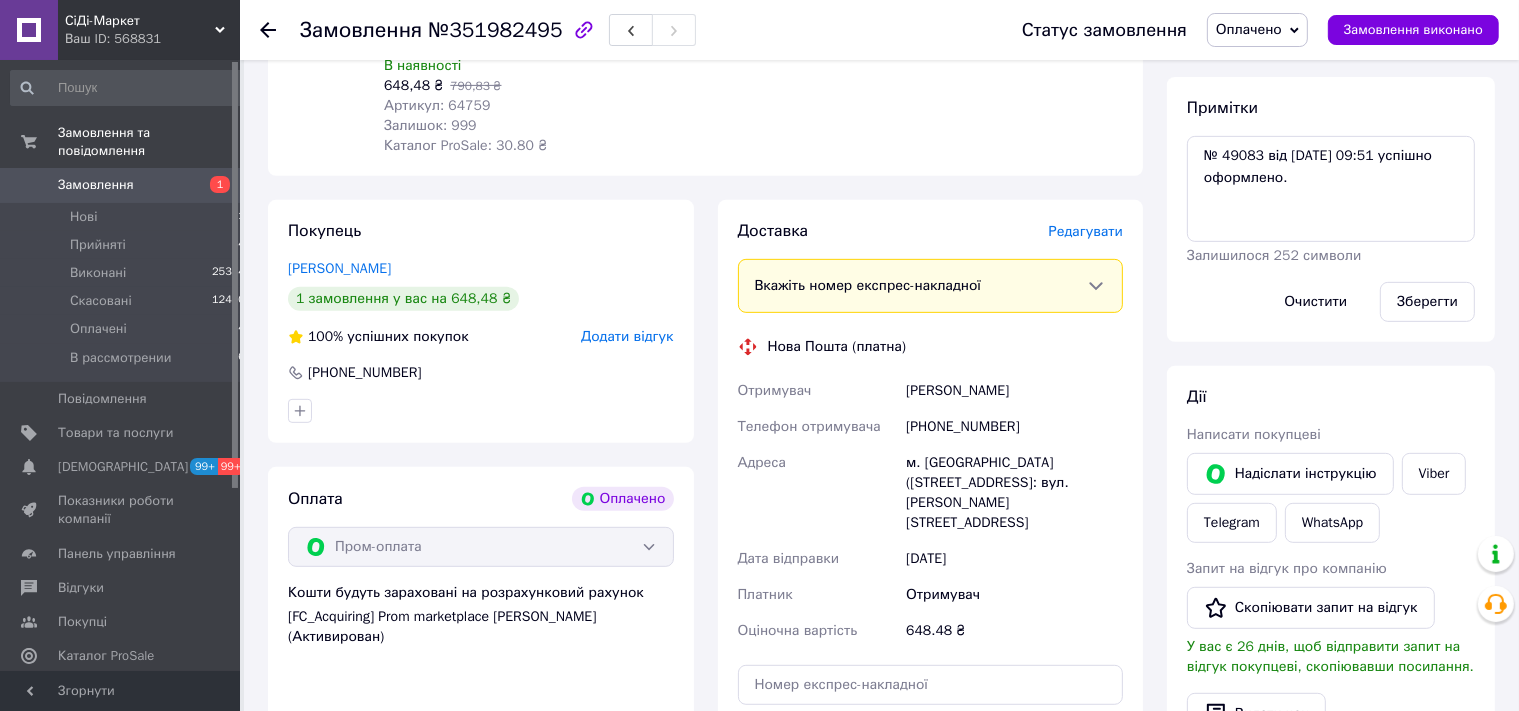 click on "м. Малин (Житомирська обл.), №1: вул. Грушевського, 25" at bounding box center [1014, 493] 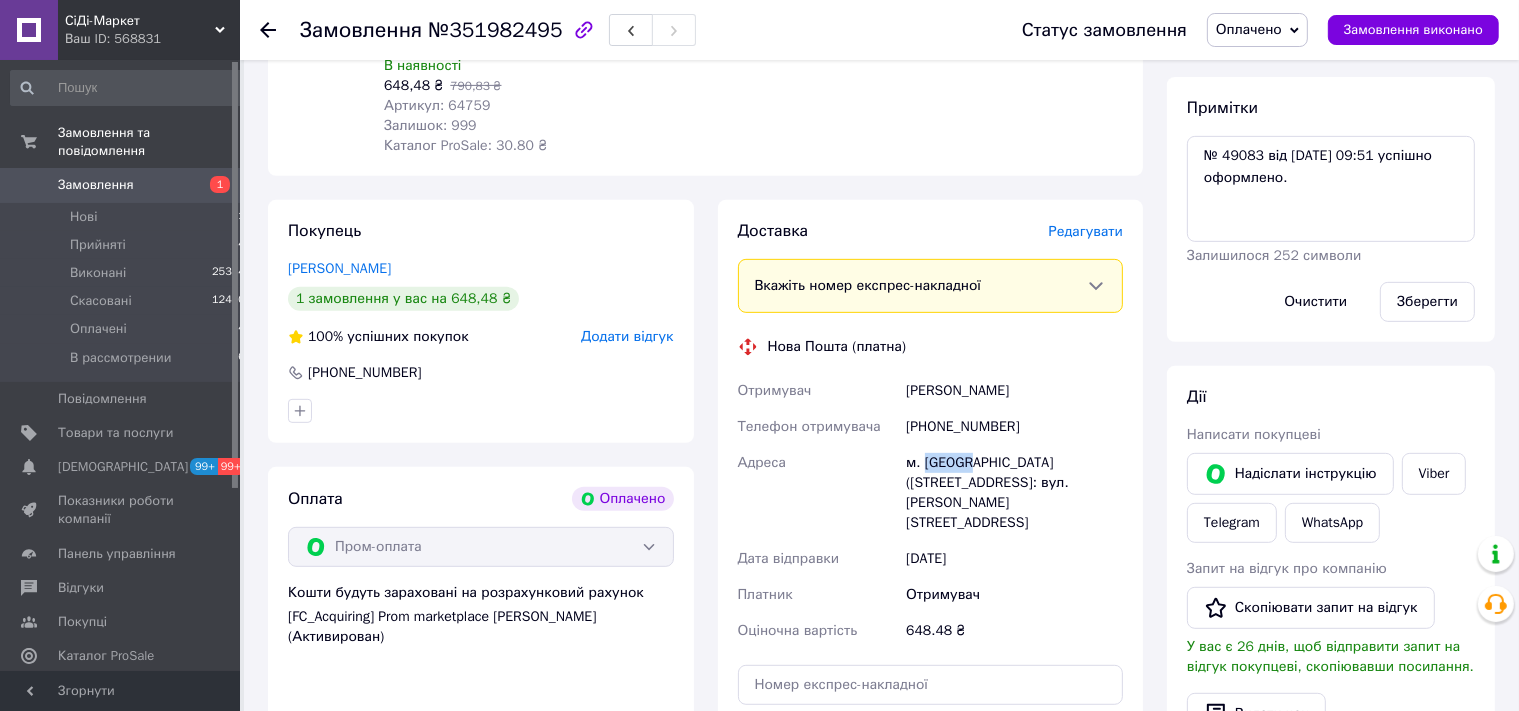 click on "м. Малин (Житомирська обл.), №1: вул. Грушевського, 25" at bounding box center (1014, 493) 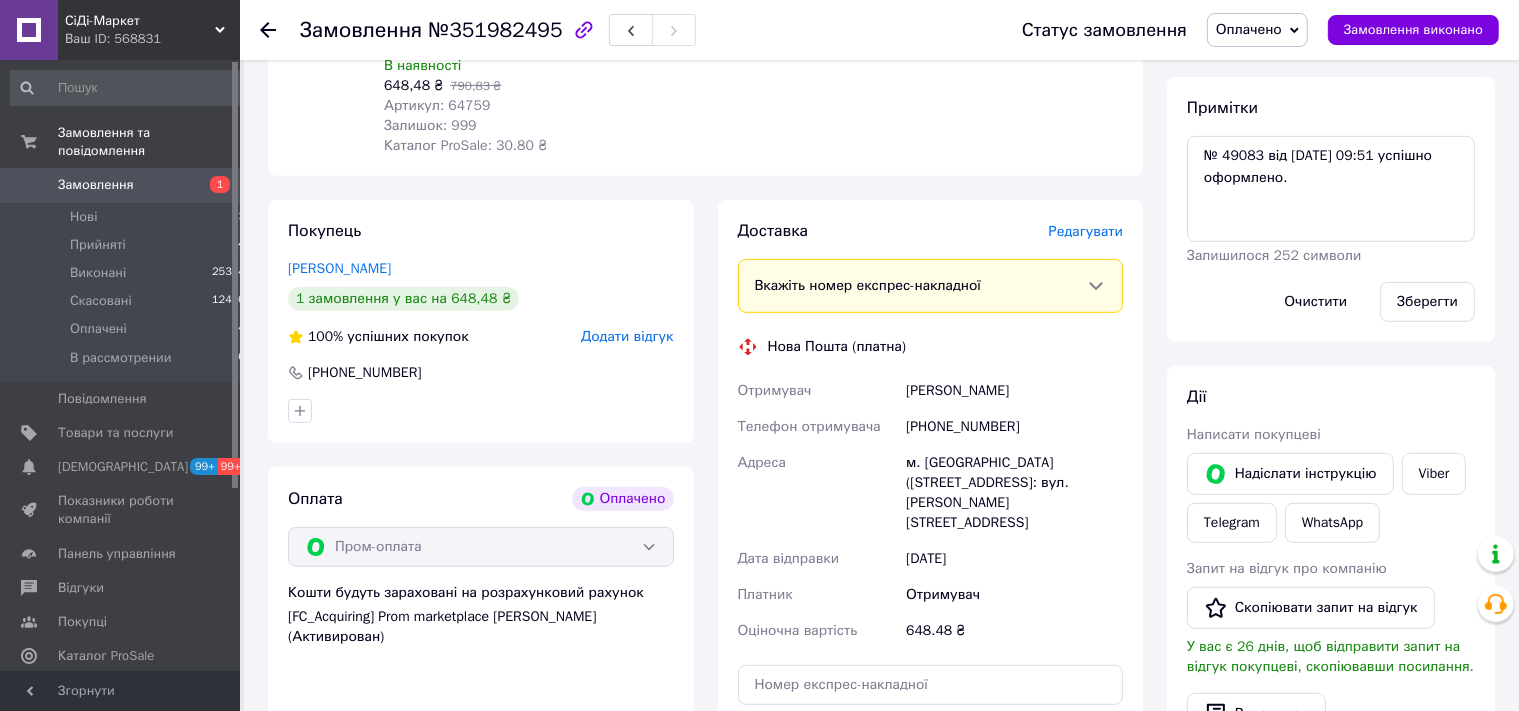click on "№351982495" at bounding box center (495, 30) 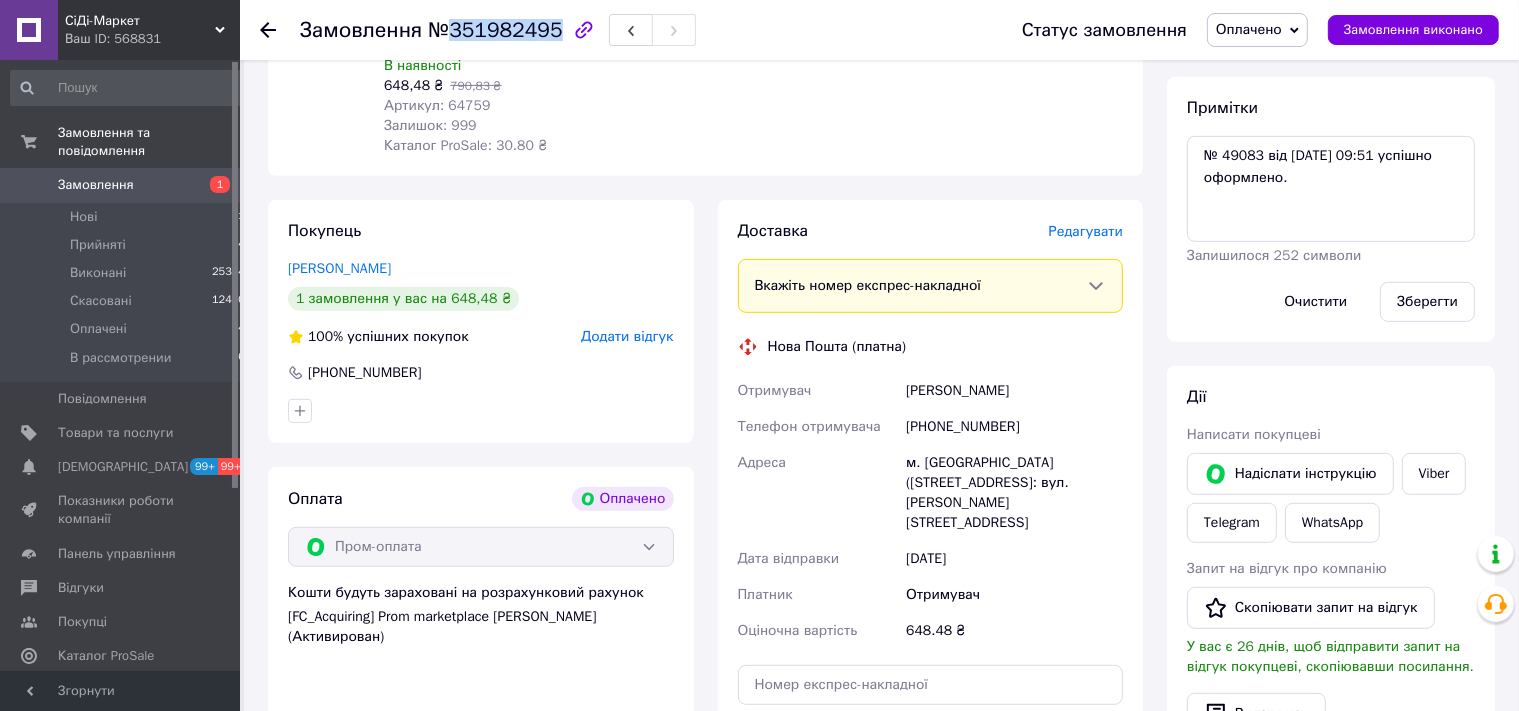 click on "№351982495" at bounding box center (495, 30) 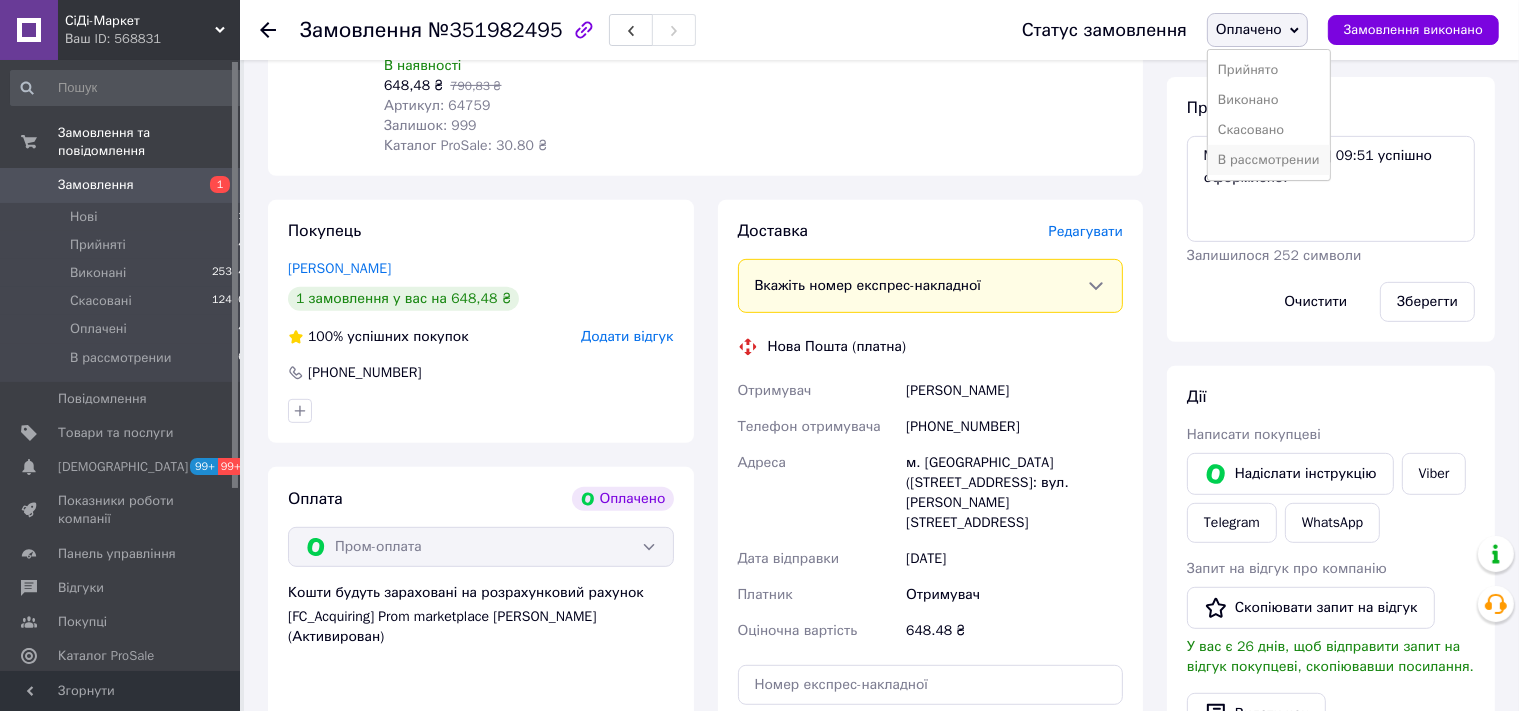 click on "В рассмотрении" at bounding box center (1269, 160) 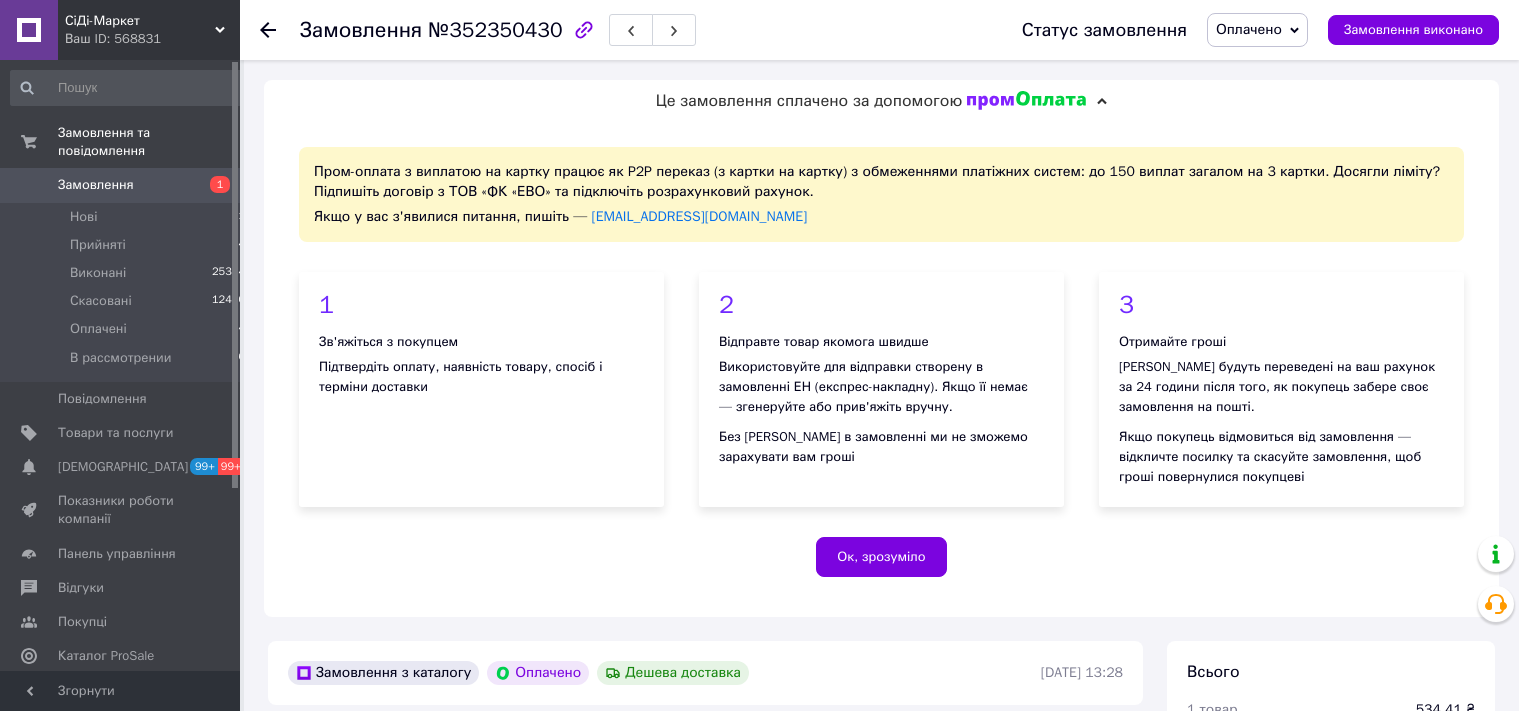 scroll, scrollTop: 0, scrollLeft: 0, axis: both 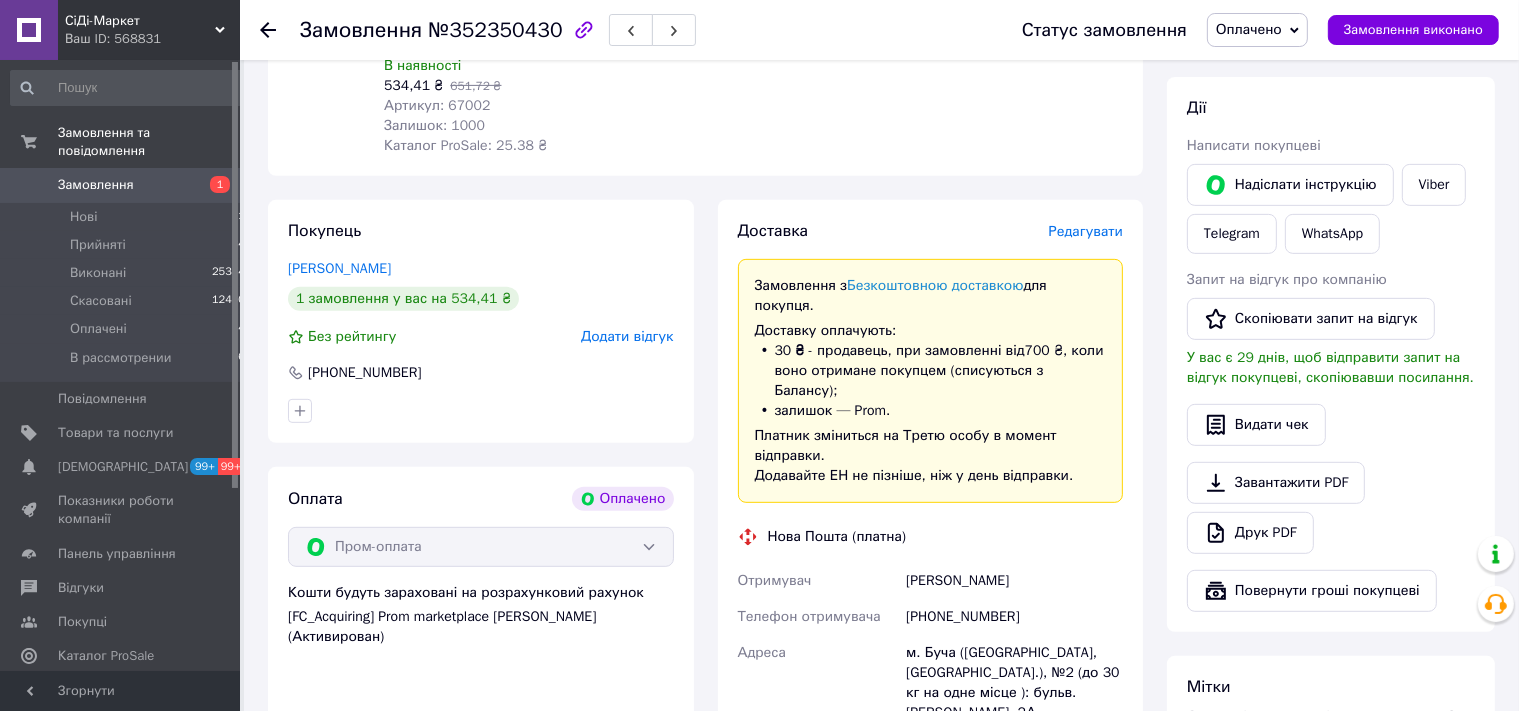 drag, startPoint x: 990, startPoint y: 542, endPoint x: 1027, endPoint y: 539, distance: 37.12142 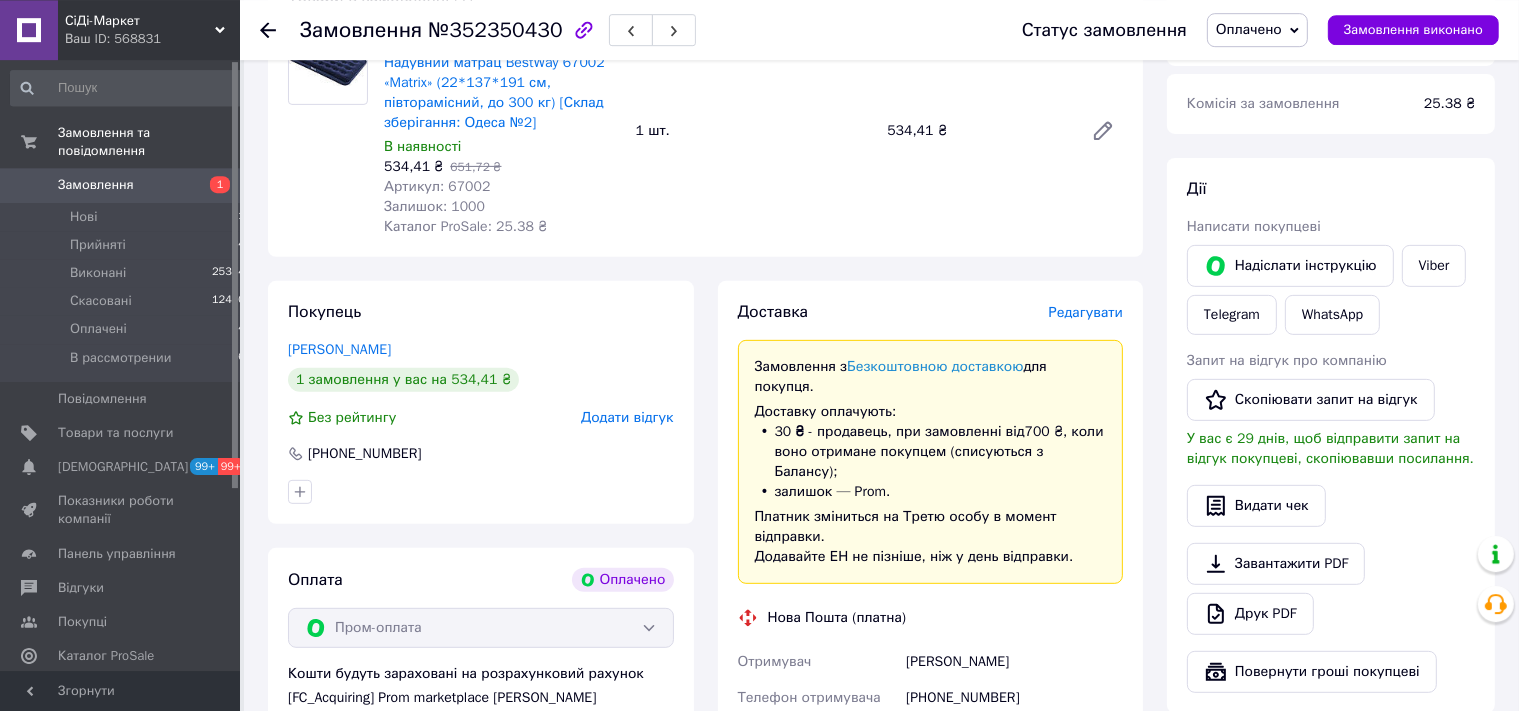 scroll, scrollTop: 633, scrollLeft: 0, axis: vertical 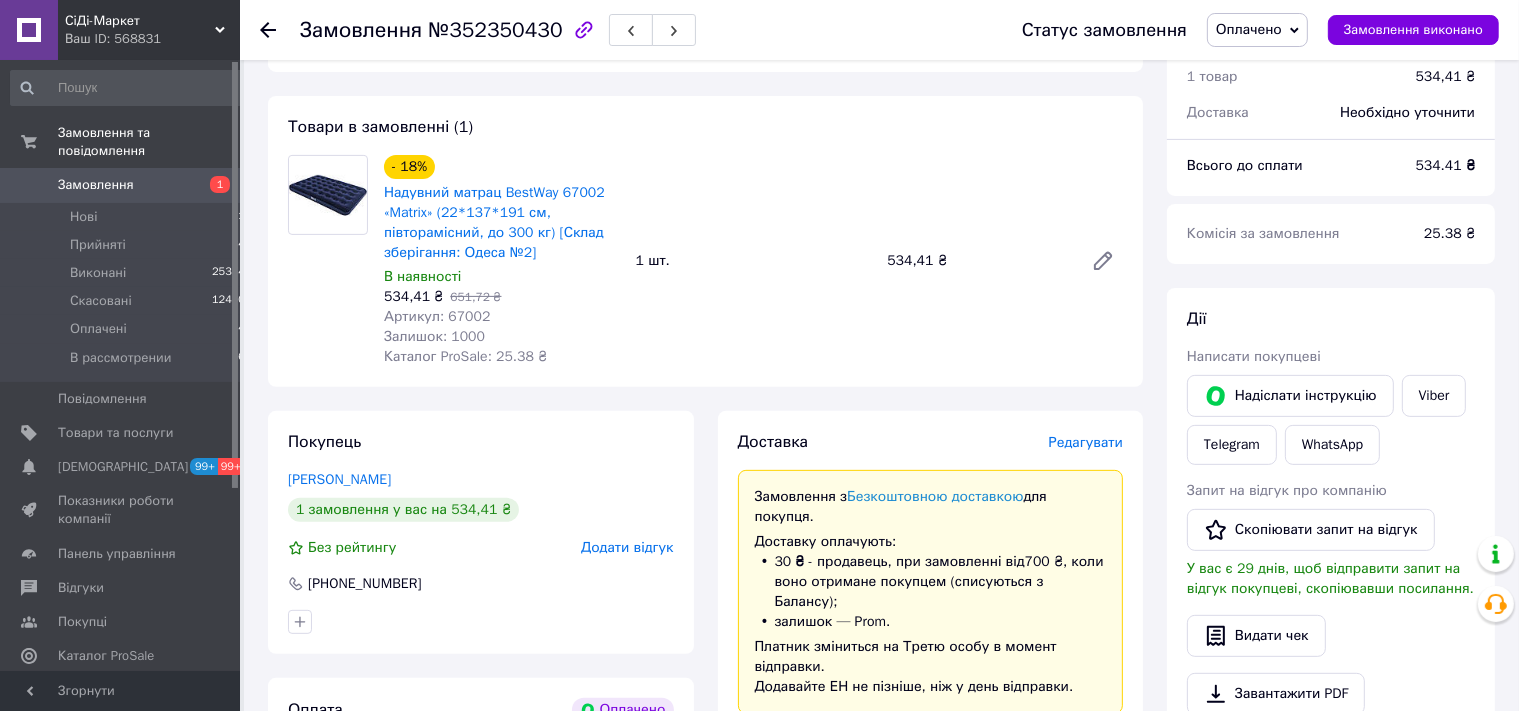 click on "Артикул: 67002" at bounding box center [437, 316] 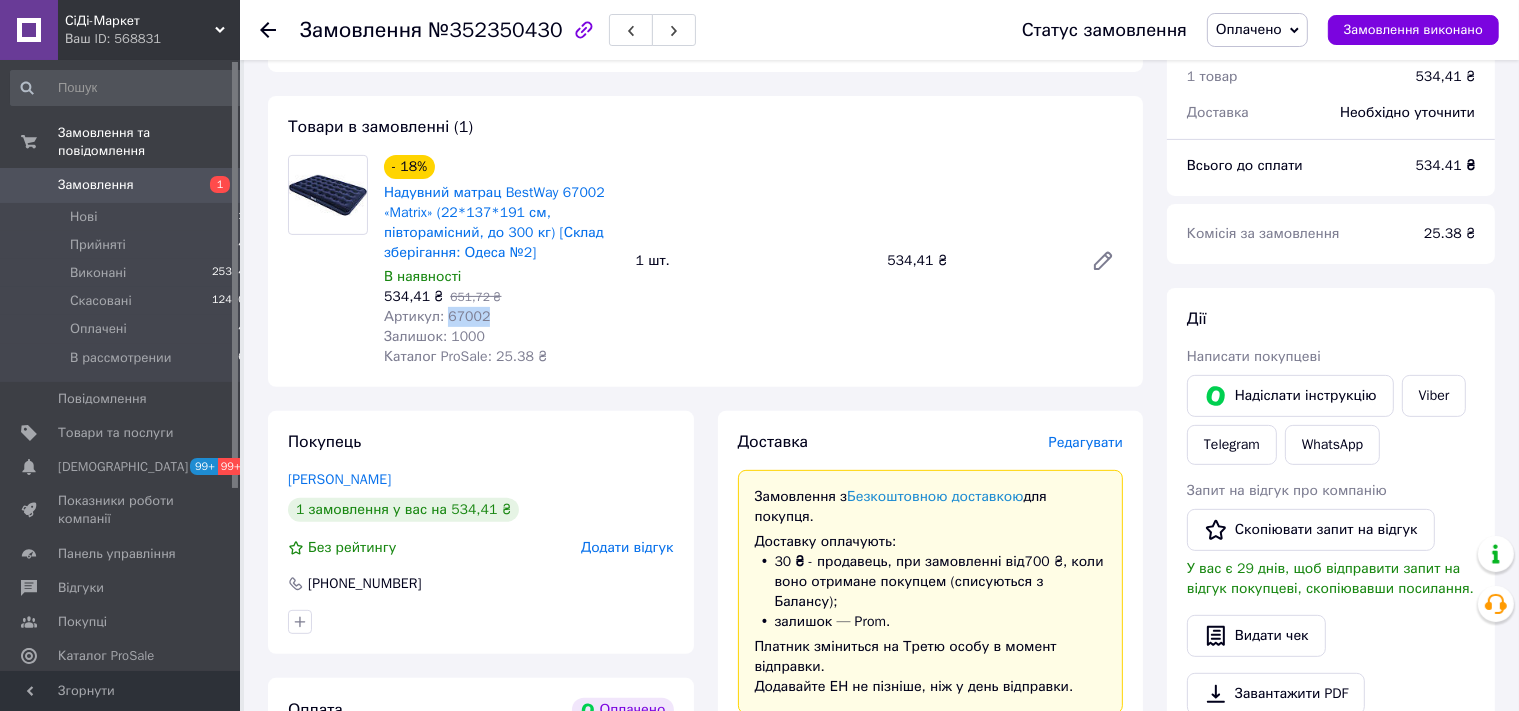 click on "Артикул: 67002" at bounding box center [437, 316] 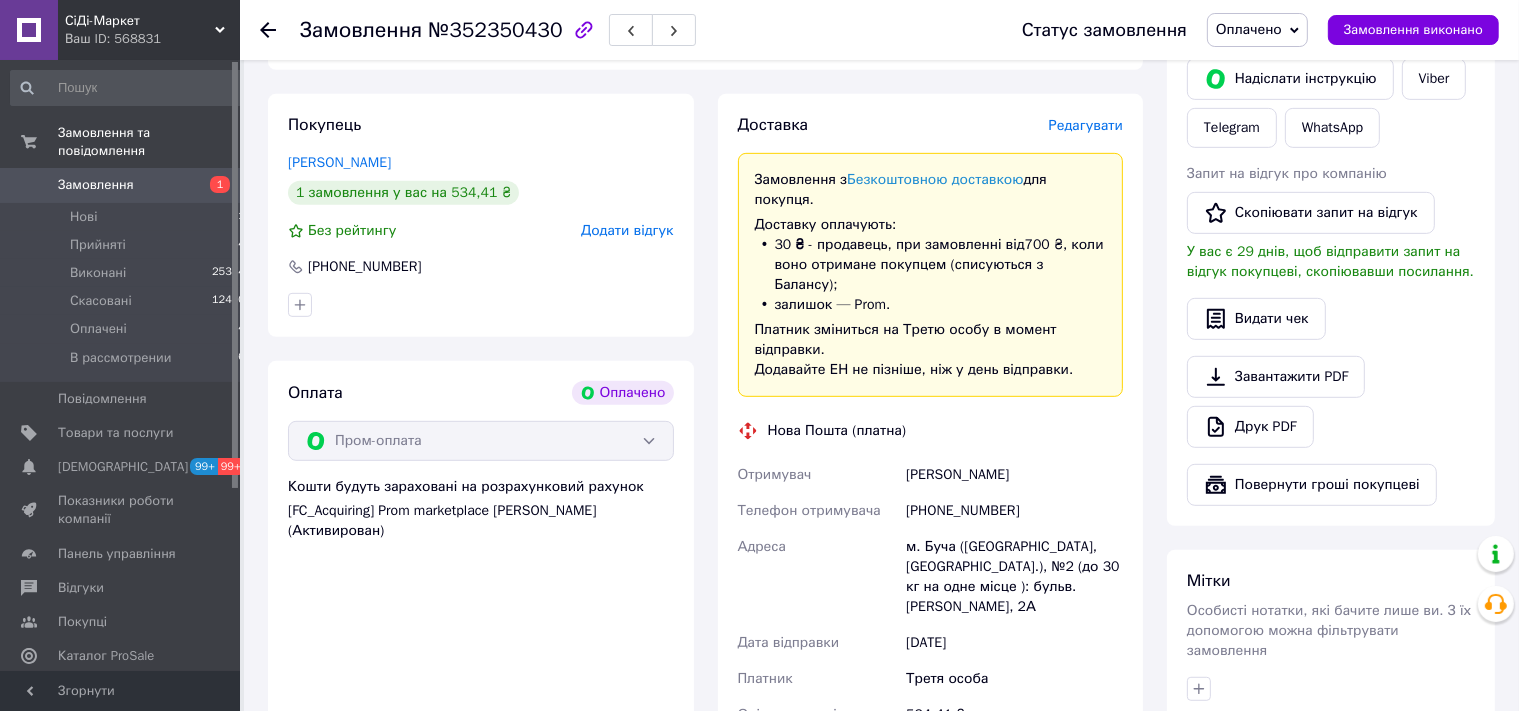 scroll, scrollTop: 1056, scrollLeft: 0, axis: vertical 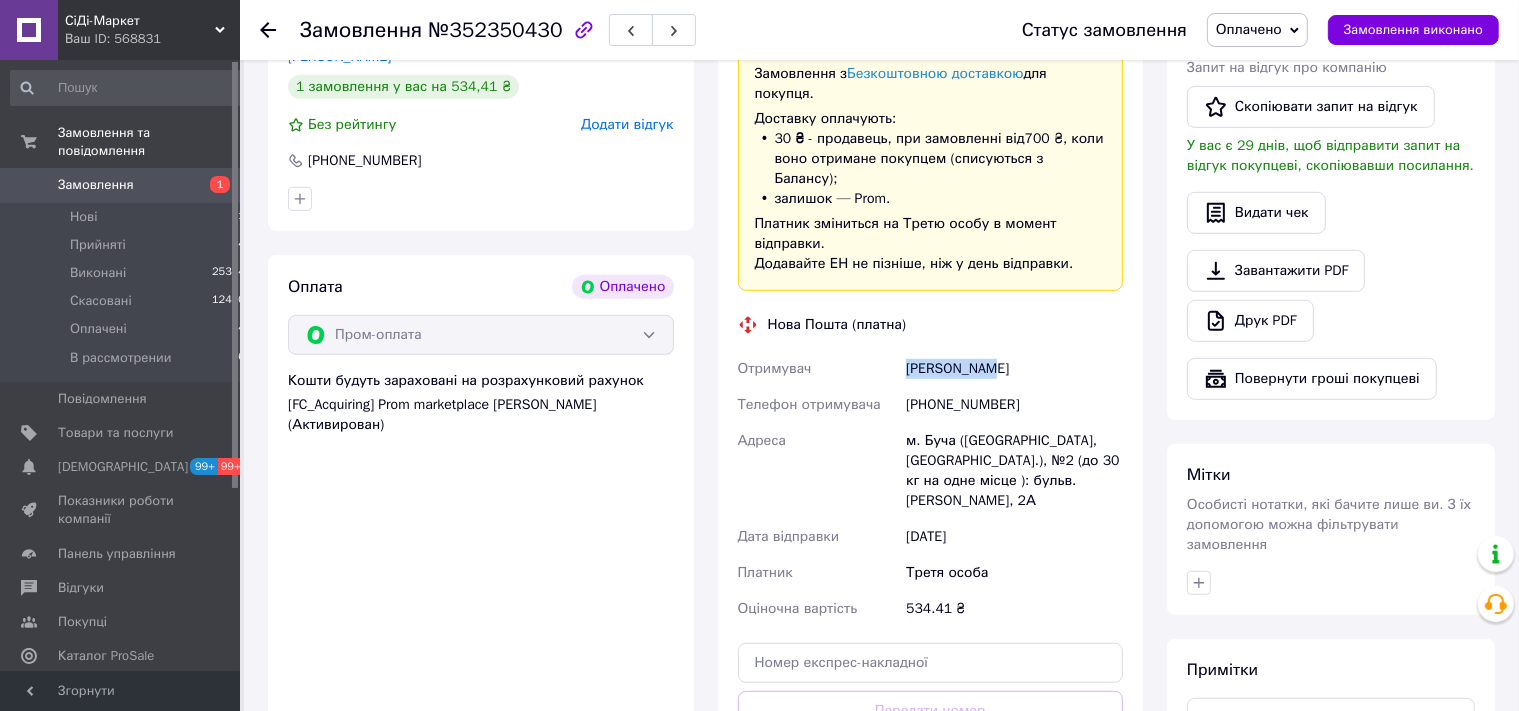 drag, startPoint x: 1006, startPoint y: 339, endPoint x: 885, endPoint y: 342, distance: 121.037186 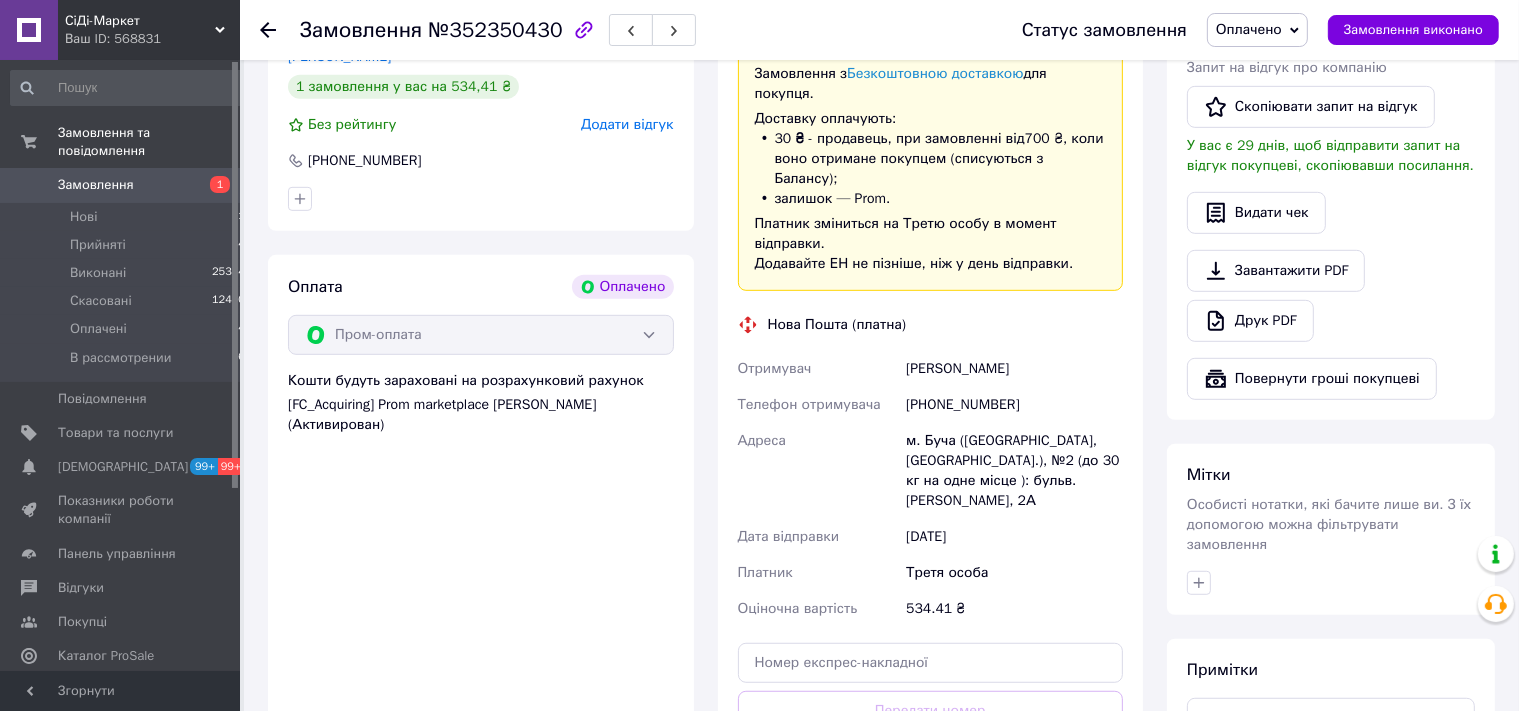 click on "[PHONE_NUMBER]" at bounding box center (1014, 405) 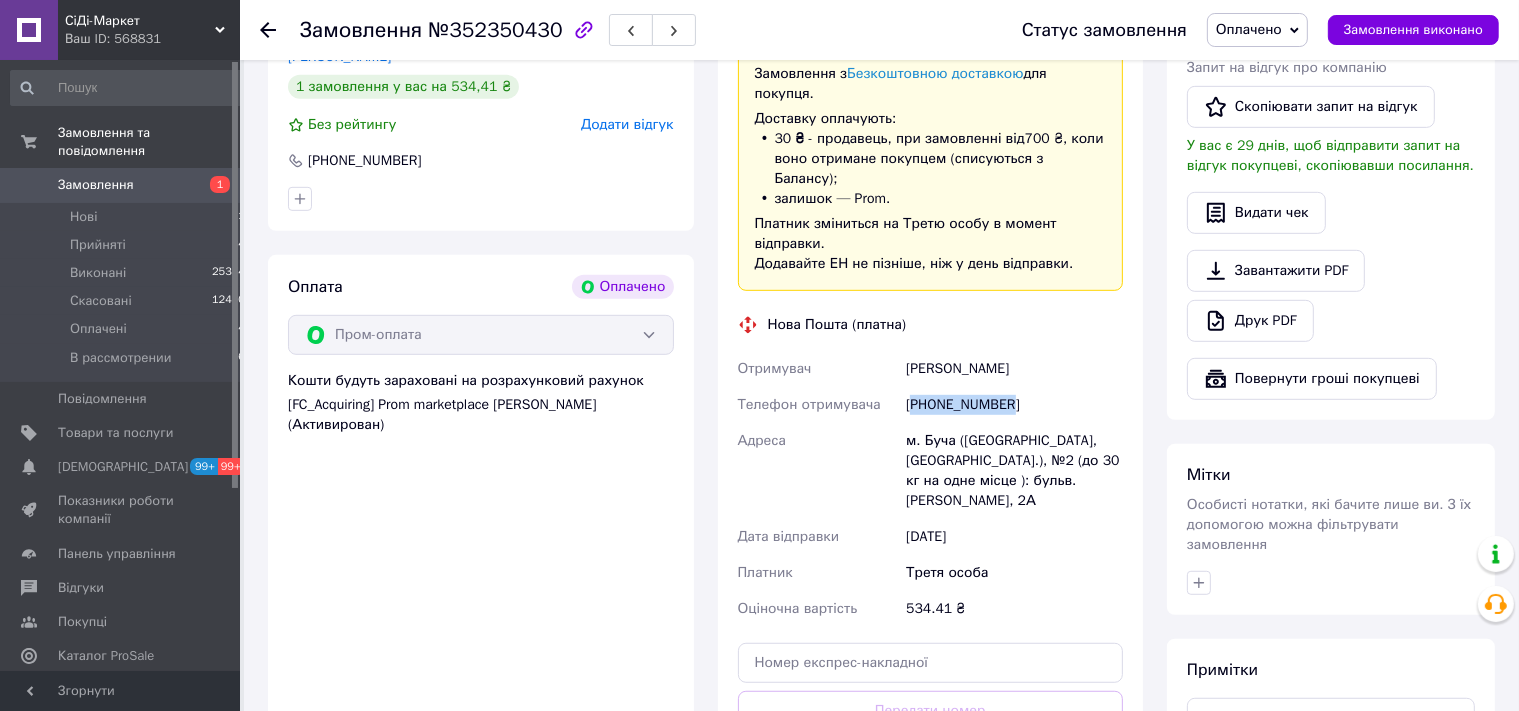 click on "[PHONE_NUMBER]" at bounding box center [1014, 405] 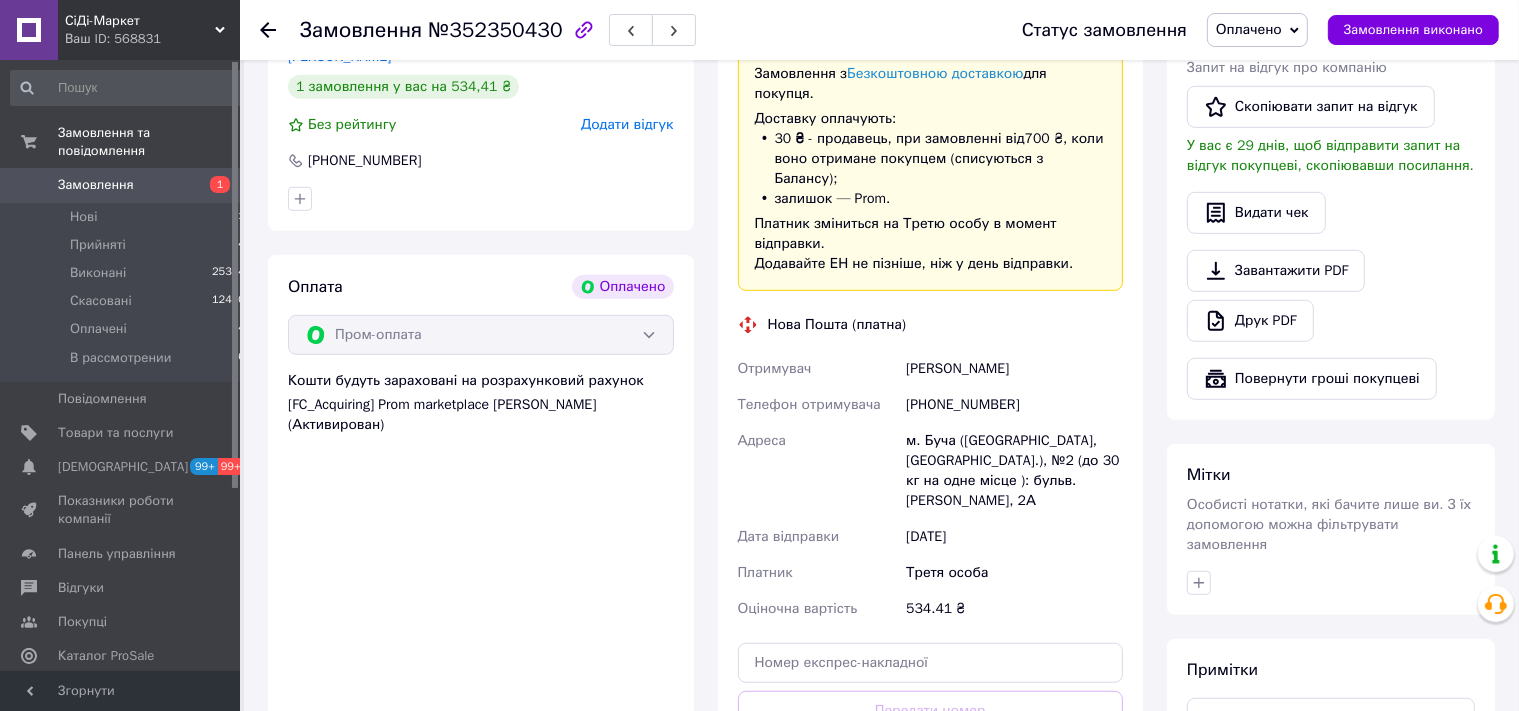 click on "[PHONE_NUMBER]" at bounding box center (1014, 405) 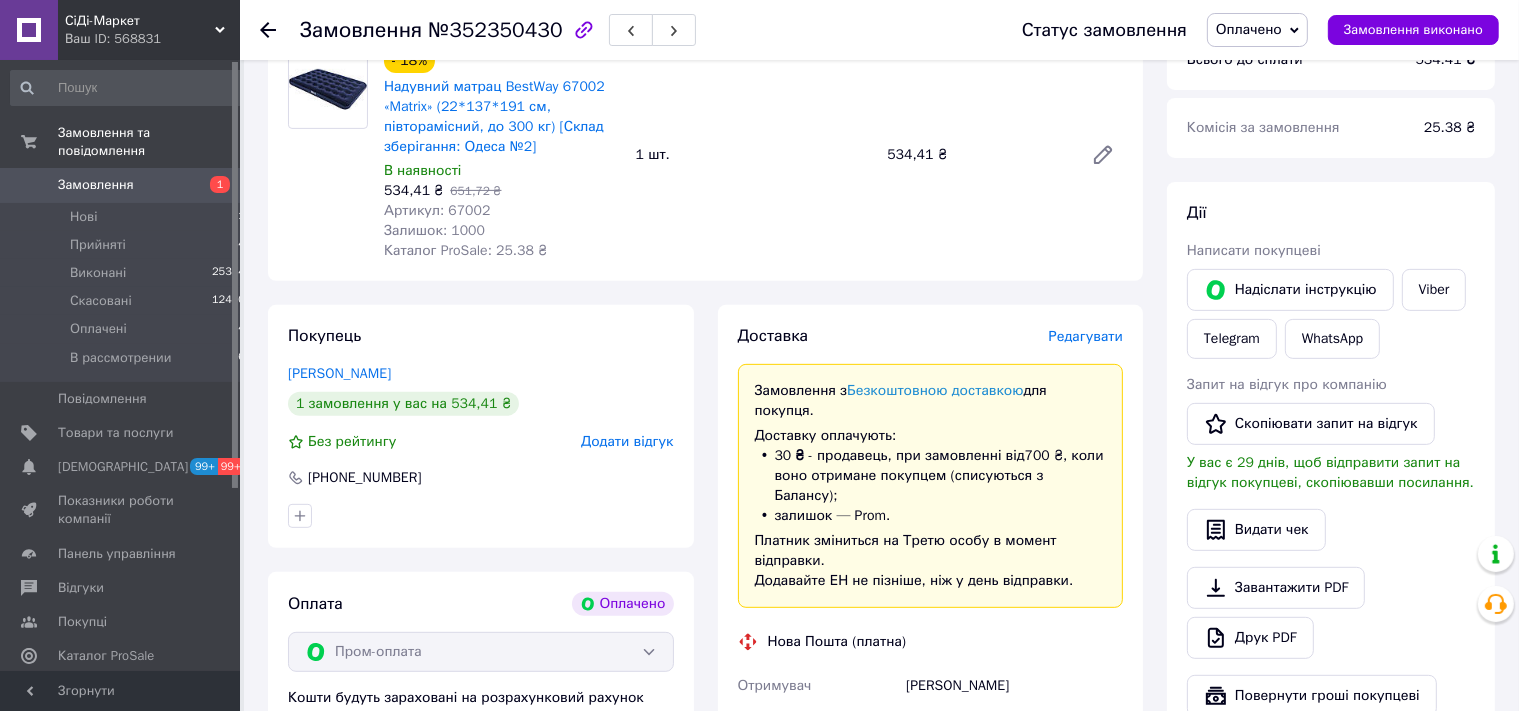 scroll, scrollTop: 1056, scrollLeft: 0, axis: vertical 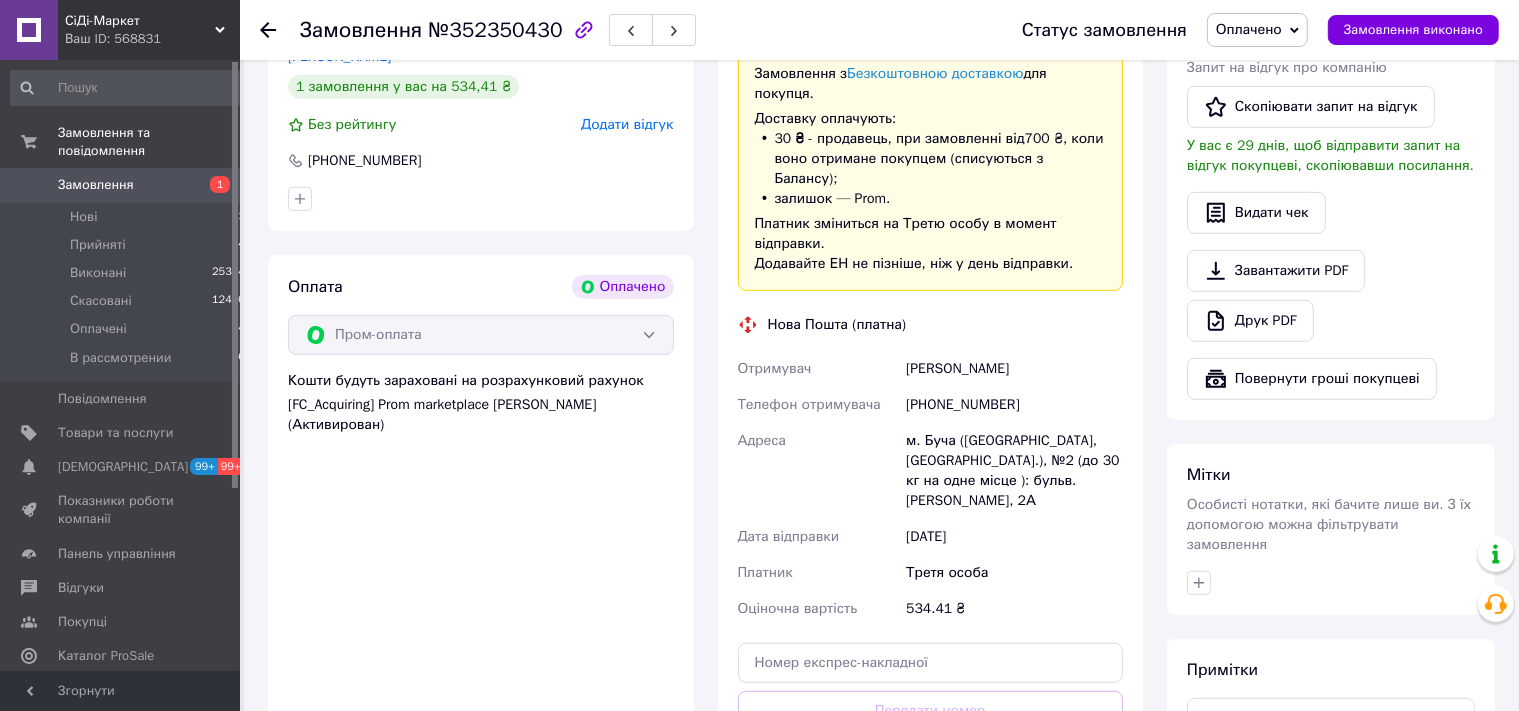 click on "№352350430" at bounding box center (495, 30) 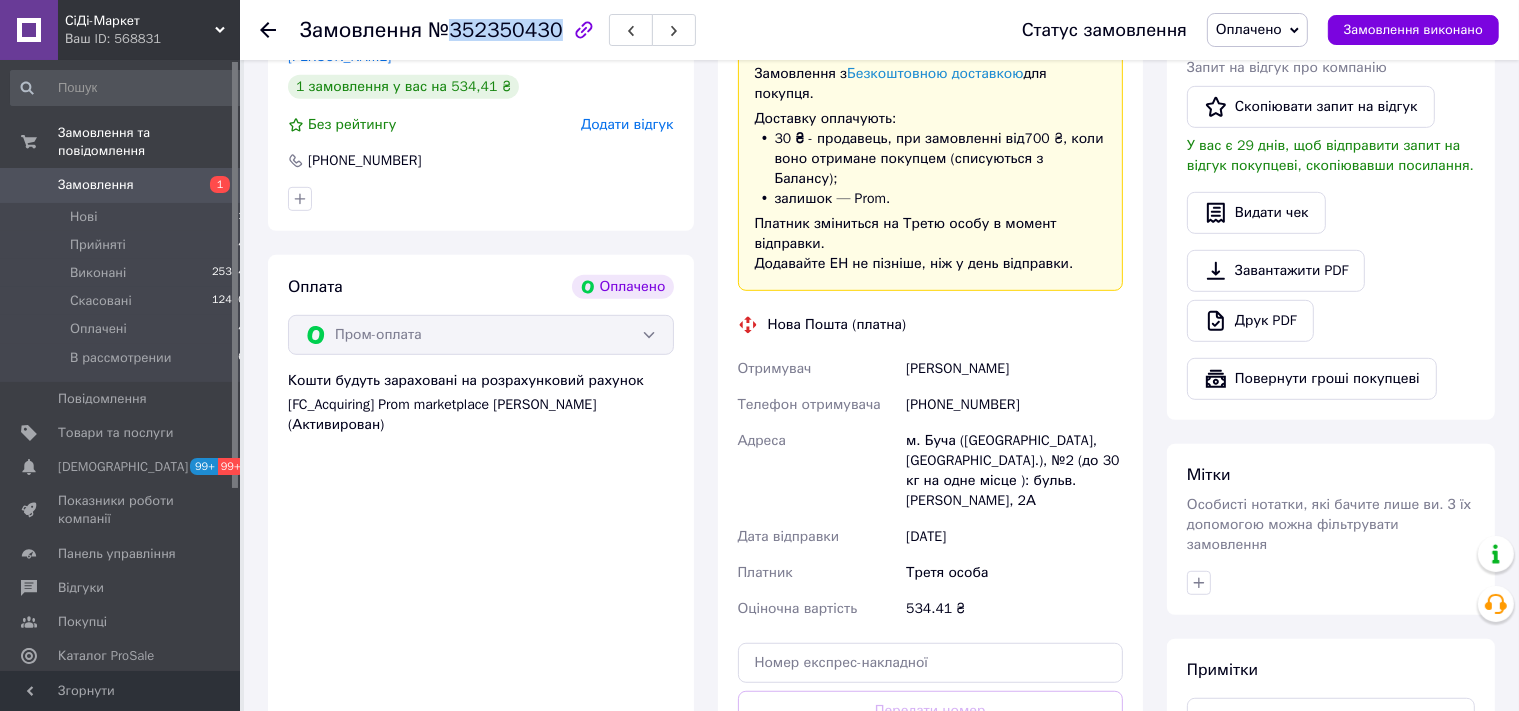 click on "№352350430" at bounding box center (495, 30) 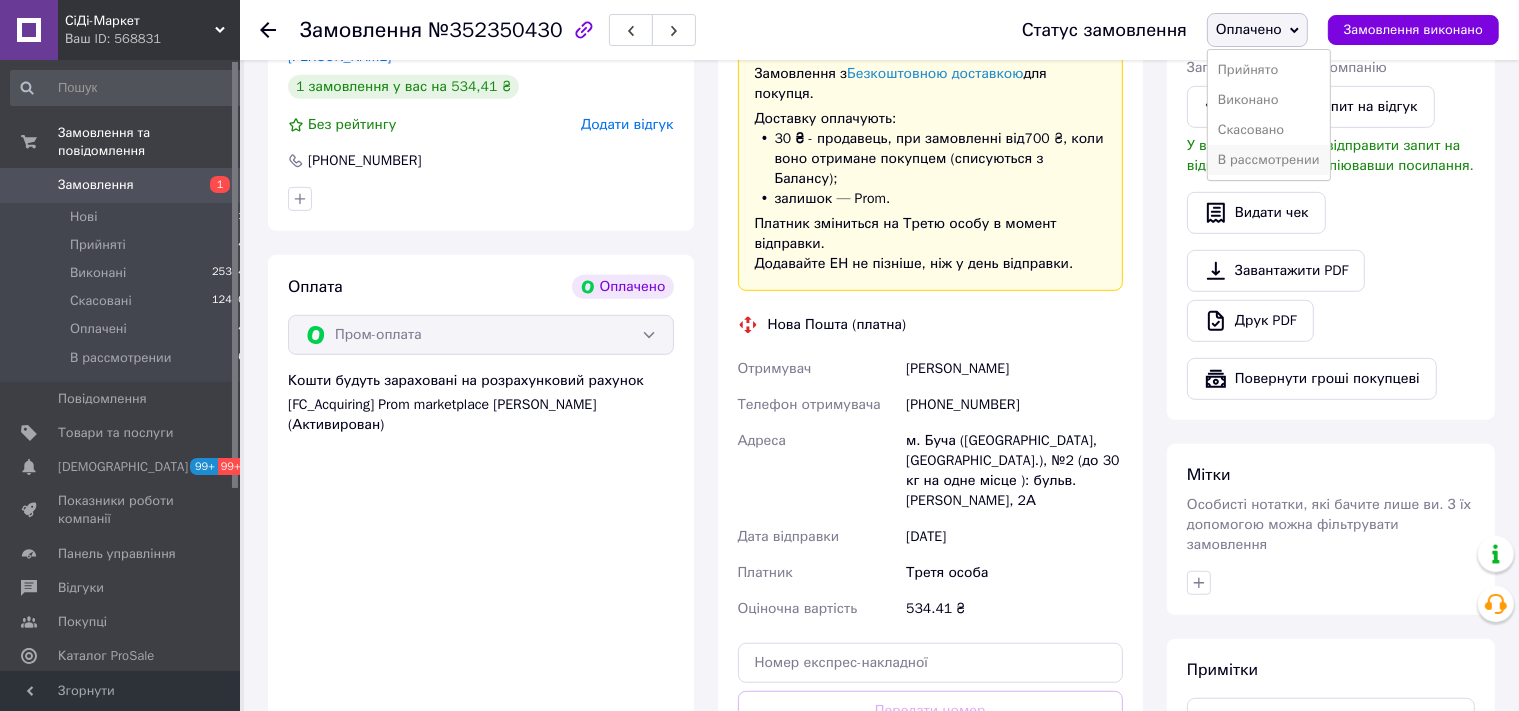 click on "В рассмотрении" at bounding box center [1269, 160] 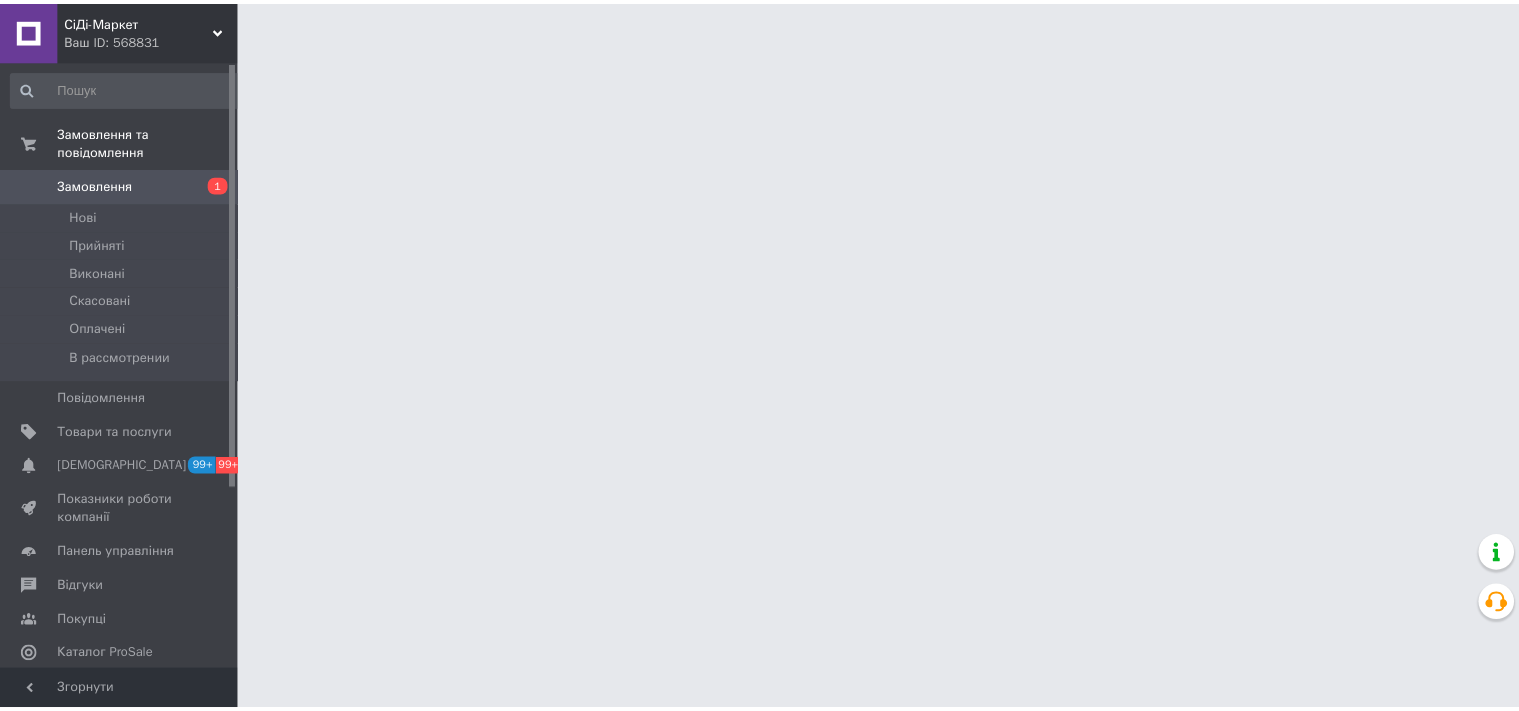 scroll, scrollTop: 0, scrollLeft: 0, axis: both 